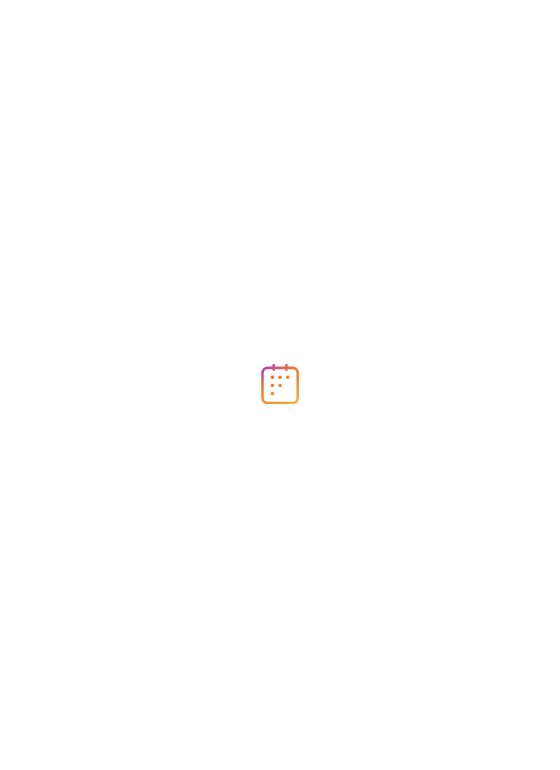 scroll, scrollTop: 0, scrollLeft: 0, axis: both 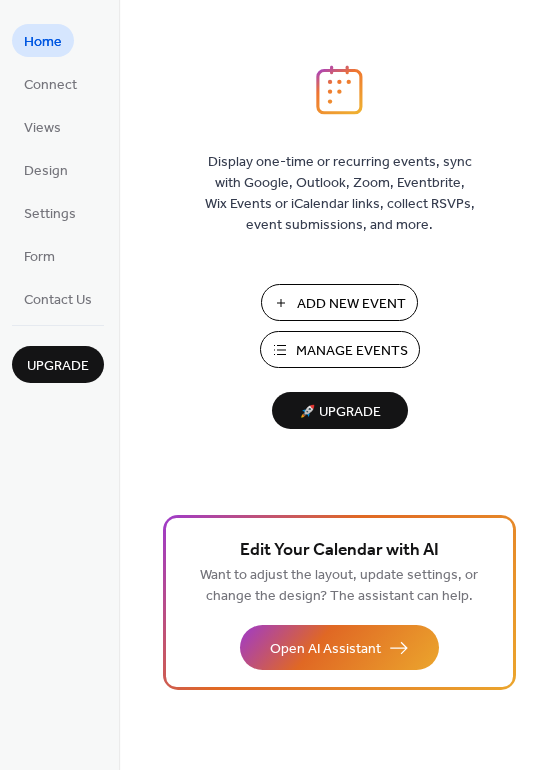 click on "Add New Event" at bounding box center [351, 304] 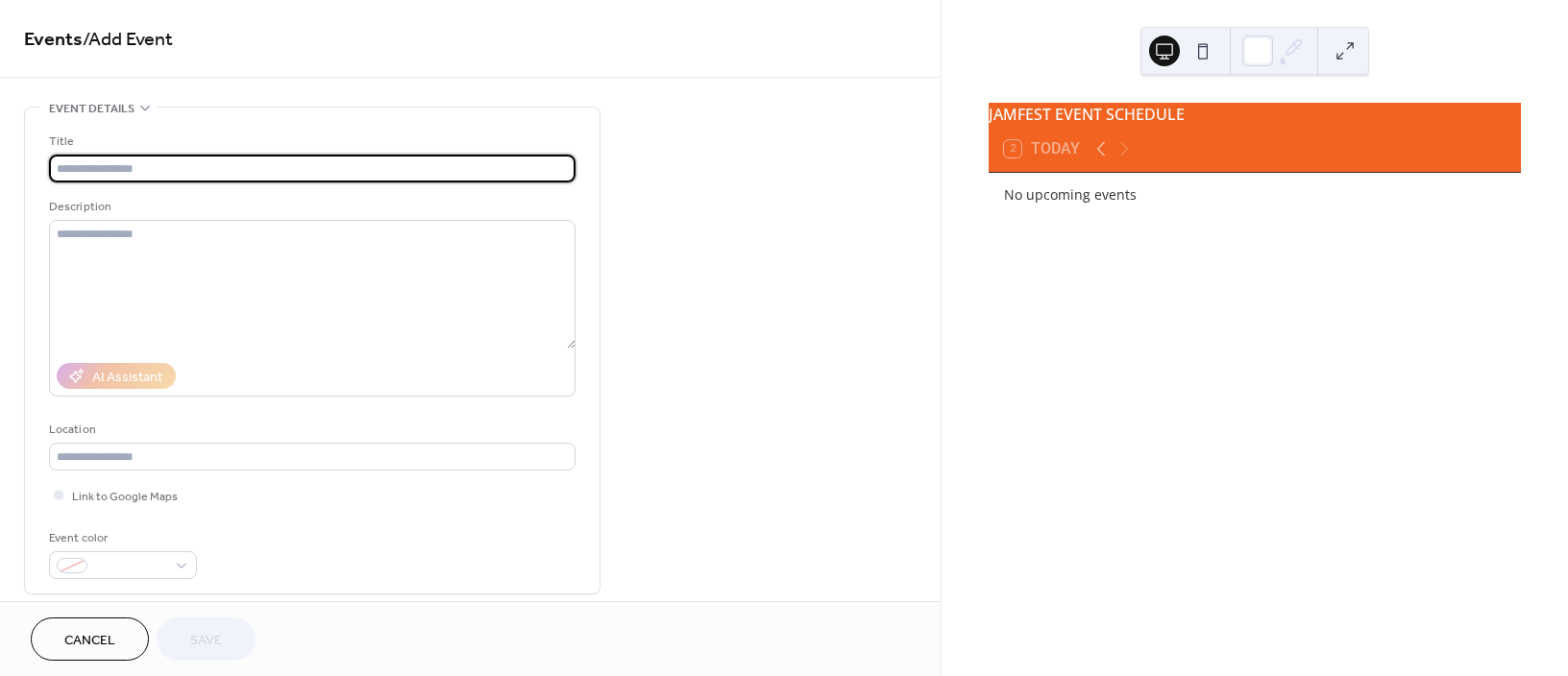 scroll, scrollTop: 0, scrollLeft: 0, axis: both 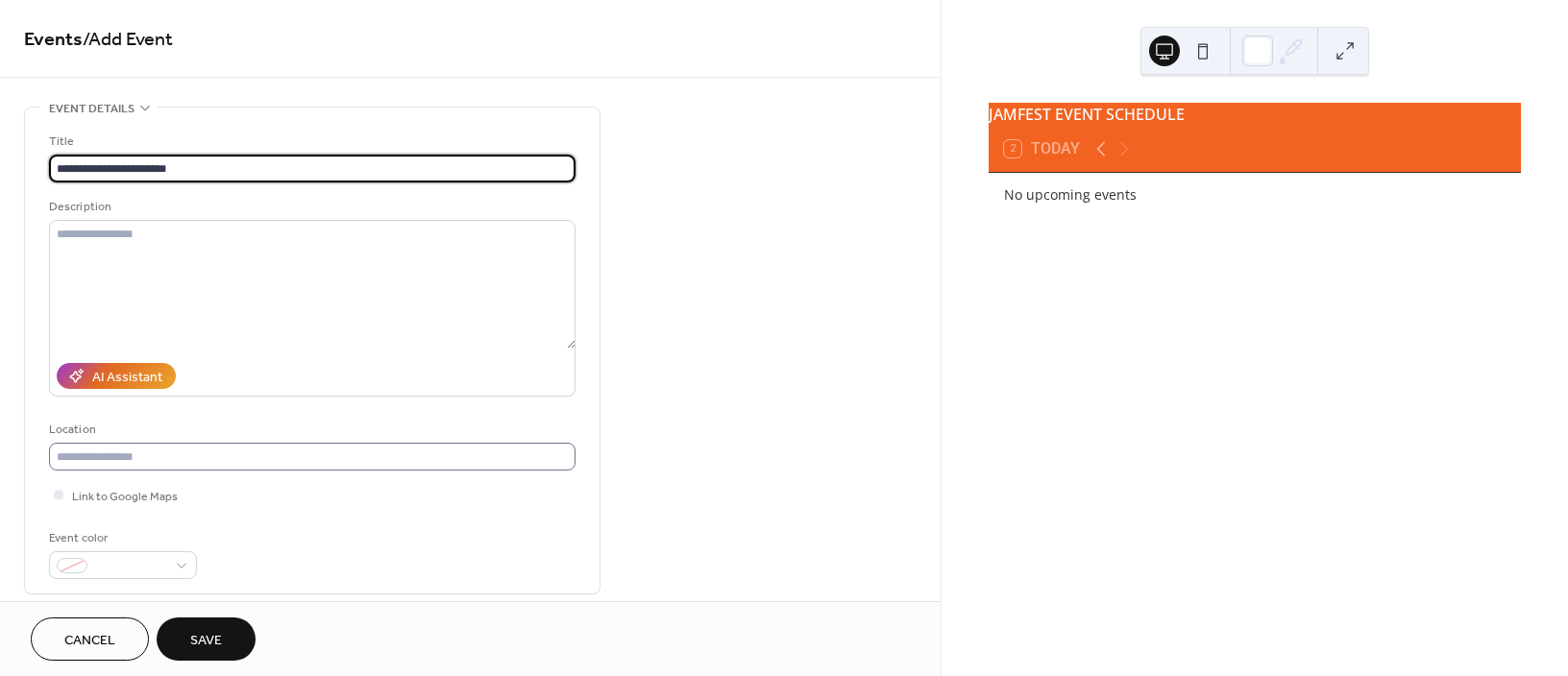 type on "**********" 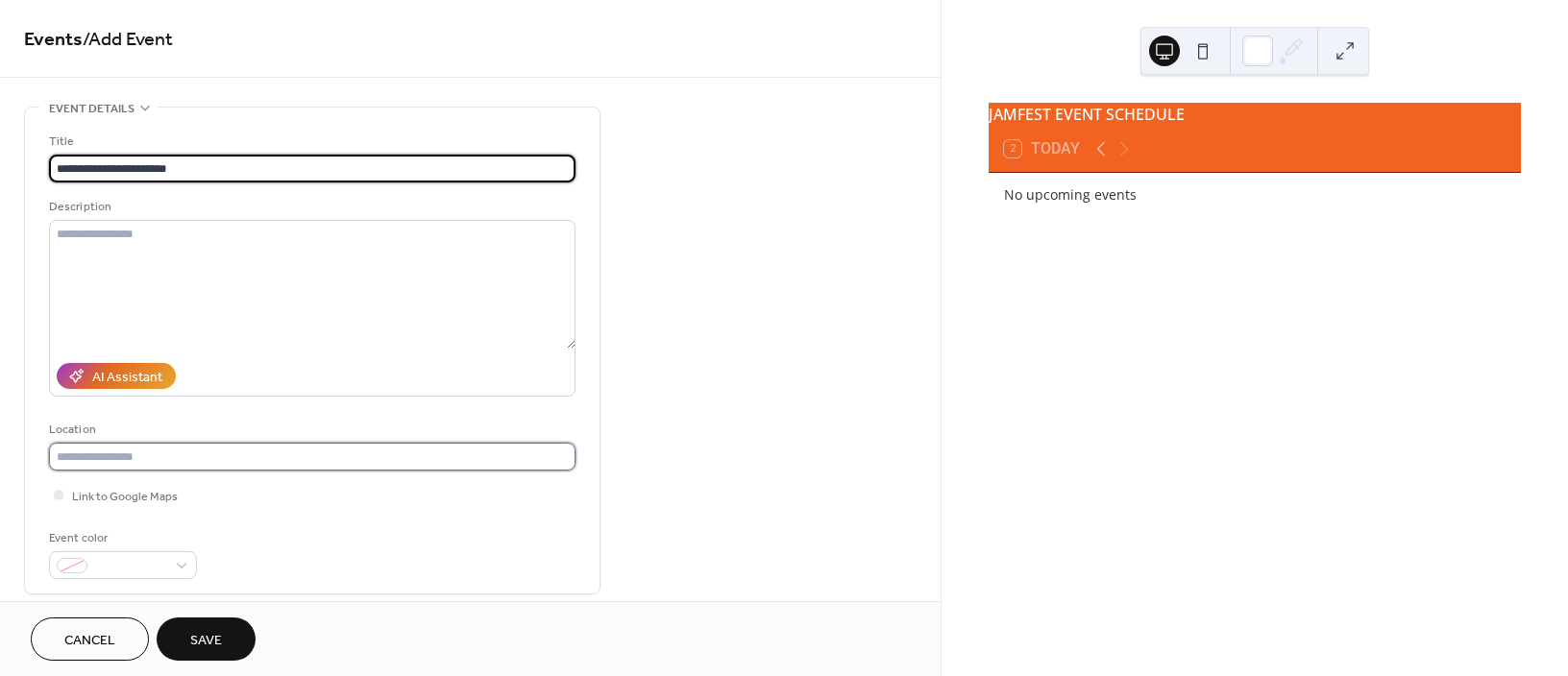 click at bounding box center (312, 456) 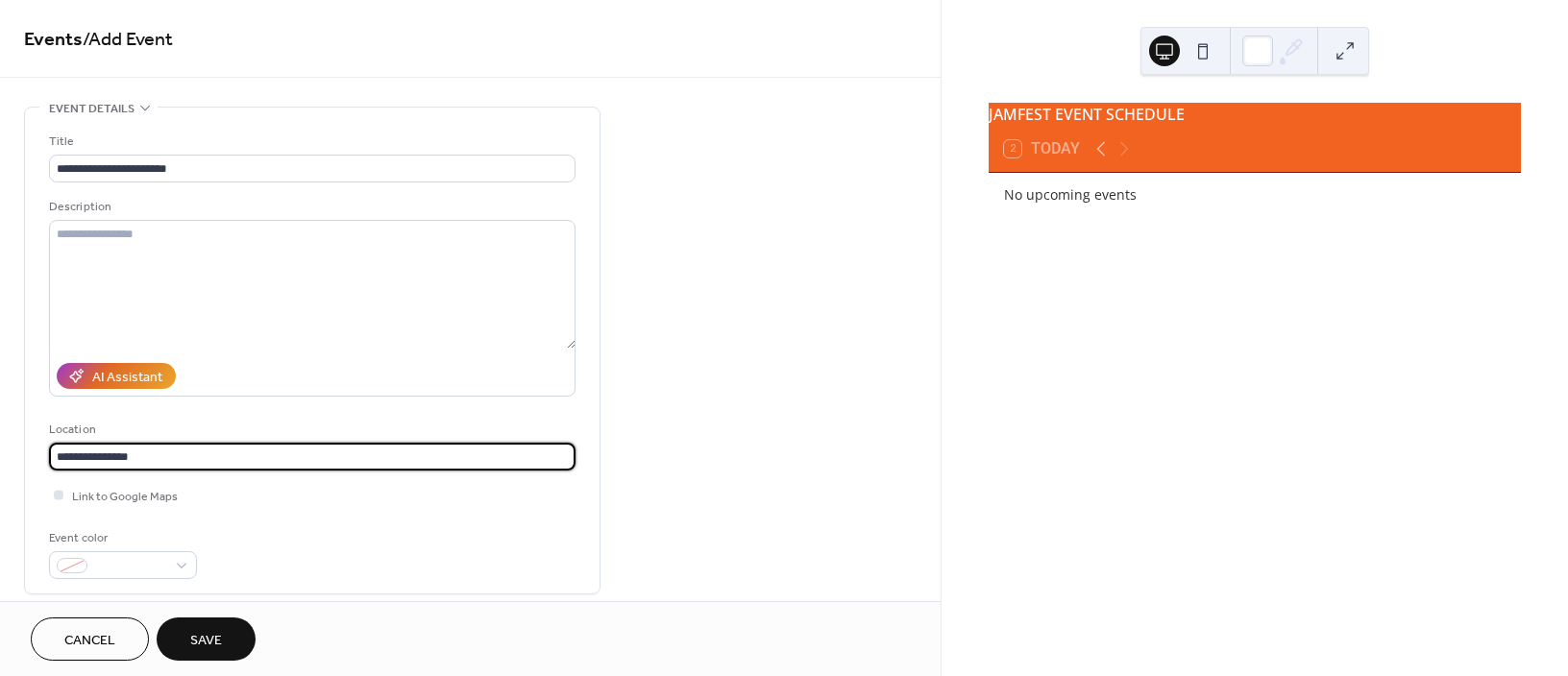 type on "**********" 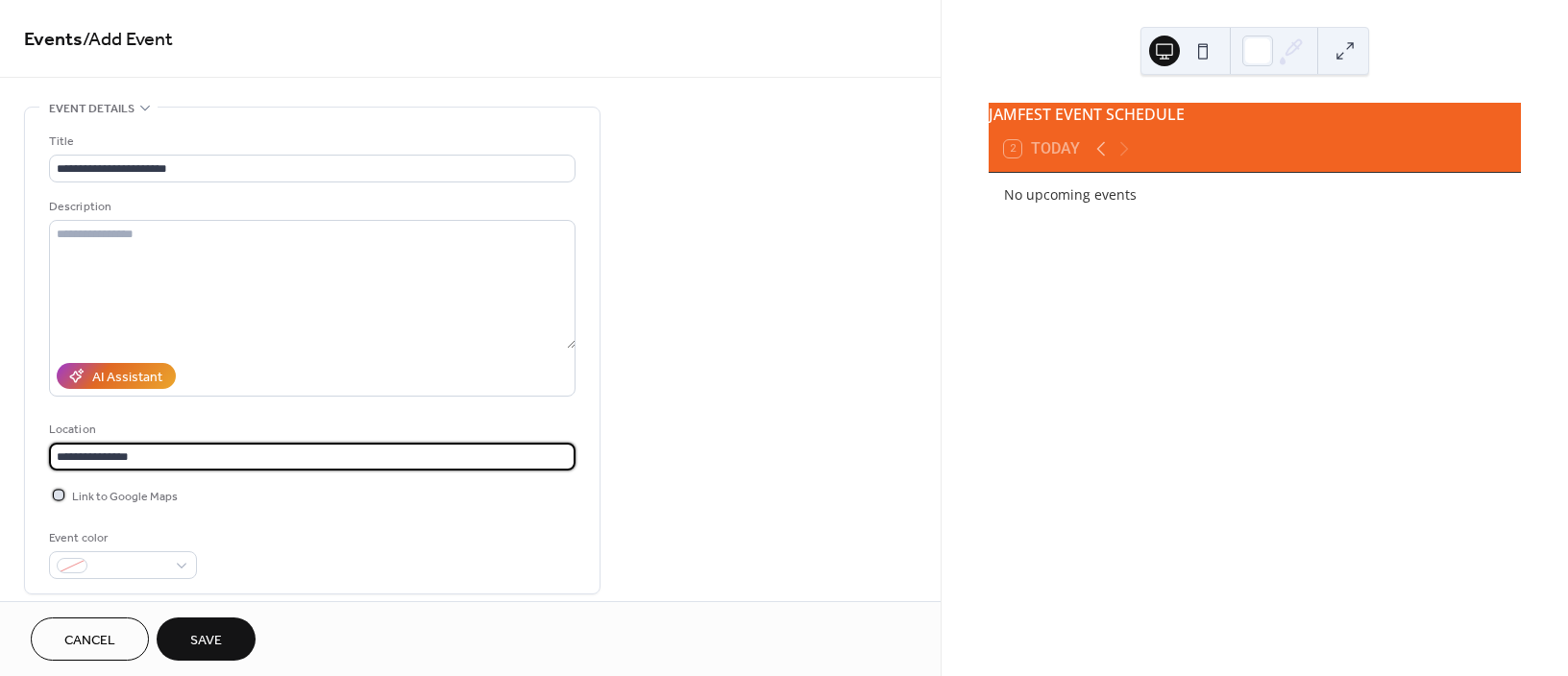 click on "Link to Google Maps" at bounding box center (125, 496) 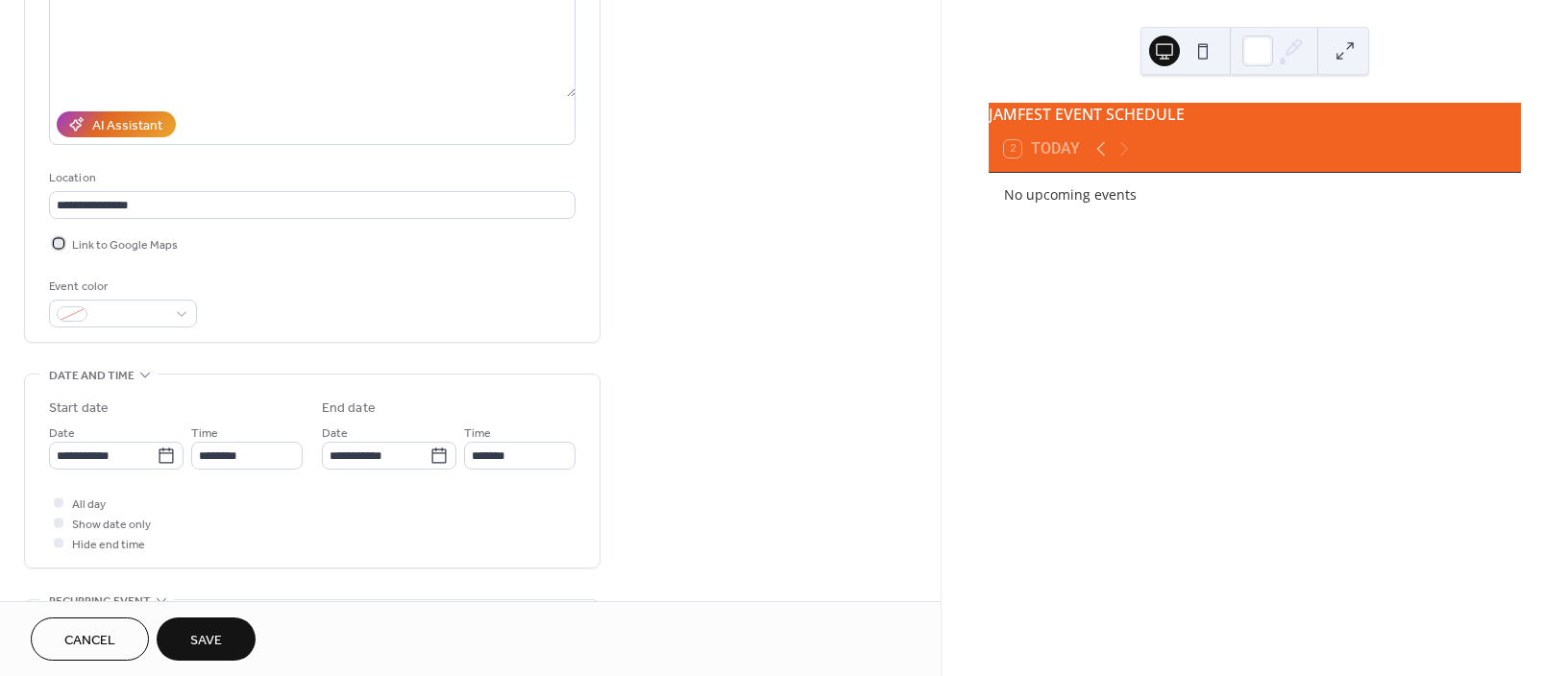 scroll, scrollTop: 255, scrollLeft: 0, axis: vertical 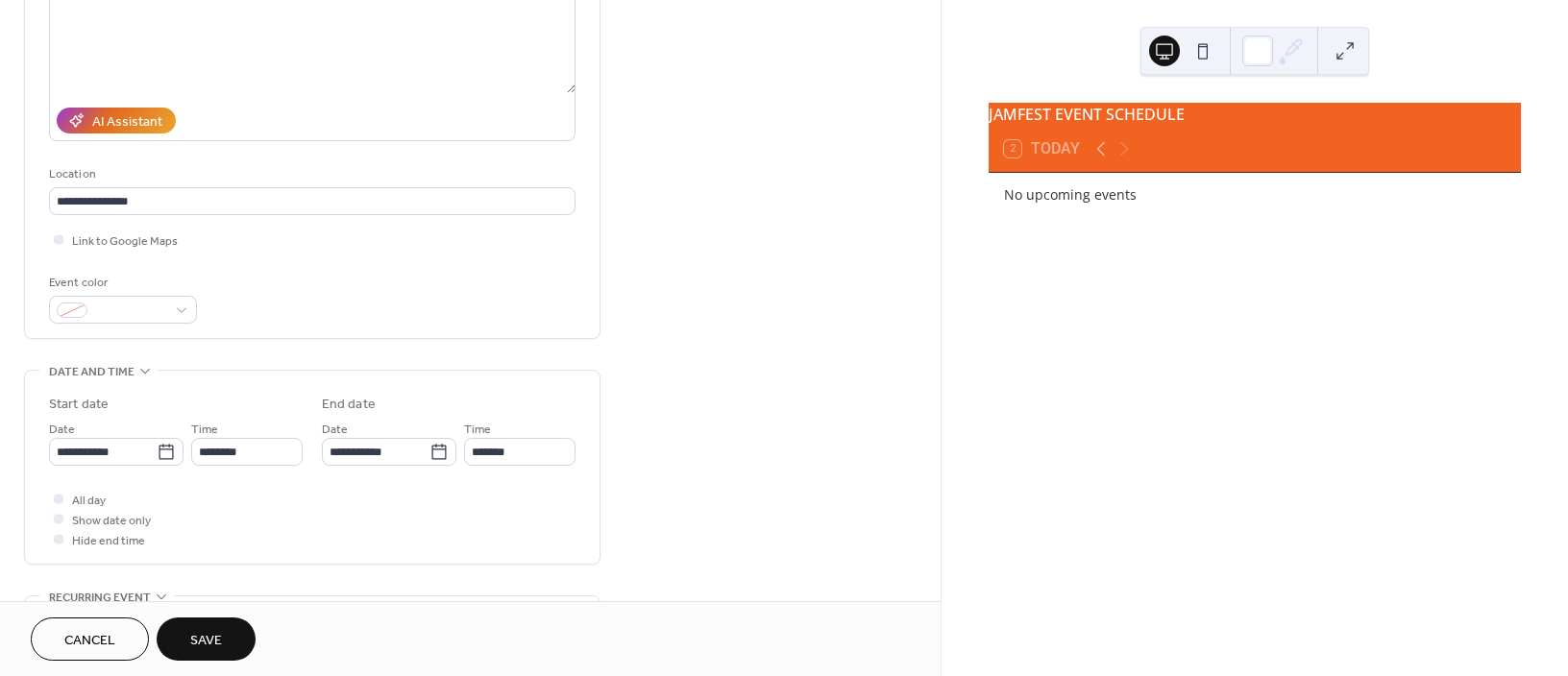 click on "**********" at bounding box center (312, 471) 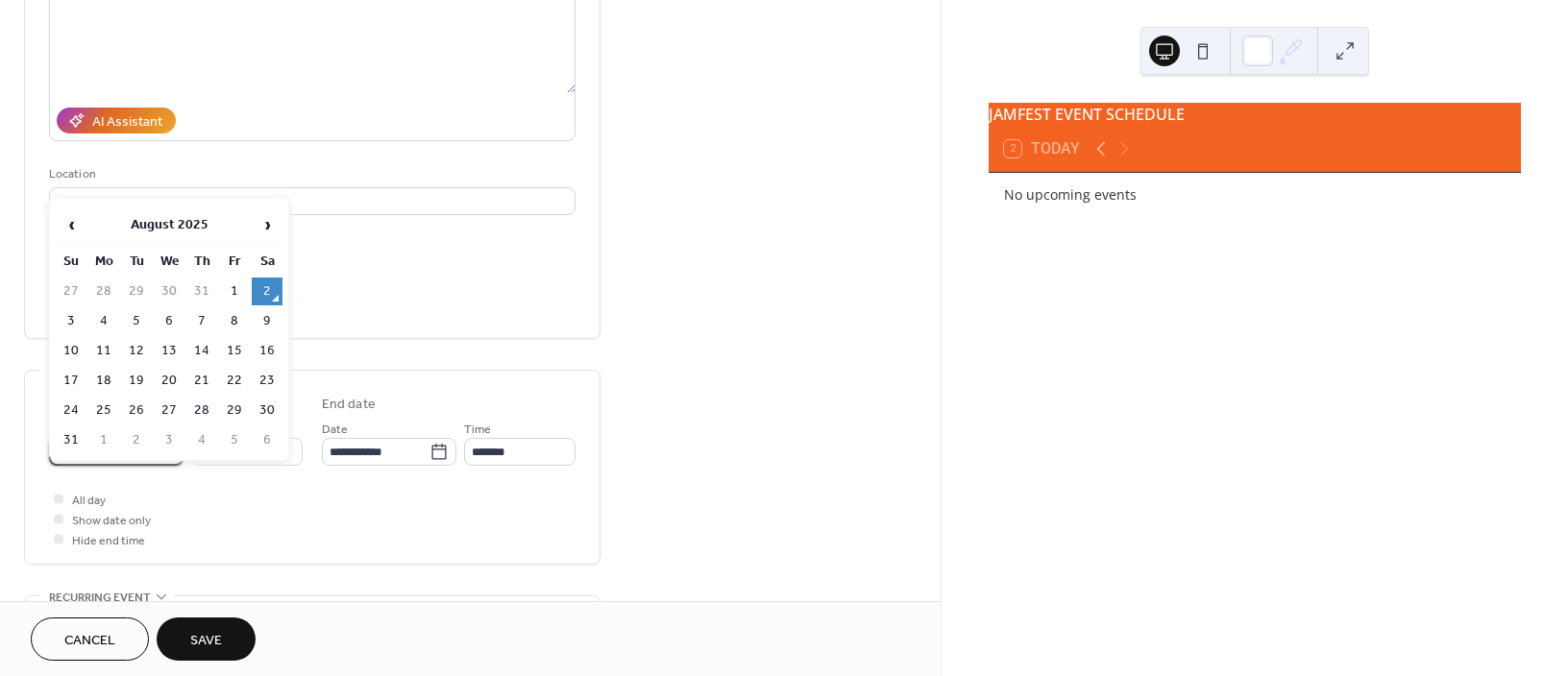 click on "**********" at bounding box center (103, 451) 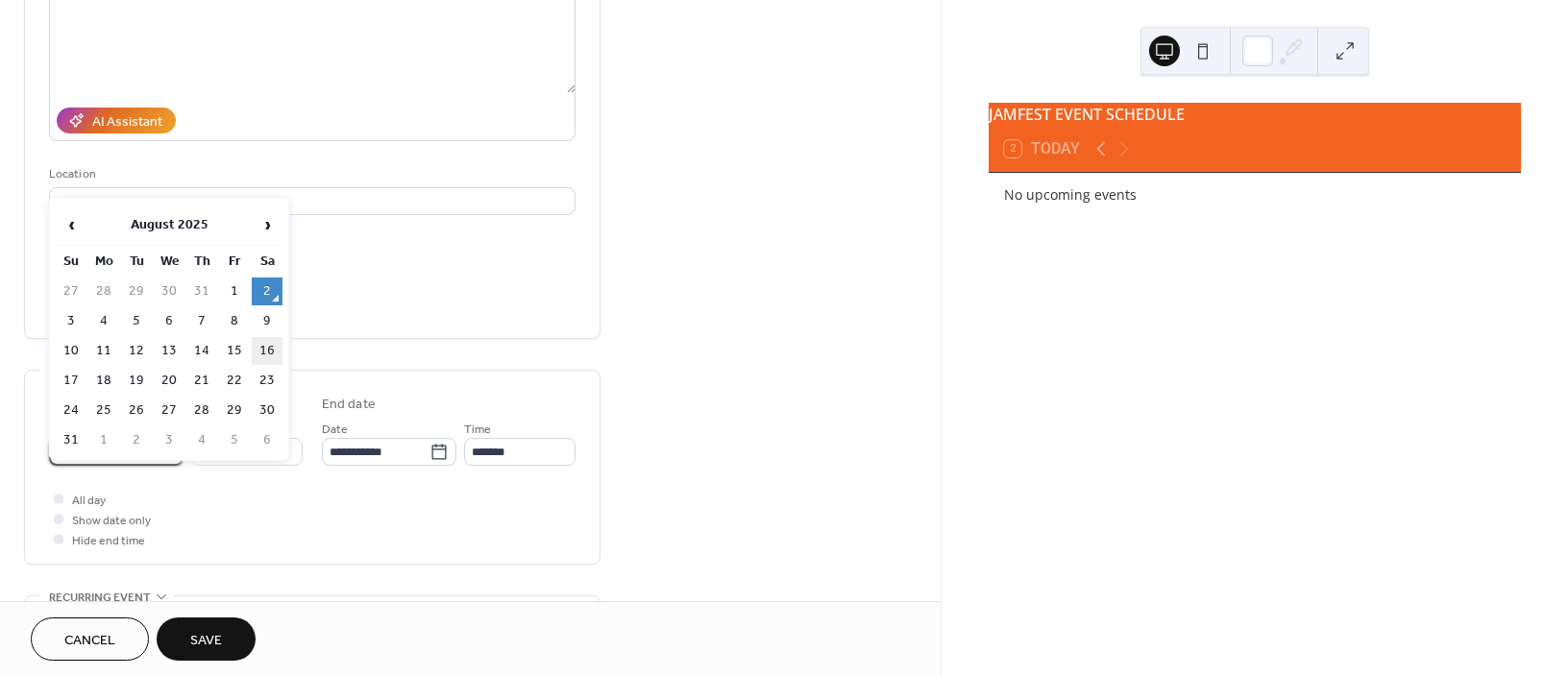 click on "16" at bounding box center [267, 350] 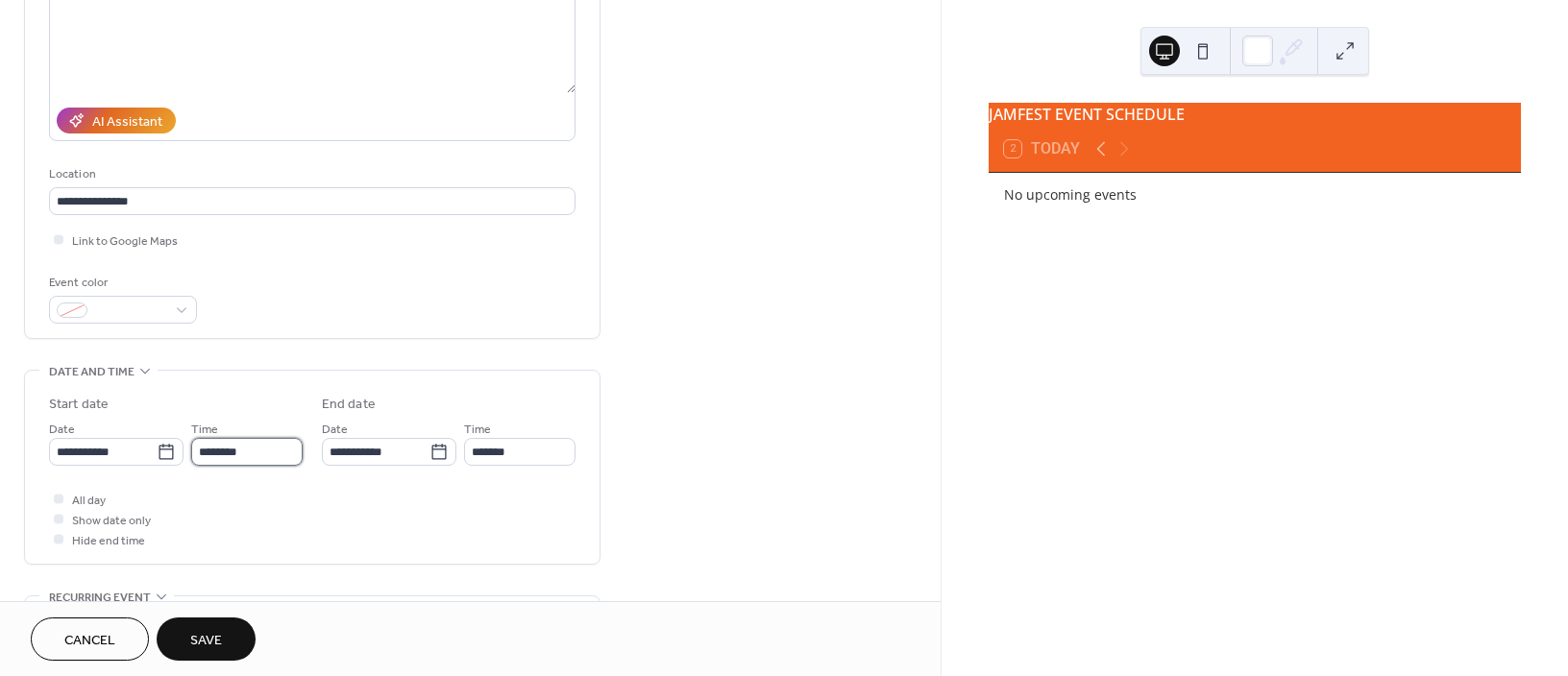 click on "********" at bounding box center [247, 451] 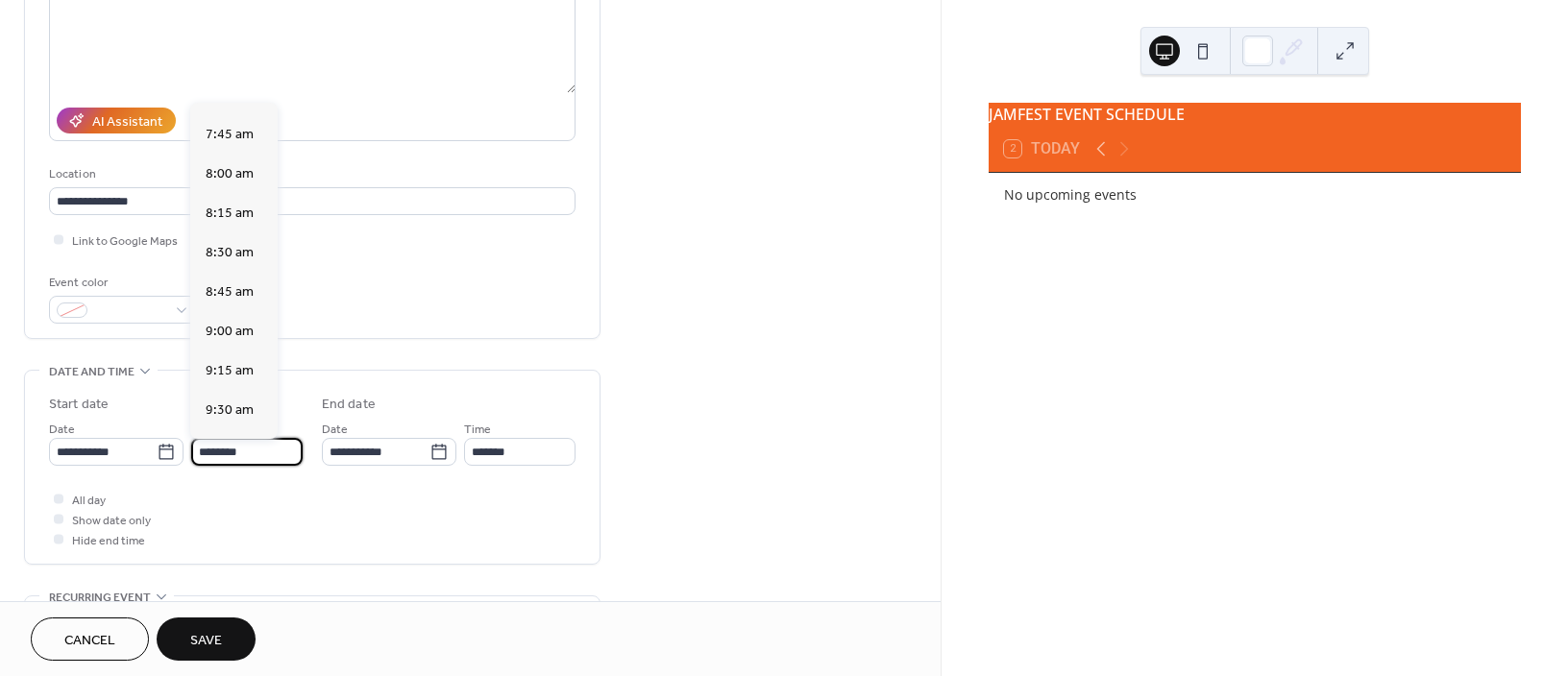 scroll, scrollTop: 1188, scrollLeft: 0, axis: vertical 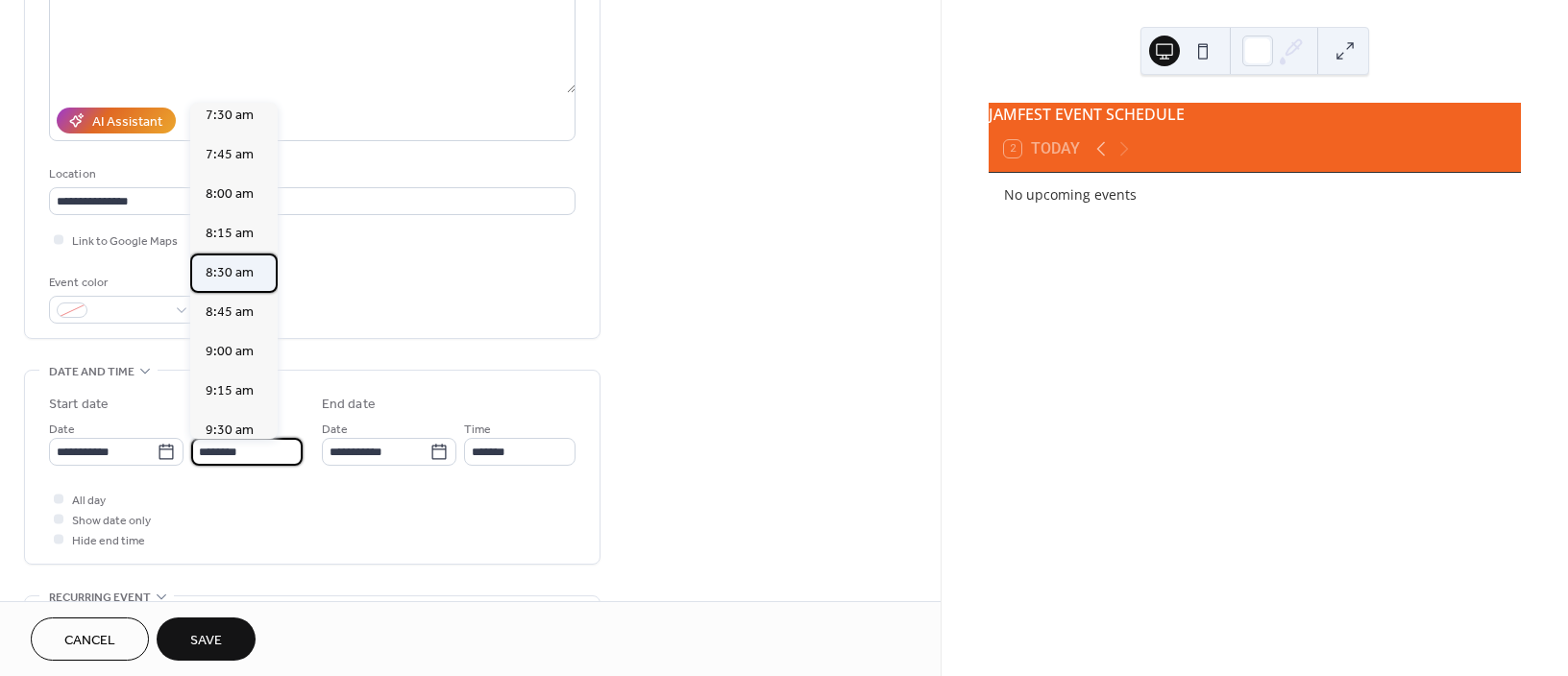 click on "8:30 am" at bounding box center (230, 272) 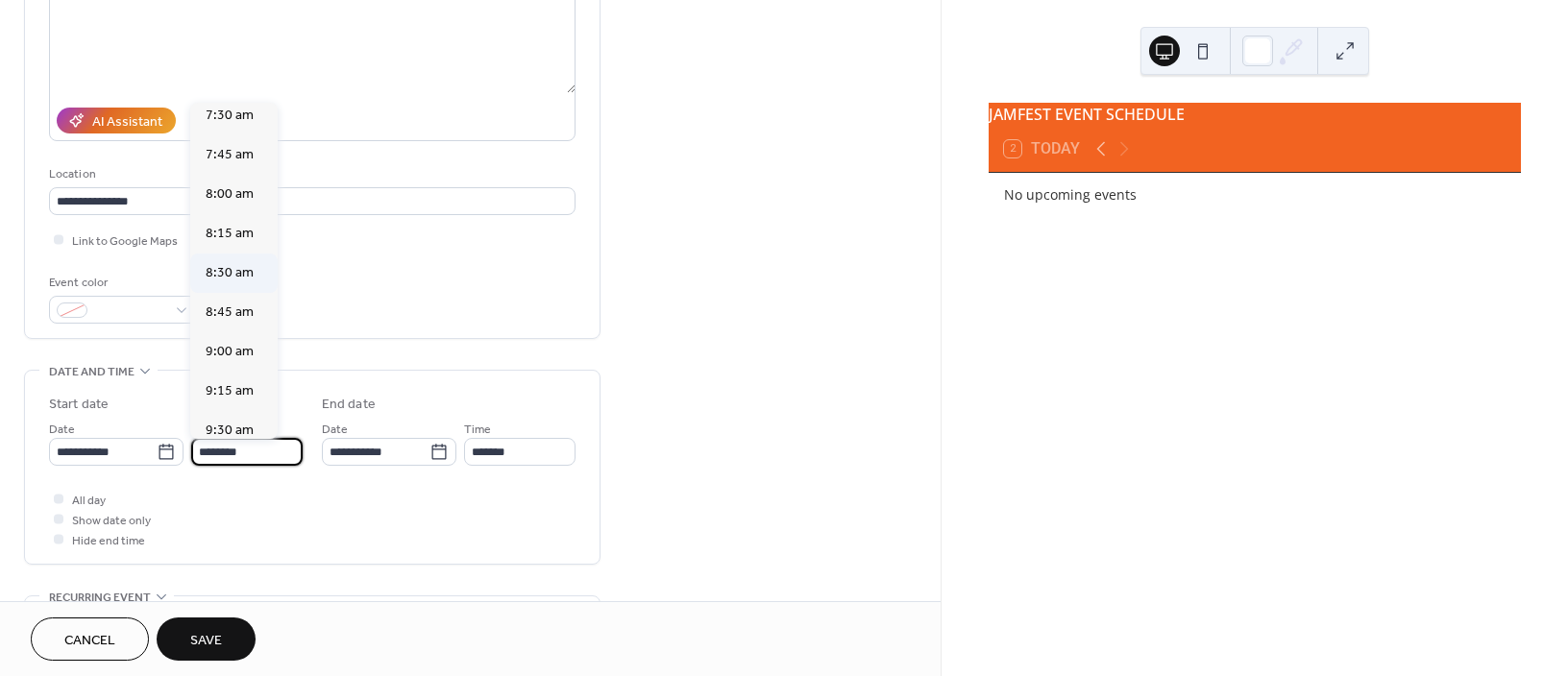 type on "*******" 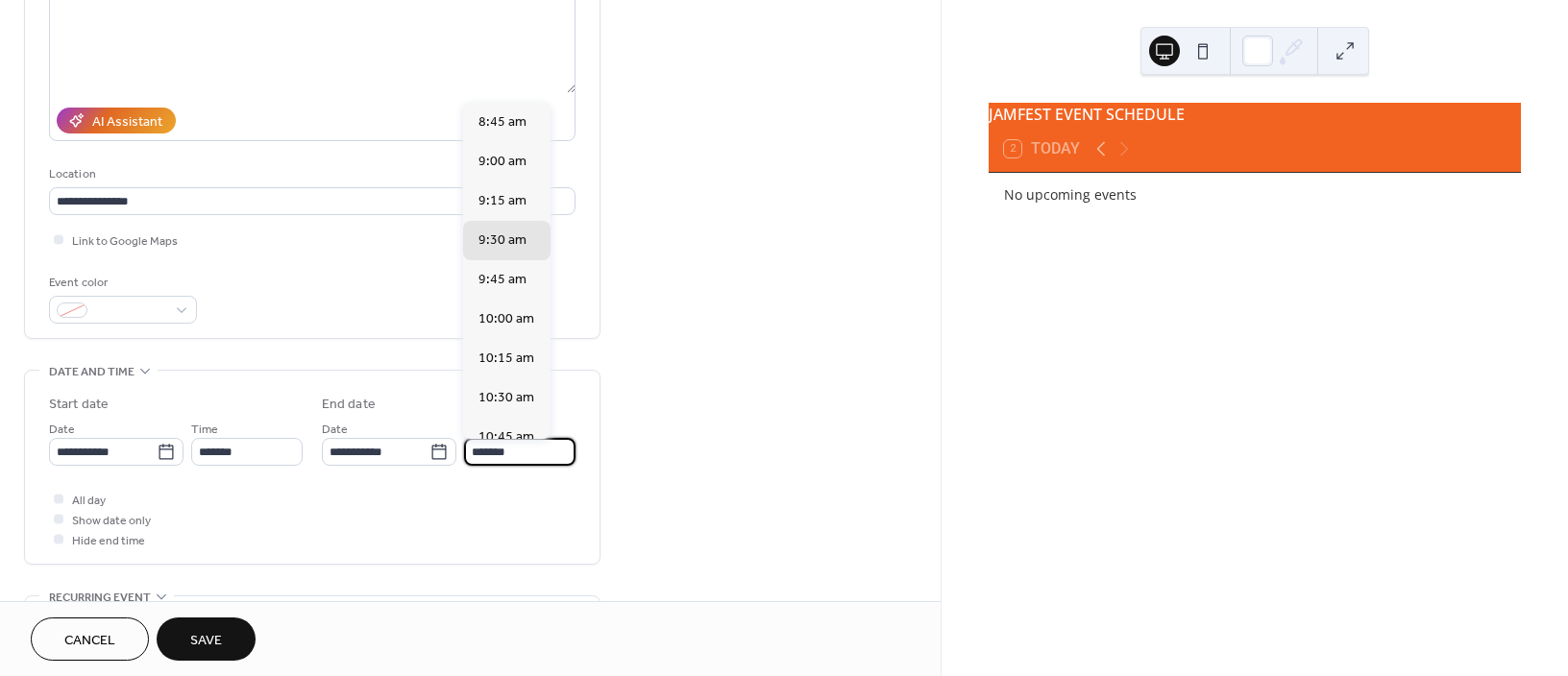 click on "*******" at bounding box center (520, 451) 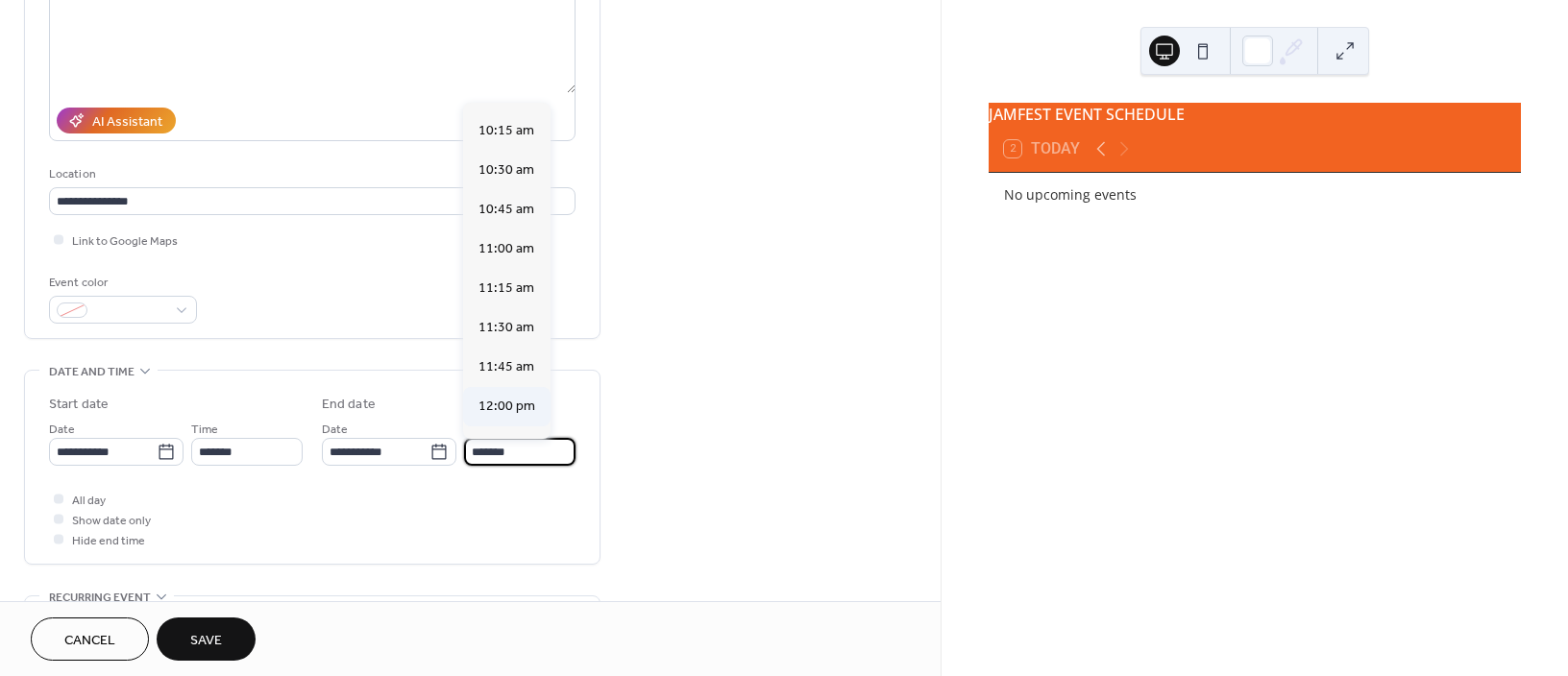 scroll, scrollTop: 255, scrollLeft: 0, axis: vertical 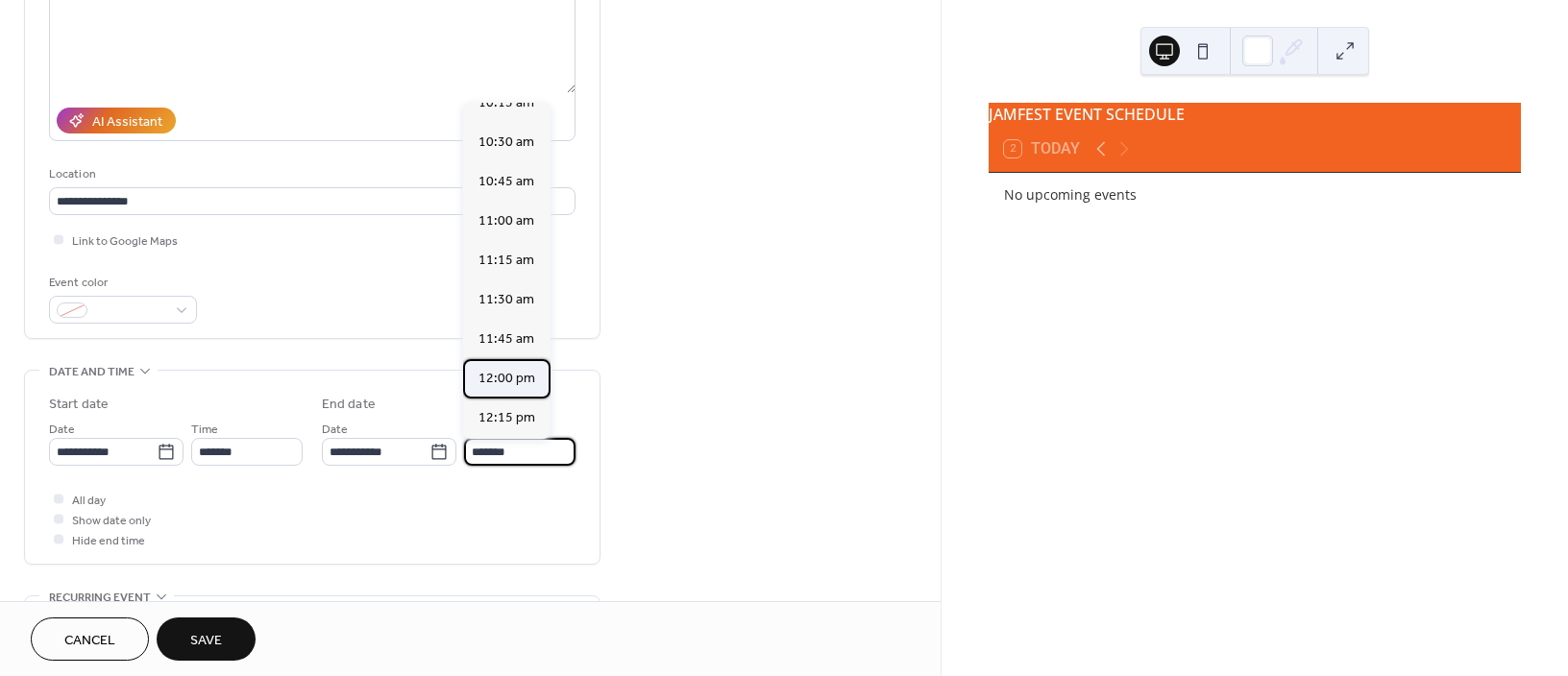click on "12:00 pm" at bounding box center [506, 377] 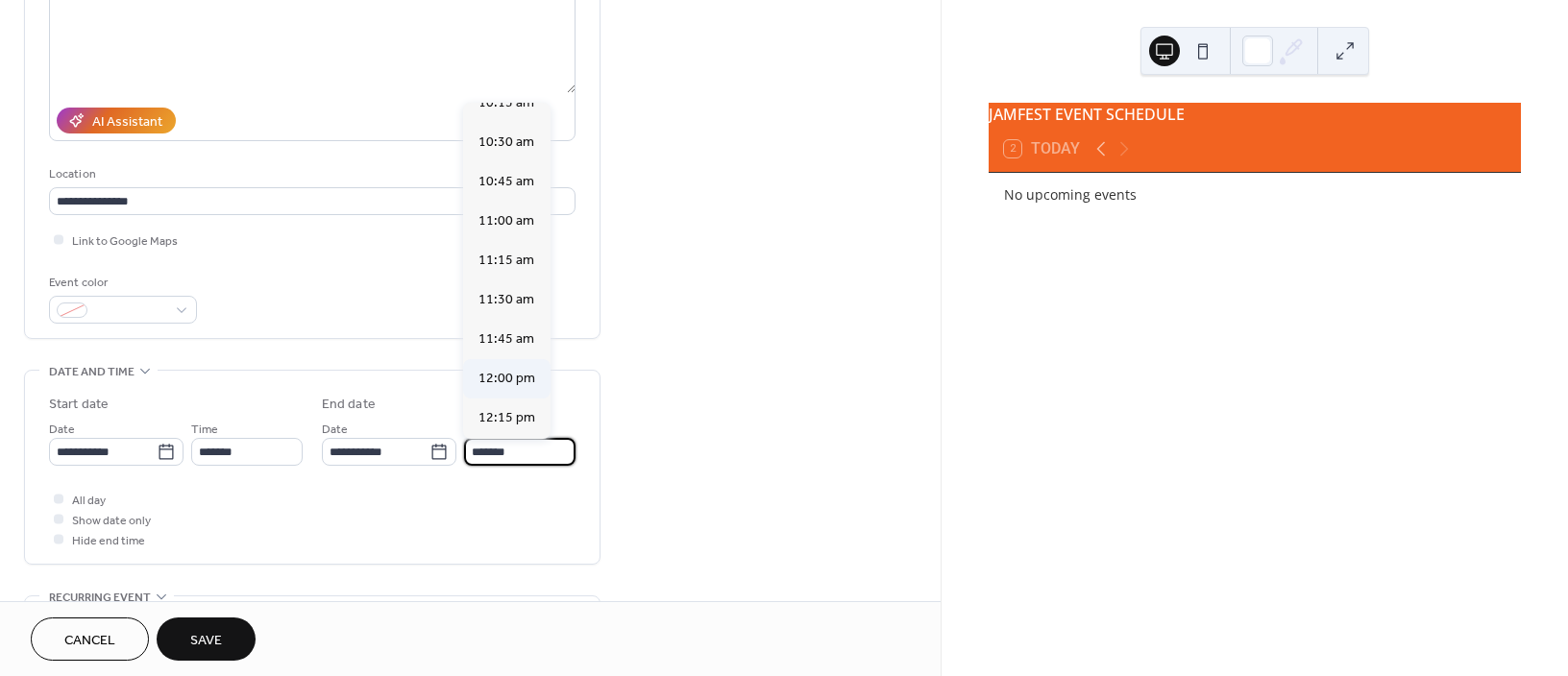type on "********" 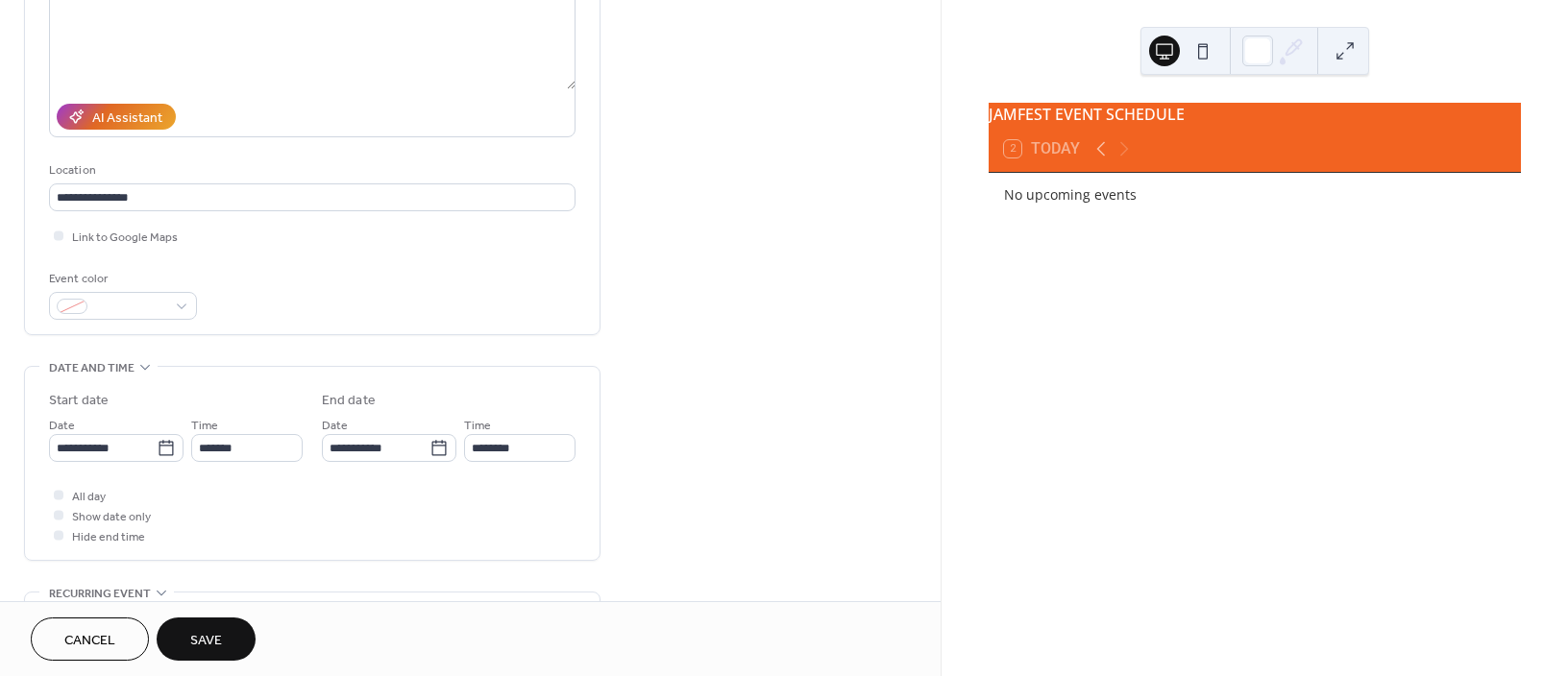 scroll, scrollTop: 255, scrollLeft: 0, axis: vertical 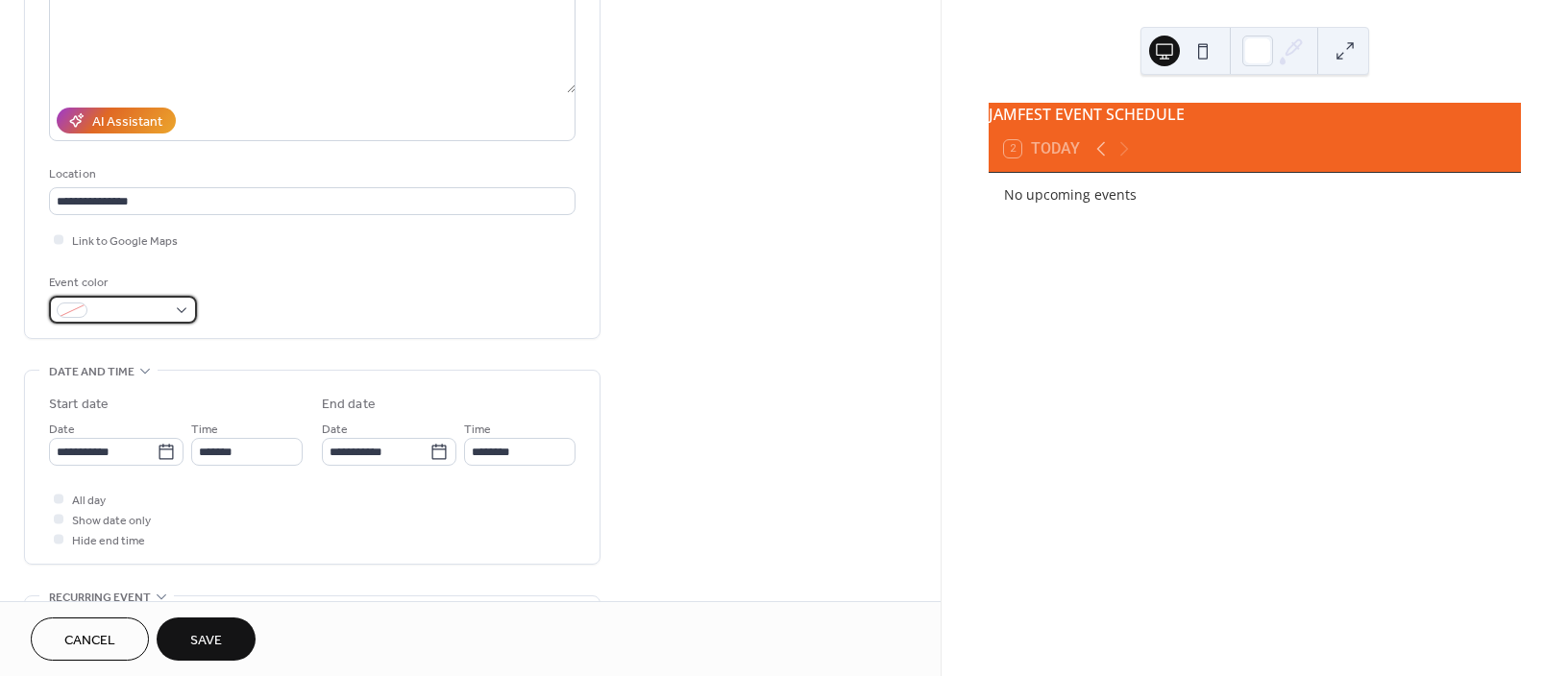 click at bounding box center (123, 309) 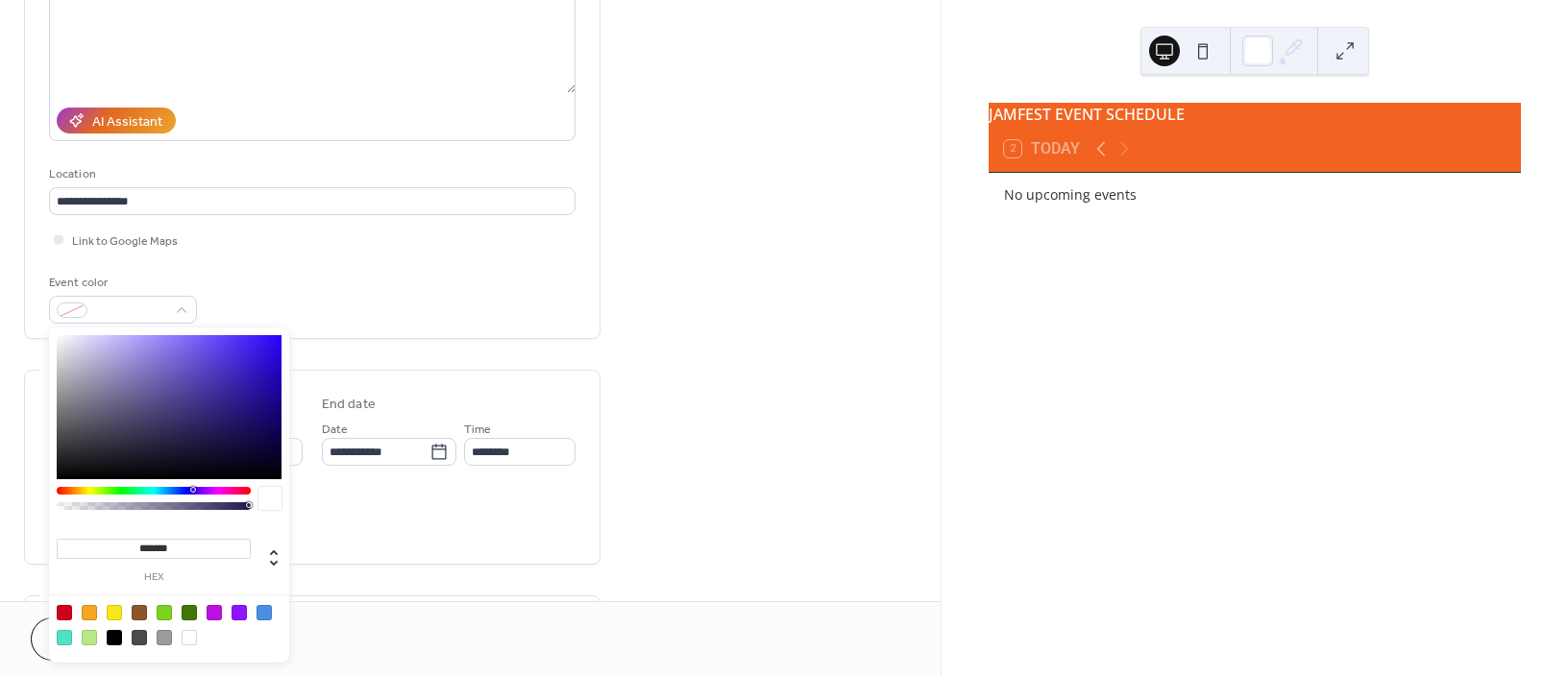 click at bounding box center (89, 613) 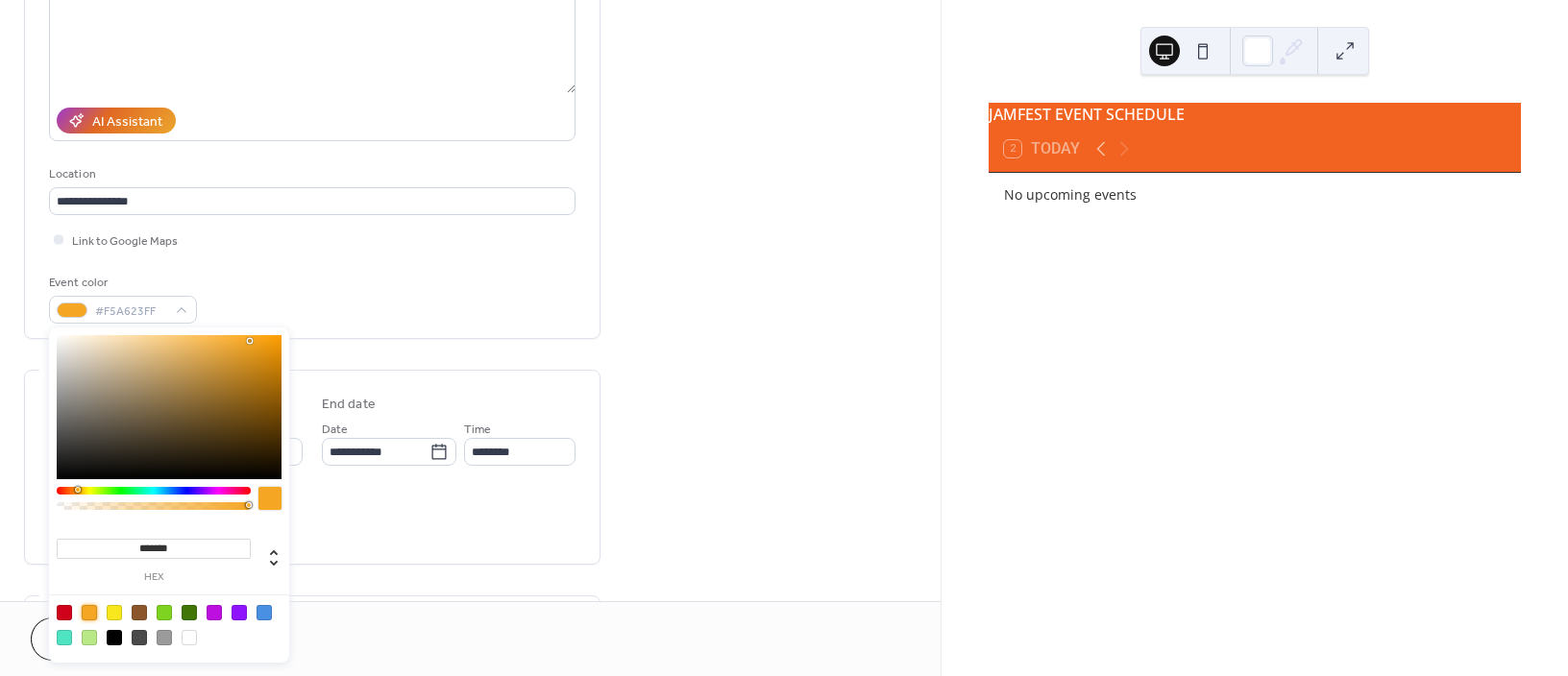click on "**********" at bounding box center (470, 436) 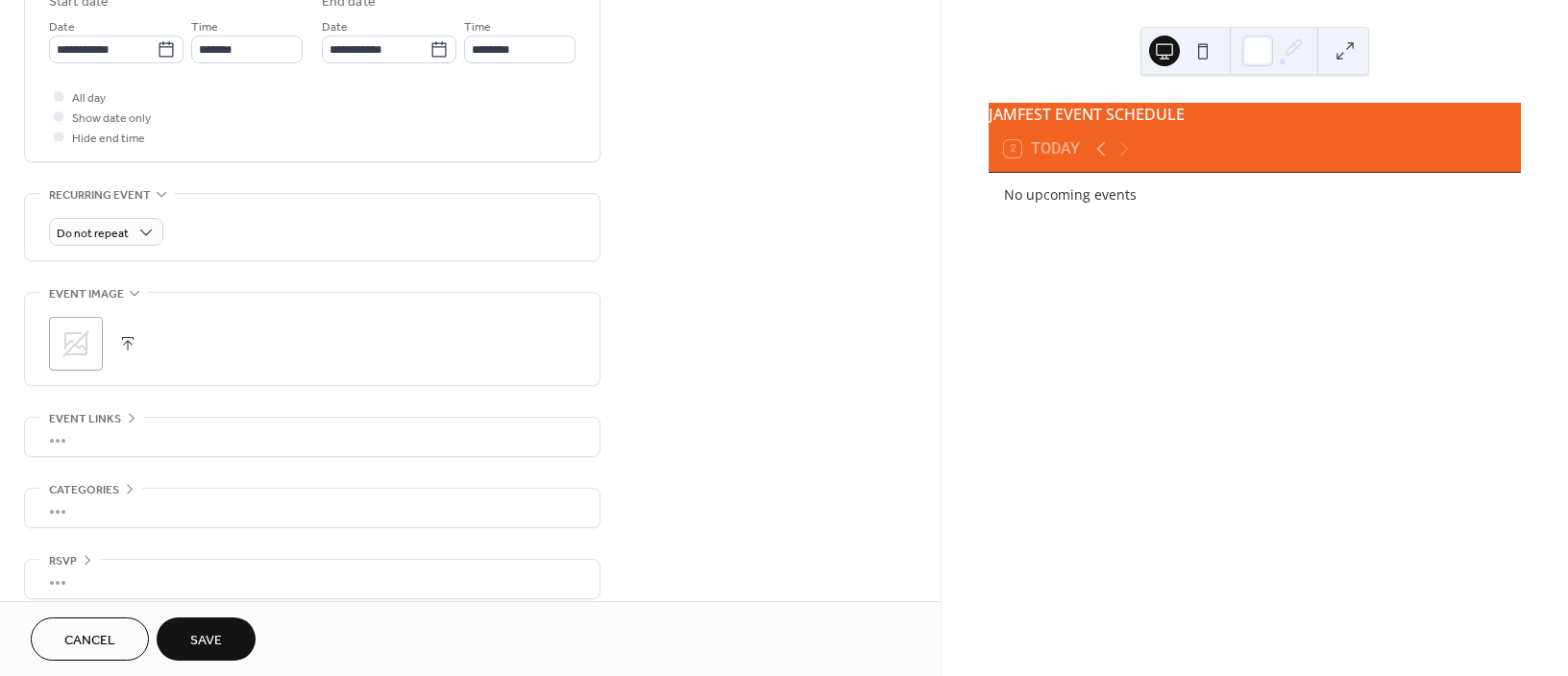 scroll, scrollTop: 682, scrollLeft: 0, axis: vertical 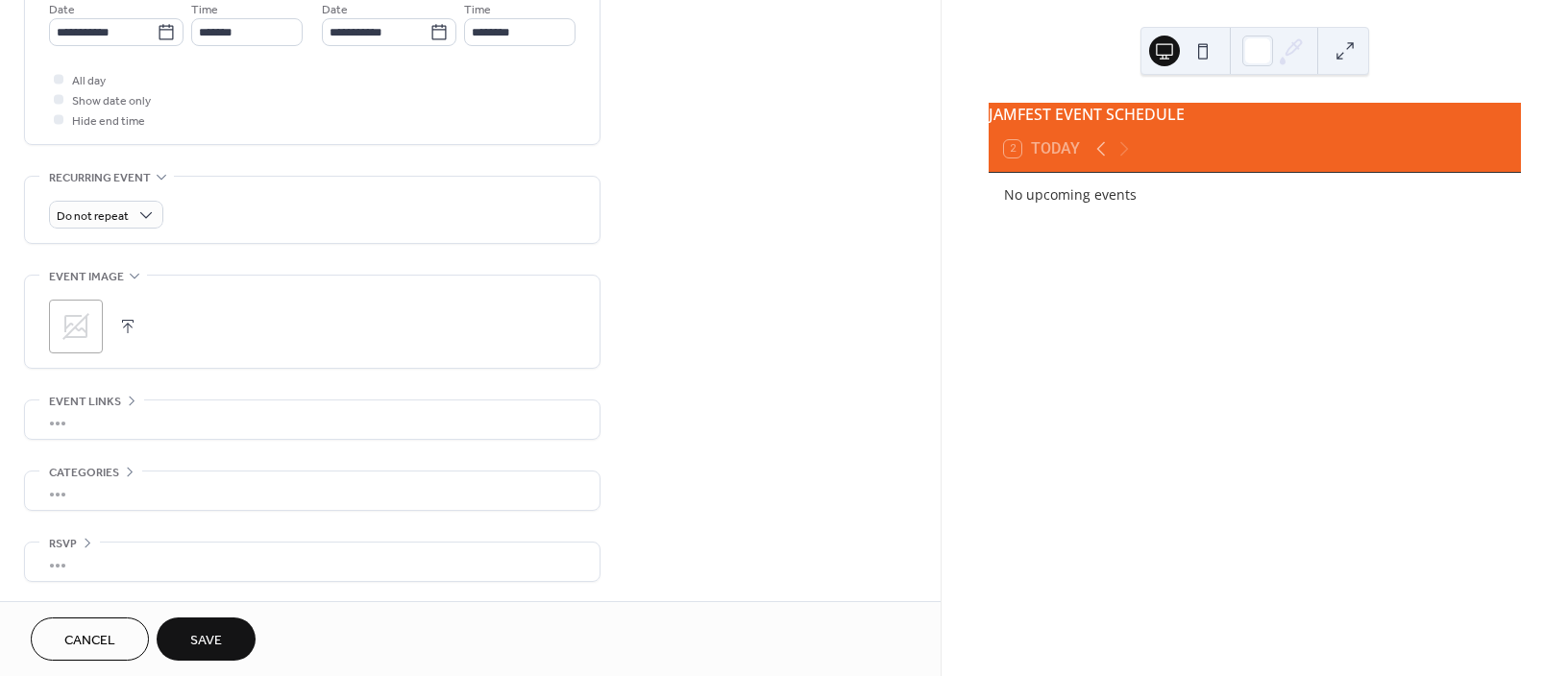 click on "•••" at bounding box center (312, 491) 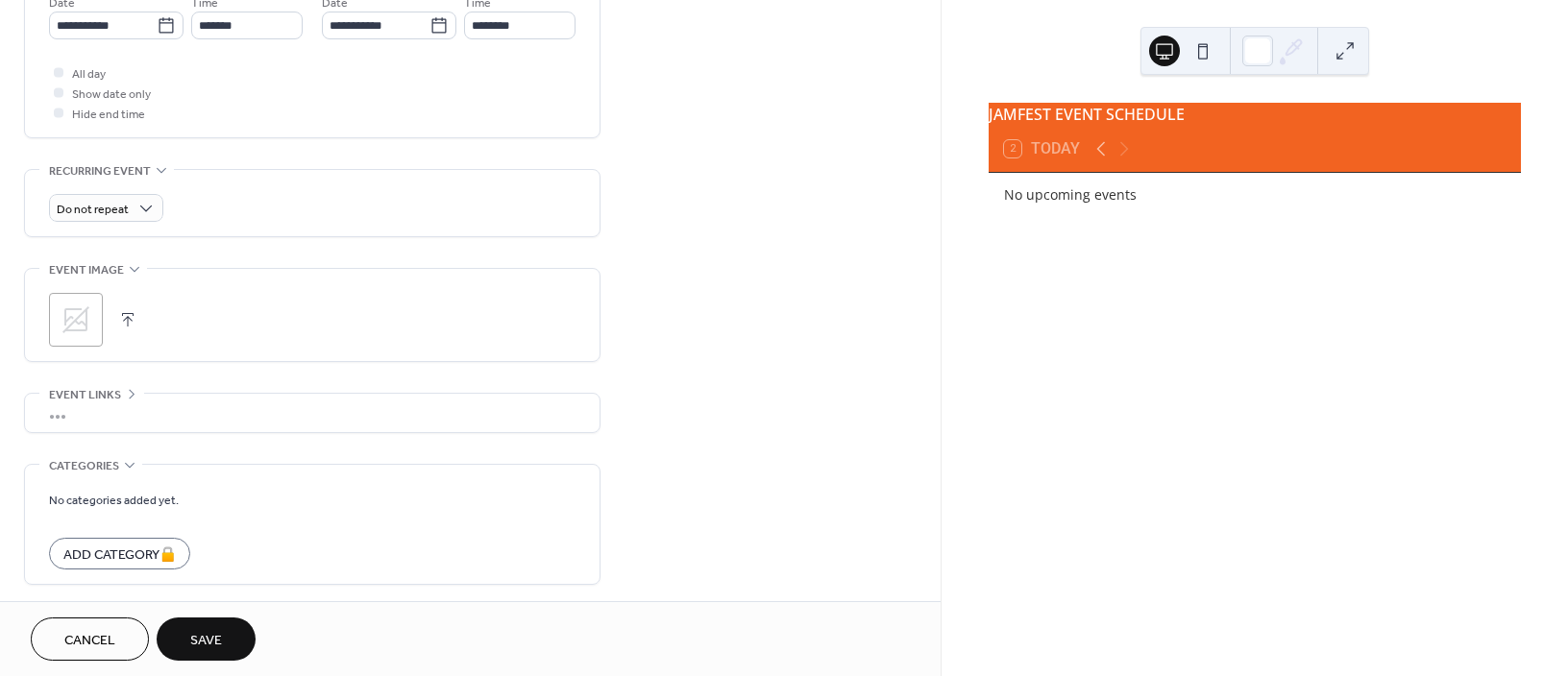 scroll, scrollTop: 682, scrollLeft: 0, axis: vertical 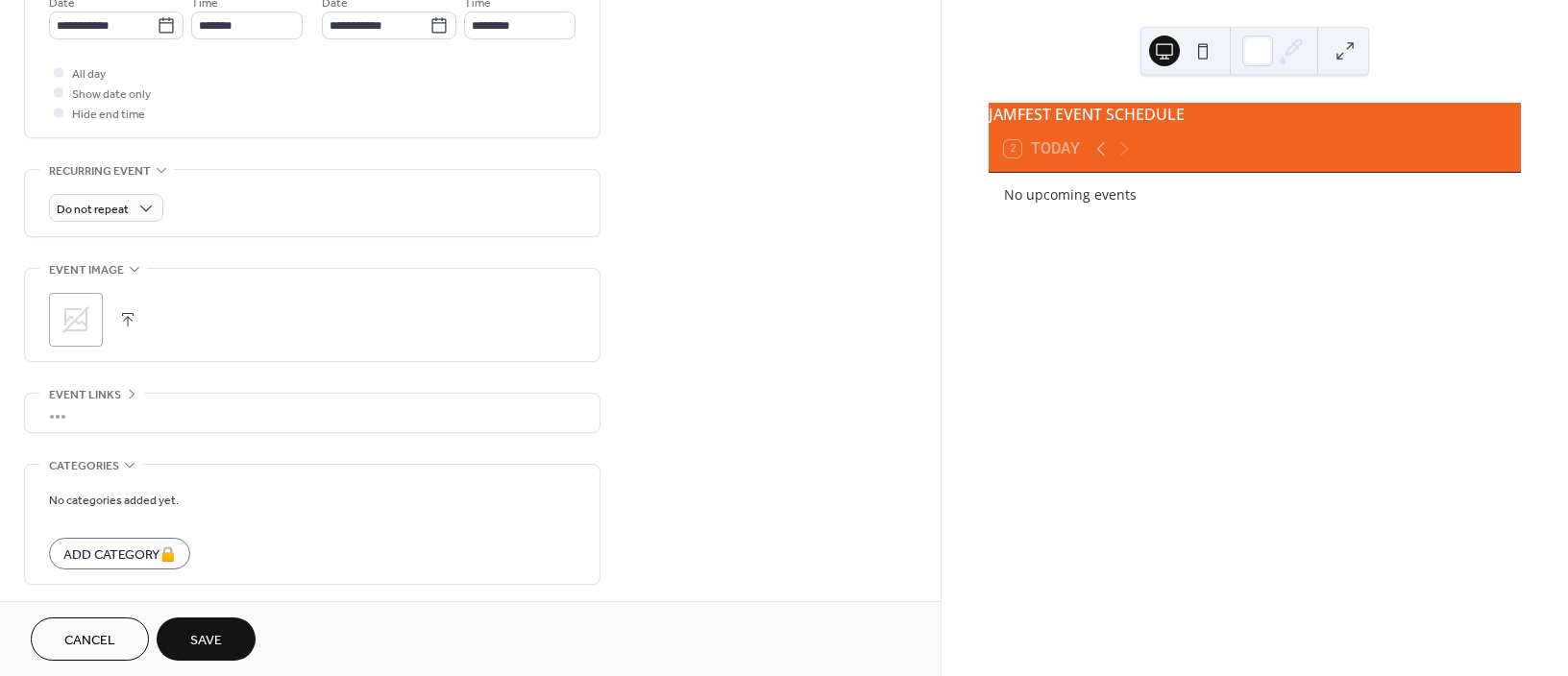 click on "**********" at bounding box center [470, 50] 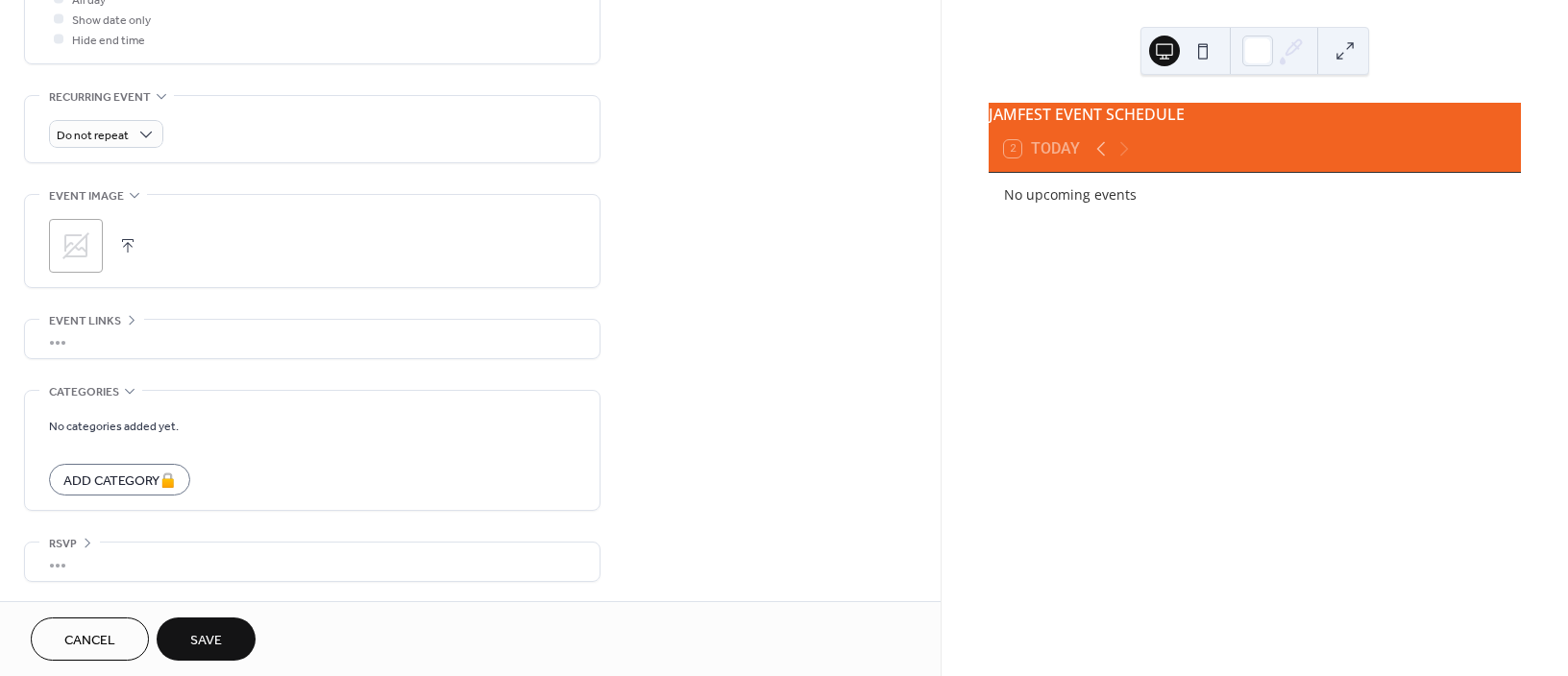 scroll, scrollTop: 762, scrollLeft: 0, axis: vertical 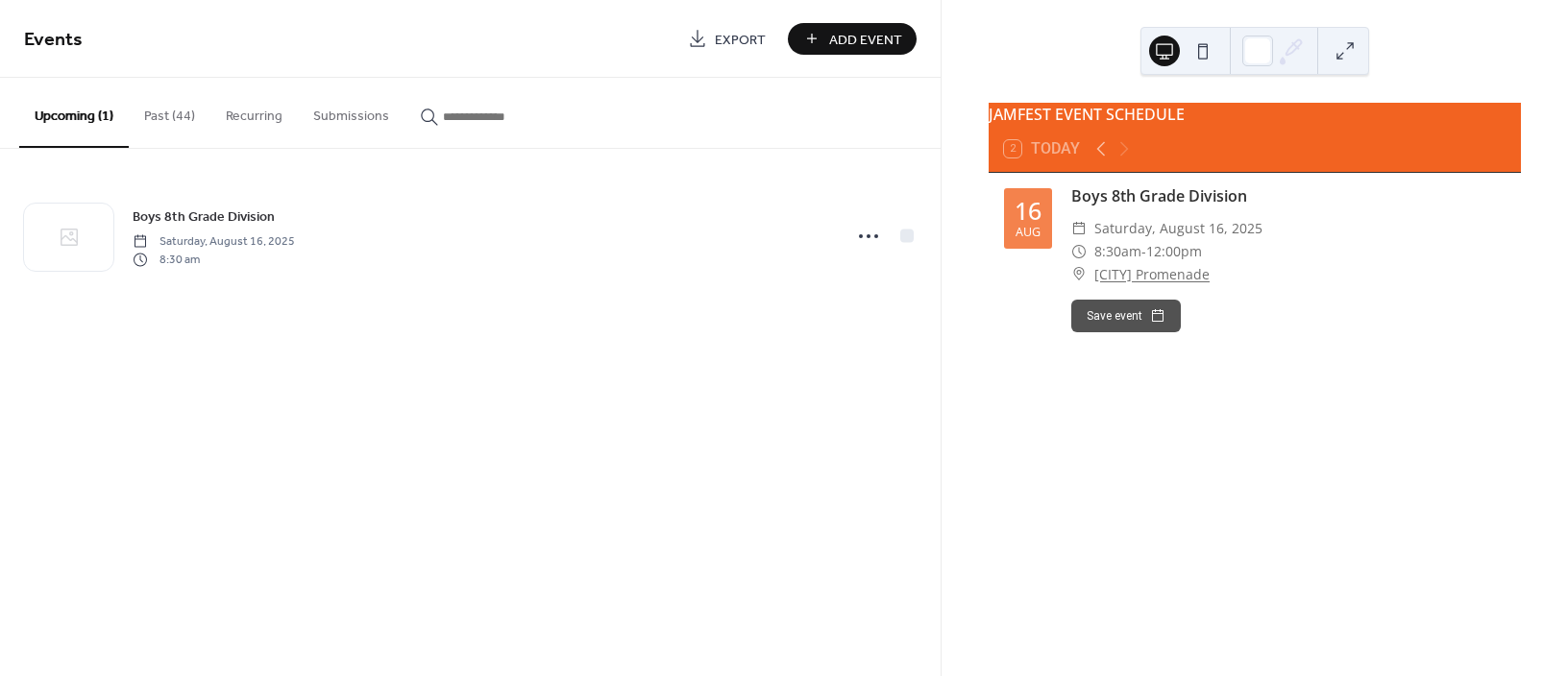 click on "[LOCATION]" at bounding box center (1152, 275) 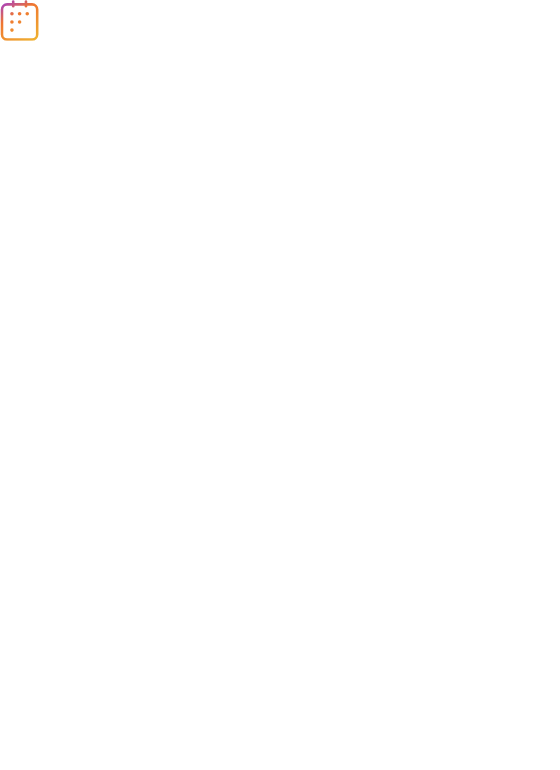 scroll, scrollTop: 0, scrollLeft: 0, axis: both 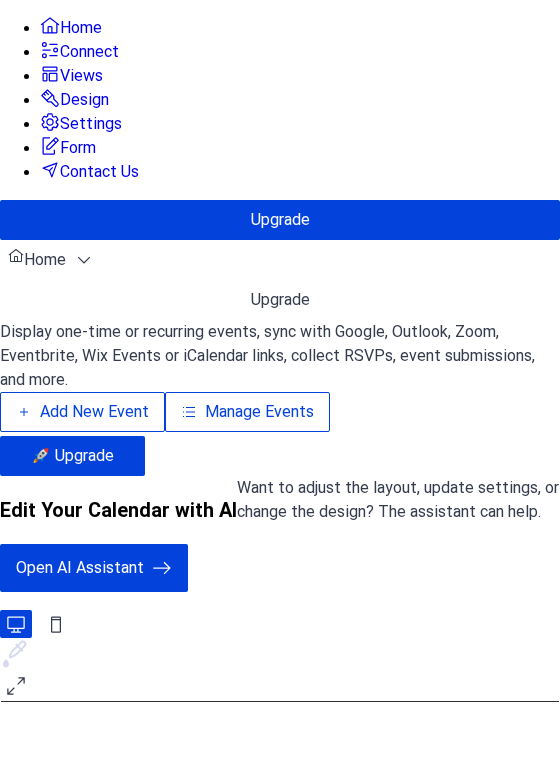 click on "Add New Event" at bounding box center (82, 412) 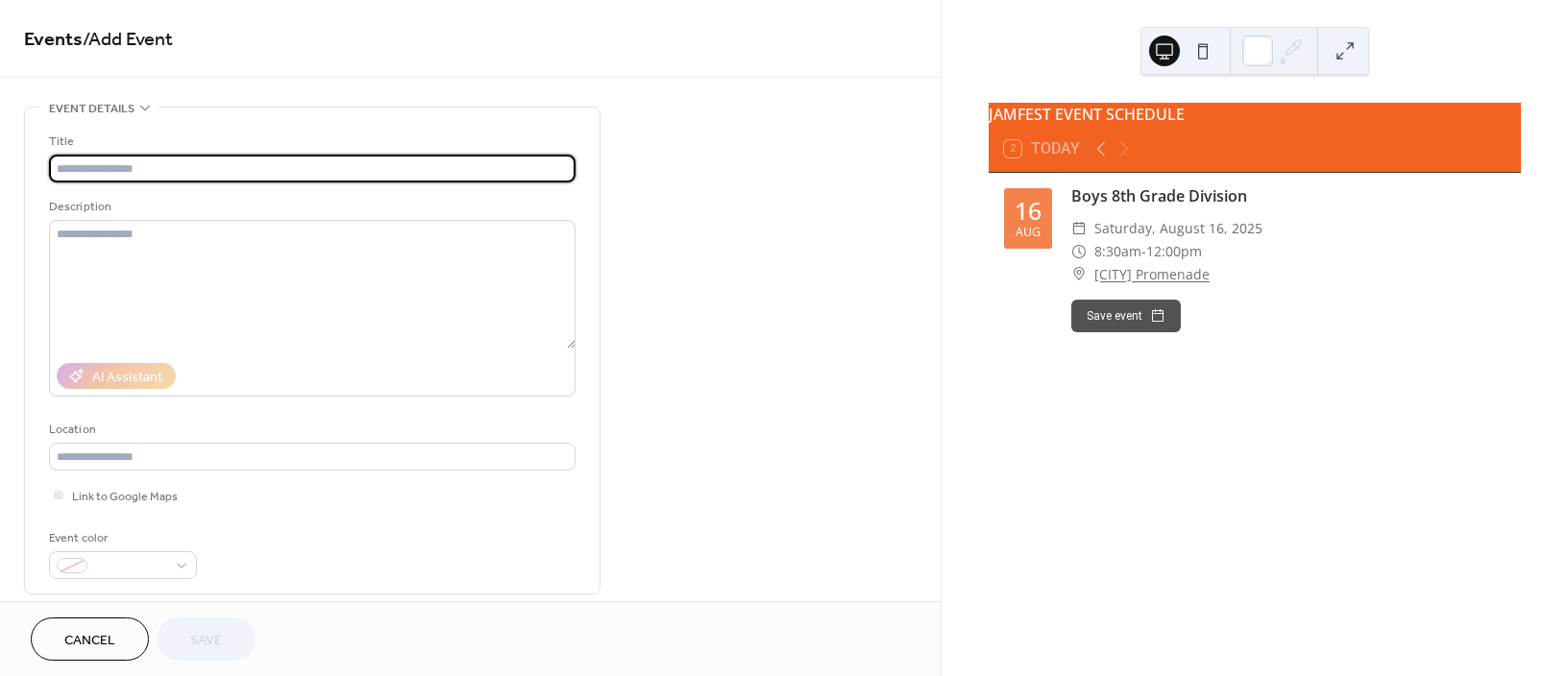 scroll, scrollTop: 0, scrollLeft: 0, axis: both 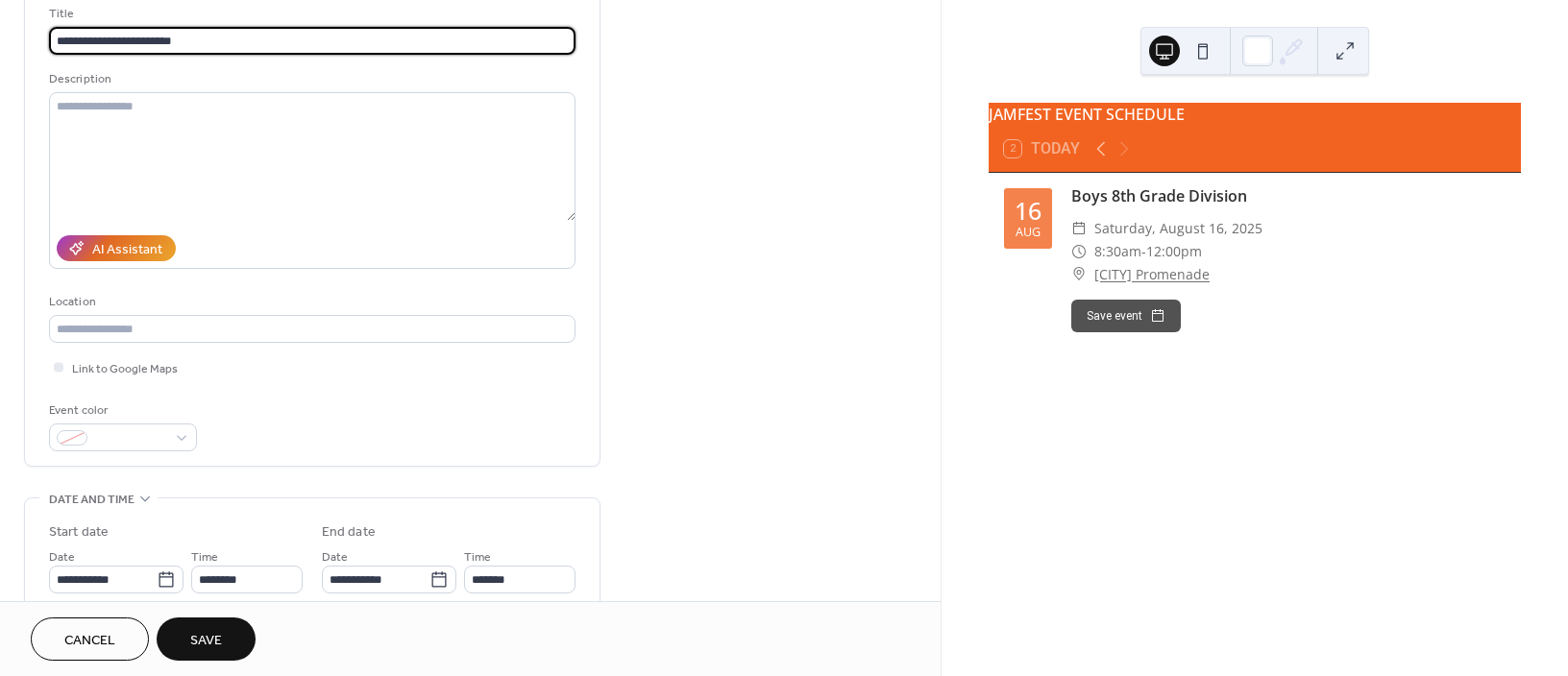 type on "**********" 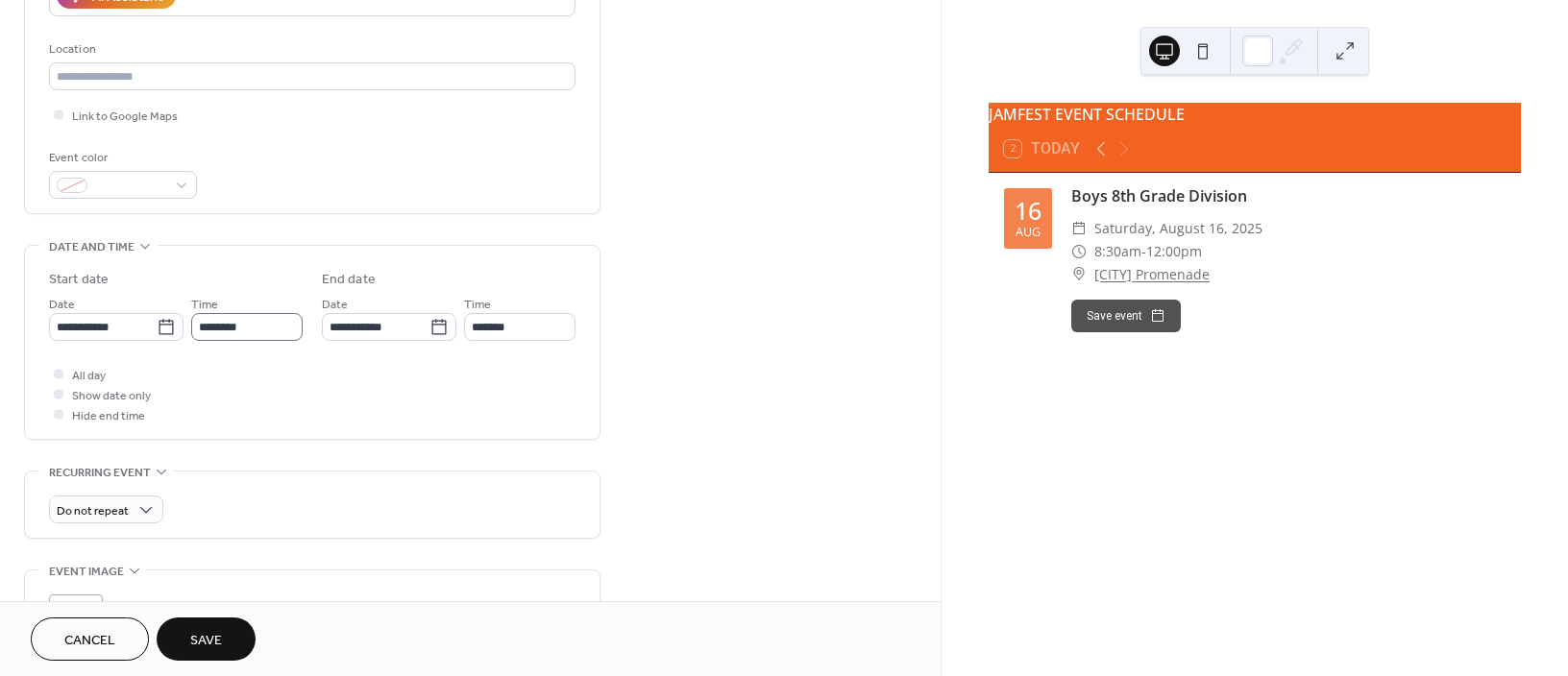 scroll, scrollTop: 384, scrollLeft: 0, axis: vertical 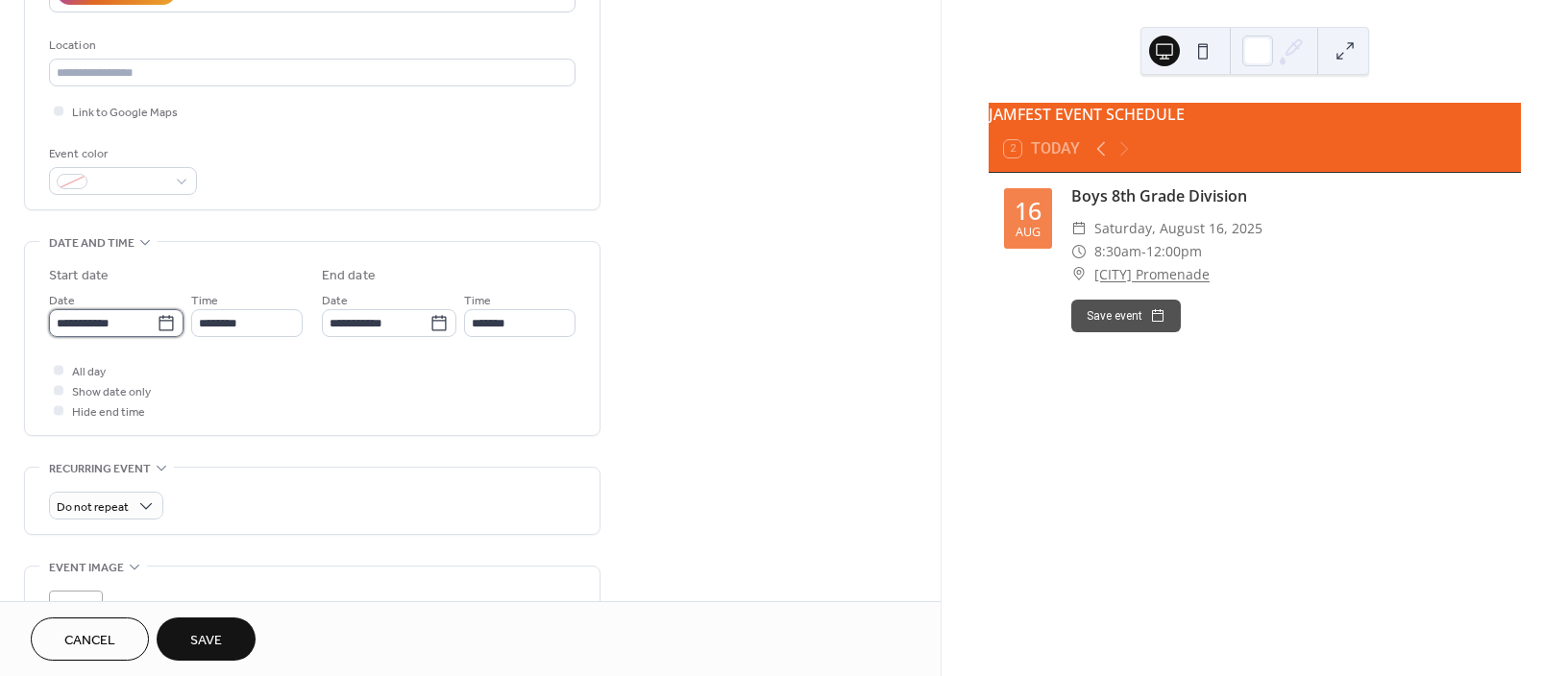 click on "**********" at bounding box center (103, 323) 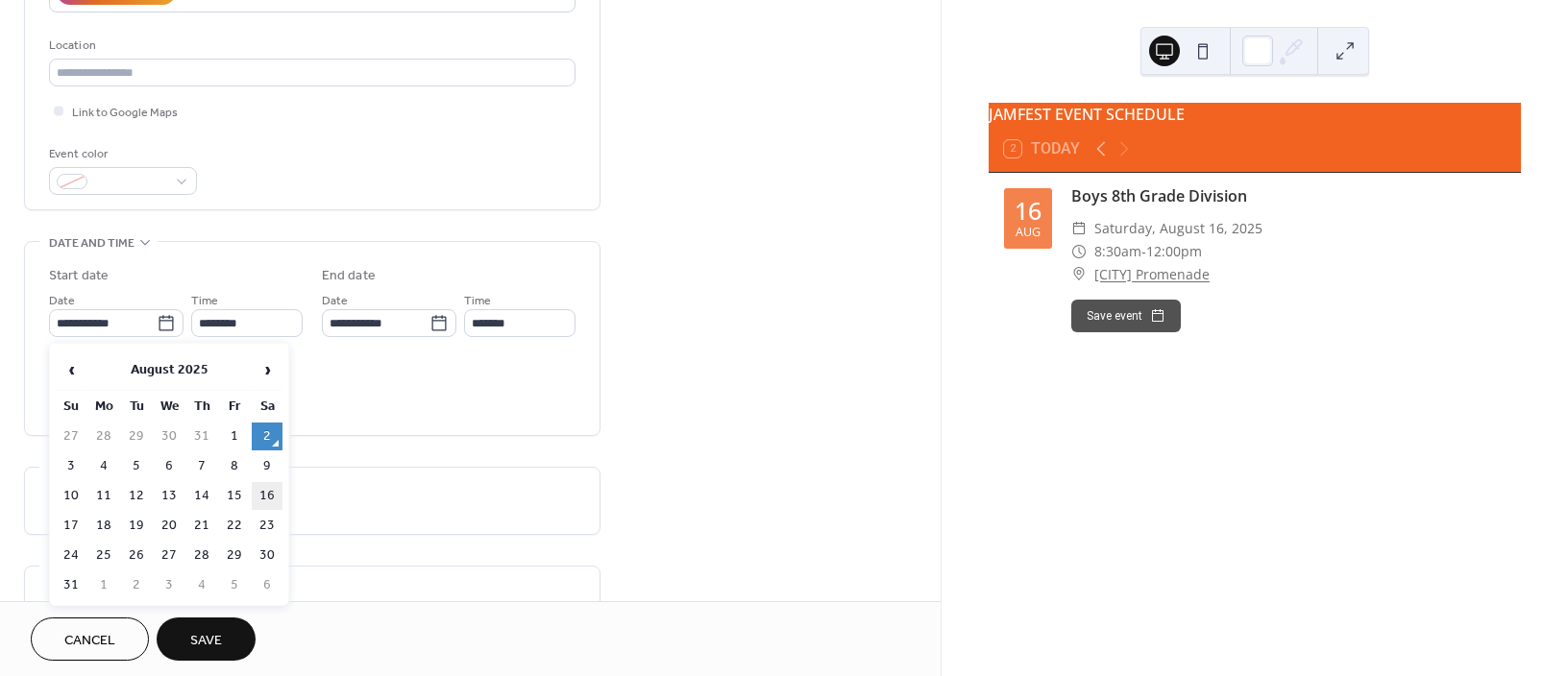 click on "16" at bounding box center (267, 495) 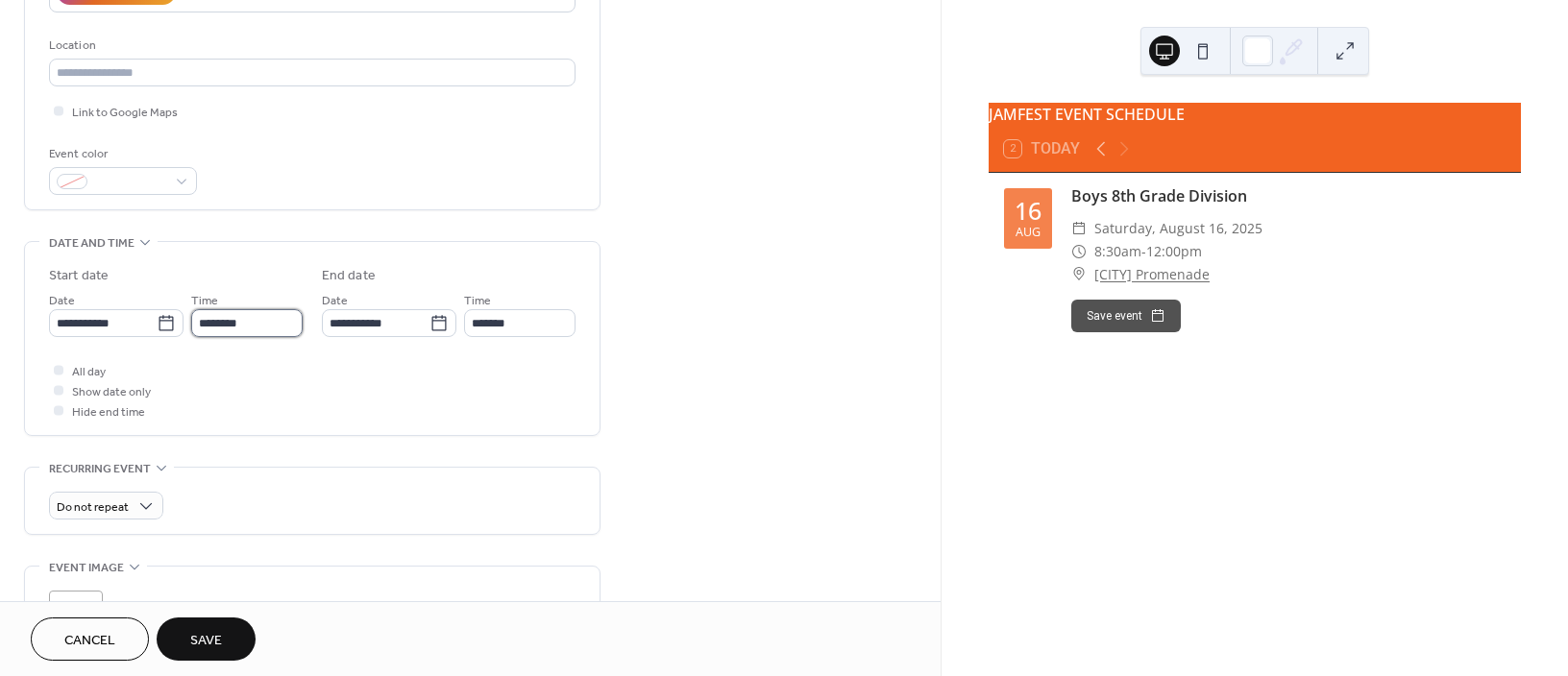 click on "********" at bounding box center [247, 323] 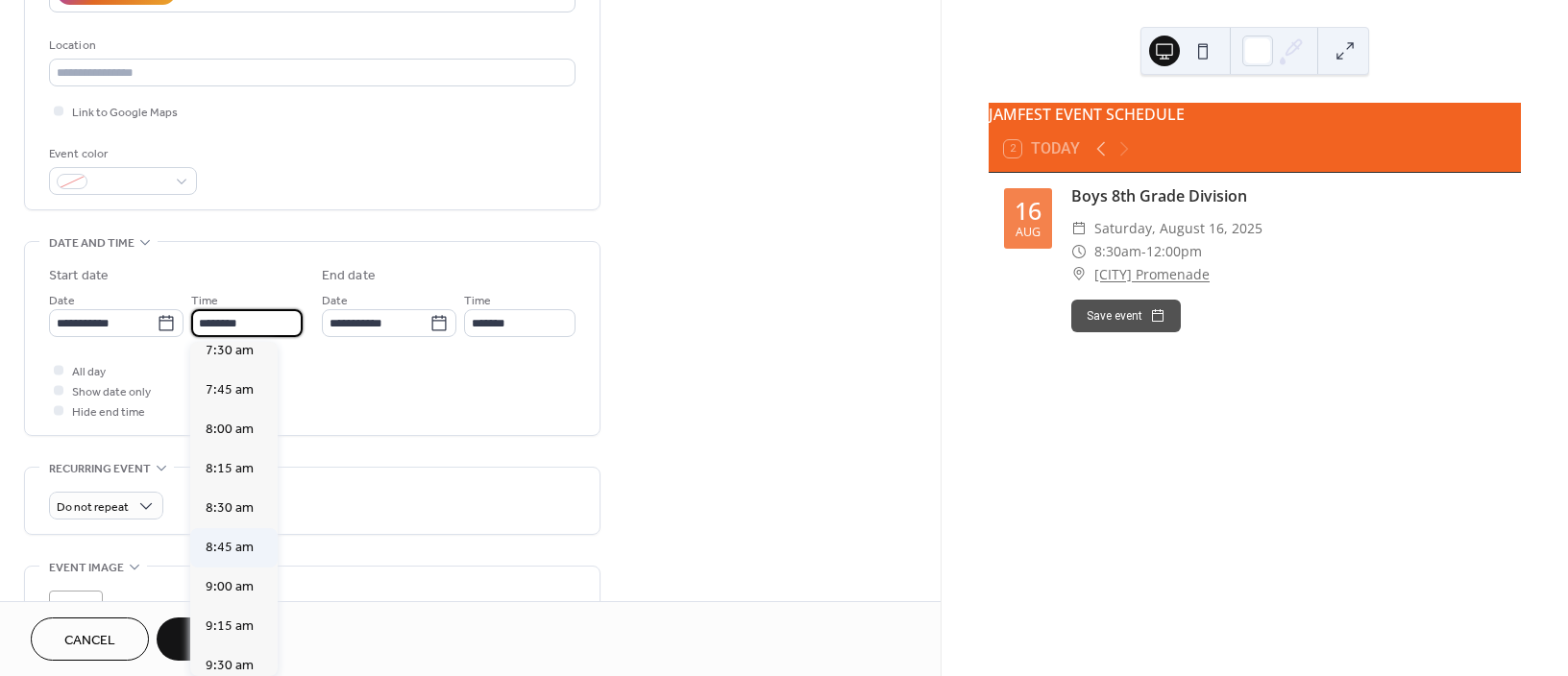 scroll, scrollTop: 1188, scrollLeft: 0, axis: vertical 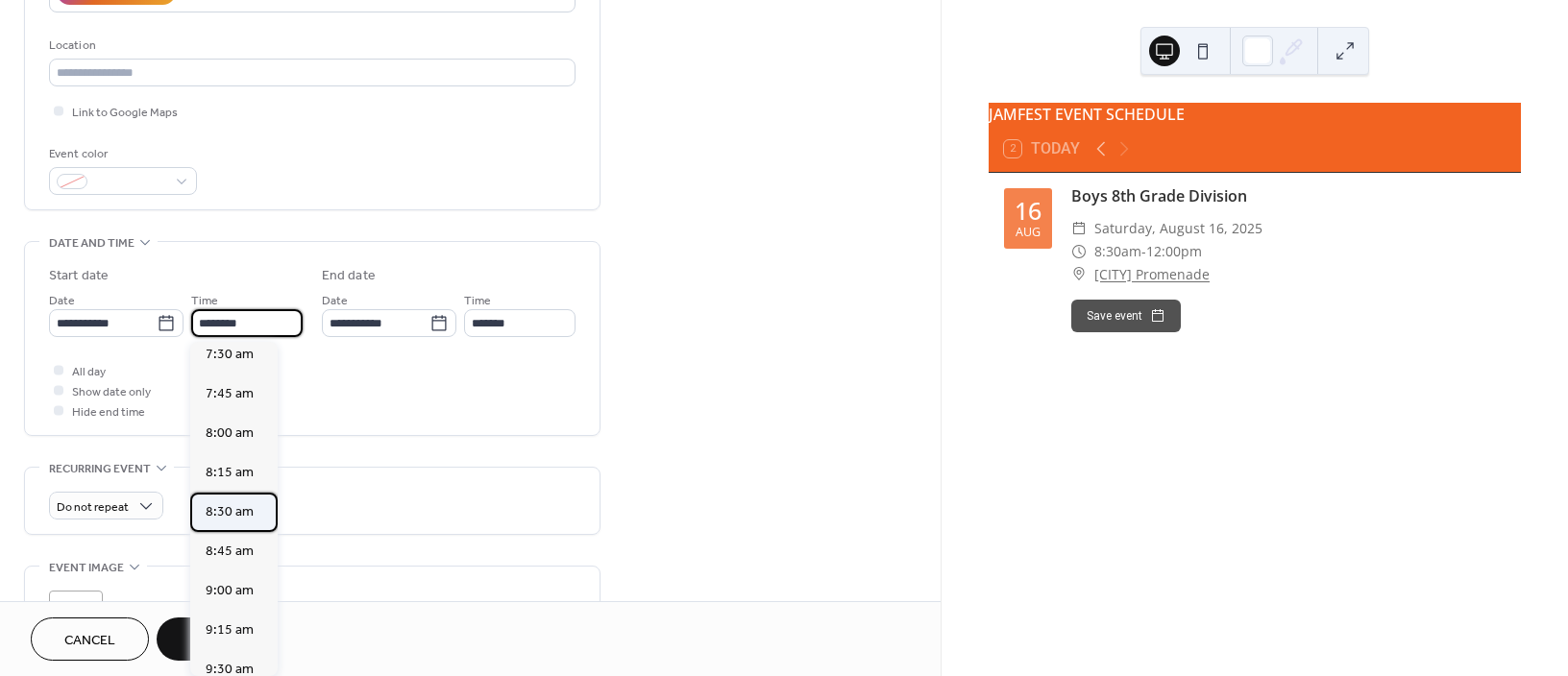 click on "8:30 am" at bounding box center (230, 512) 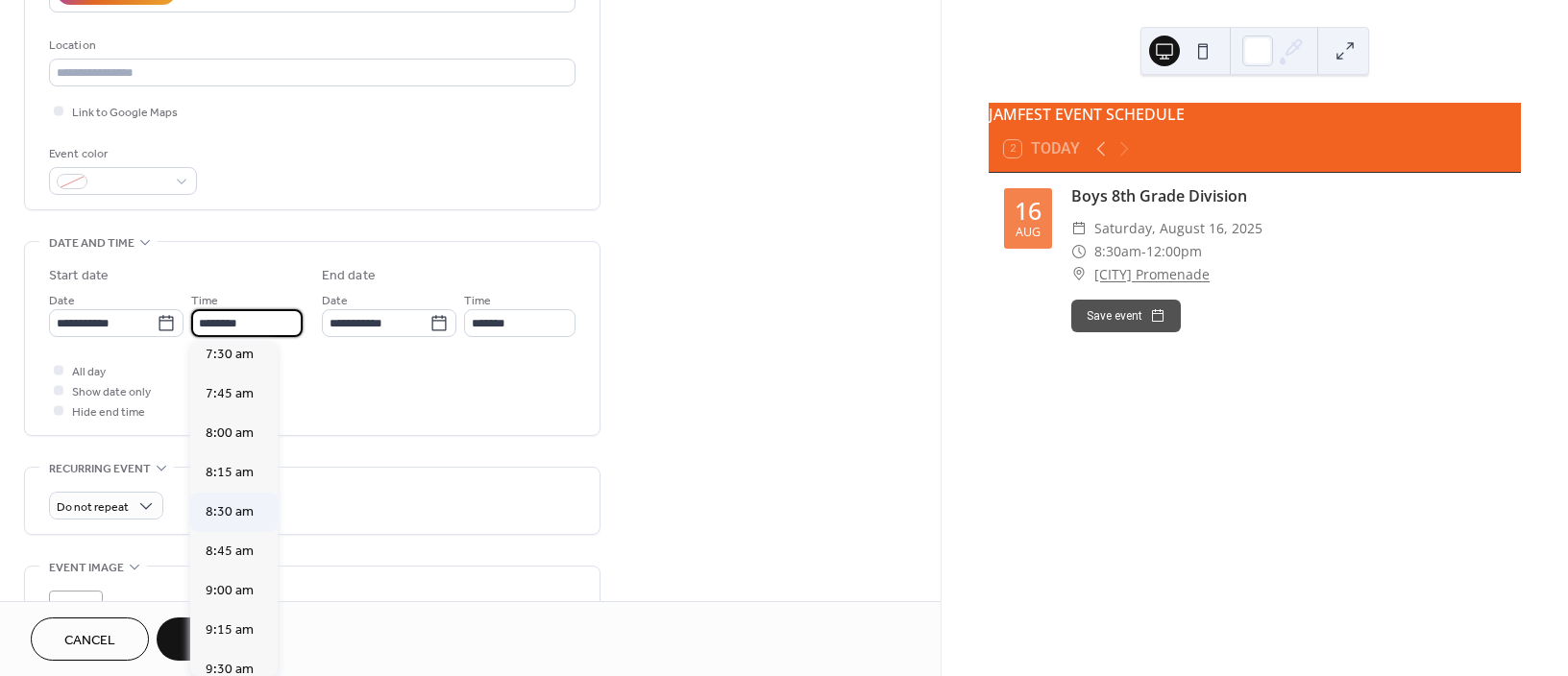 type on "*******" 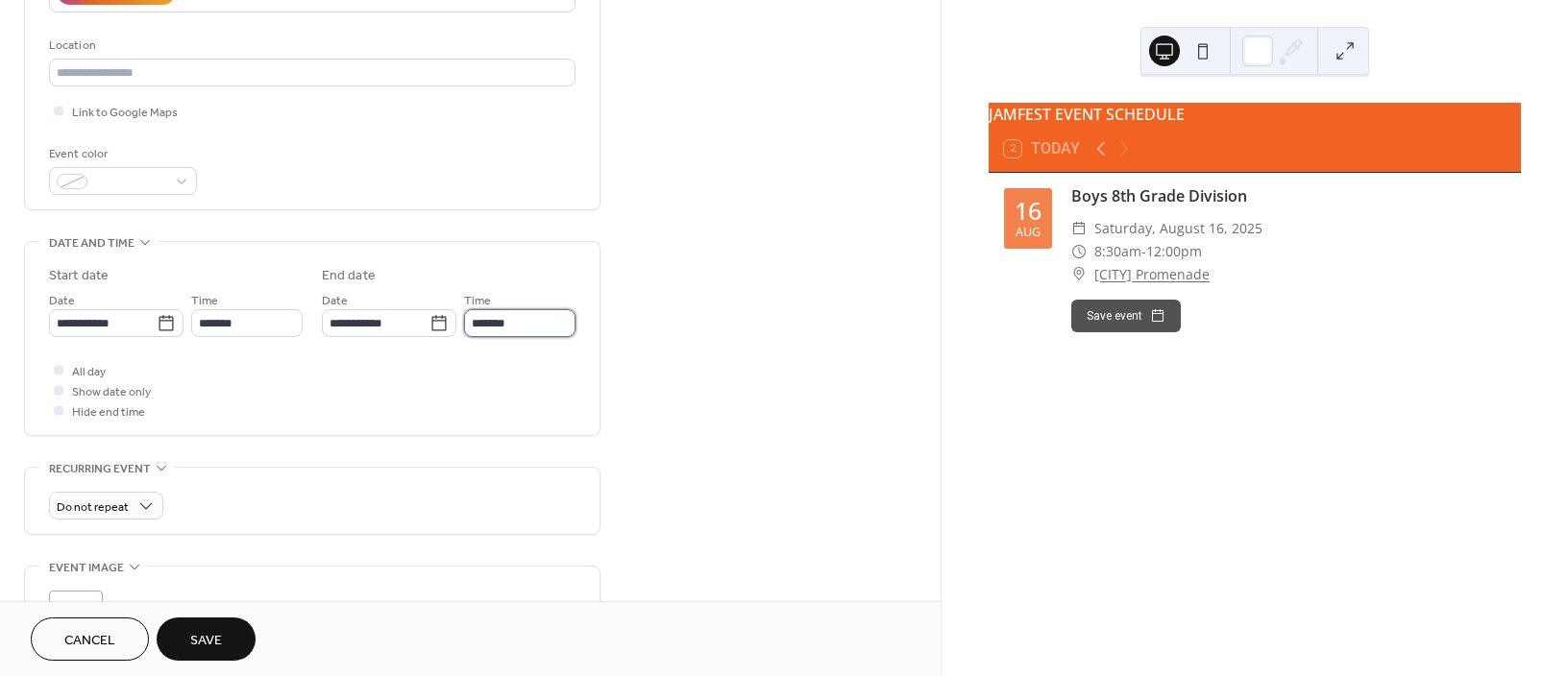 click on "*******" at bounding box center [520, 323] 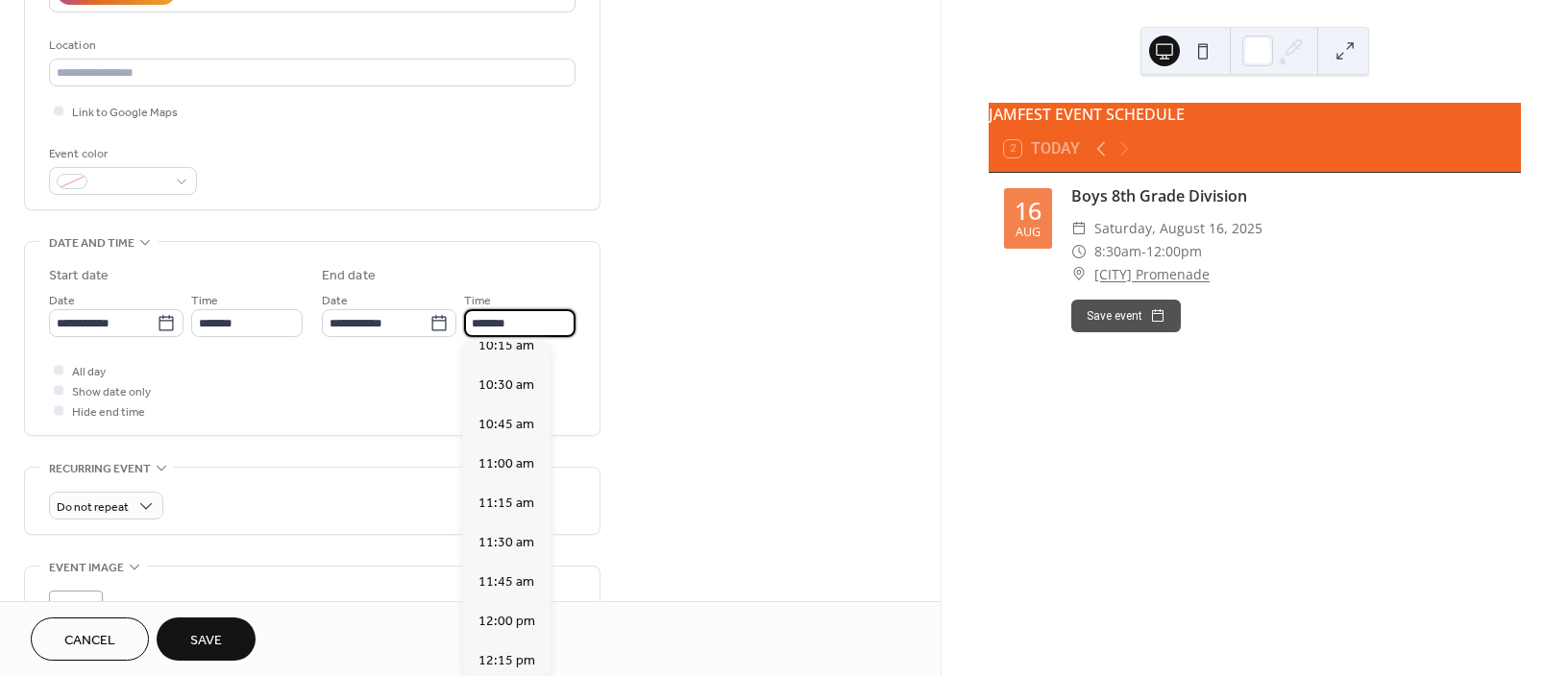 scroll, scrollTop: 255, scrollLeft: 0, axis: vertical 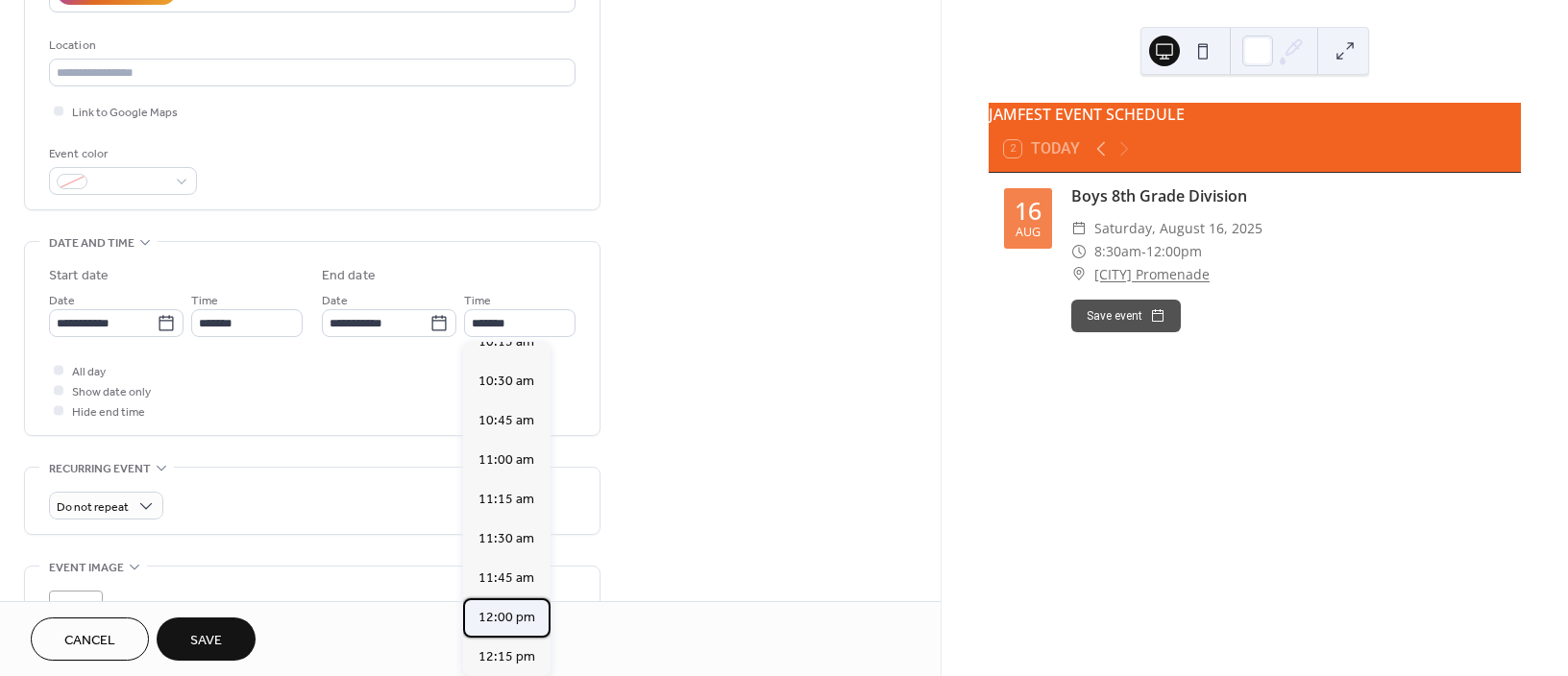 click on "12:00 pm" at bounding box center (506, 617) 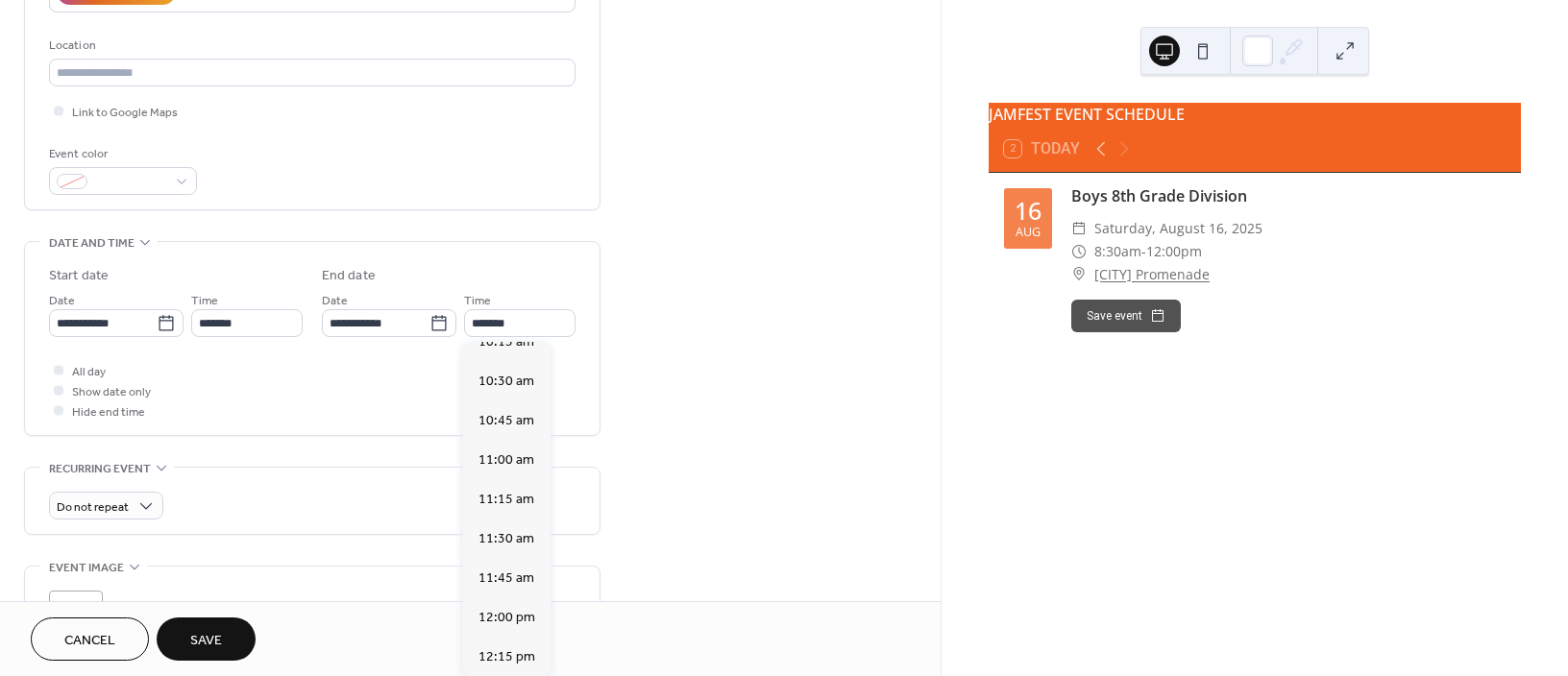 type on "********" 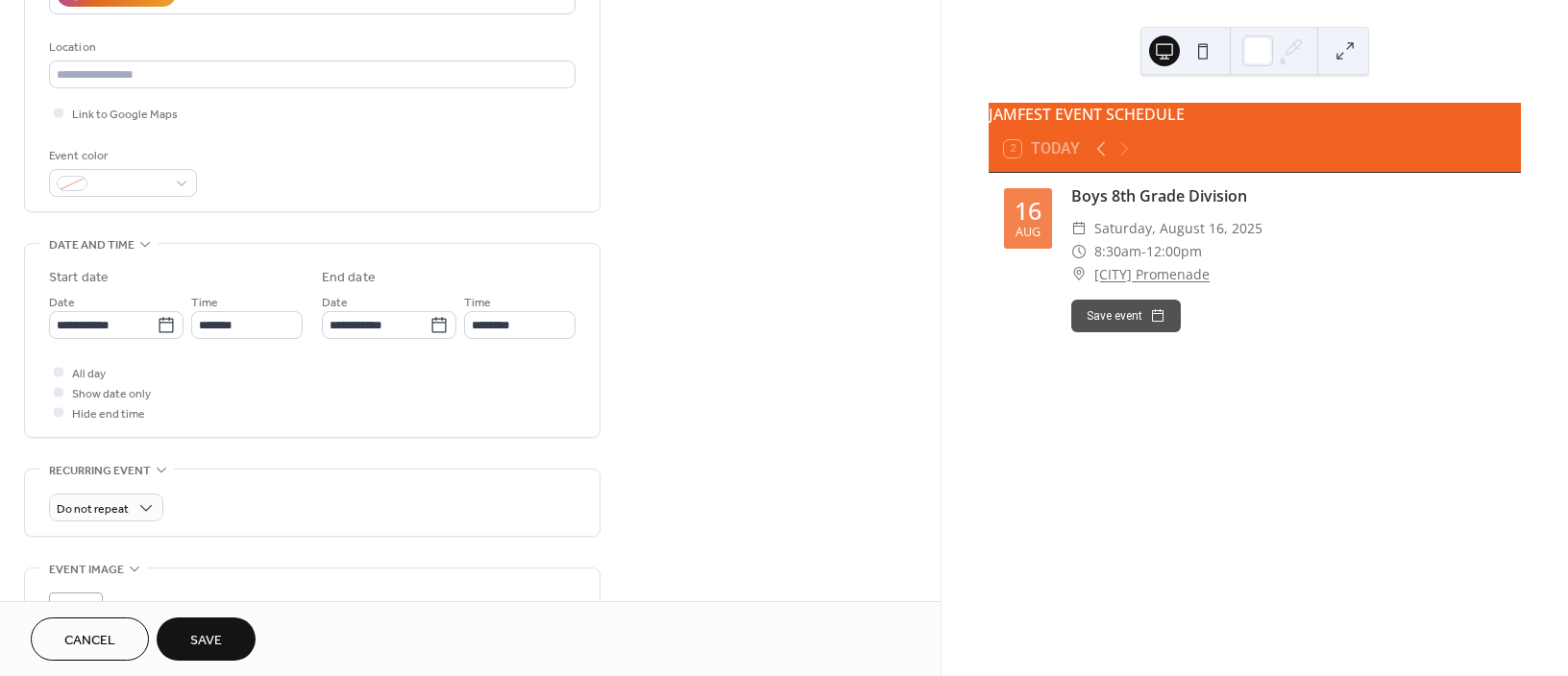 scroll, scrollTop: 378, scrollLeft: 0, axis: vertical 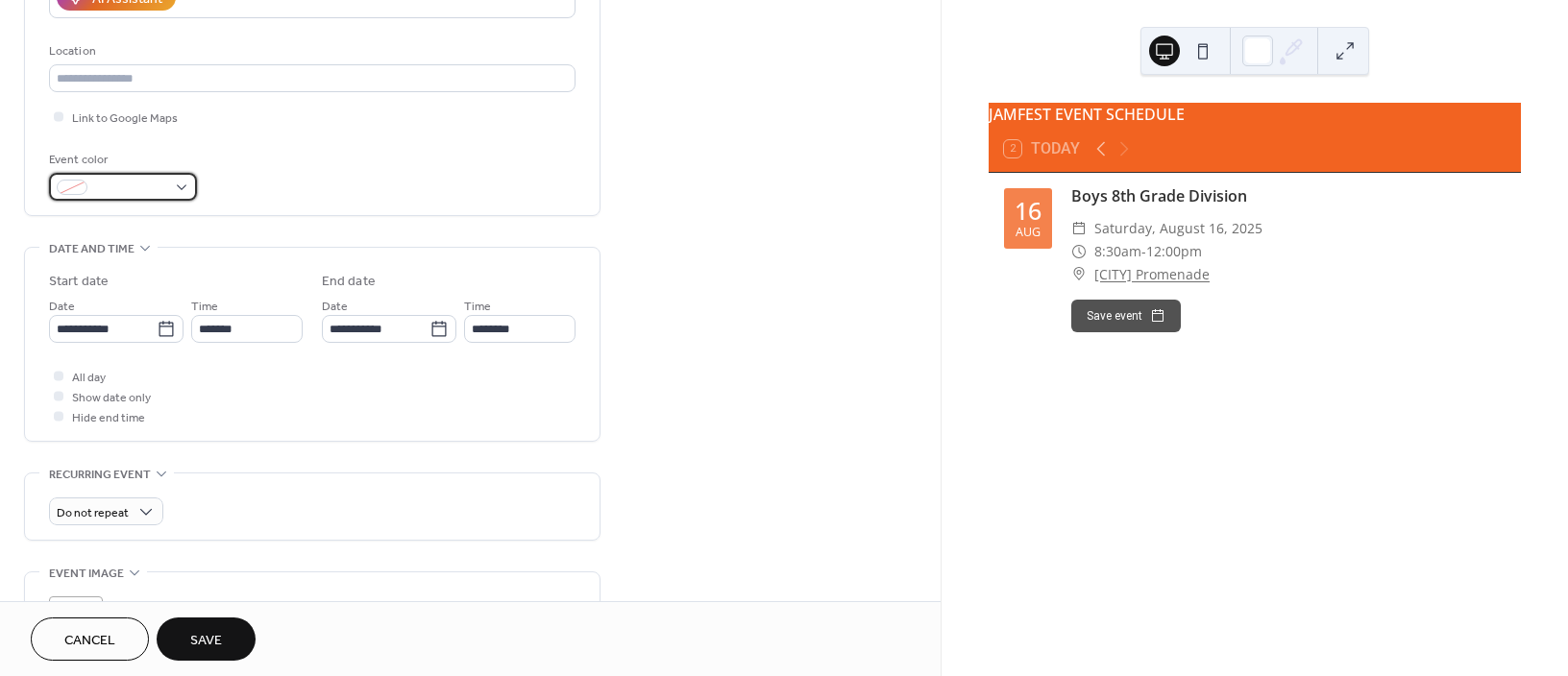 click at bounding box center (131, 188) 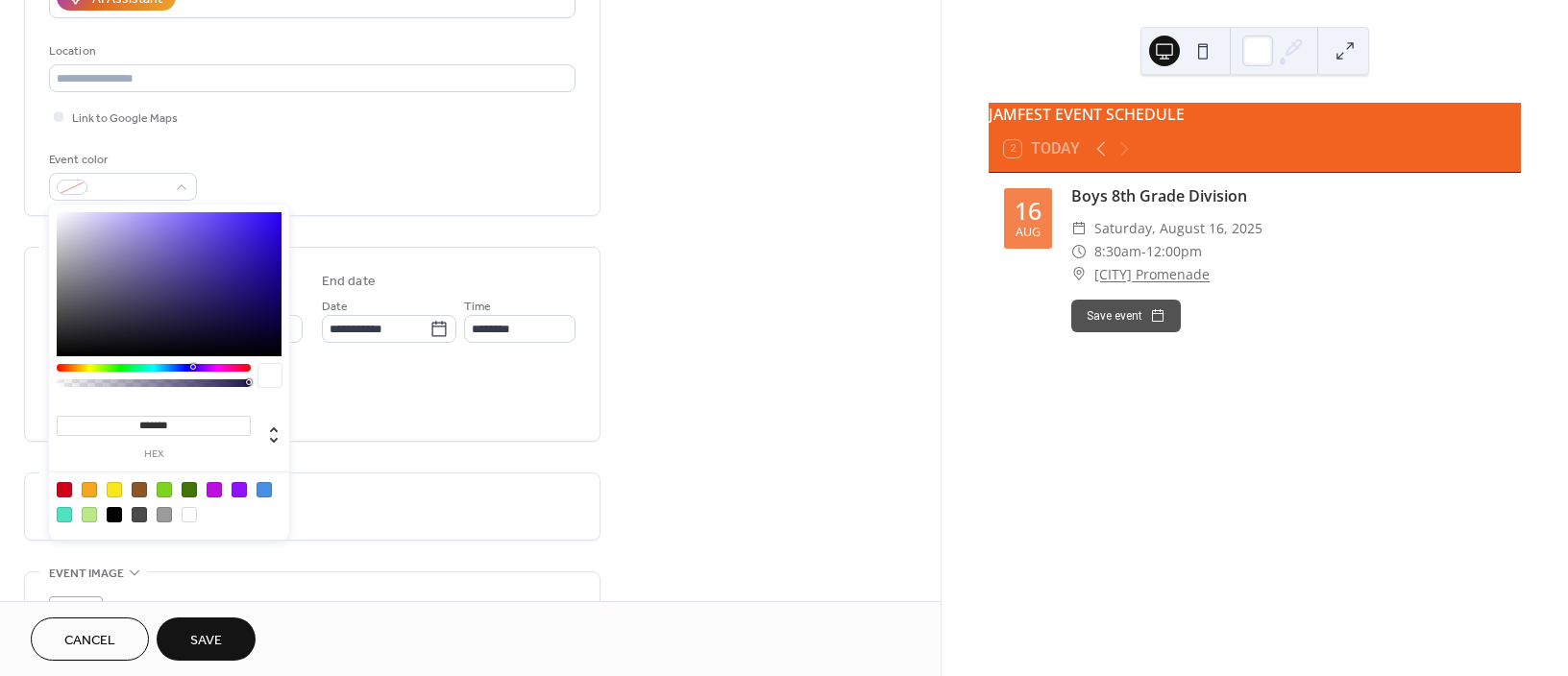 click at bounding box center [89, 490] 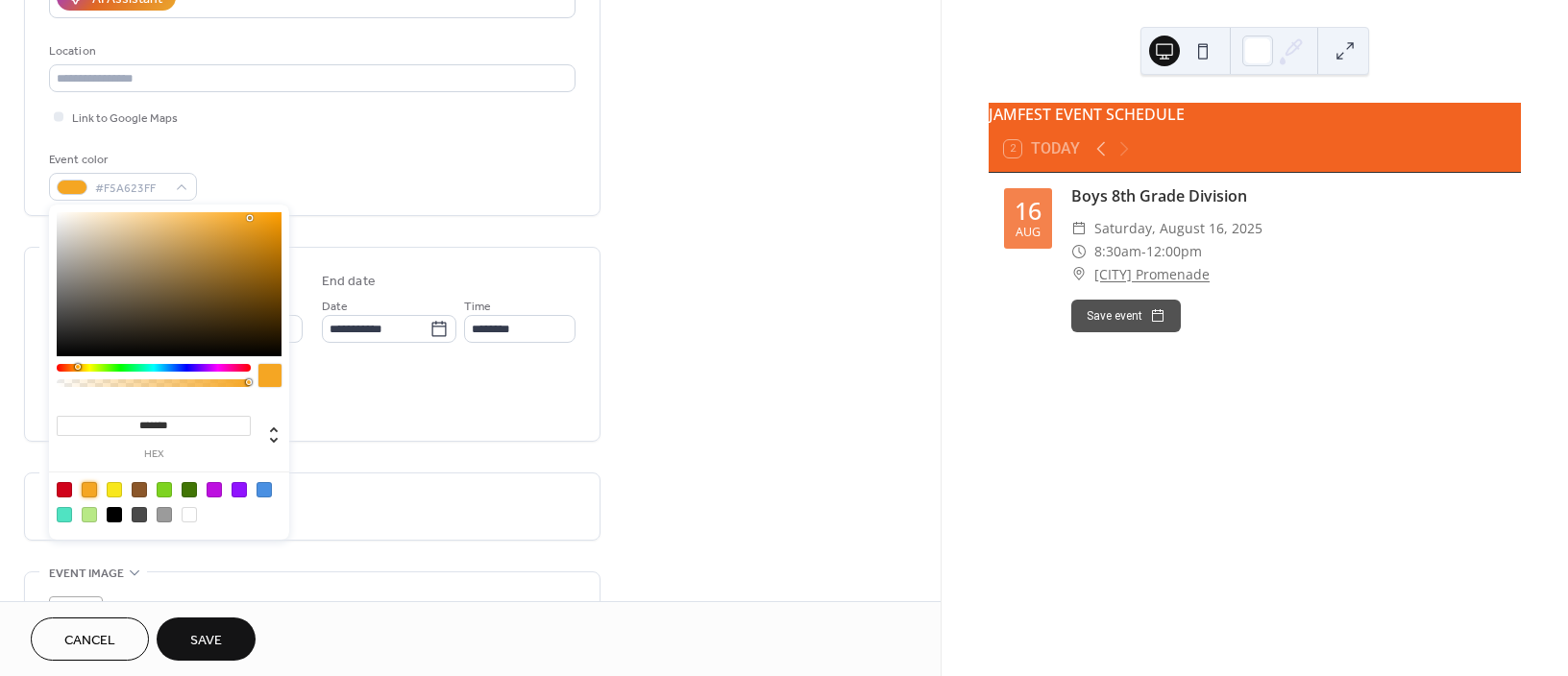 click on "Save" at bounding box center (206, 639) 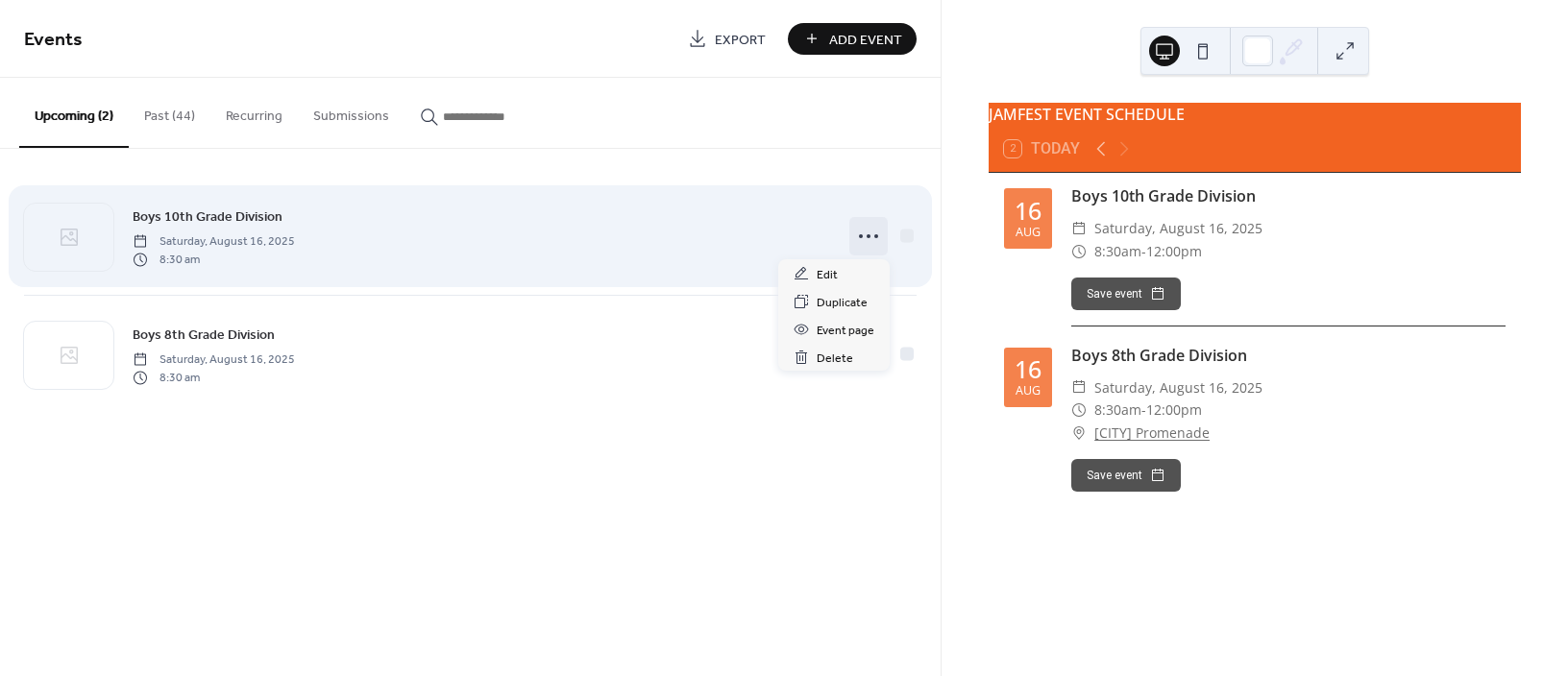 click 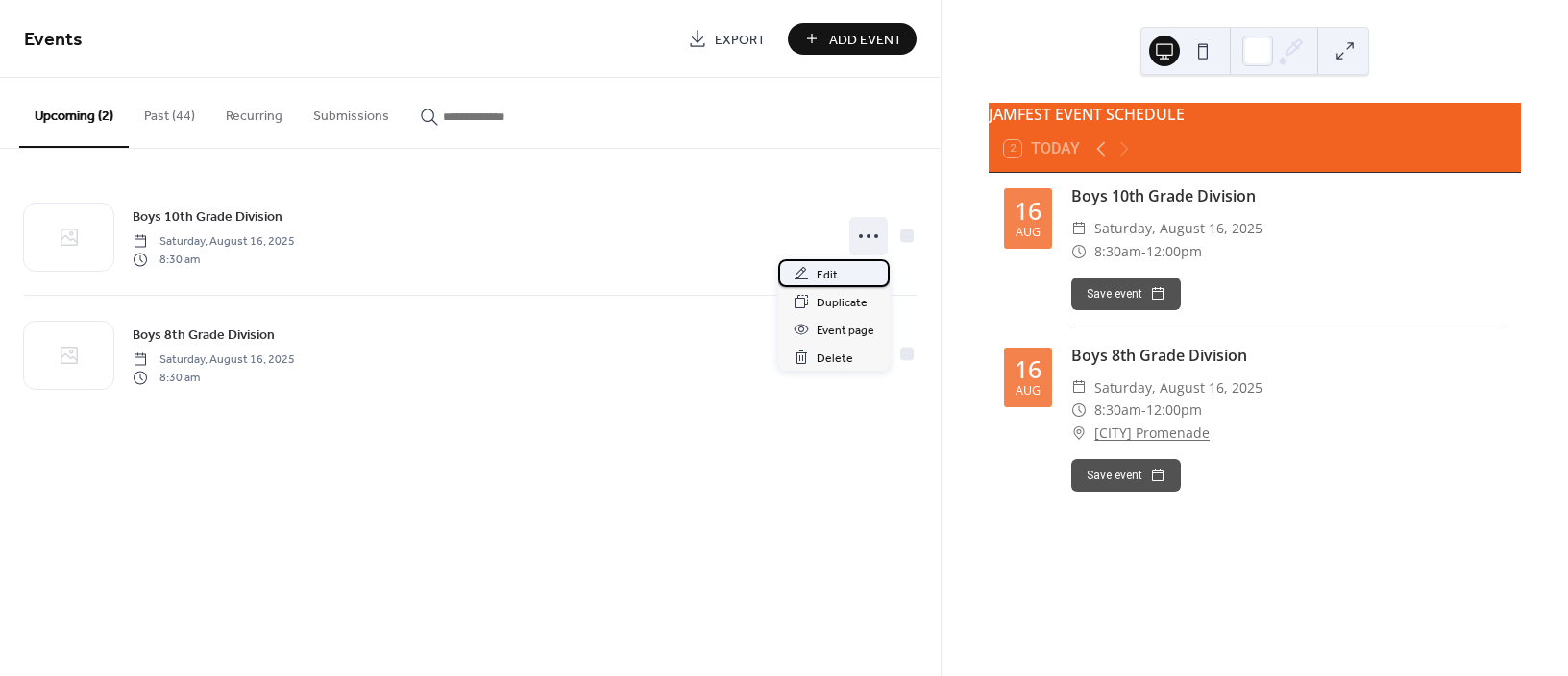 click on "Edit" at bounding box center (827, 275) 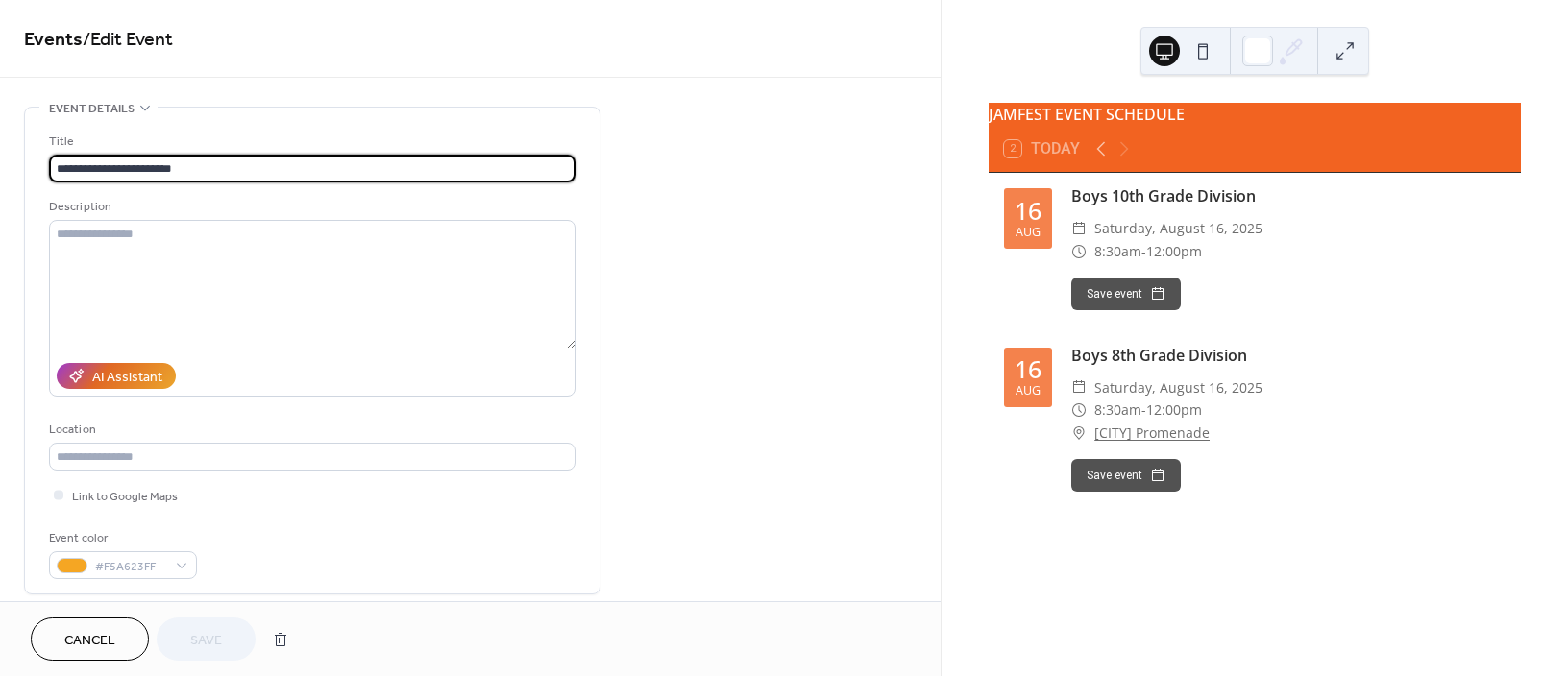 click on "**********" at bounding box center (312, 168) 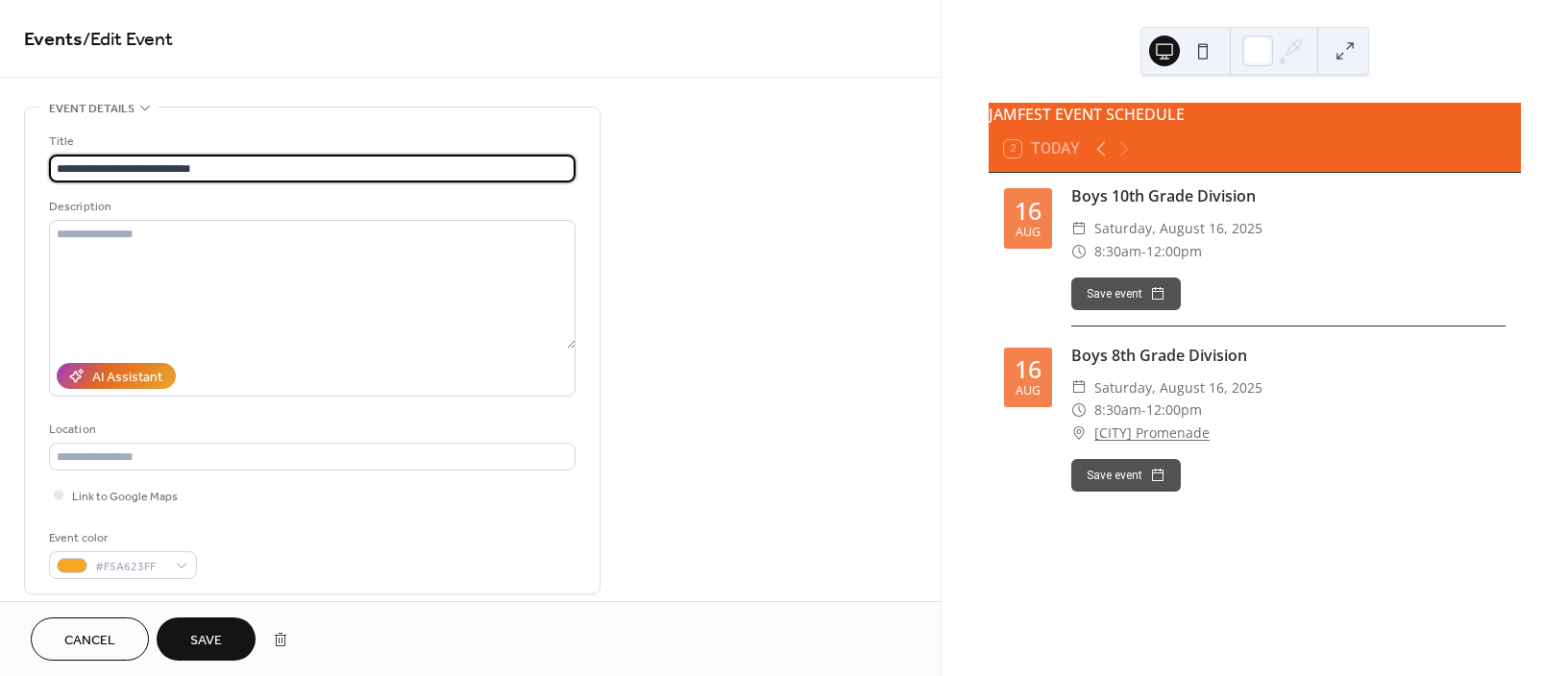 type on "**********" 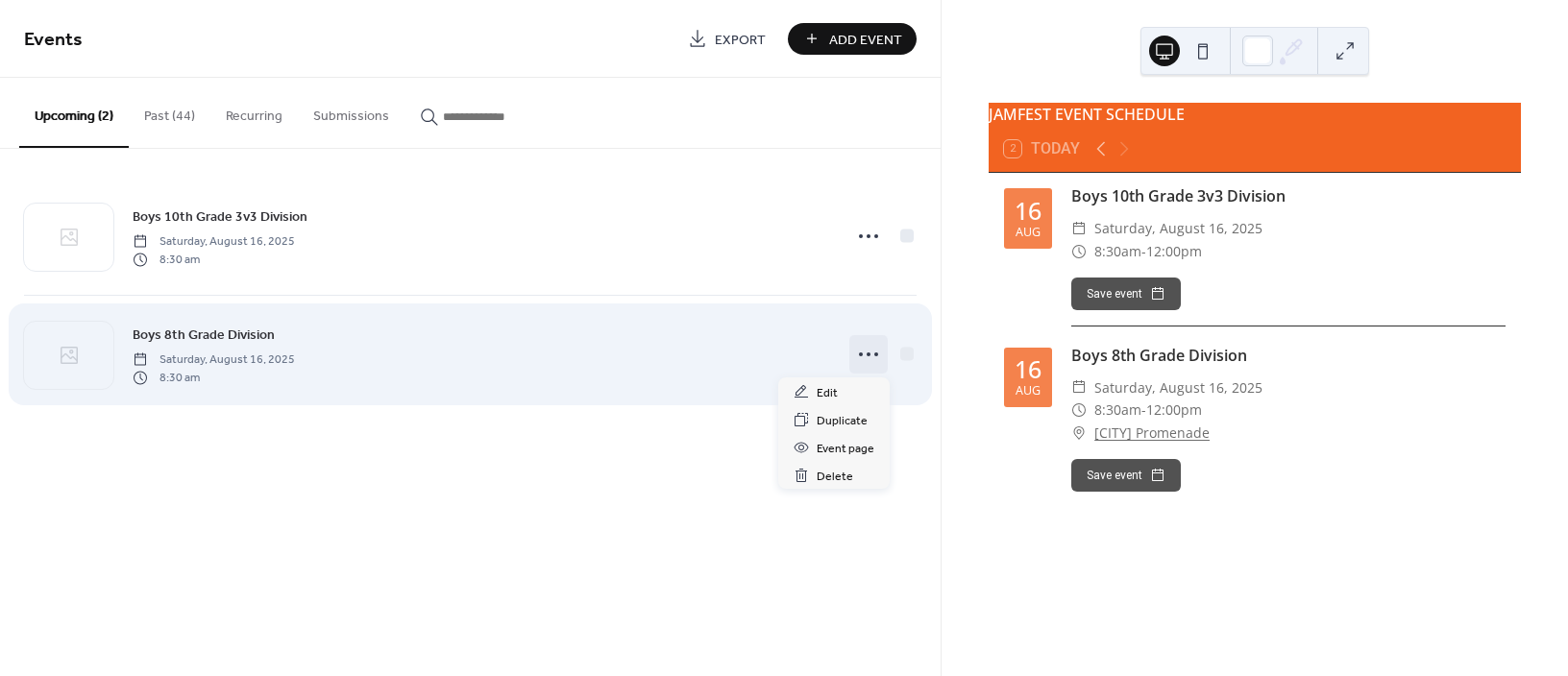 click 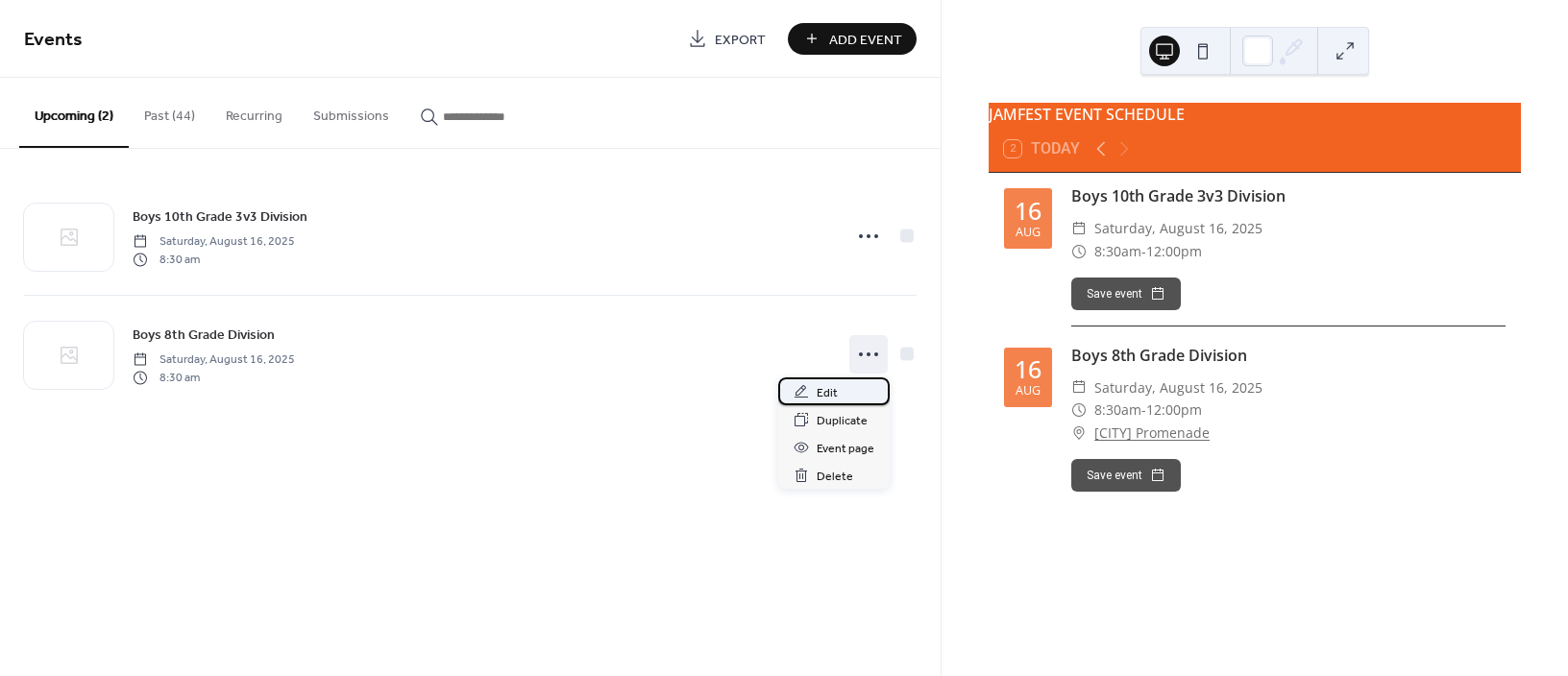 click on "Edit" at bounding box center [834, 391] 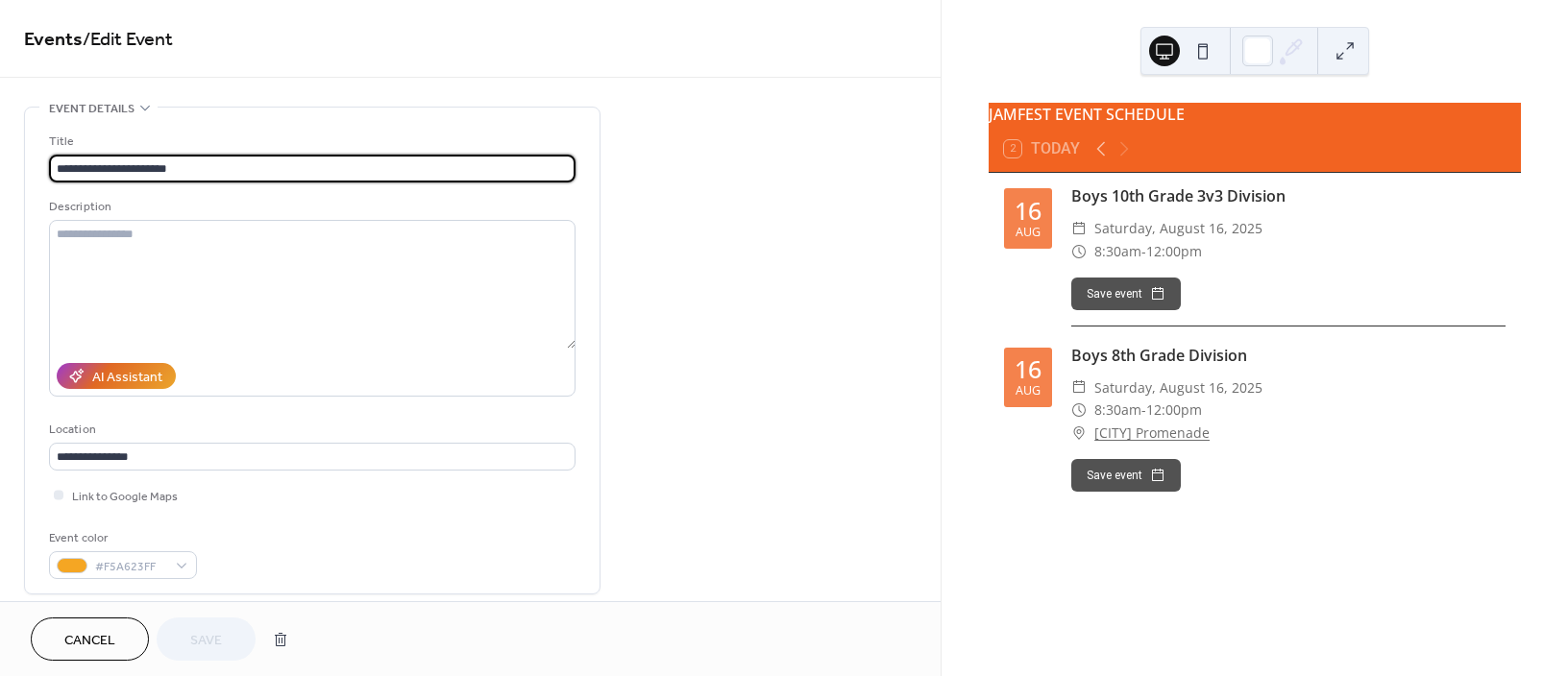 click on "**********" at bounding box center (312, 168) 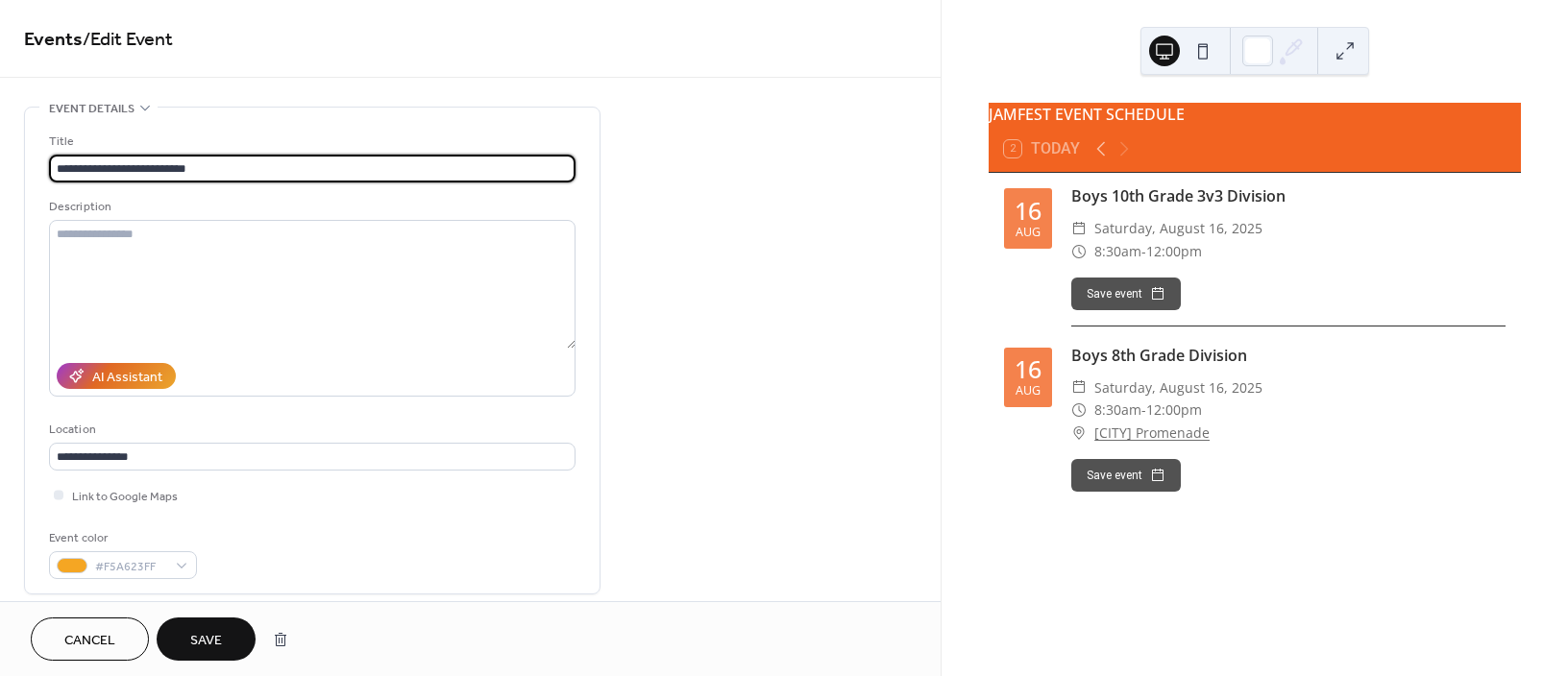 type on "**********" 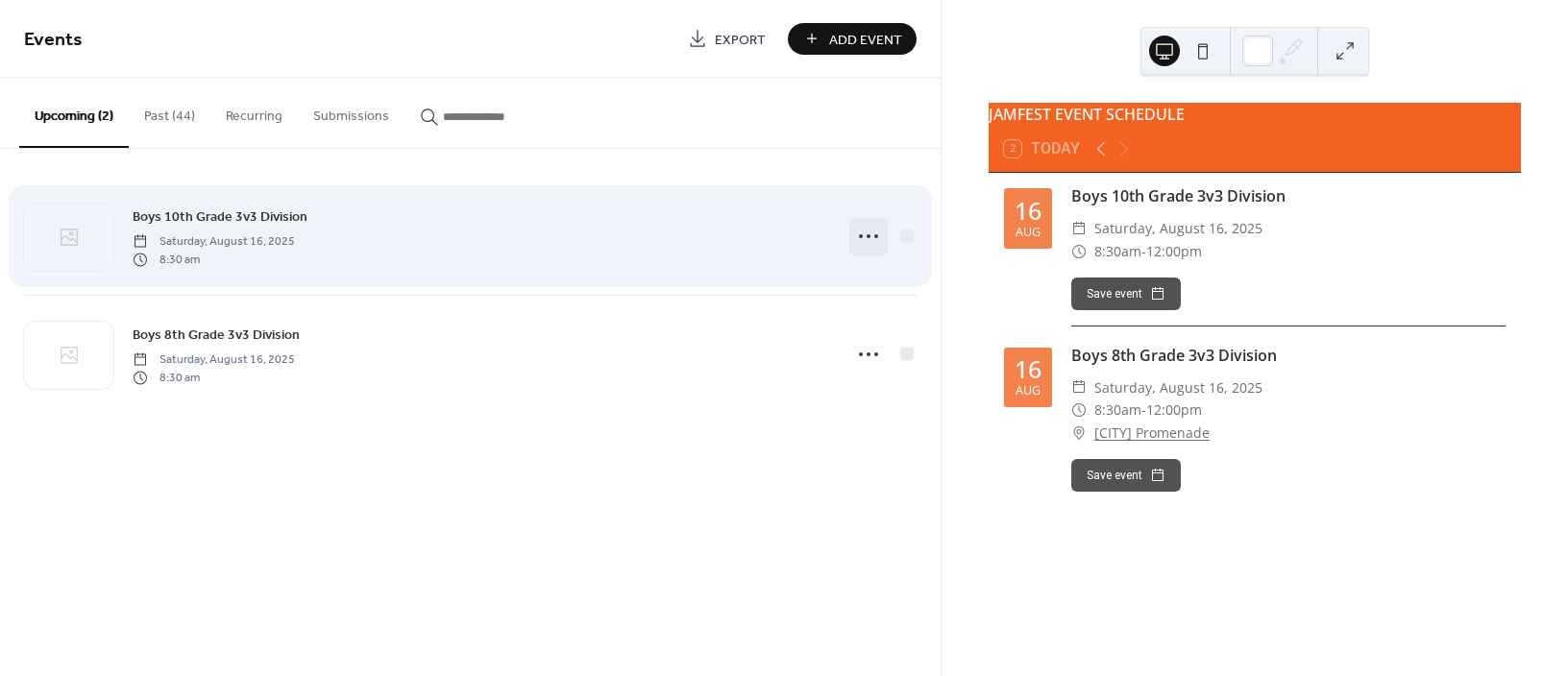 click 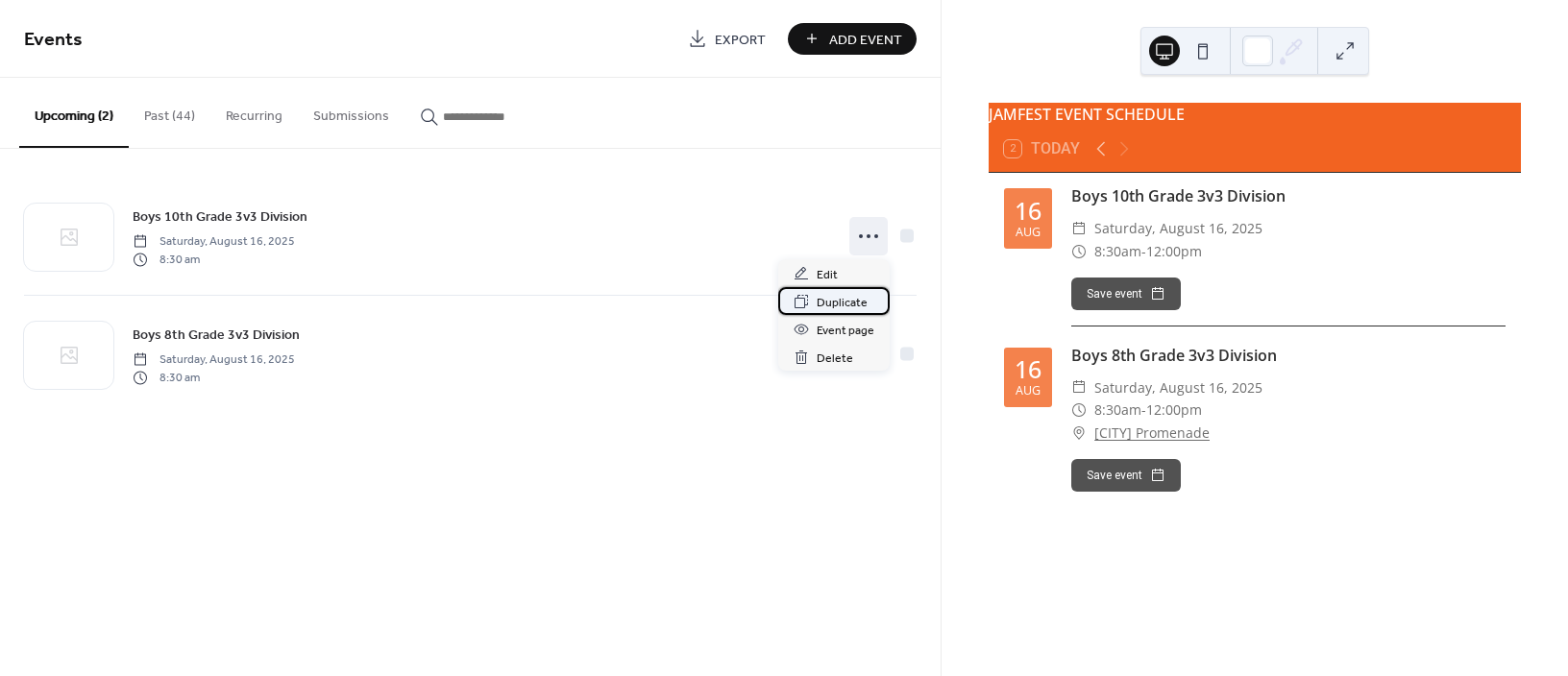 click on "Duplicate" at bounding box center (842, 302) 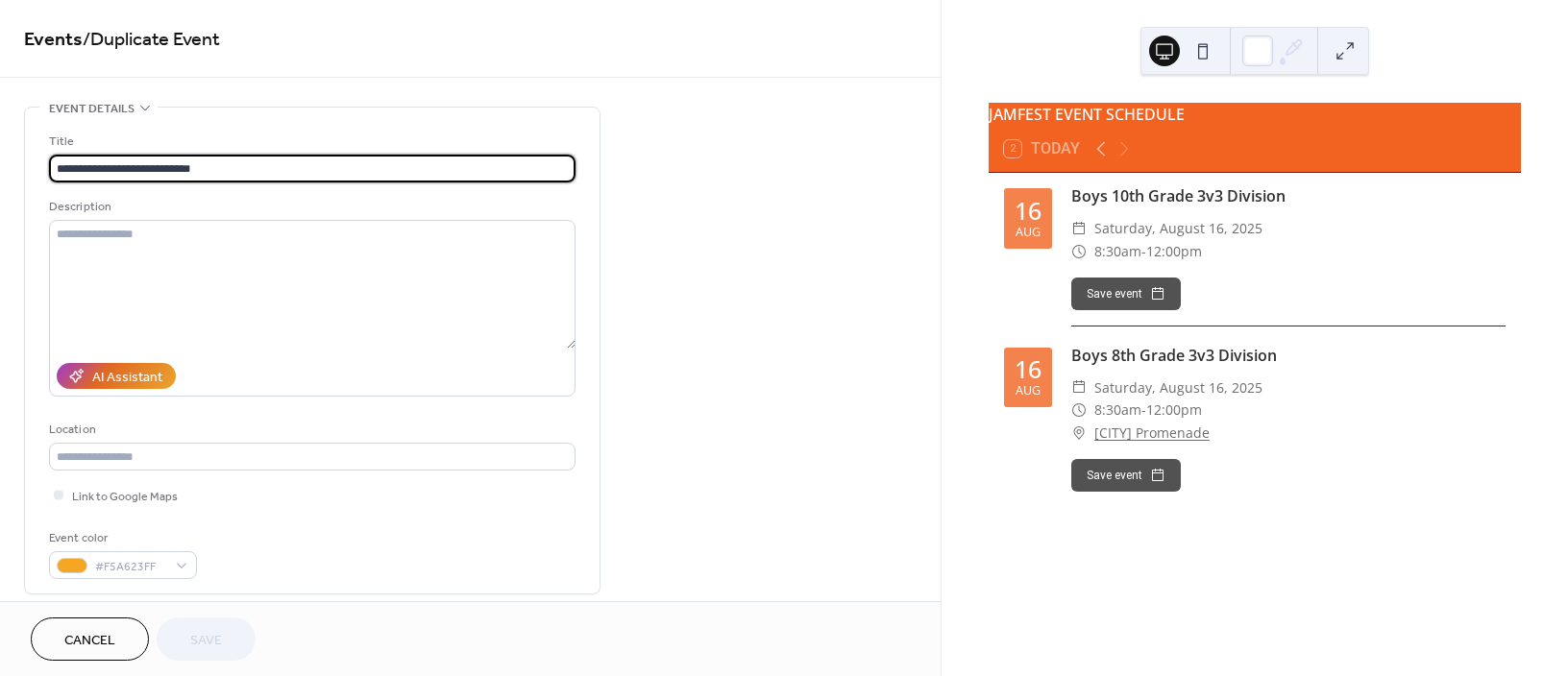 drag, startPoint x: 137, startPoint y: 168, endPoint x: 36, endPoint y: 158, distance: 101.49384 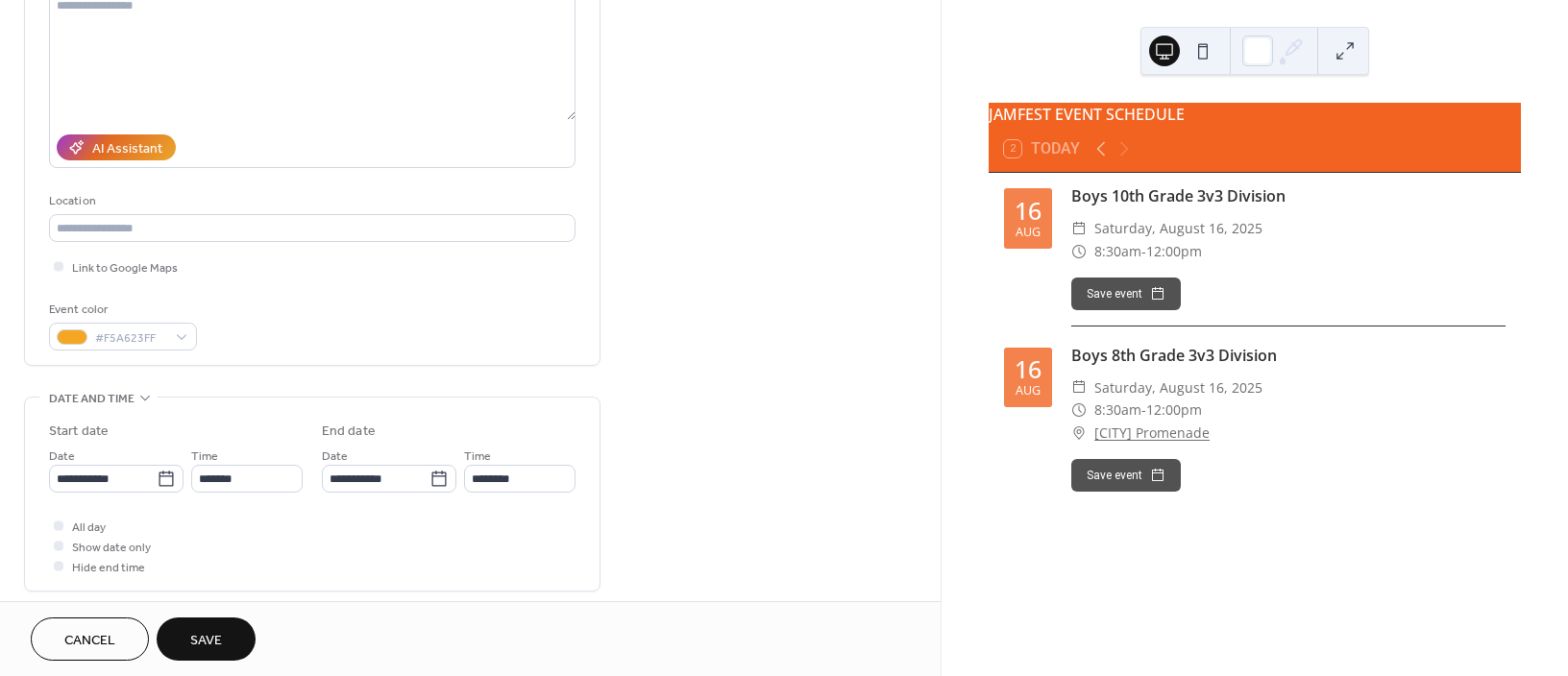 scroll, scrollTop: 255, scrollLeft: 0, axis: vertical 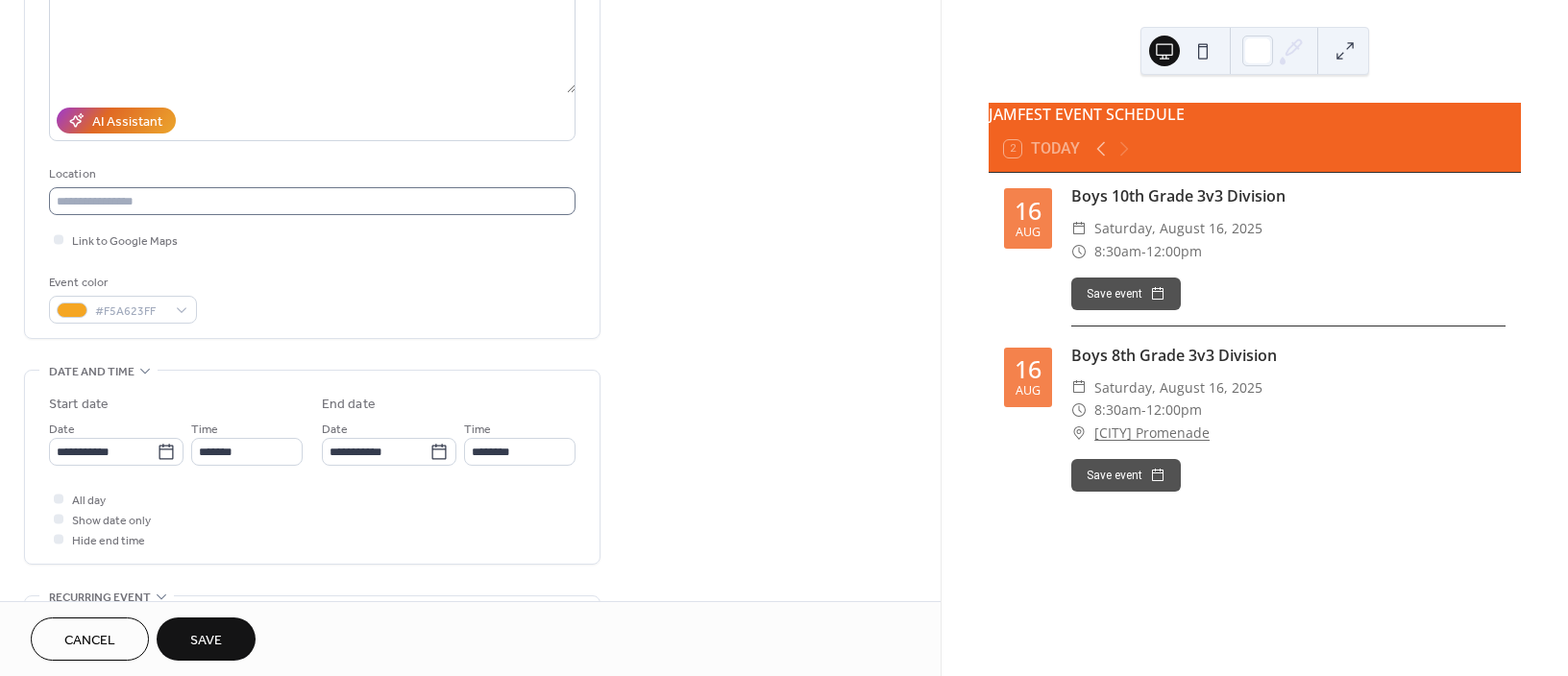type on "**********" 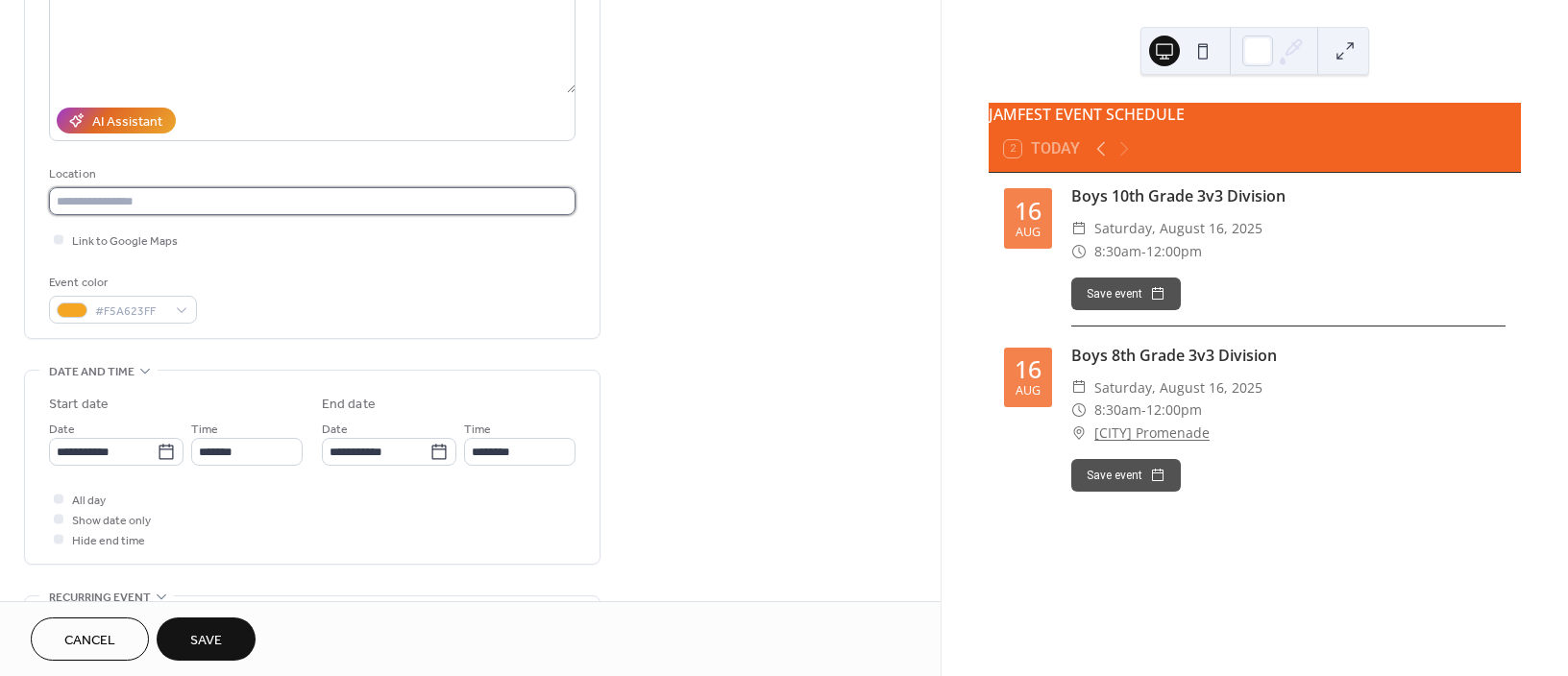 click at bounding box center [312, 201] 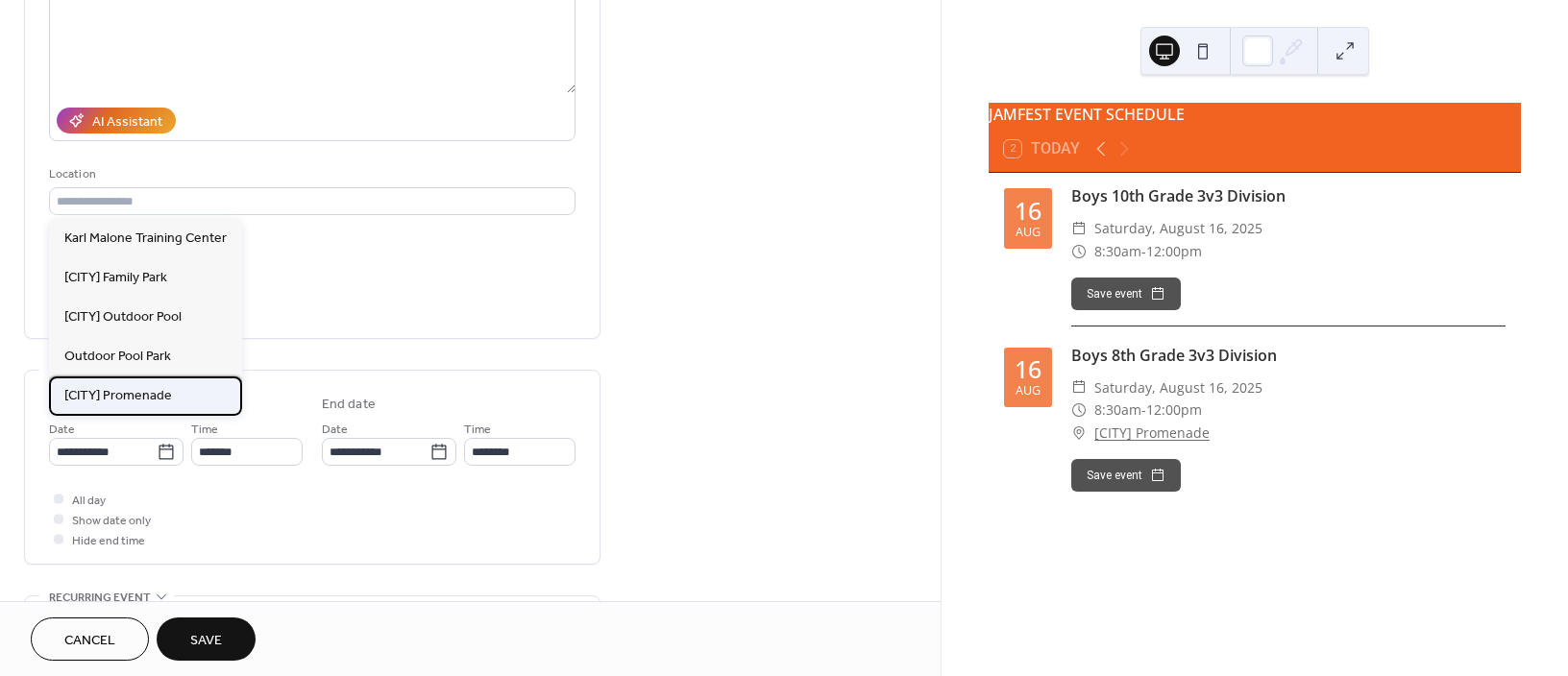 click on "[PERSON] Promenade" at bounding box center (118, 396) 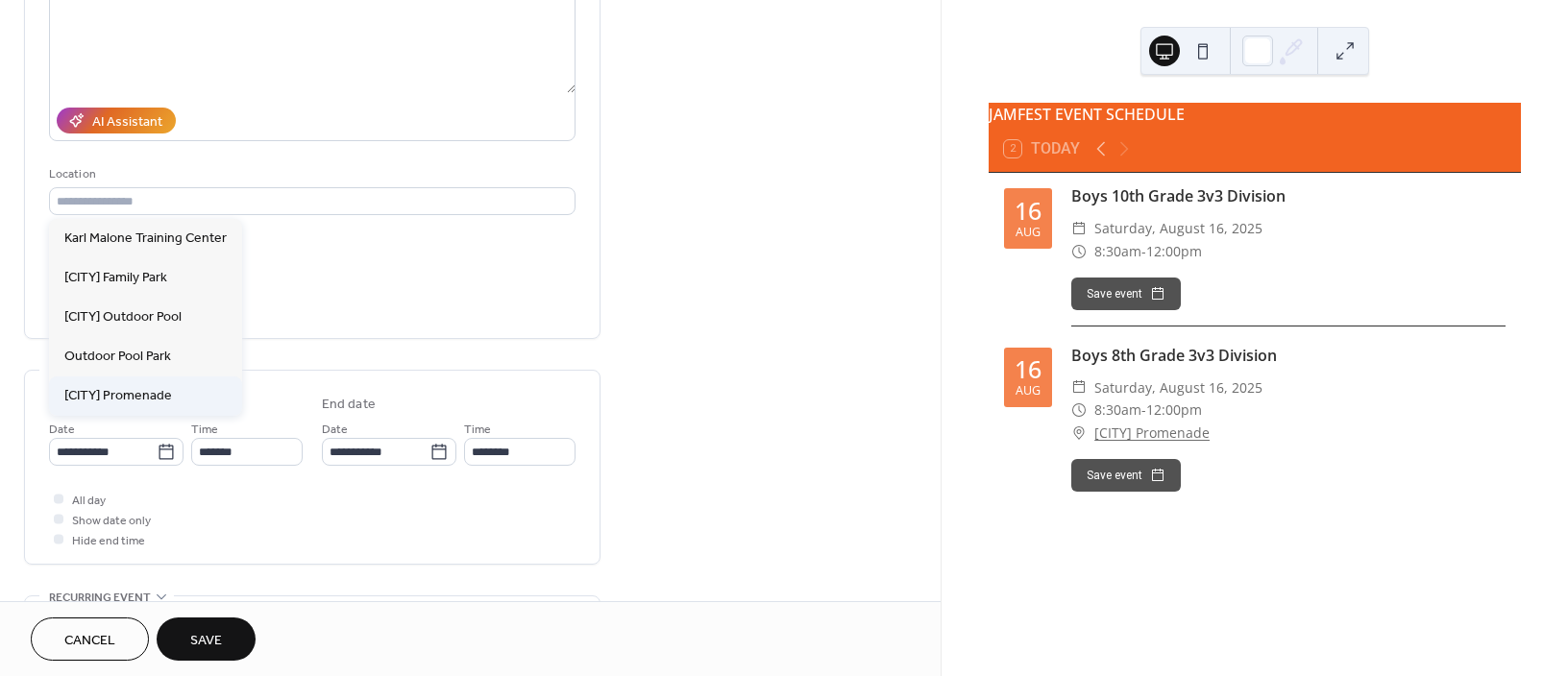 type on "**********" 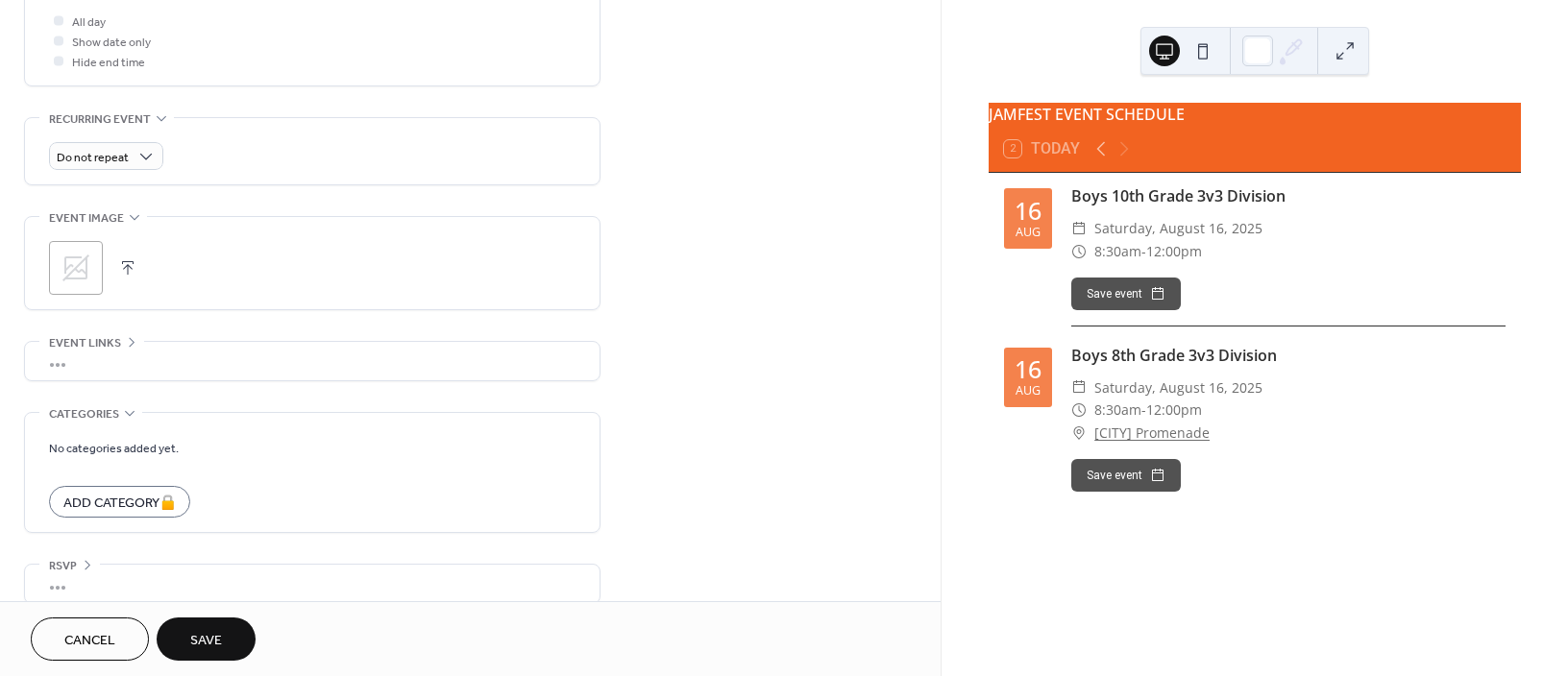 scroll, scrollTop: 762, scrollLeft: 0, axis: vertical 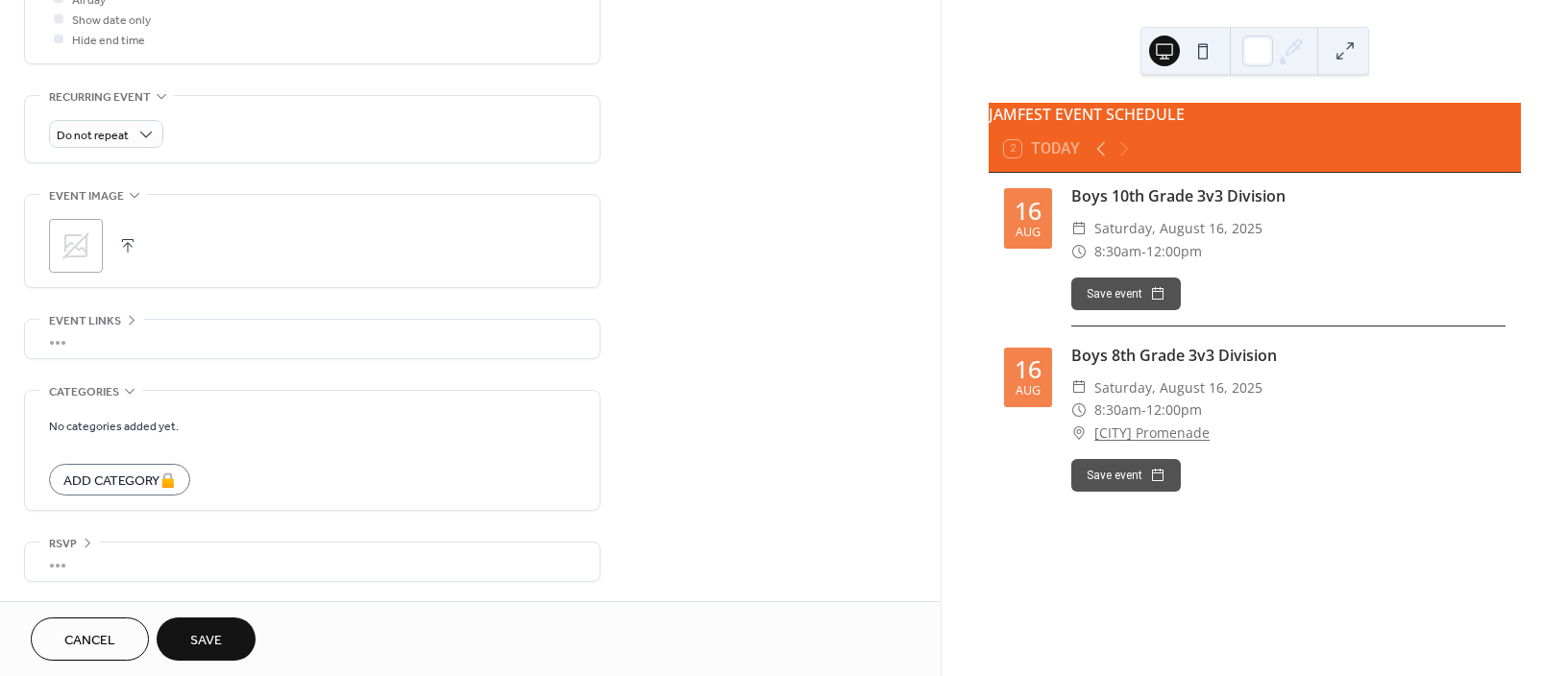 click on "Save" at bounding box center (206, 640) 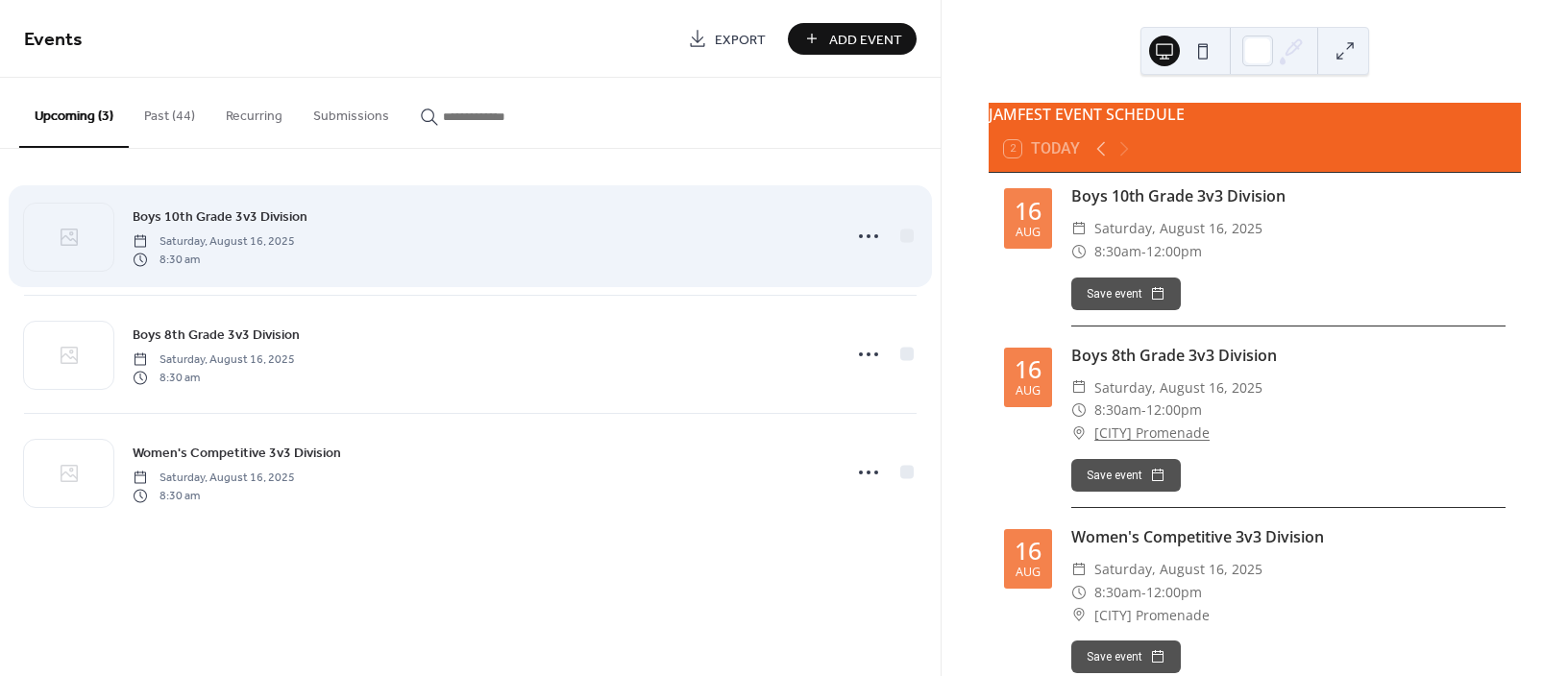click on "Boys 10th Grade 3v3 Division" at bounding box center [220, 217] 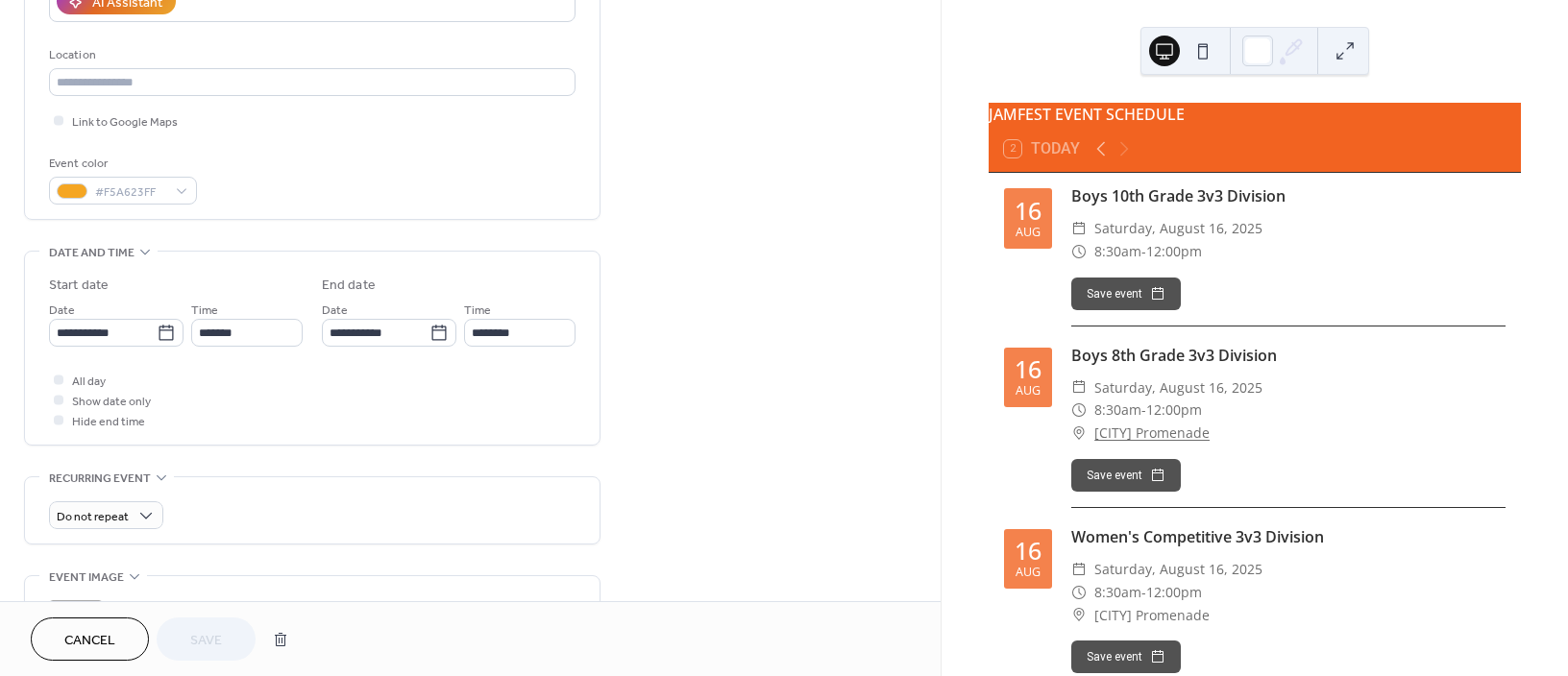 scroll, scrollTop: 255, scrollLeft: 0, axis: vertical 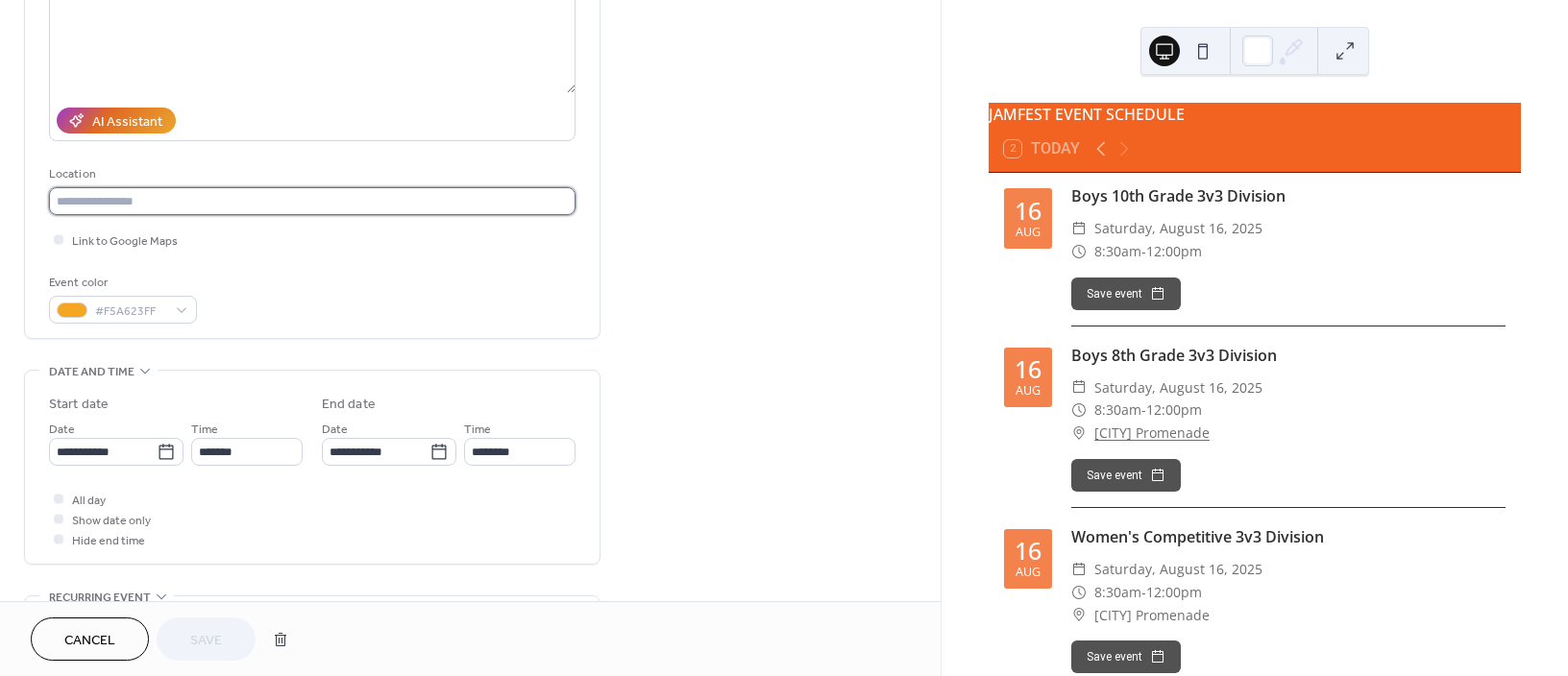 click at bounding box center [312, 201] 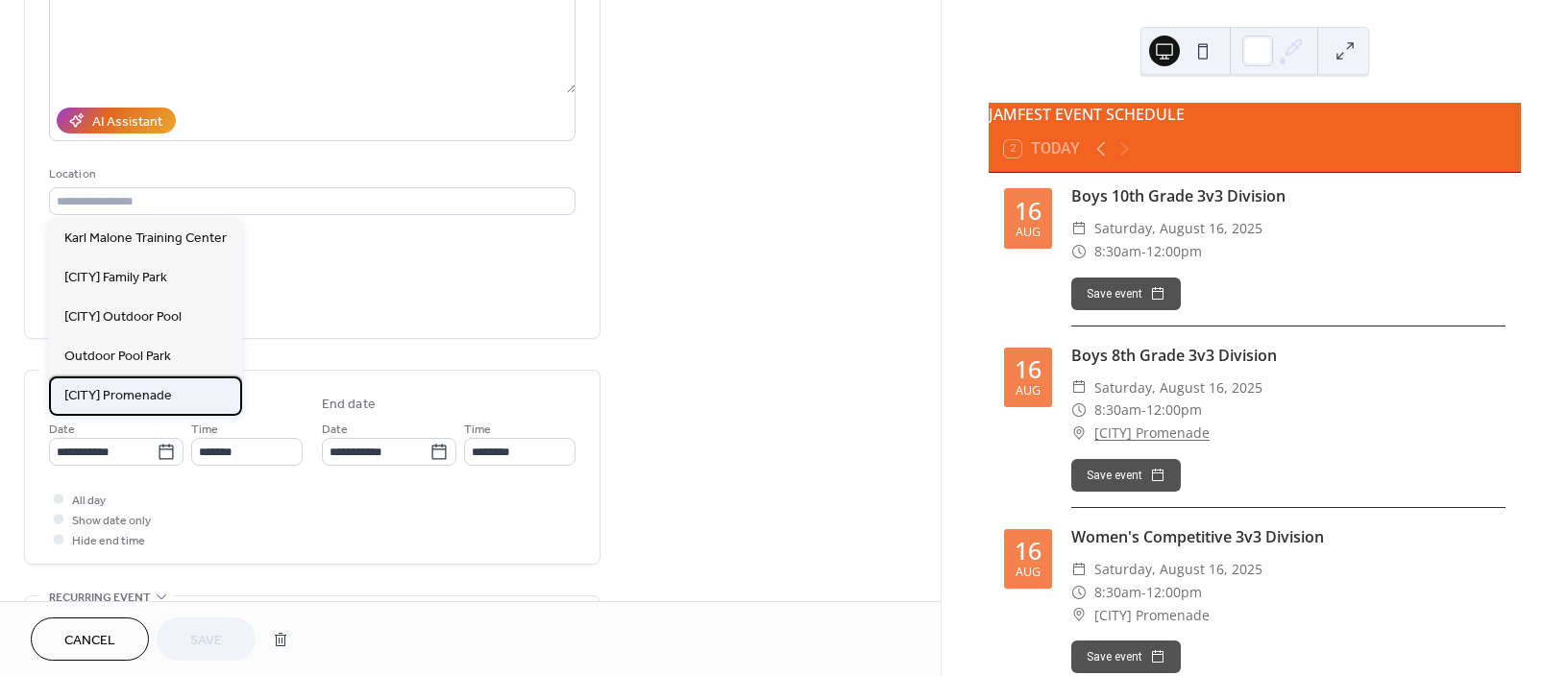 click on "[PERSON] Promenade" at bounding box center [118, 396] 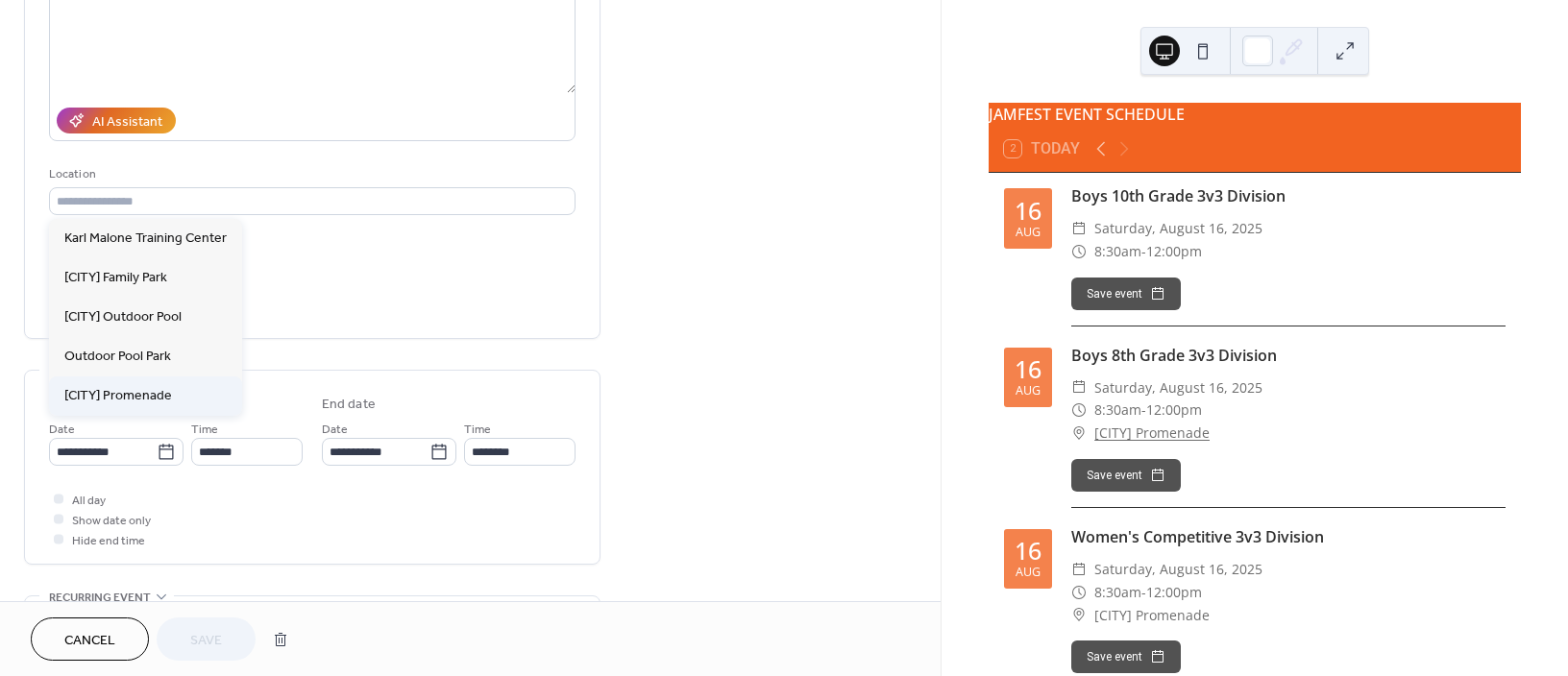 type on "**********" 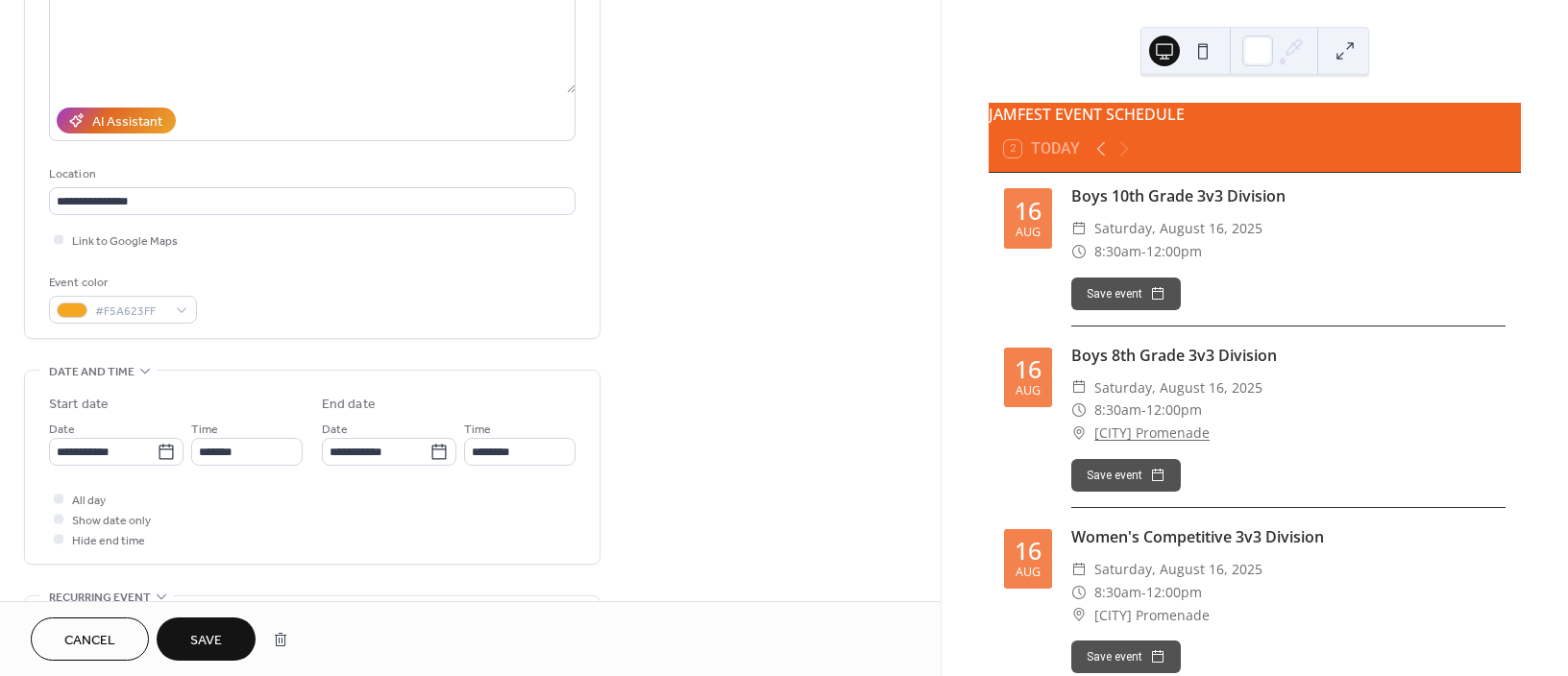 click on "Save" at bounding box center [206, 640] 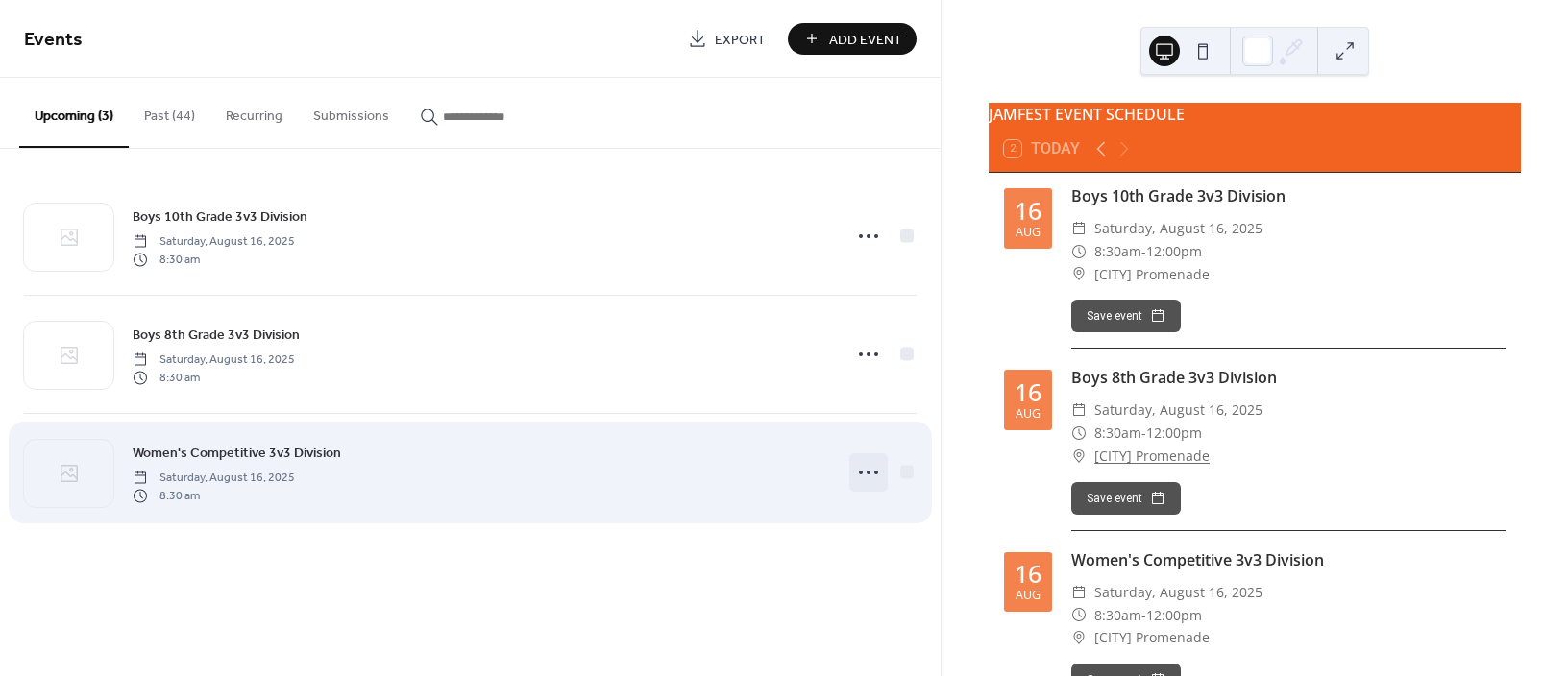 click 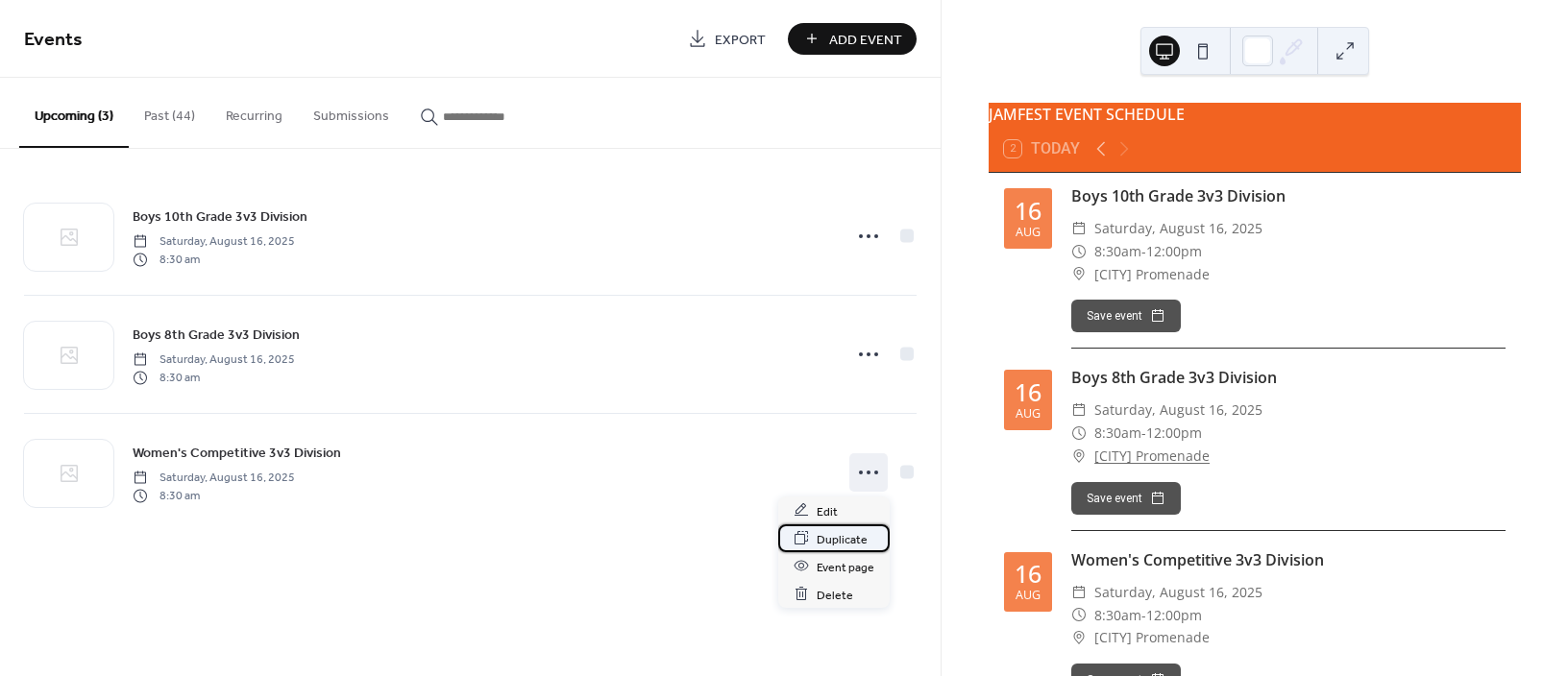 click on "Duplicate" at bounding box center (842, 539) 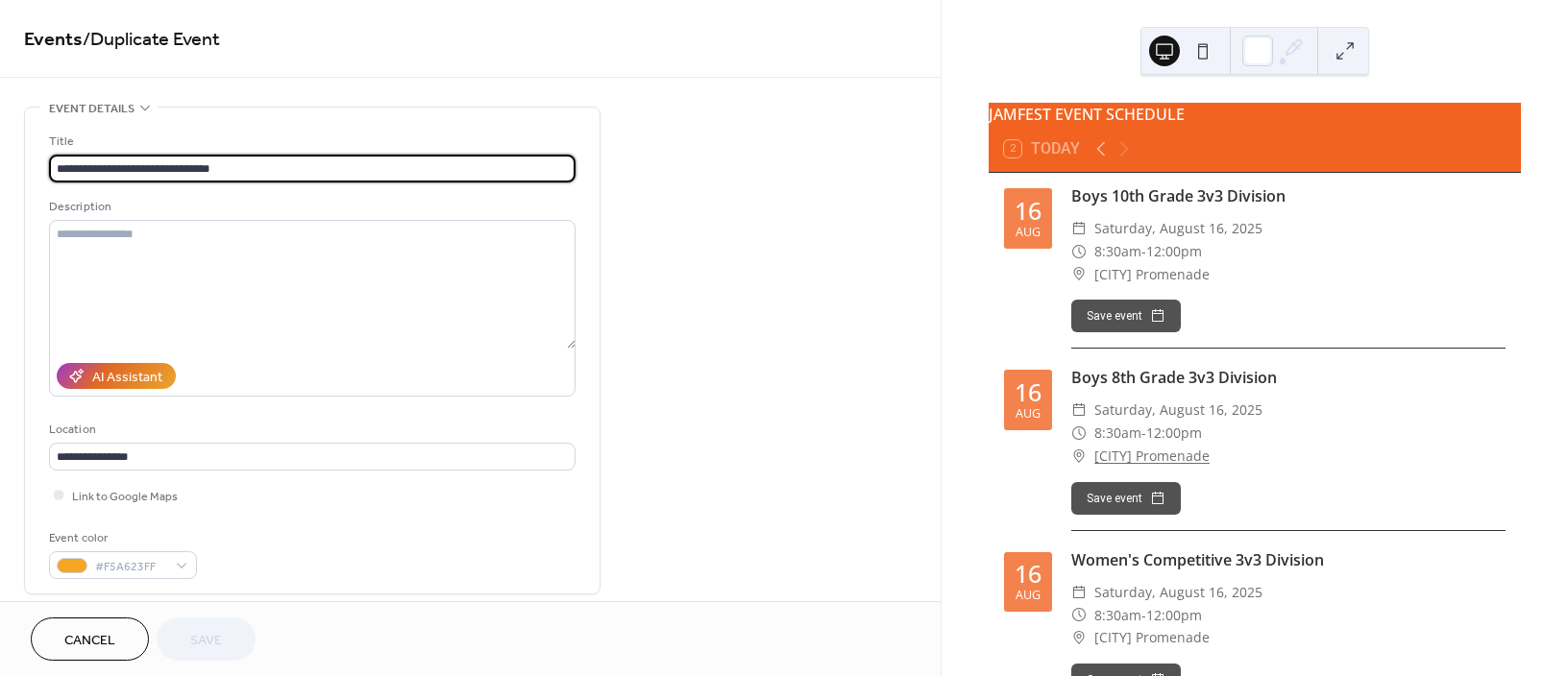 drag, startPoint x: 80, startPoint y: 167, endPoint x: 16, endPoint y: 134, distance: 72.00694 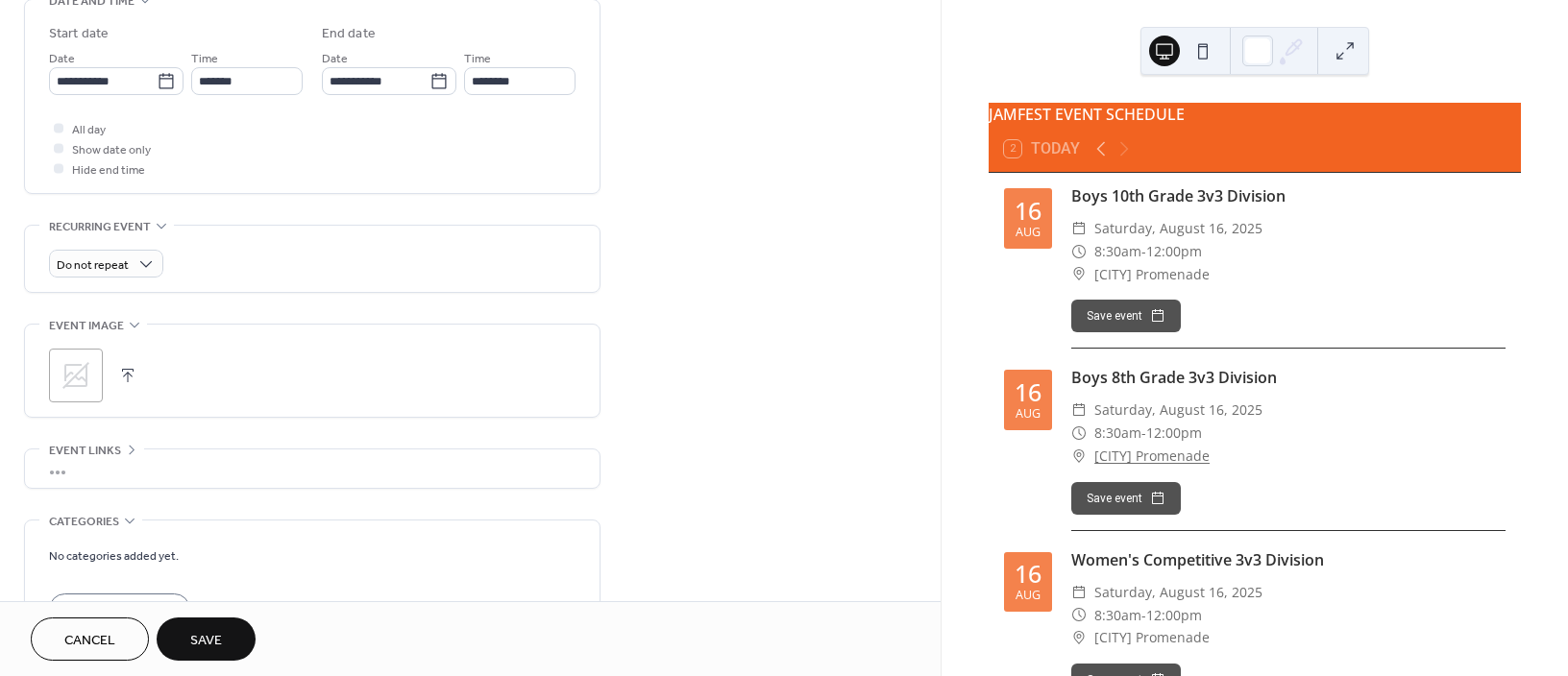 scroll, scrollTop: 640, scrollLeft: 0, axis: vertical 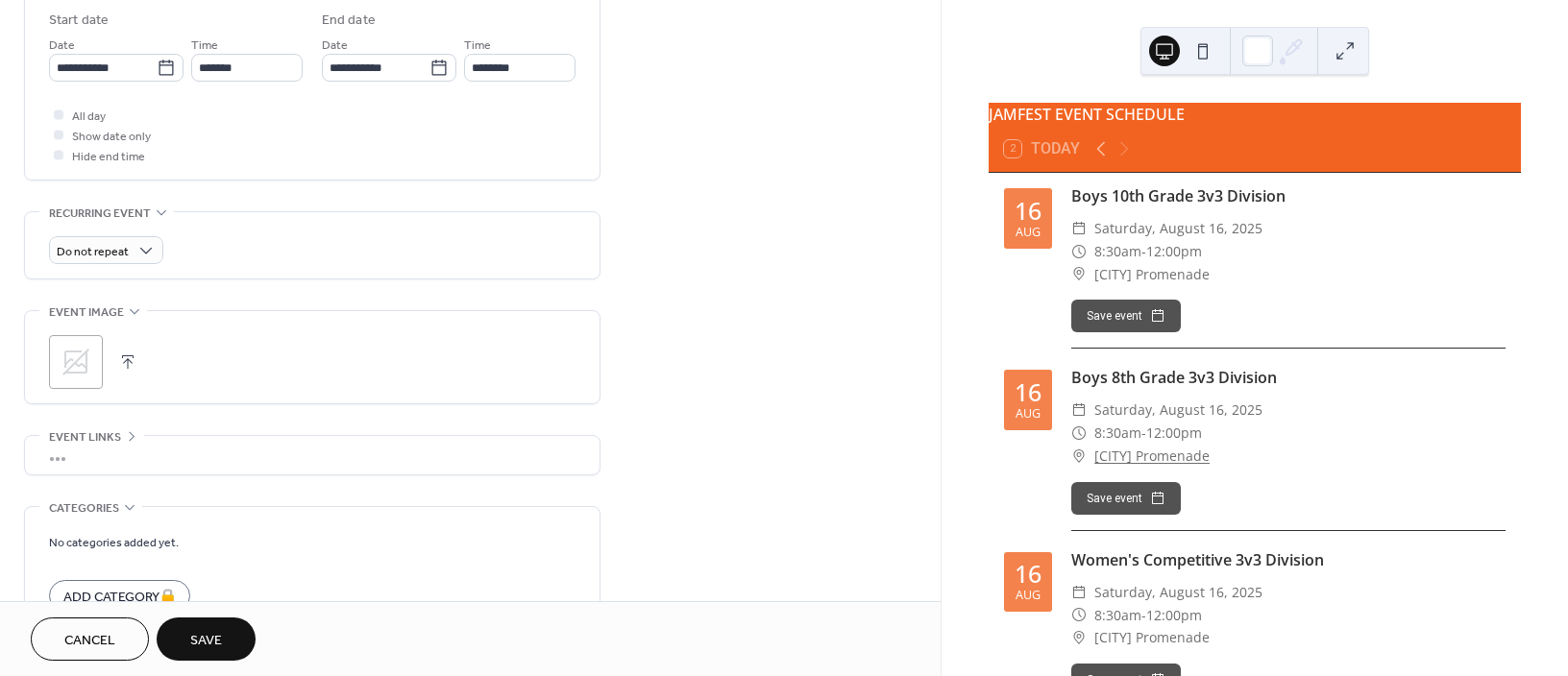 type on "**********" 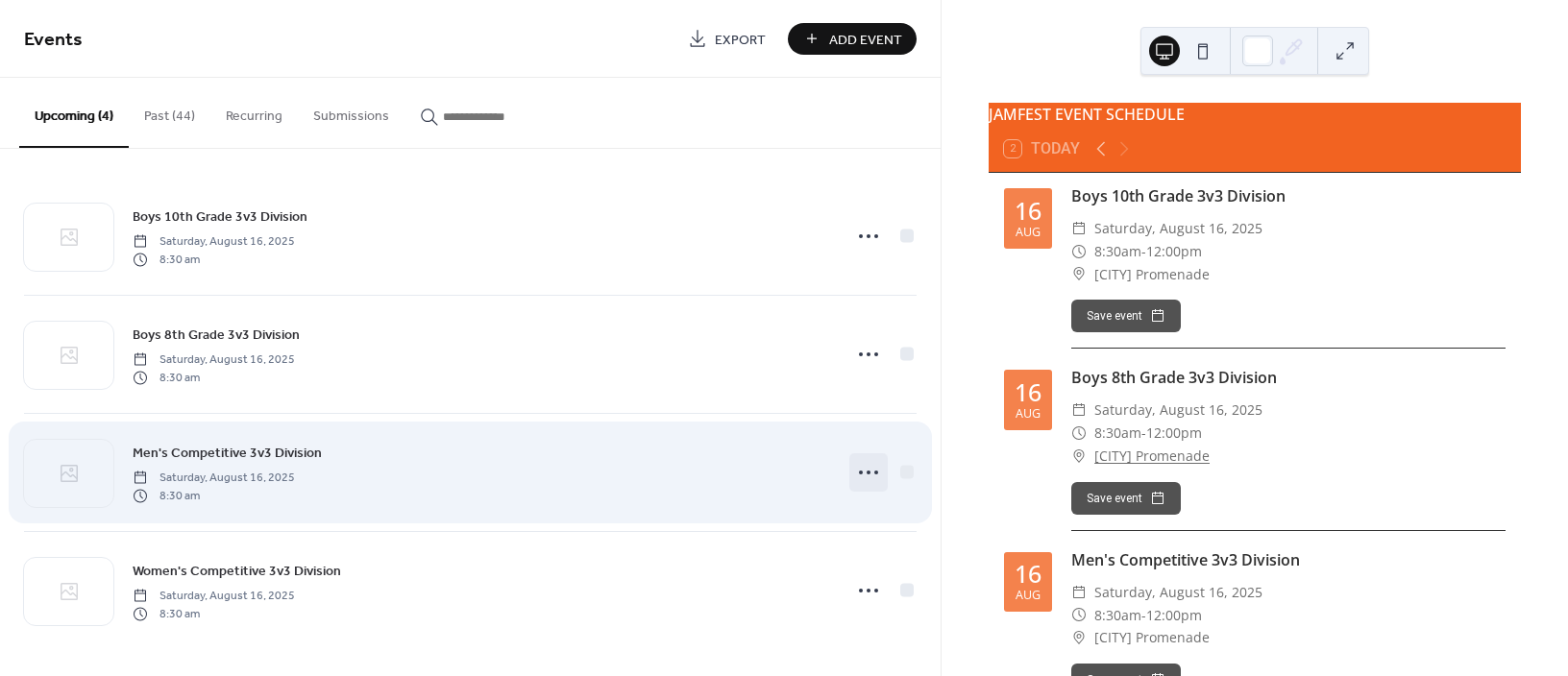 click 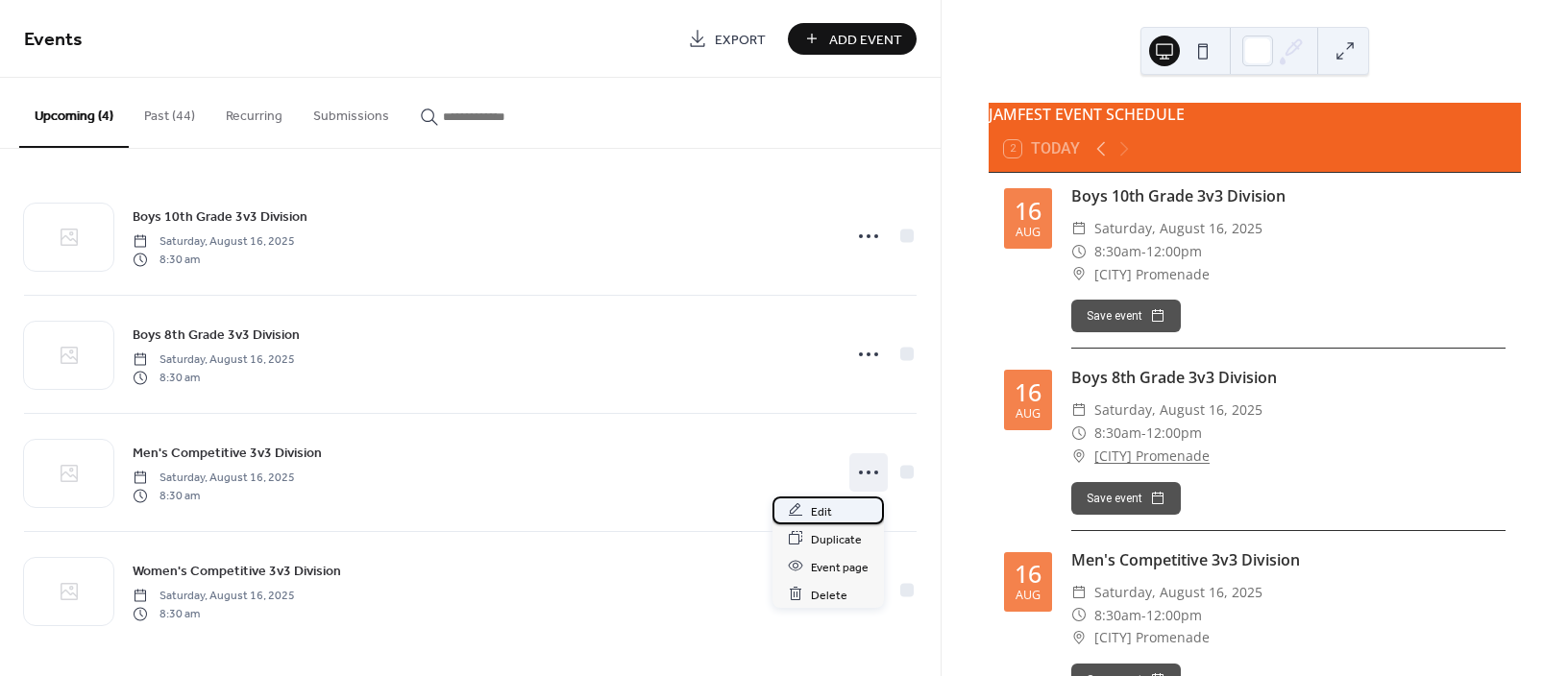 click on "Edit" at bounding box center (828, 510) 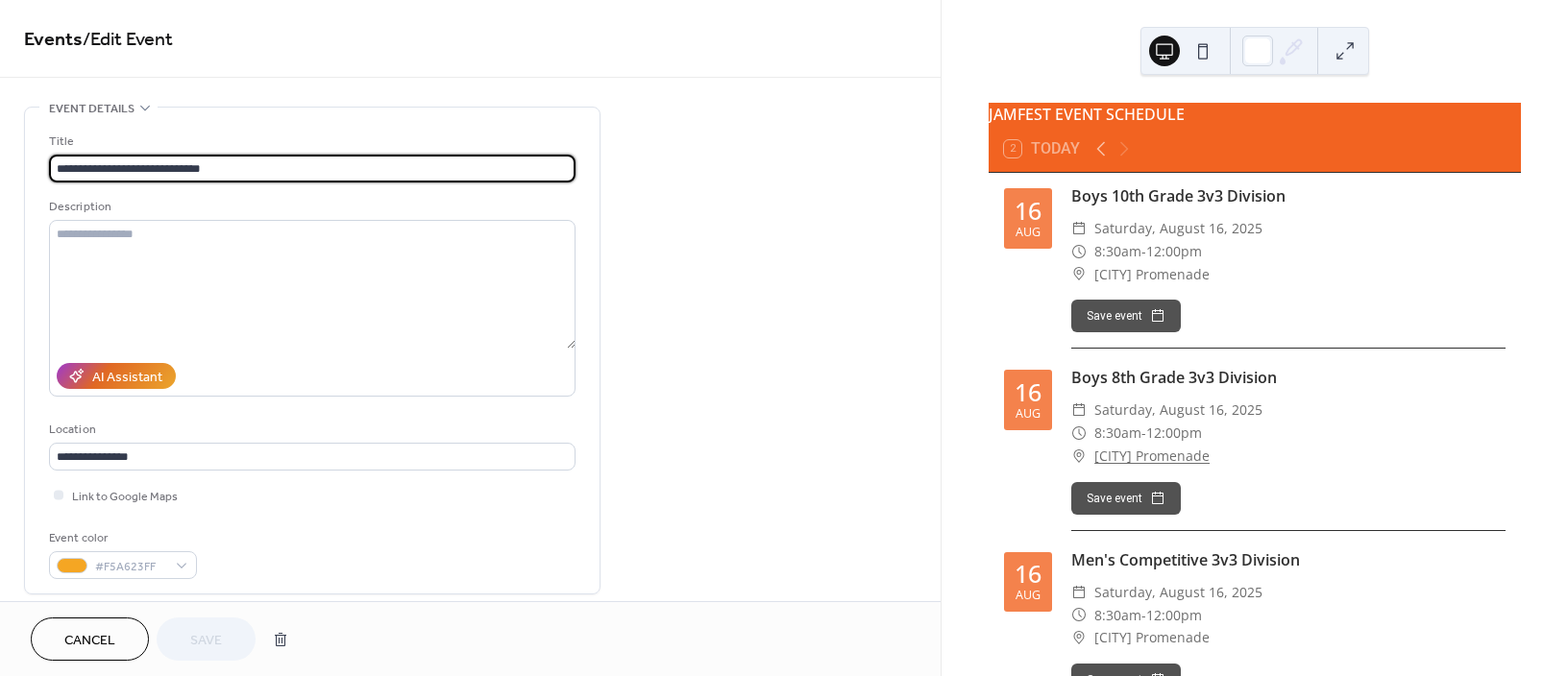 click on "**********" at bounding box center (312, 168) 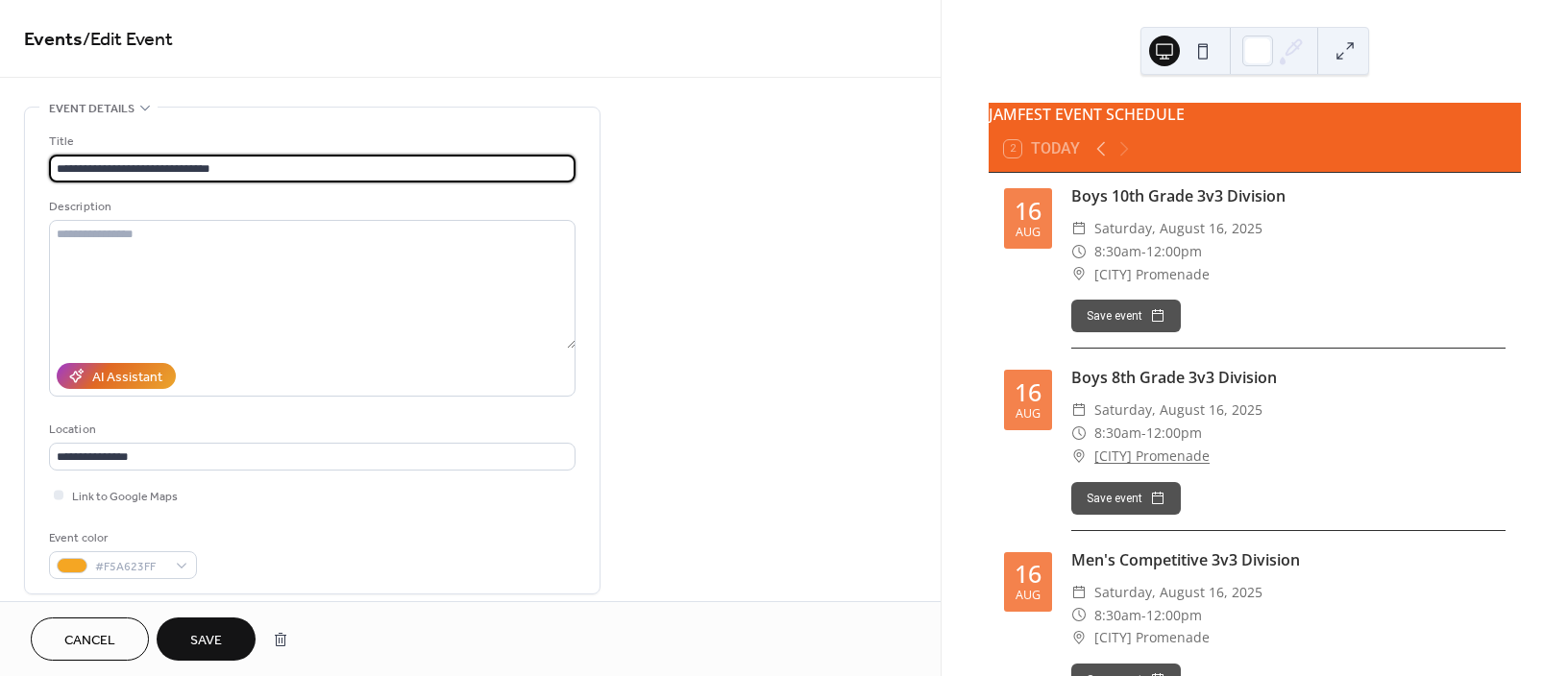 type on "**********" 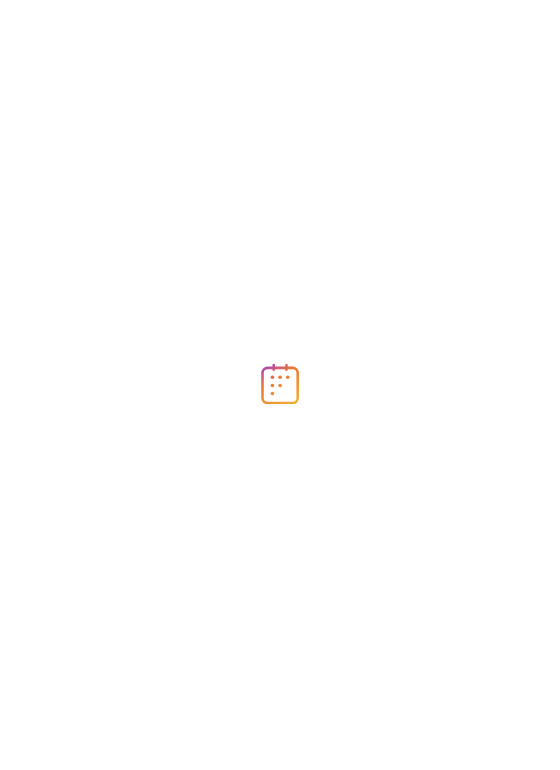 scroll, scrollTop: 0, scrollLeft: 0, axis: both 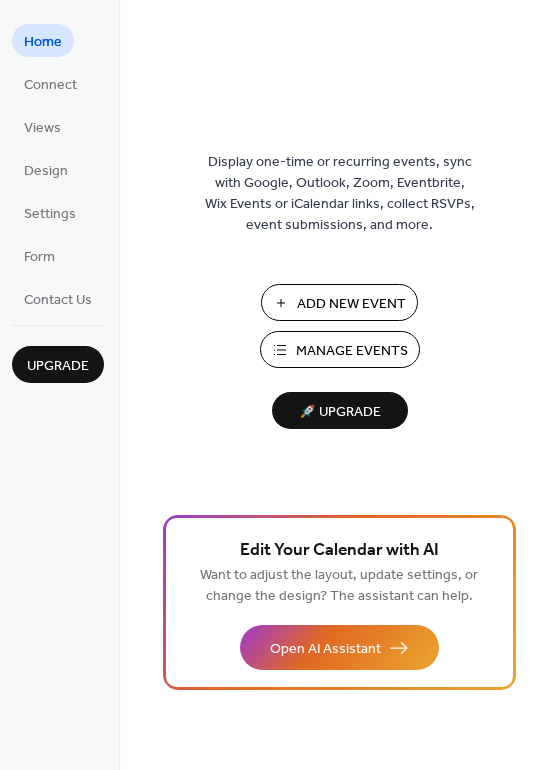 click on "Add New Event" at bounding box center [339, 302] 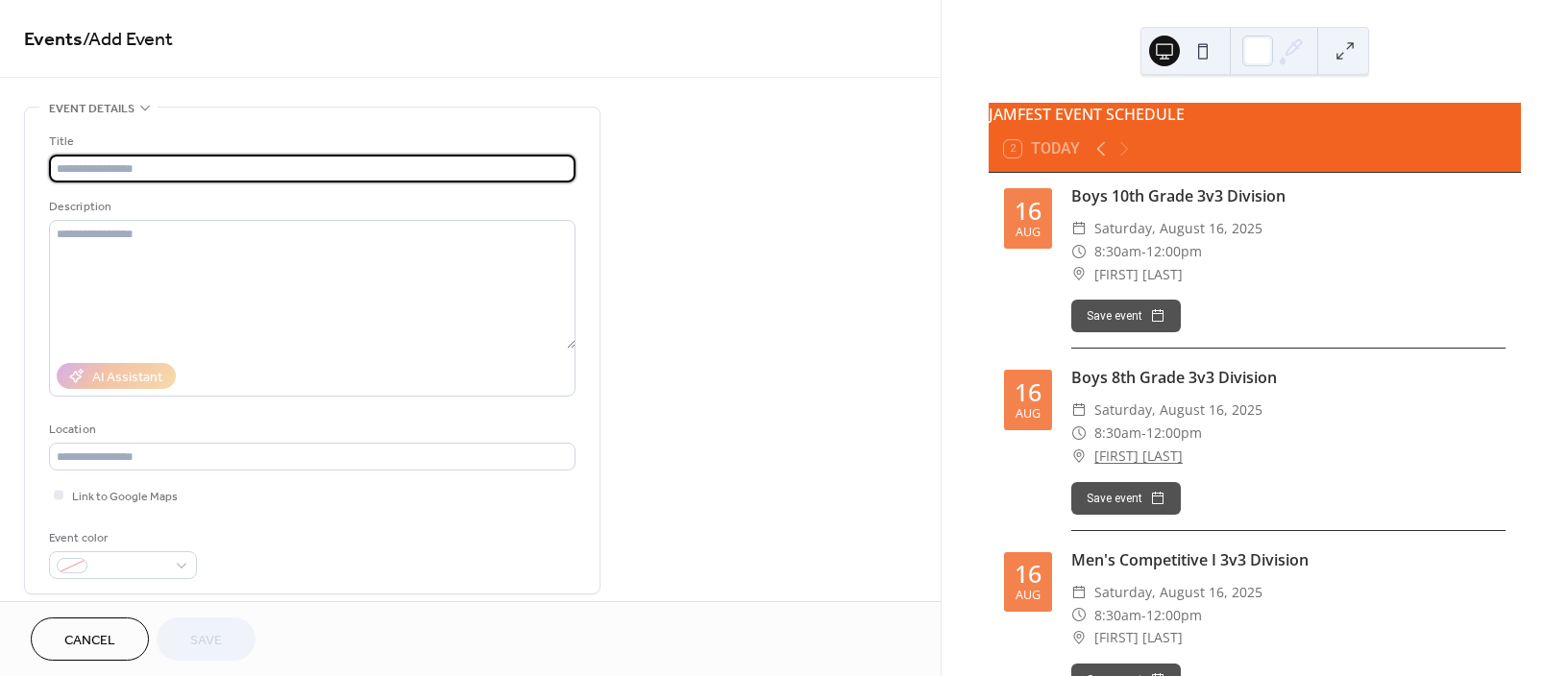 scroll, scrollTop: 0, scrollLeft: 0, axis: both 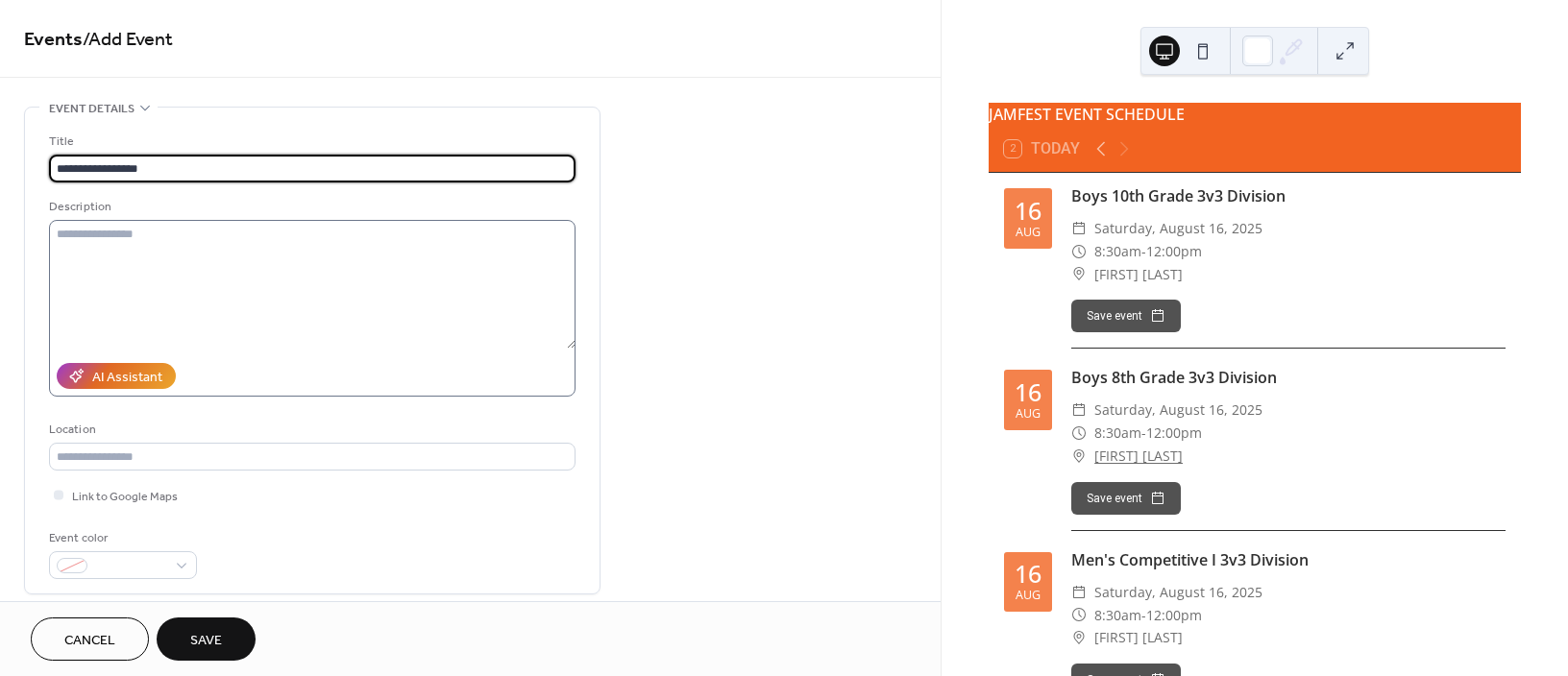 type on "**********" 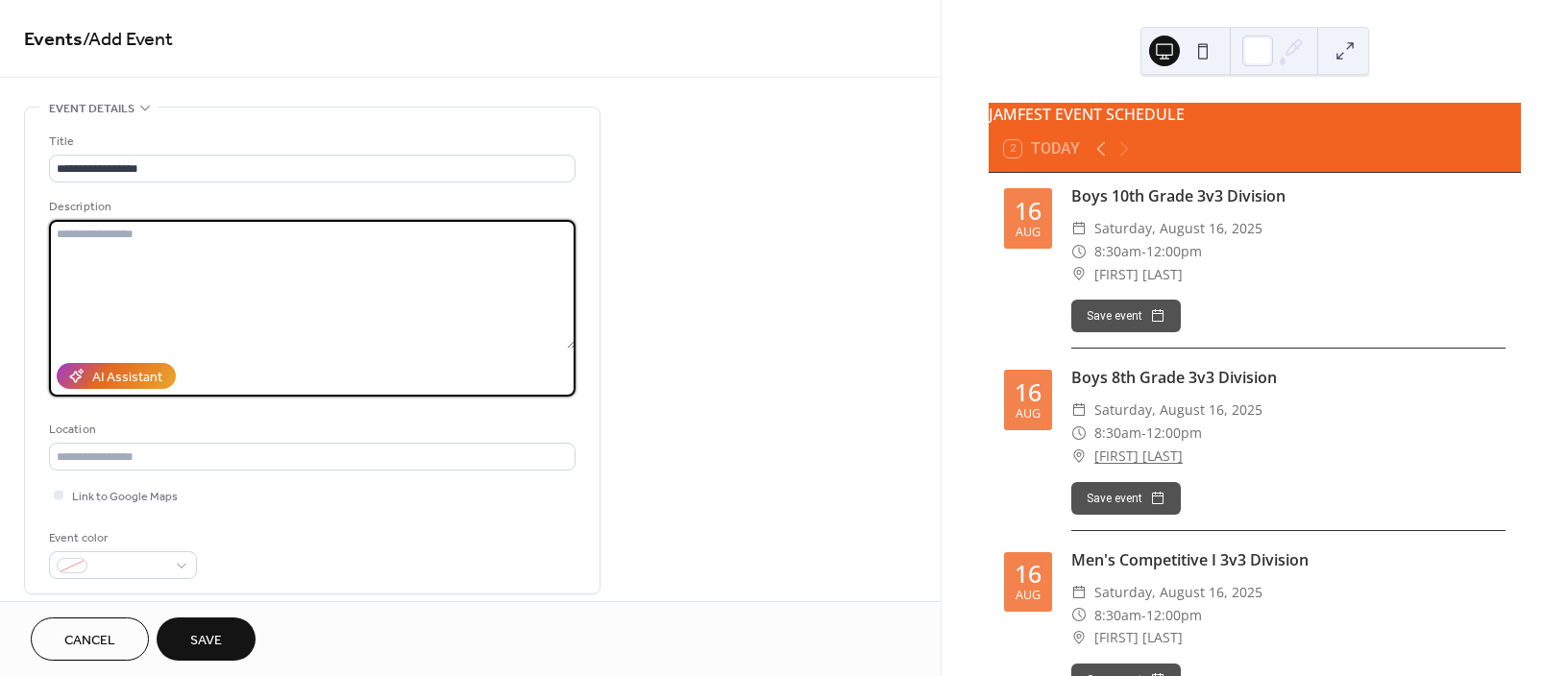 click at bounding box center (312, 284) 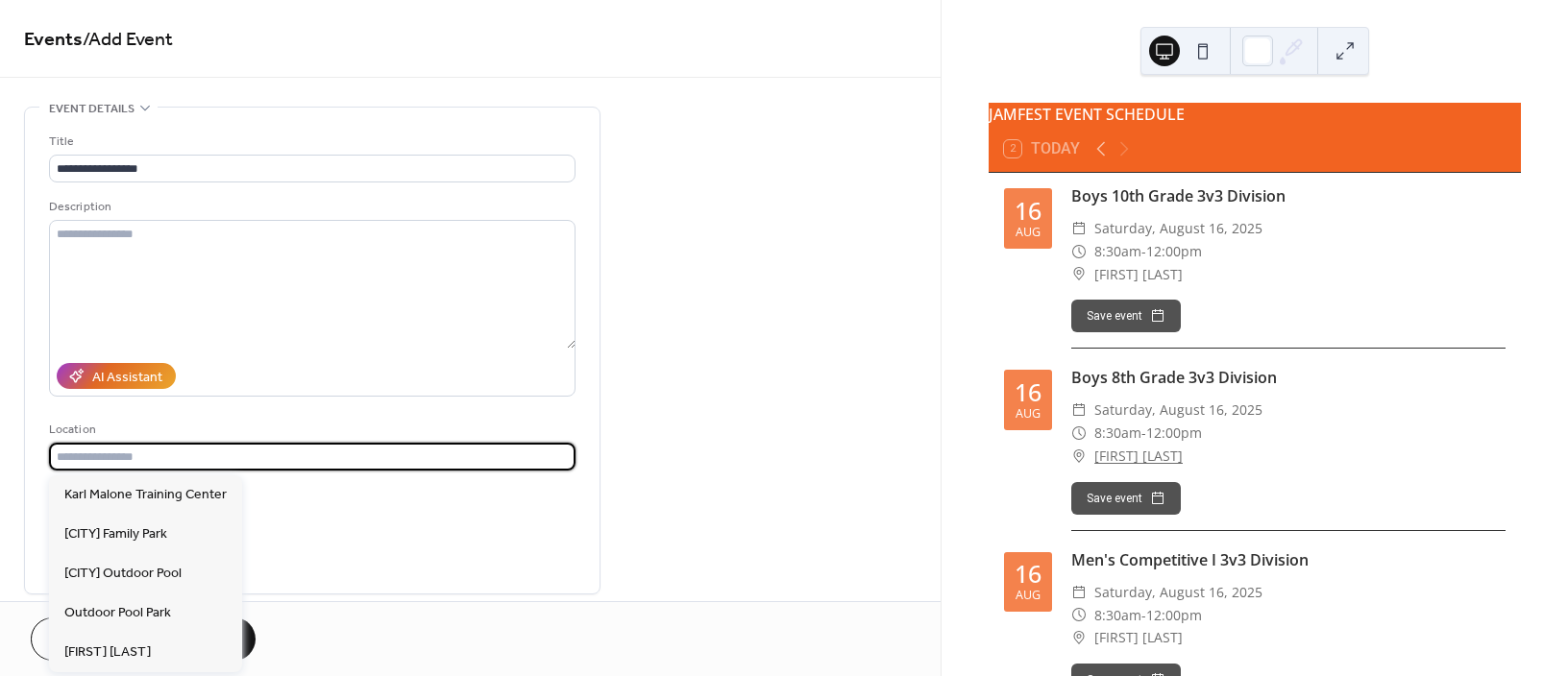 click at bounding box center [312, 456] 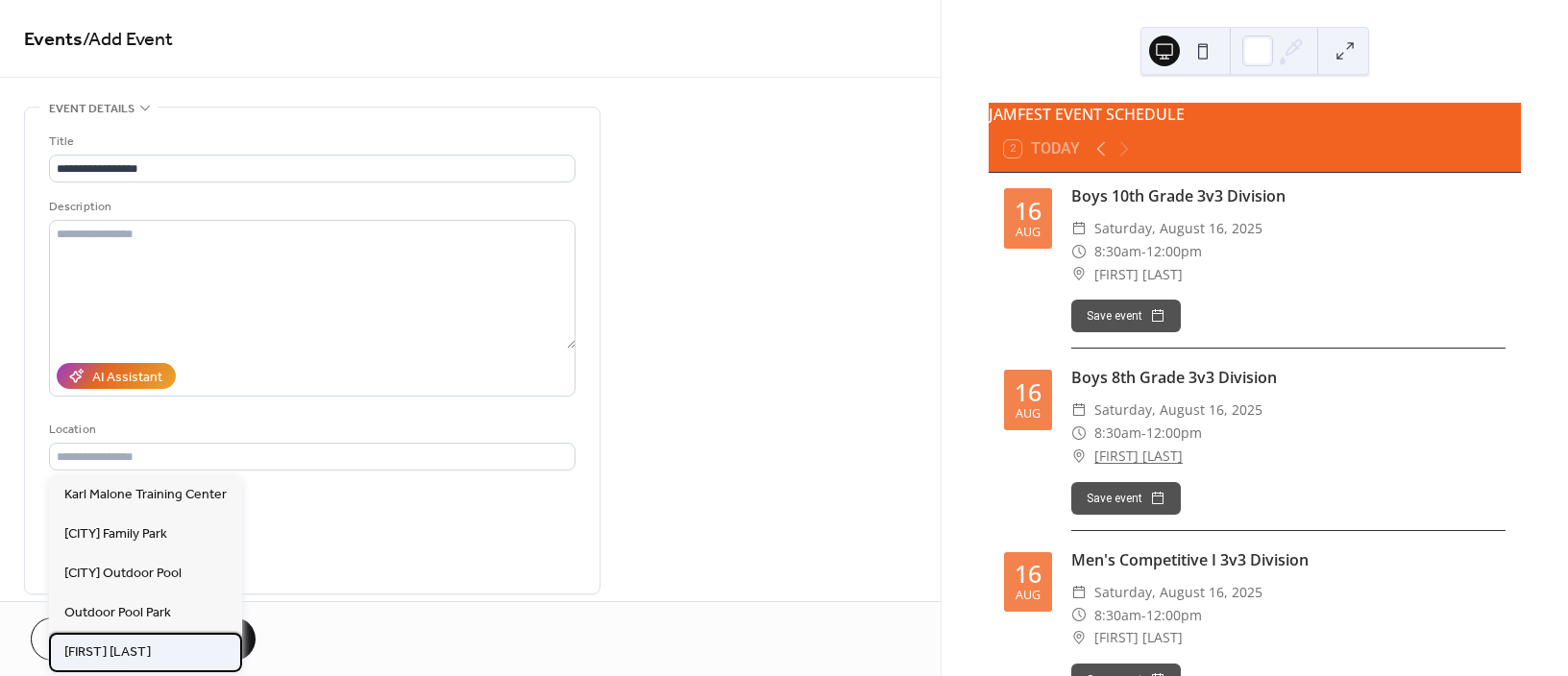 click on "[FIRST] [LAST]" at bounding box center [108, 651] 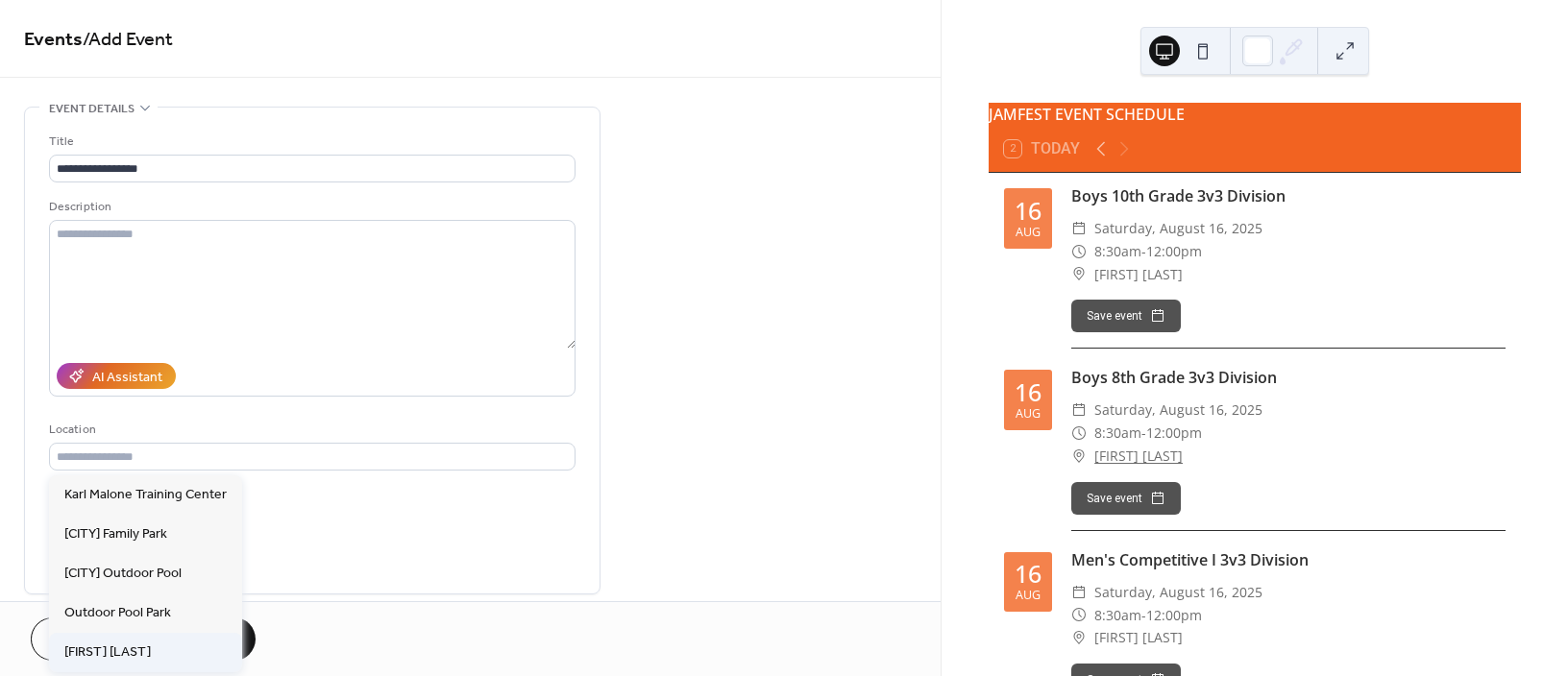 type on "**********" 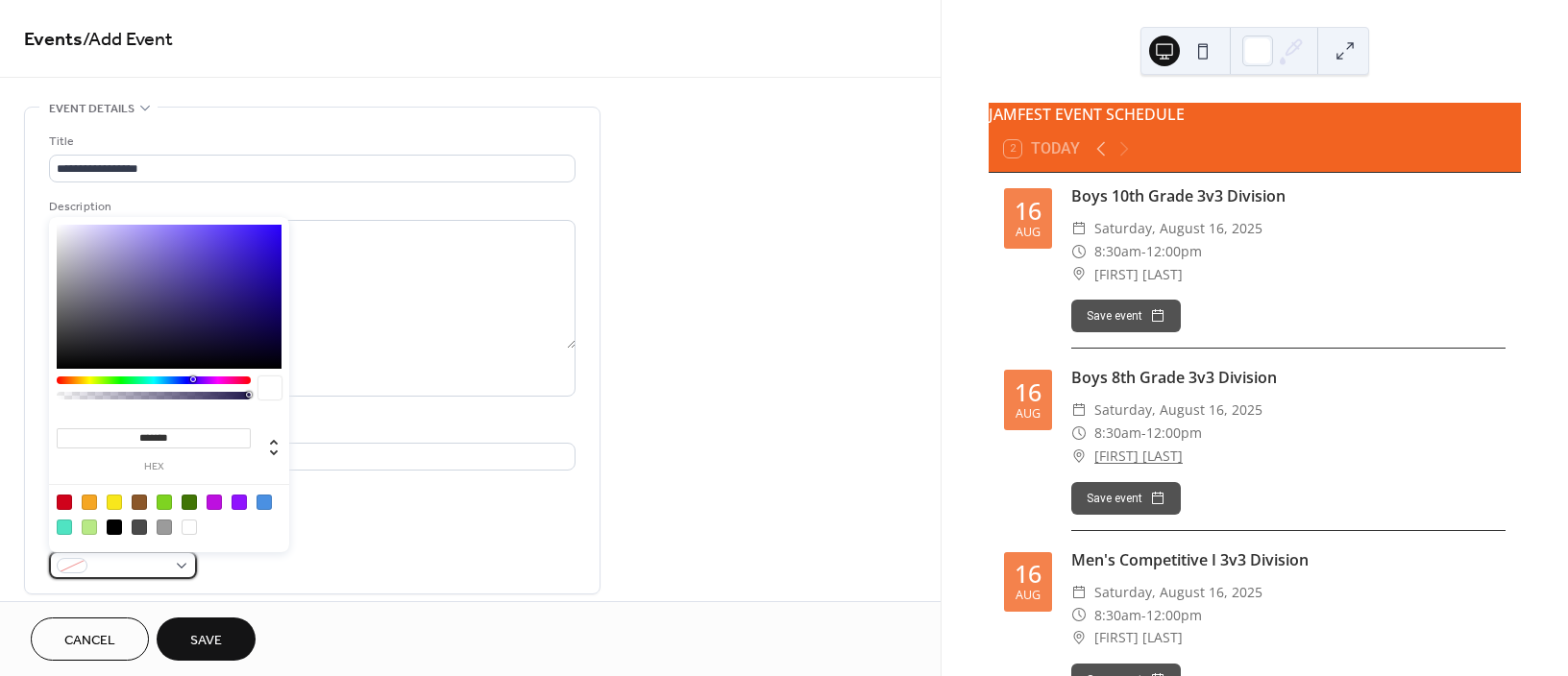 click at bounding box center [131, 567] 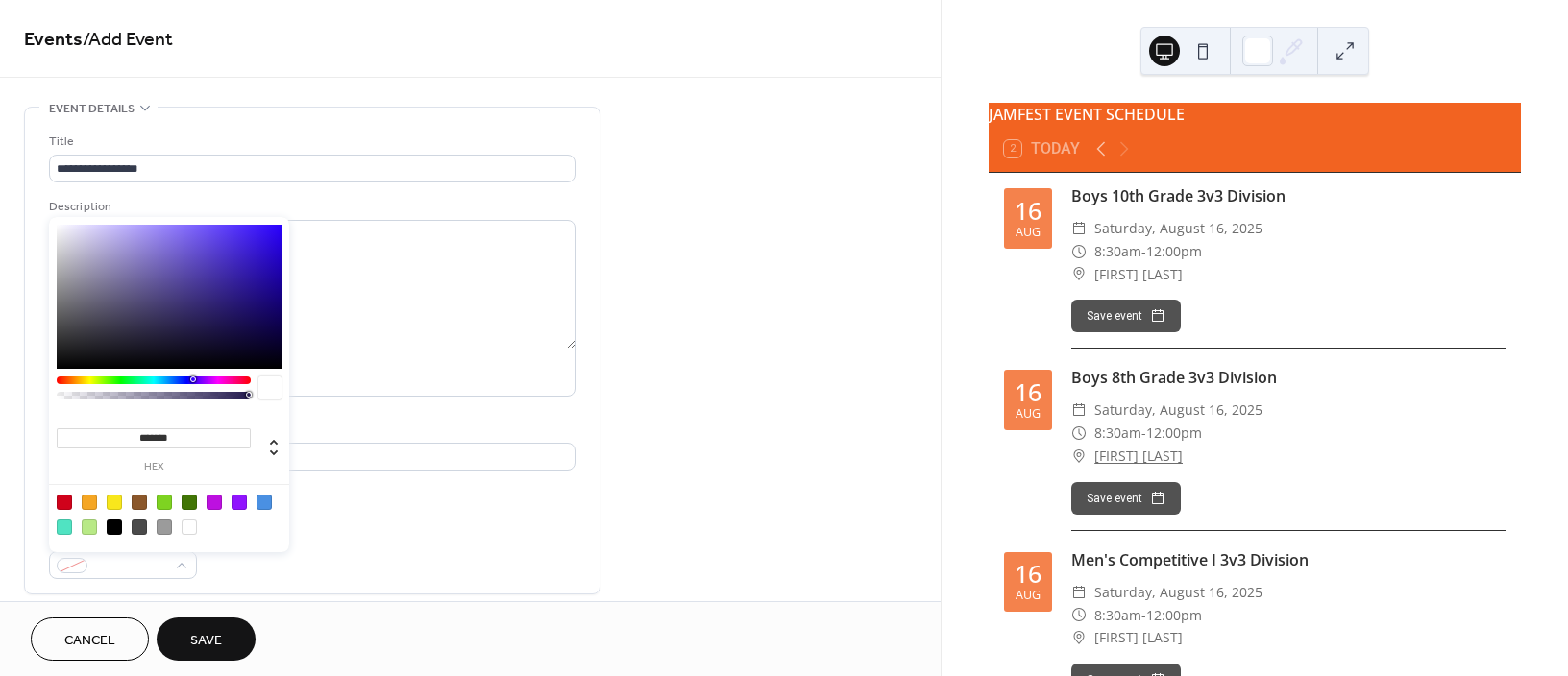 click at bounding box center [64, 527] 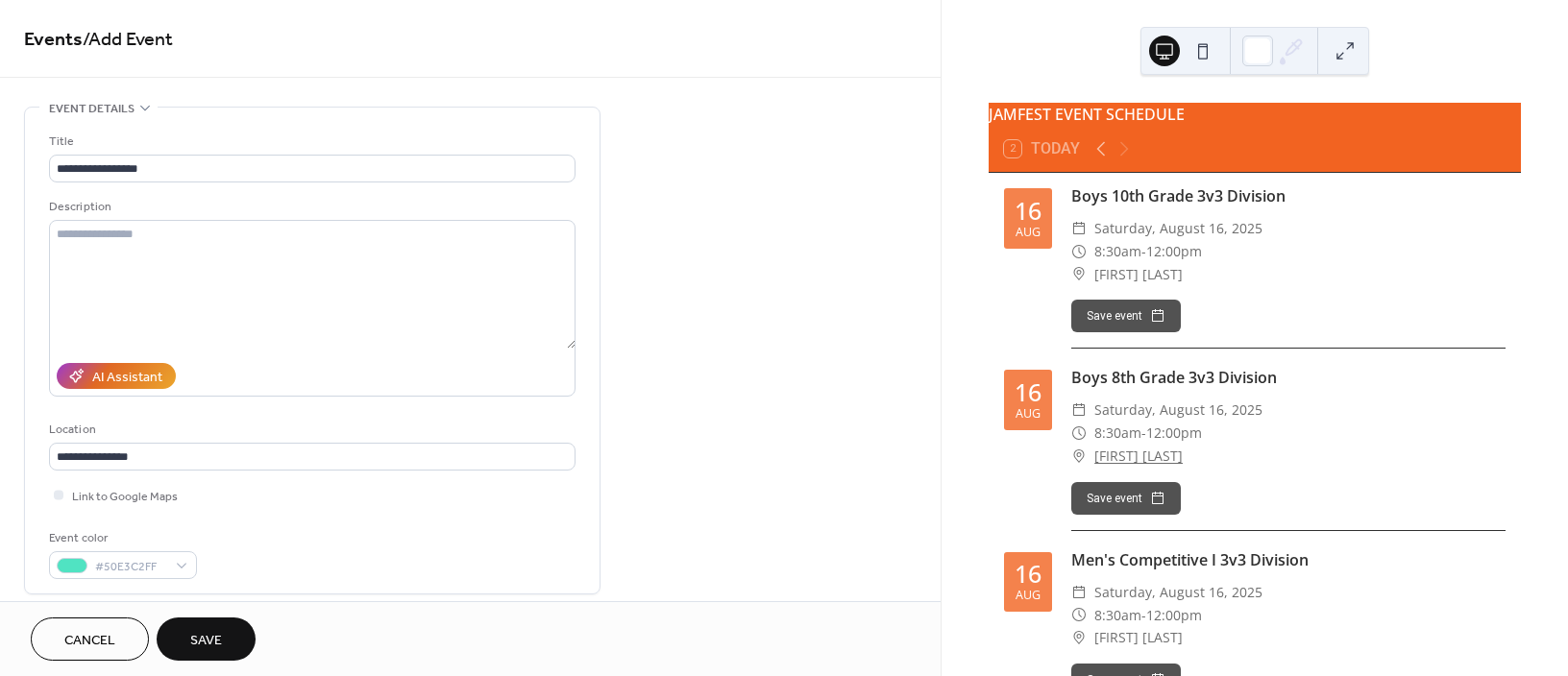 click on "**********" at bounding box center [470, 732] 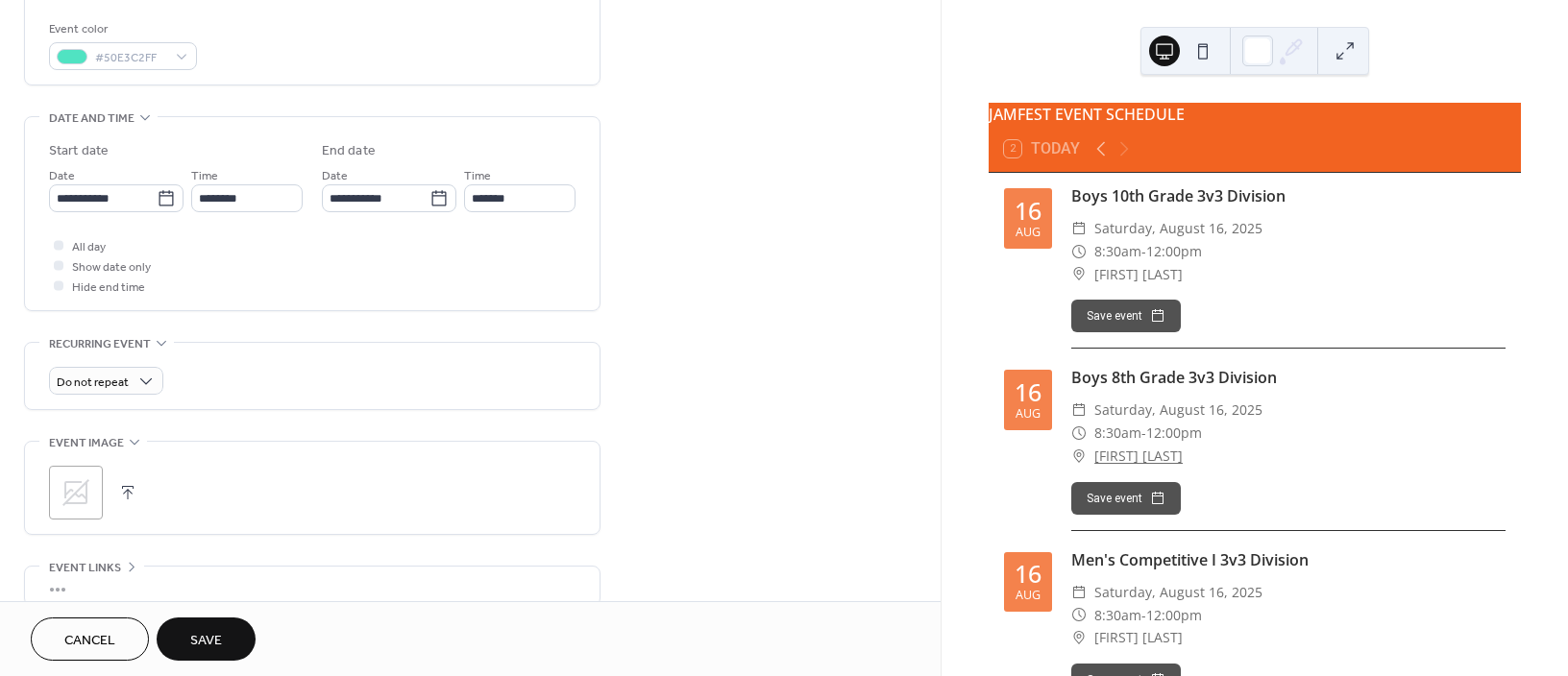 scroll, scrollTop: 512, scrollLeft: 0, axis: vertical 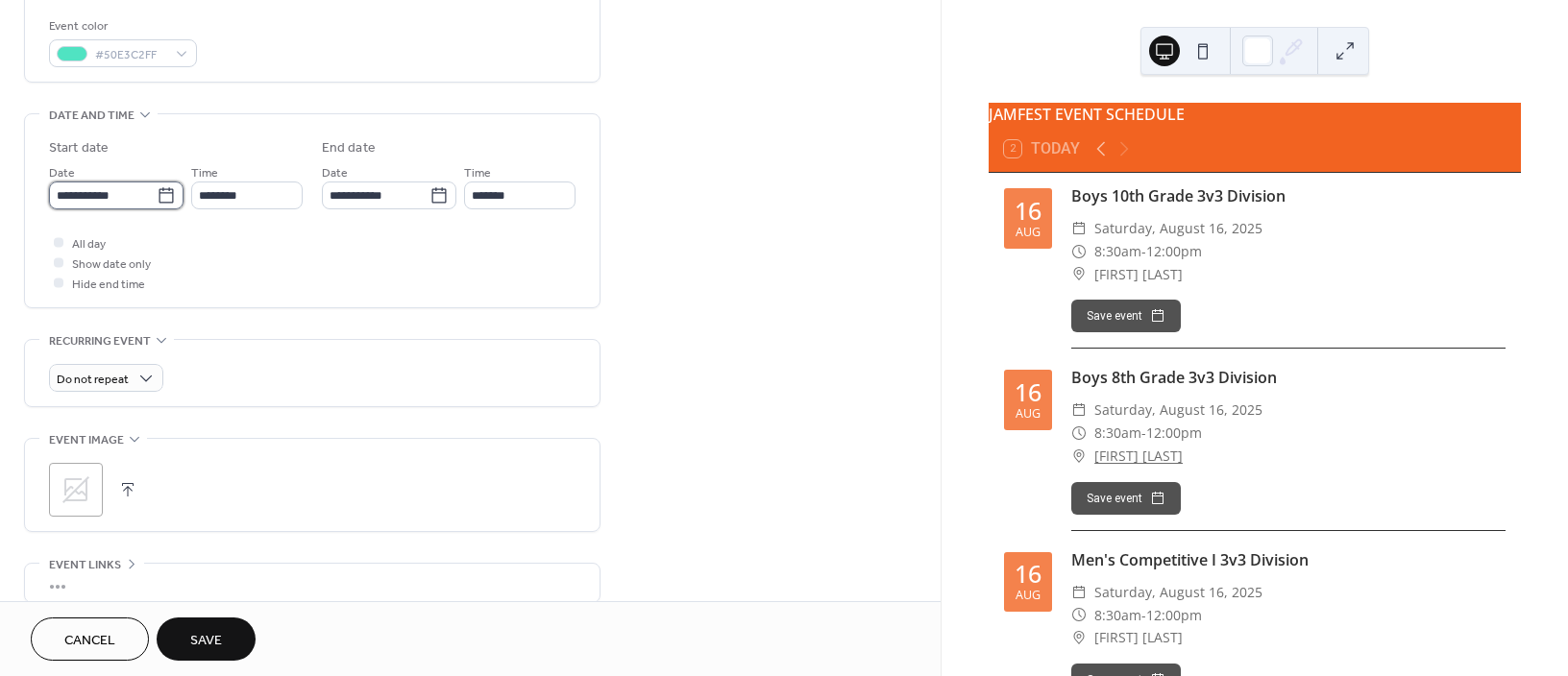 click on "**********" at bounding box center [103, 195] 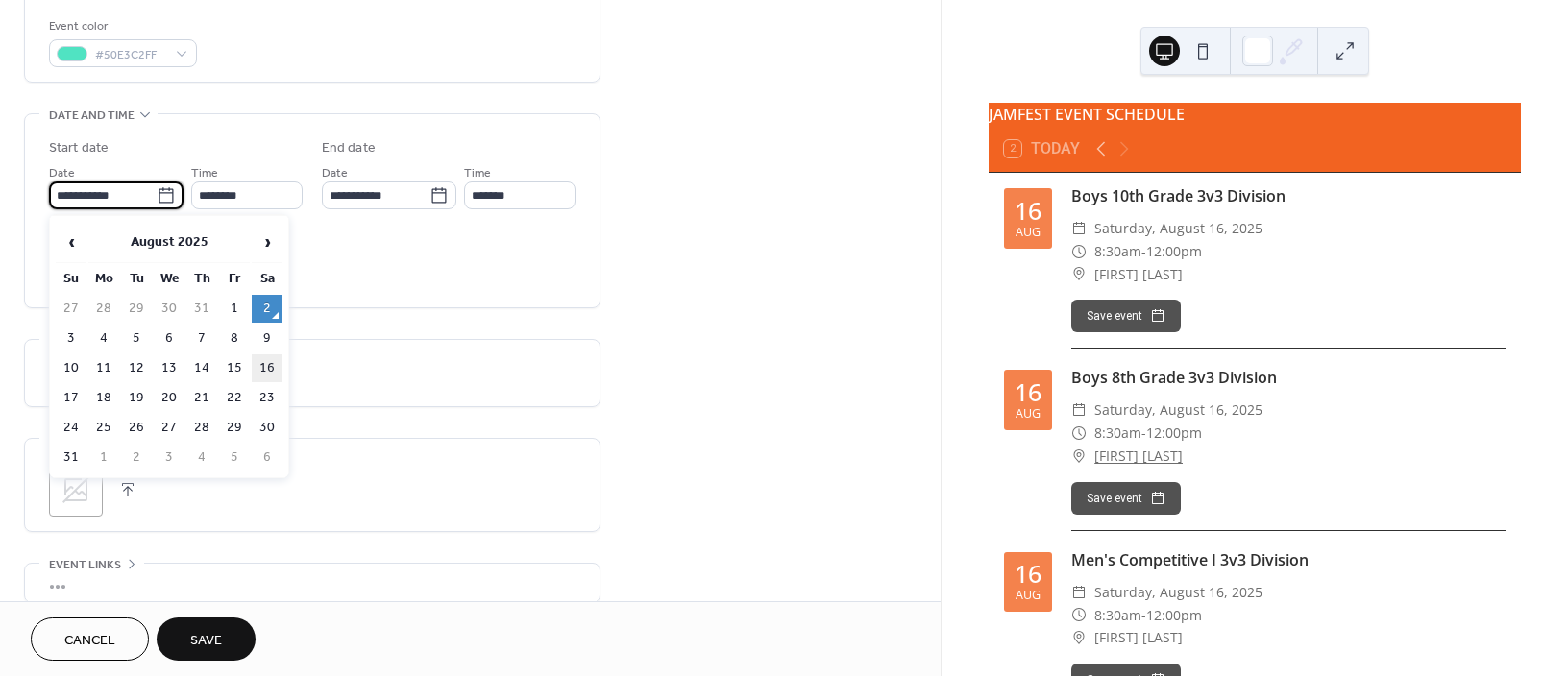 click on "16" at bounding box center (267, 368) 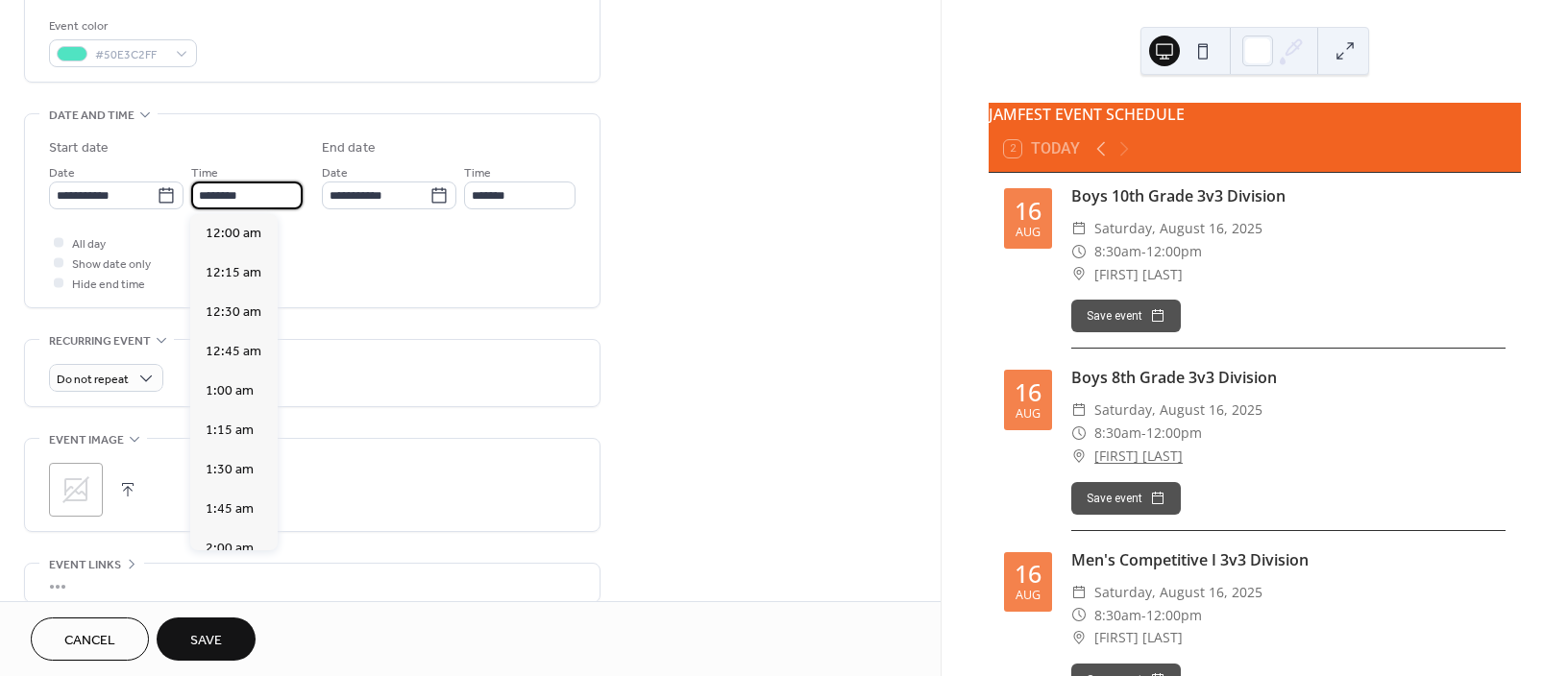 click on "********" at bounding box center (247, 195) 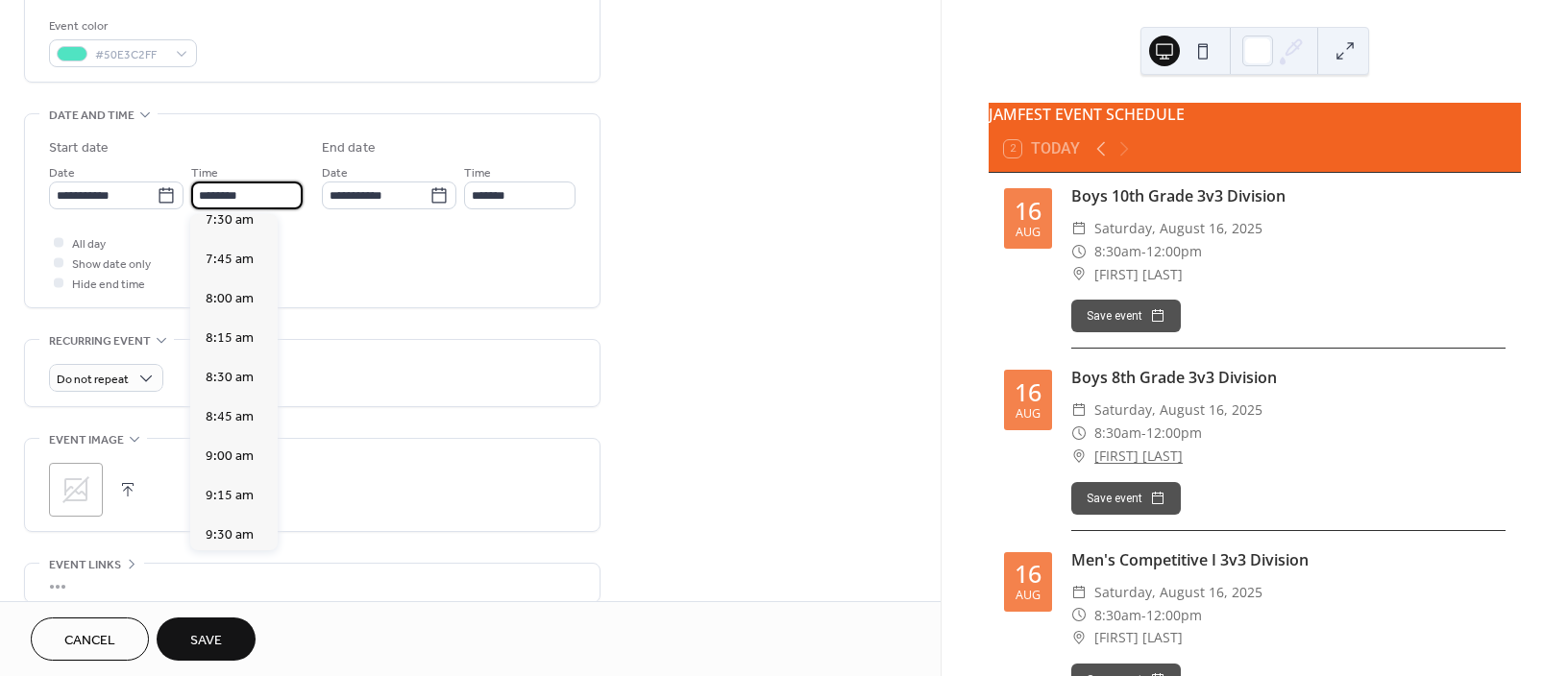 scroll, scrollTop: 1188, scrollLeft: 0, axis: vertical 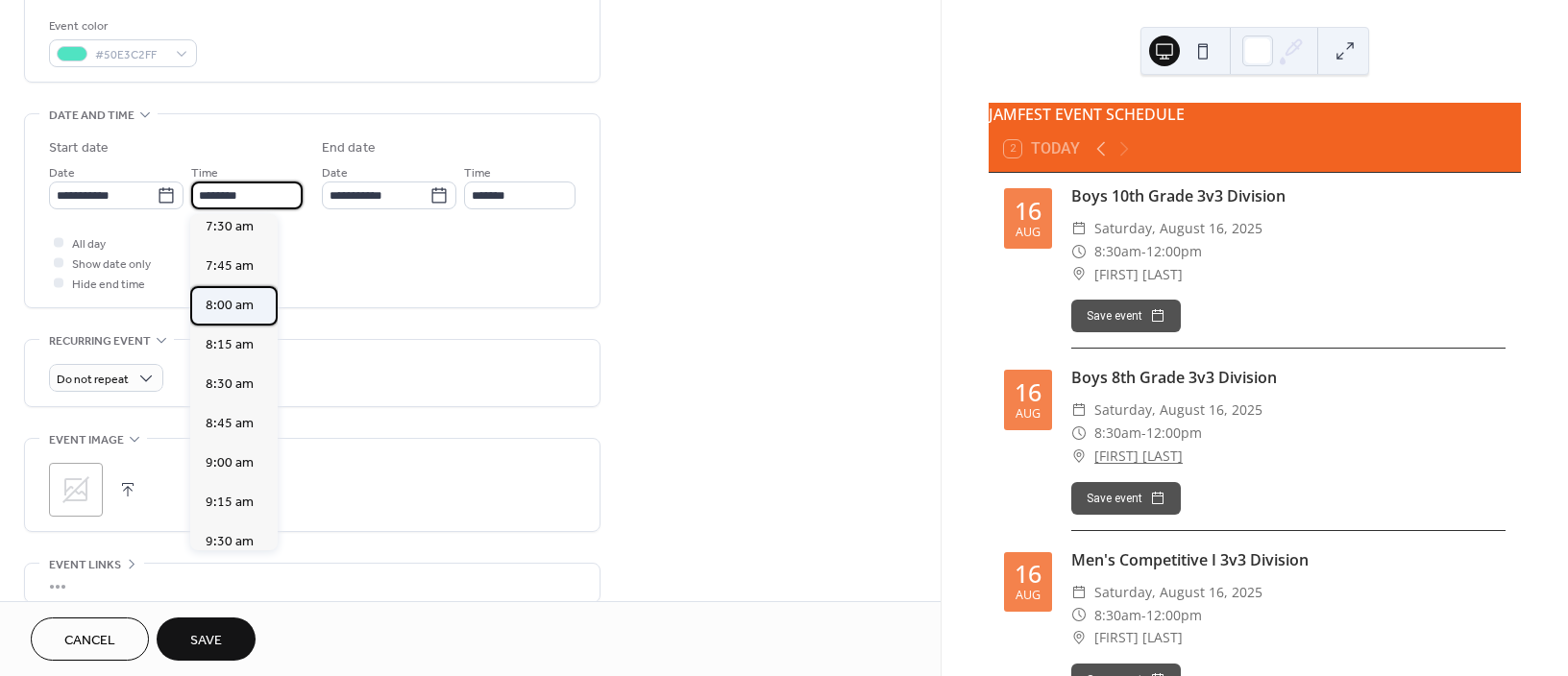 click on "8:00 am" at bounding box center (230, 305) 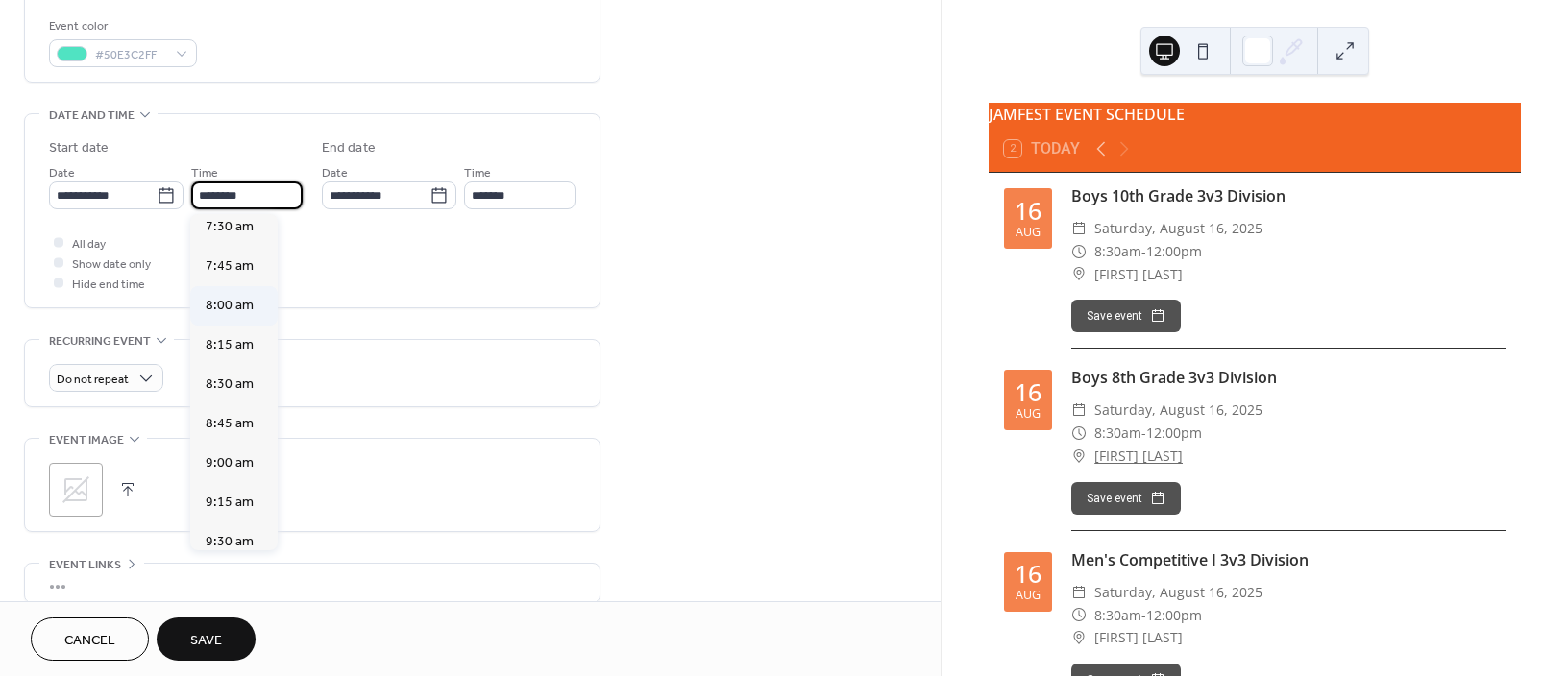 type on "*******" 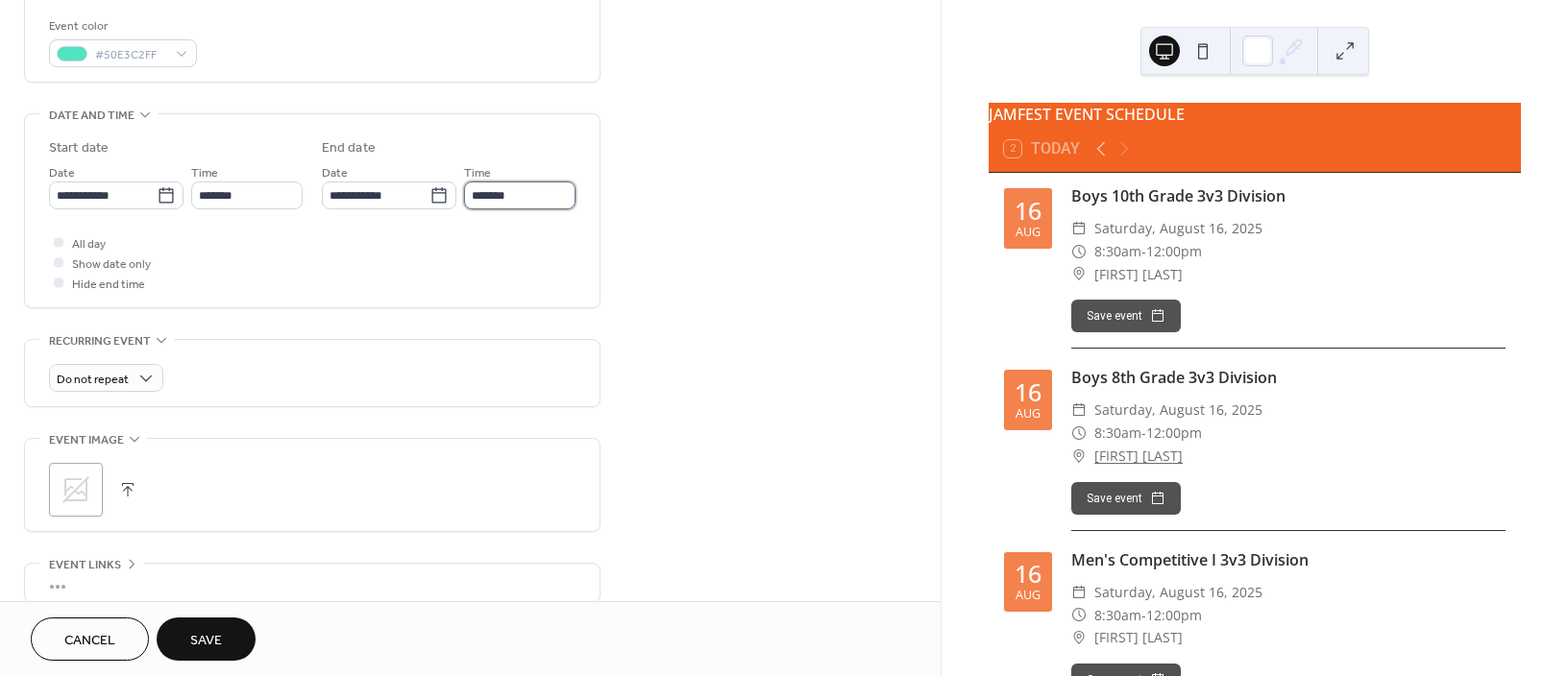 click on "*******" at bounding box center [520, 195] 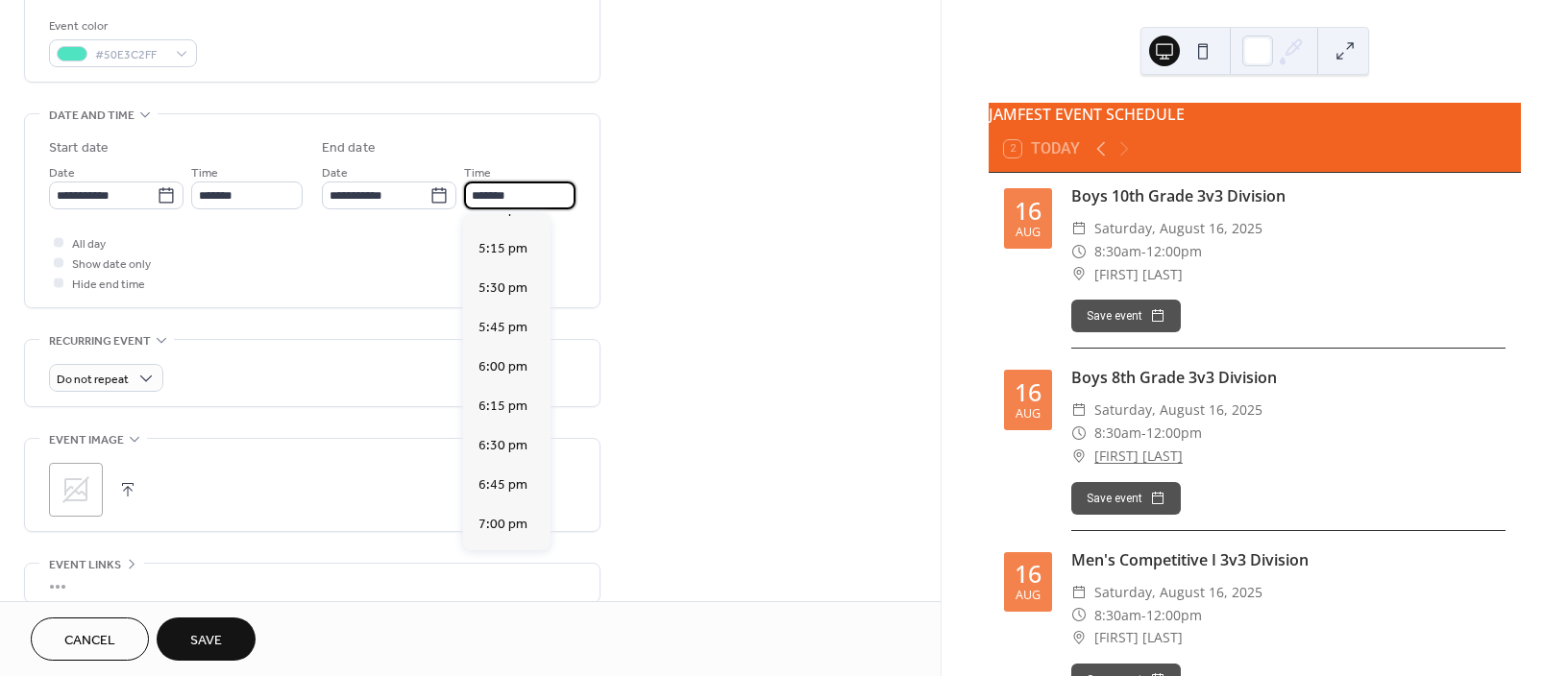 scroll, scrollTop: 1408, scrollLeft: 0, axis: vertical 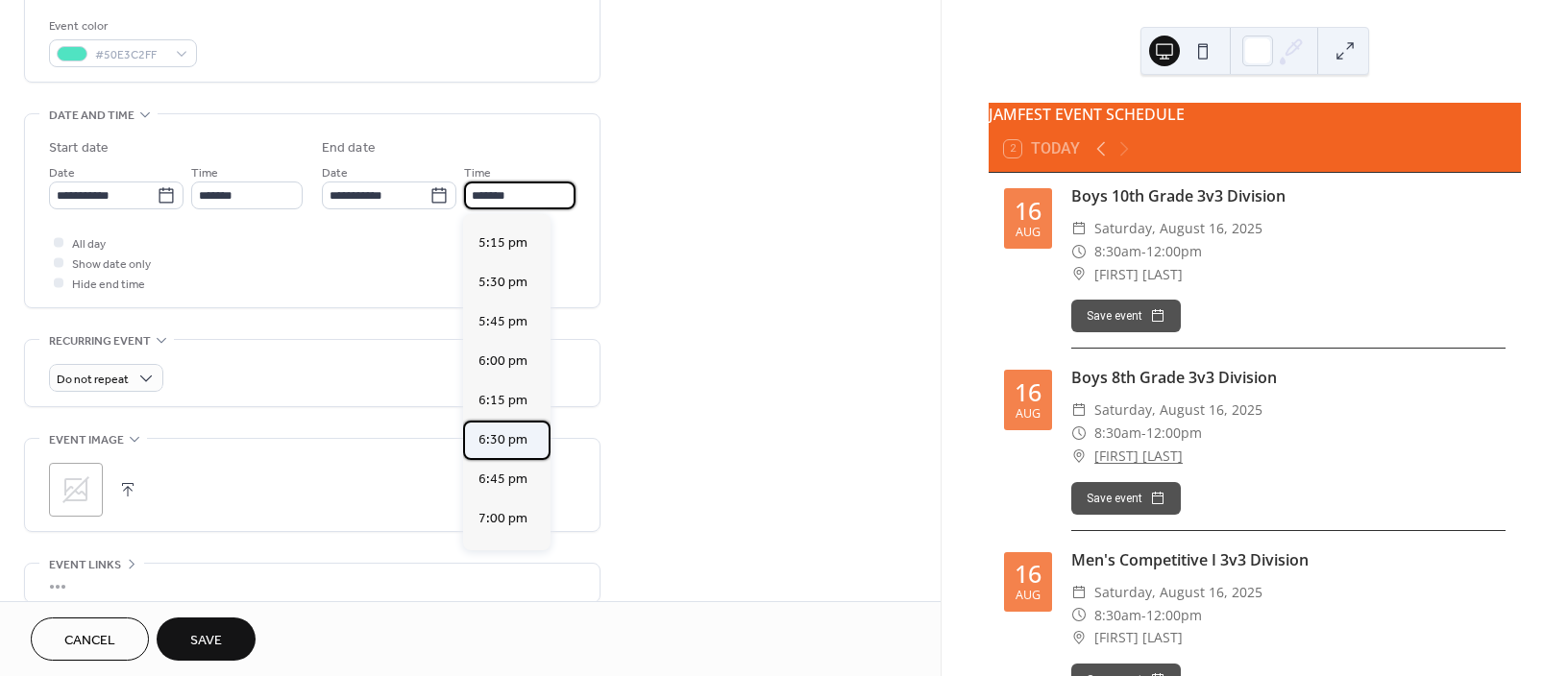click on "6:30 pm" at bounding box center (502, 440) 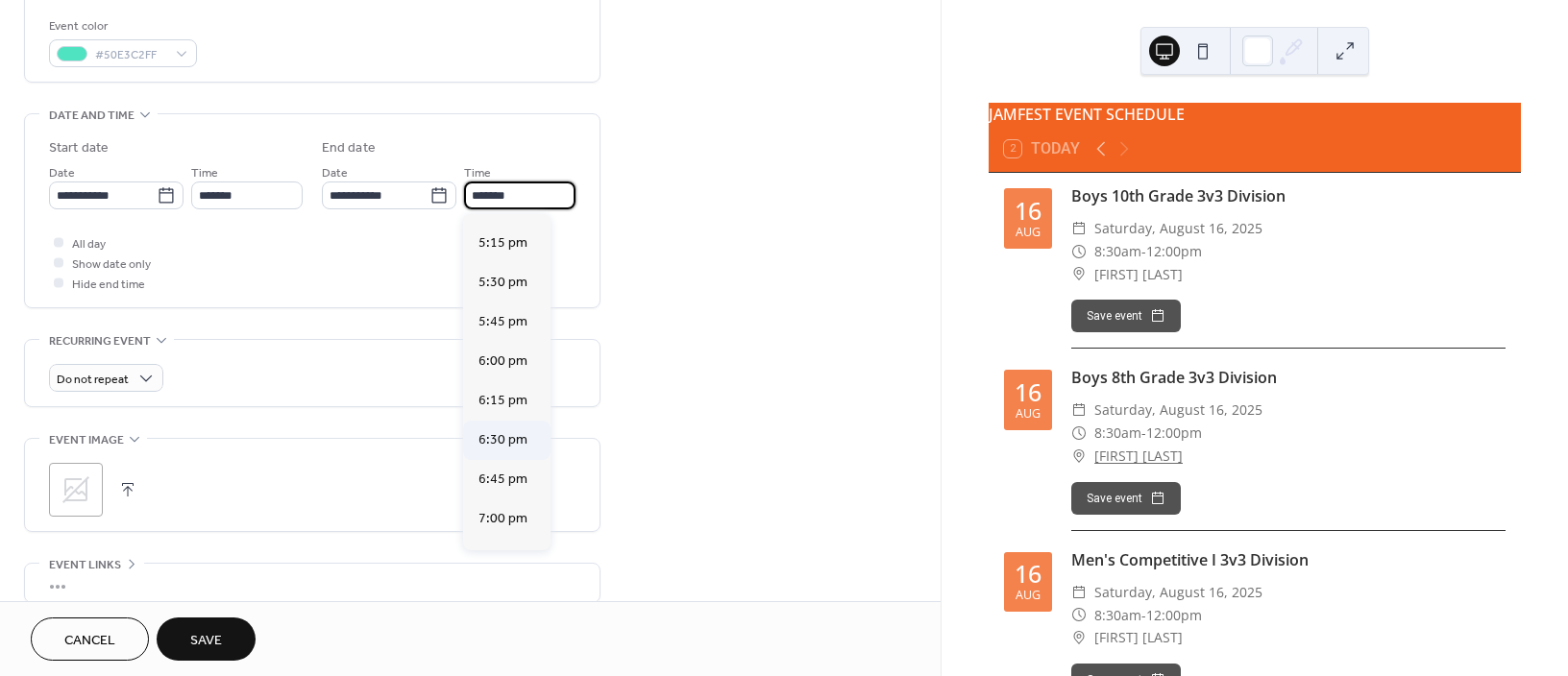 type on "*******" 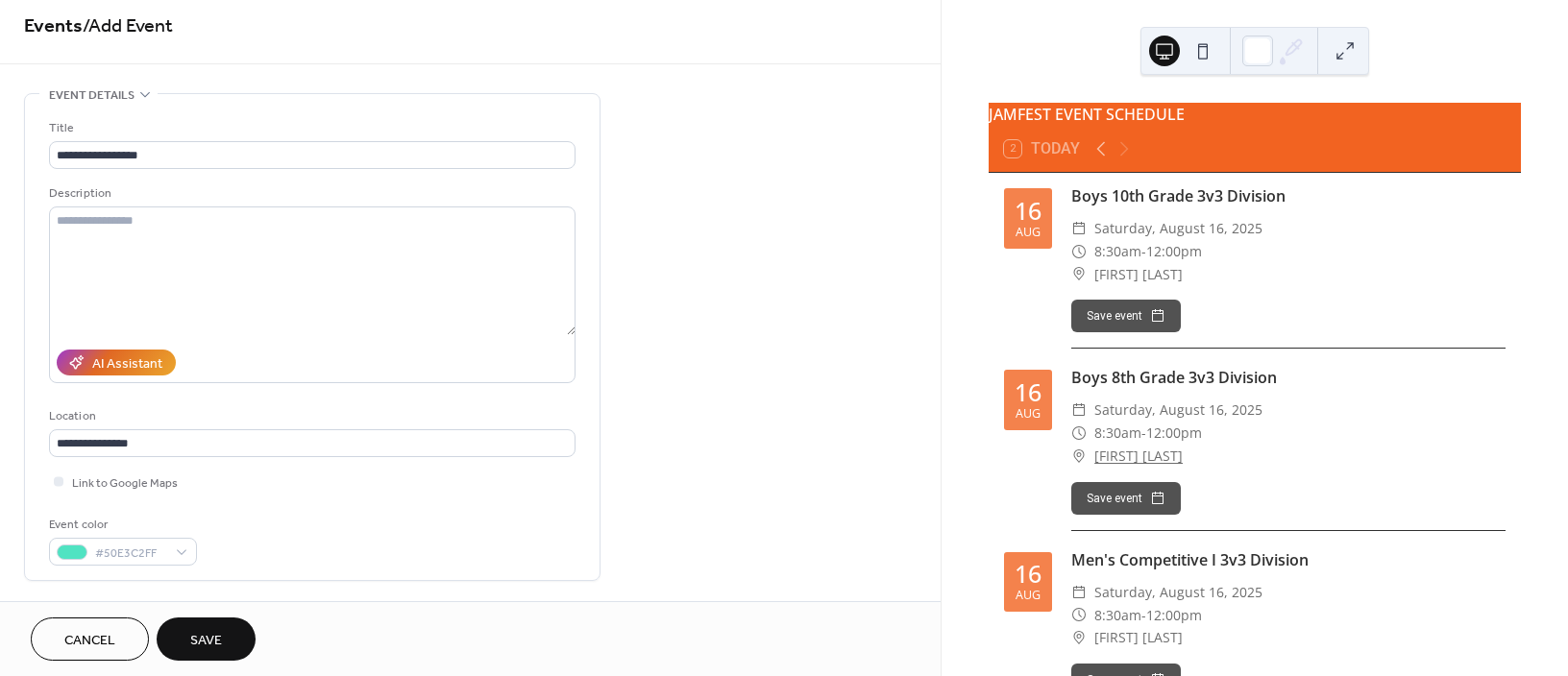 scroll, scrollTop: 0, scrollLeft: 0, axis: both 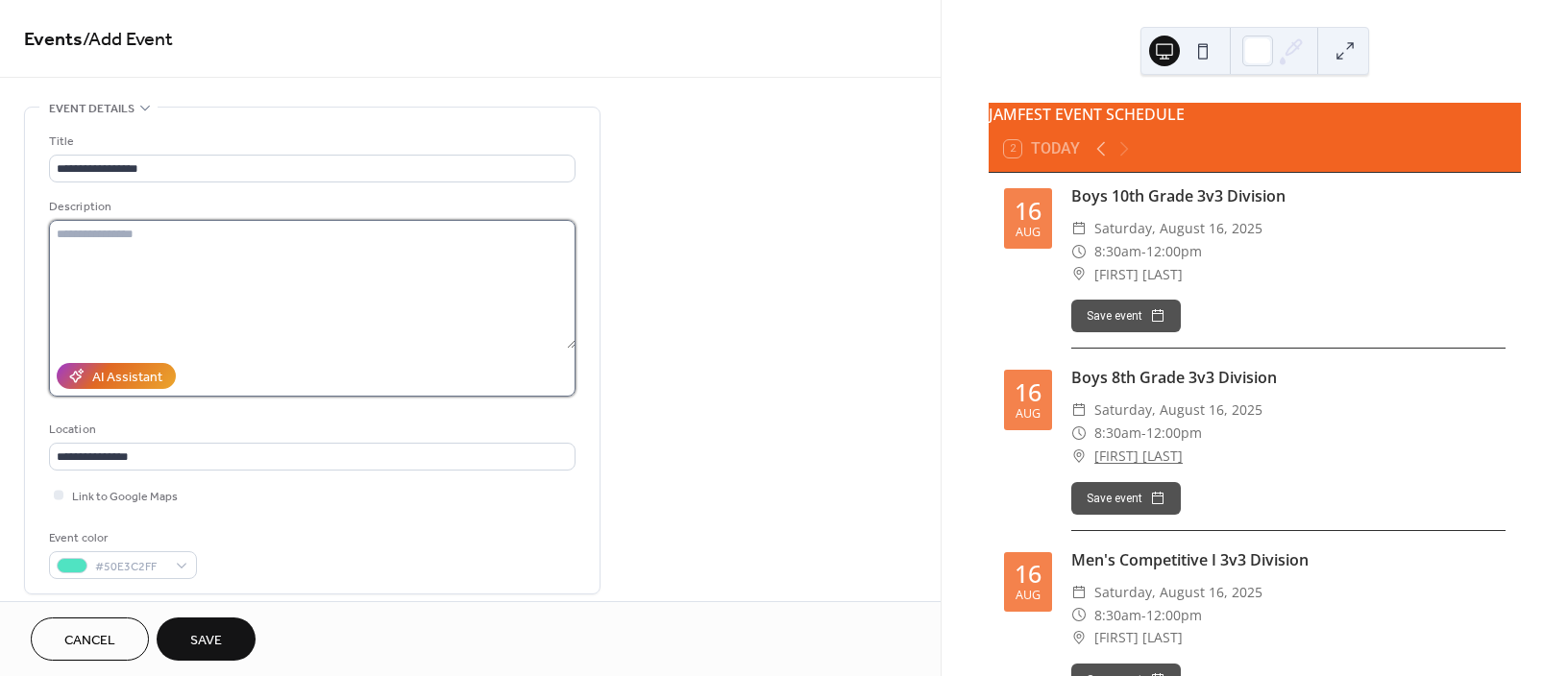 click at bounding box center (312, 284) 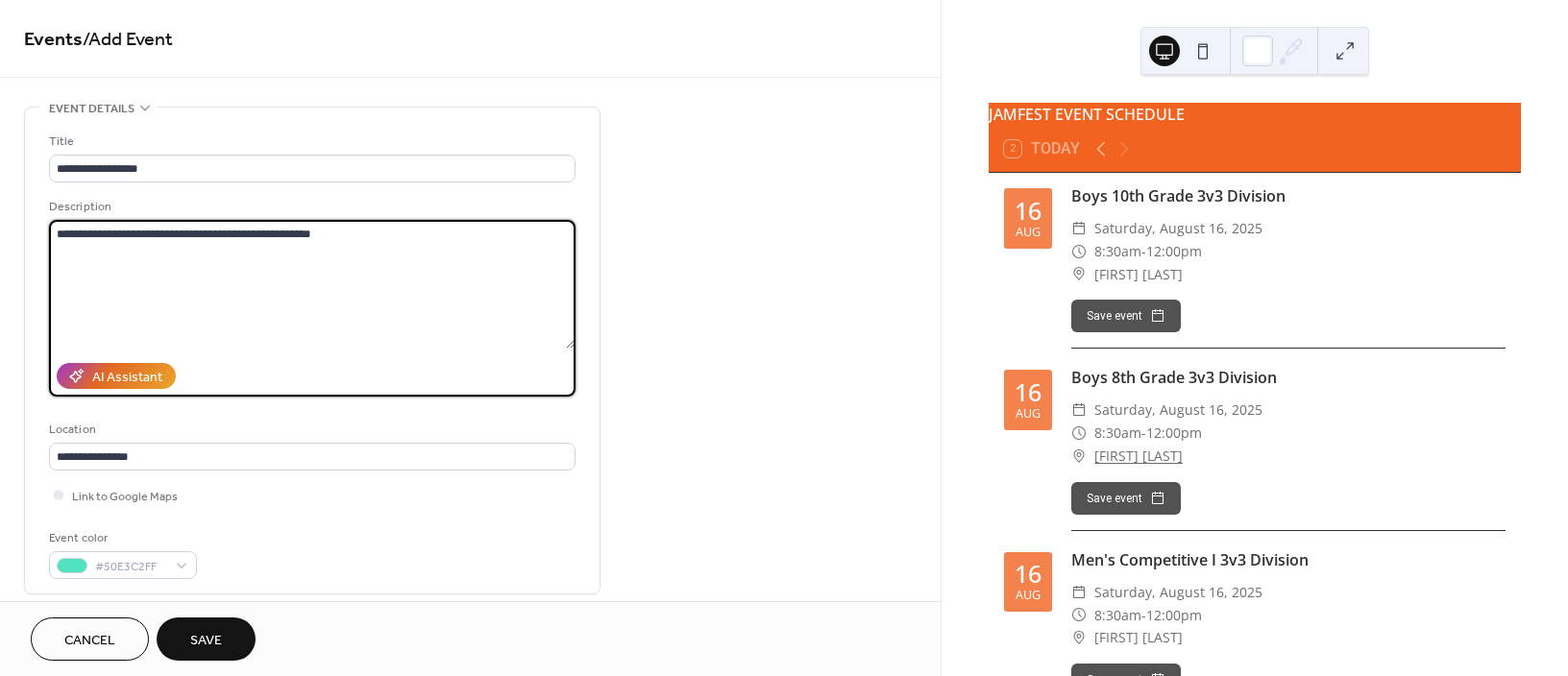 type on "**********" 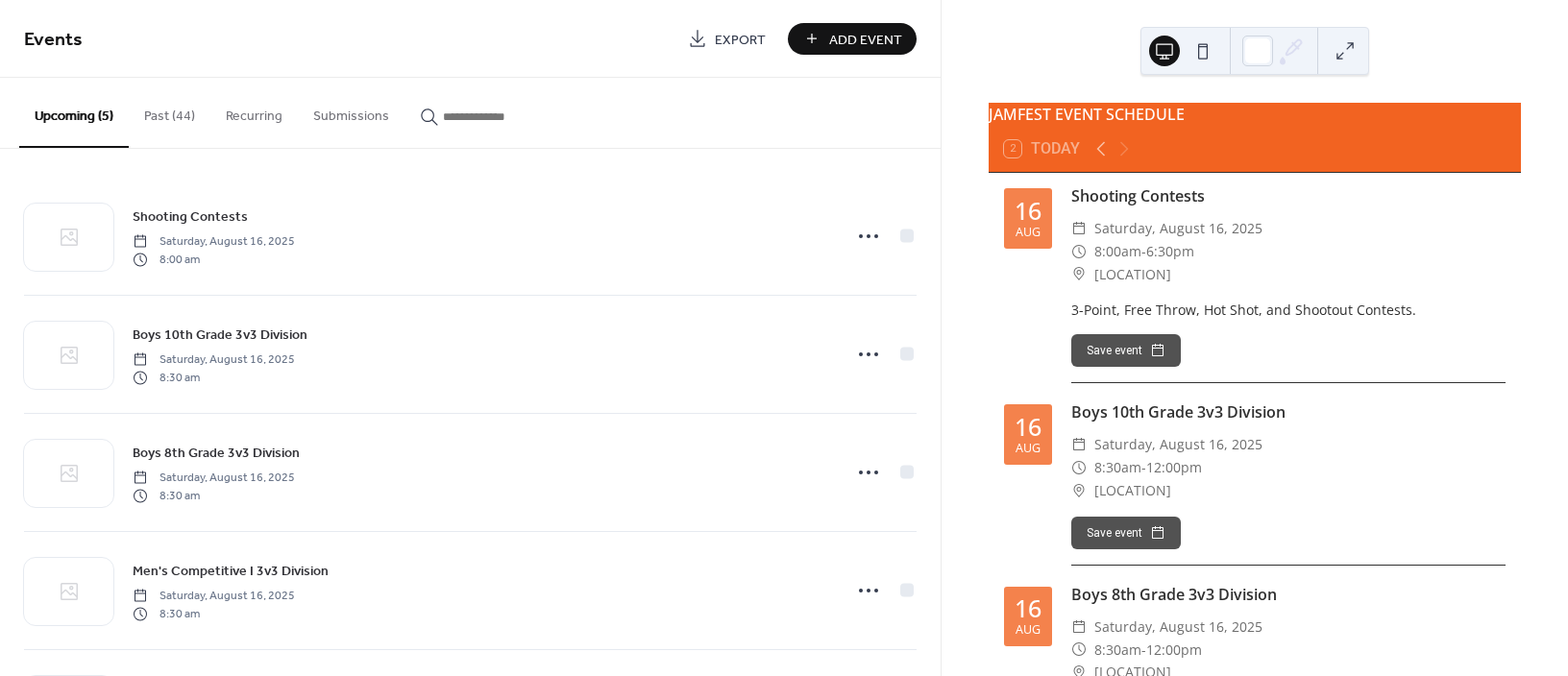 scroll, scrollTop: 0, scrollLeft: 0, axis: both 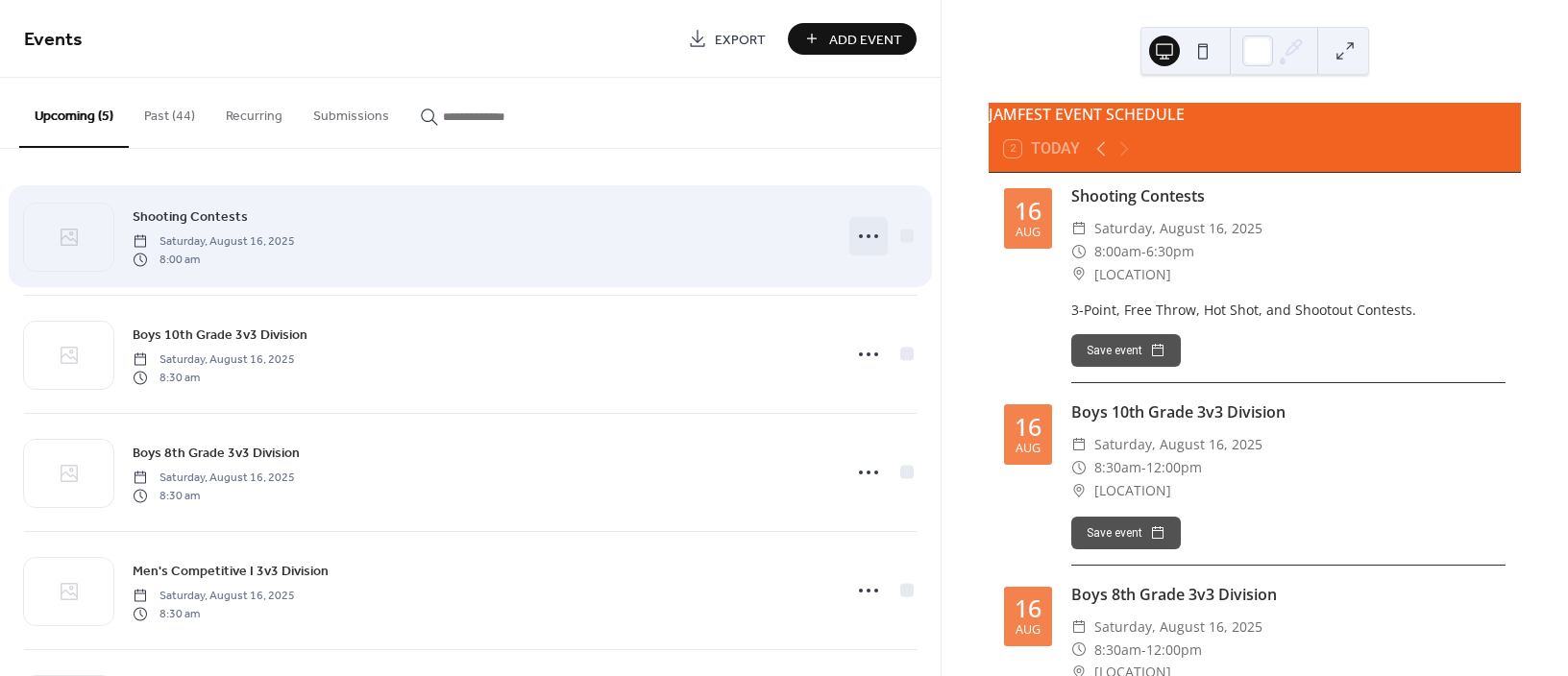 click 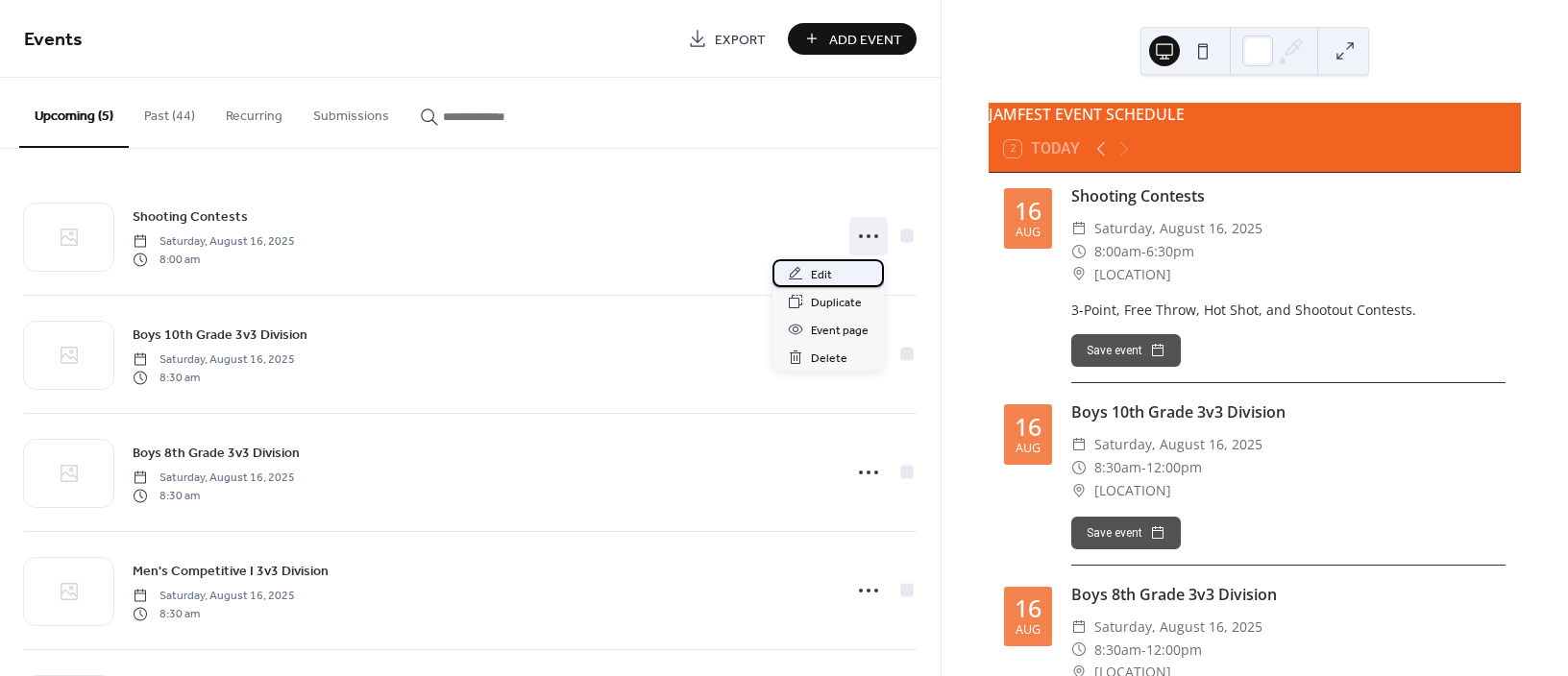 click on "Edit" at bounding box center [821, 275] 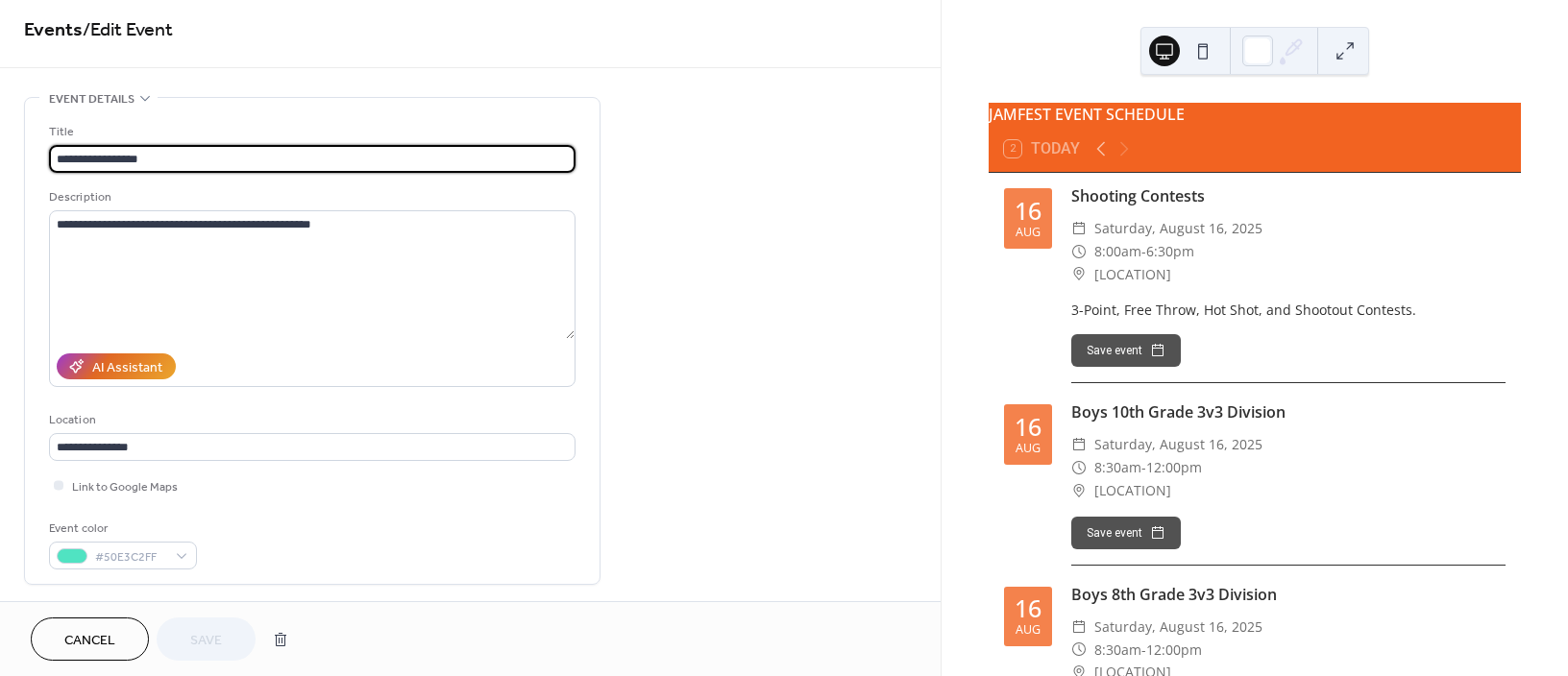 scroll, scrollTop: 0, scrollLeft: 0, axis: both 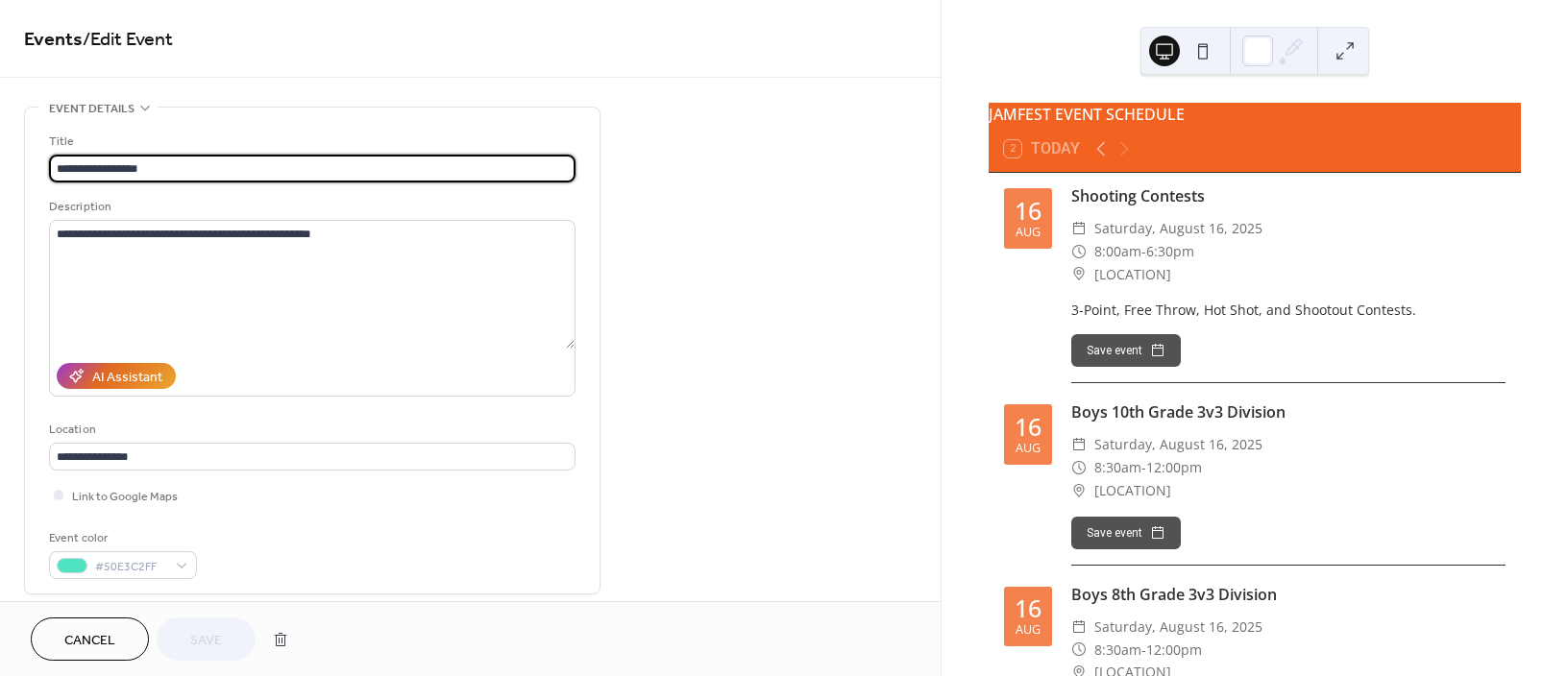 drag, startPoint x: 198, startPoint y: 168, endPoint x: -87, endPoint y: 152, distance: 285.44877 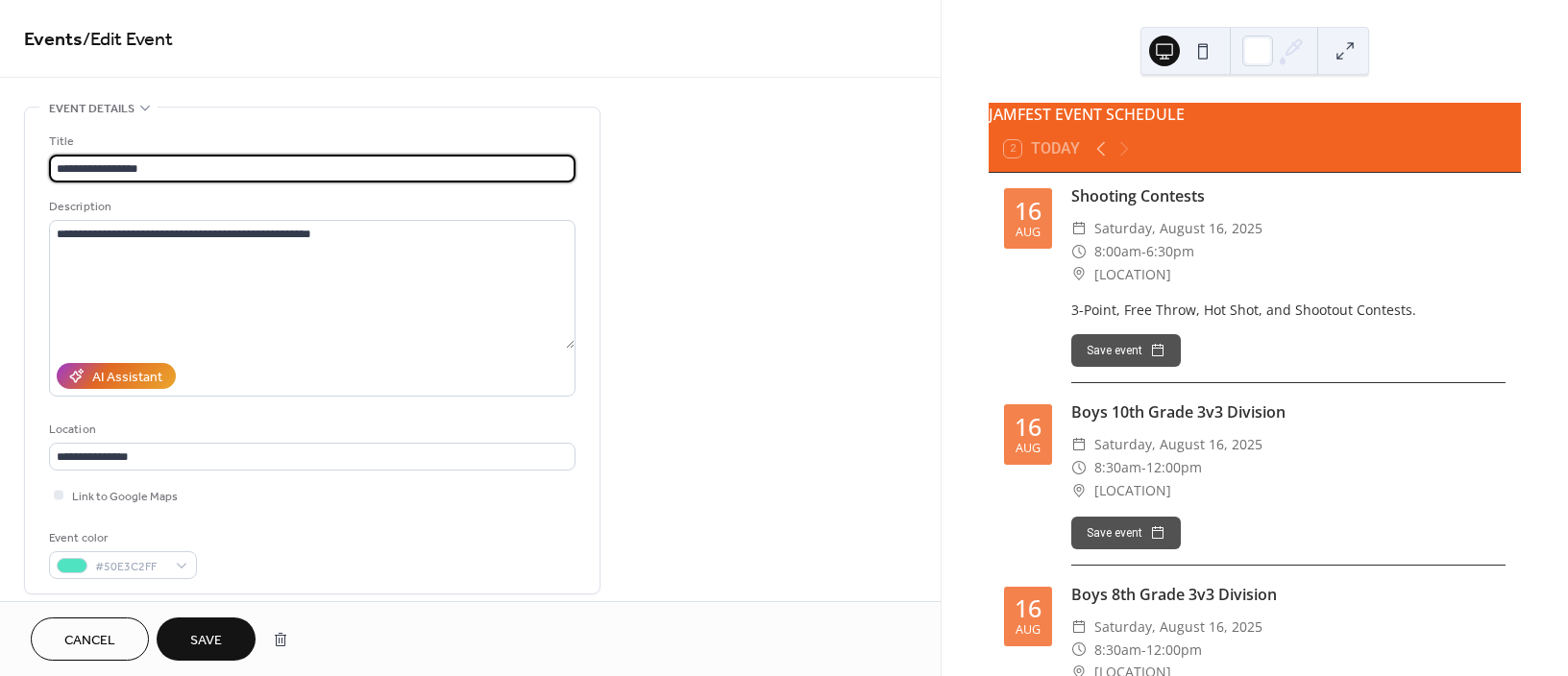 type on "**********" 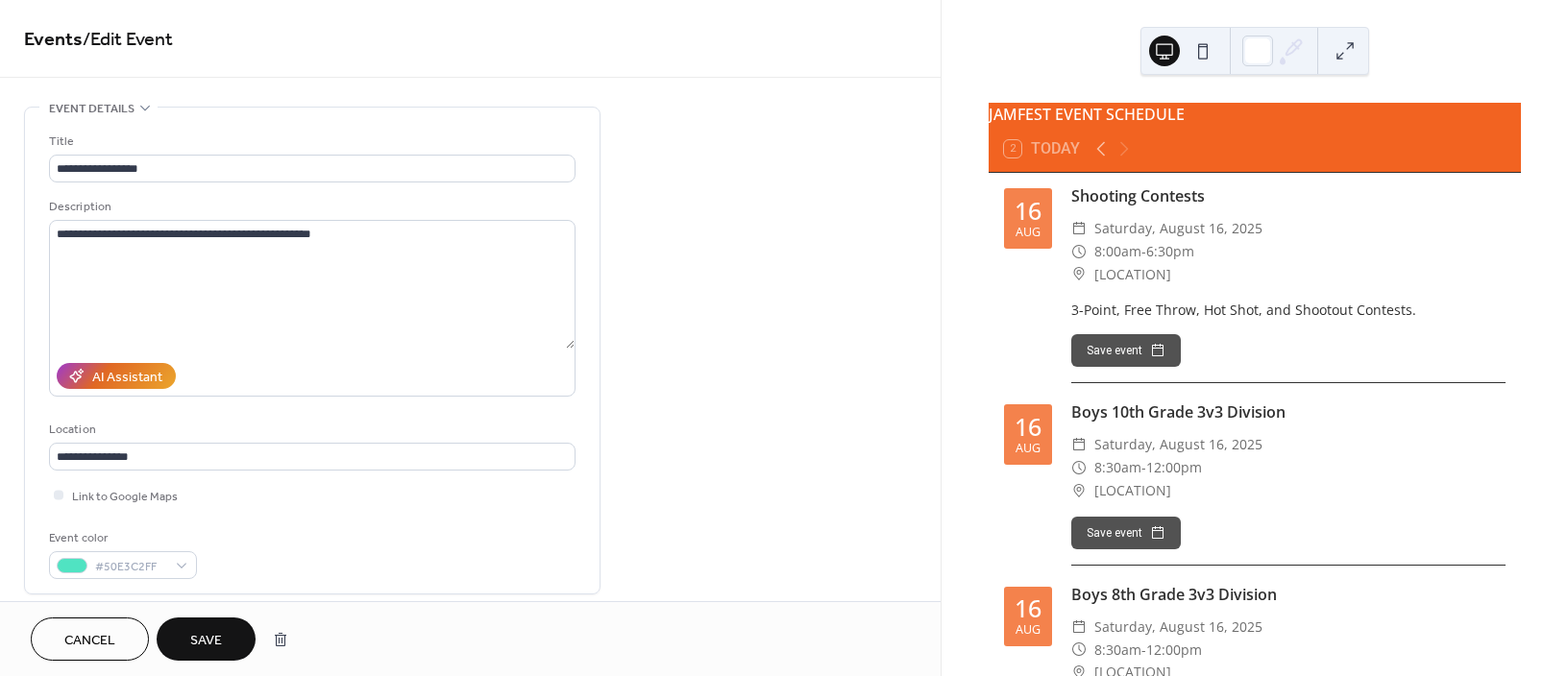 click on "Save" at bounding box center [206, 639] 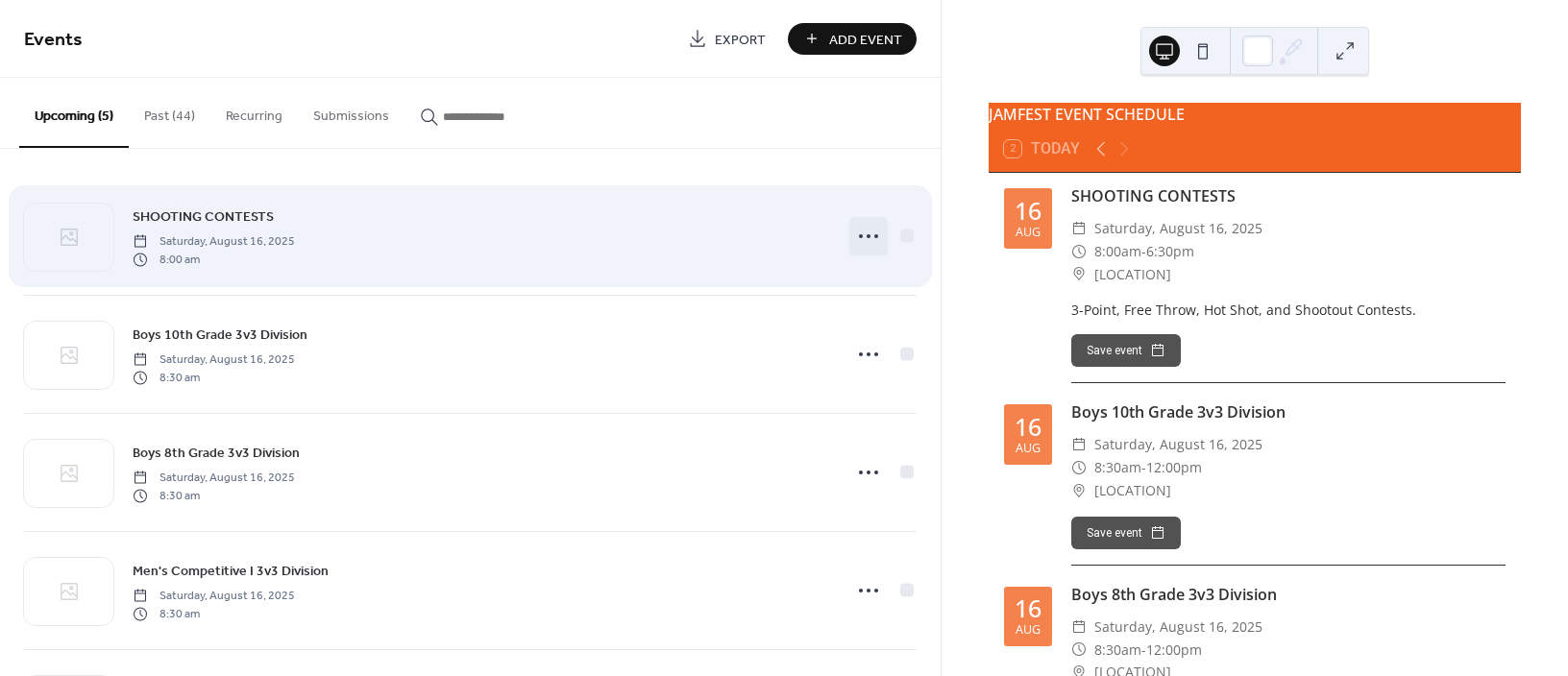 click 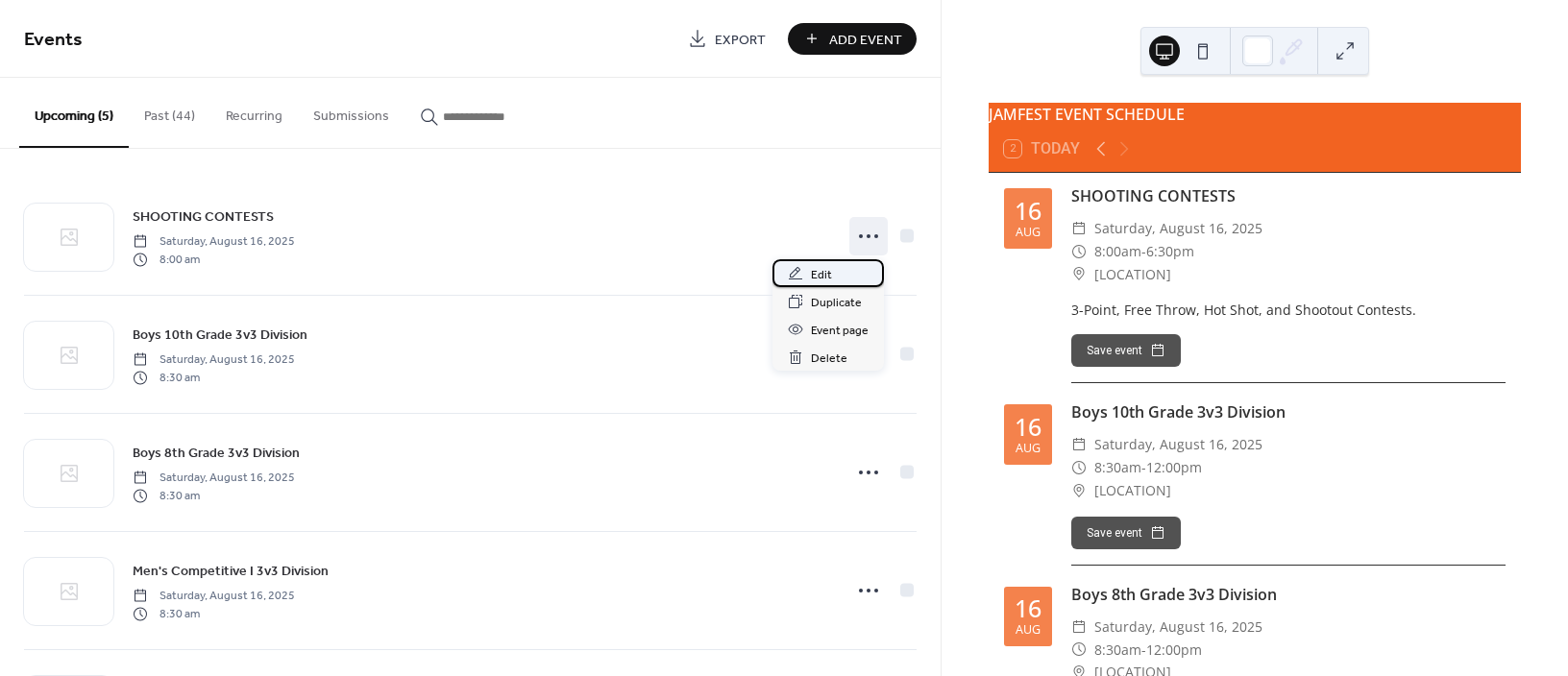 click on "Edit" at bounding box center [821, 275] 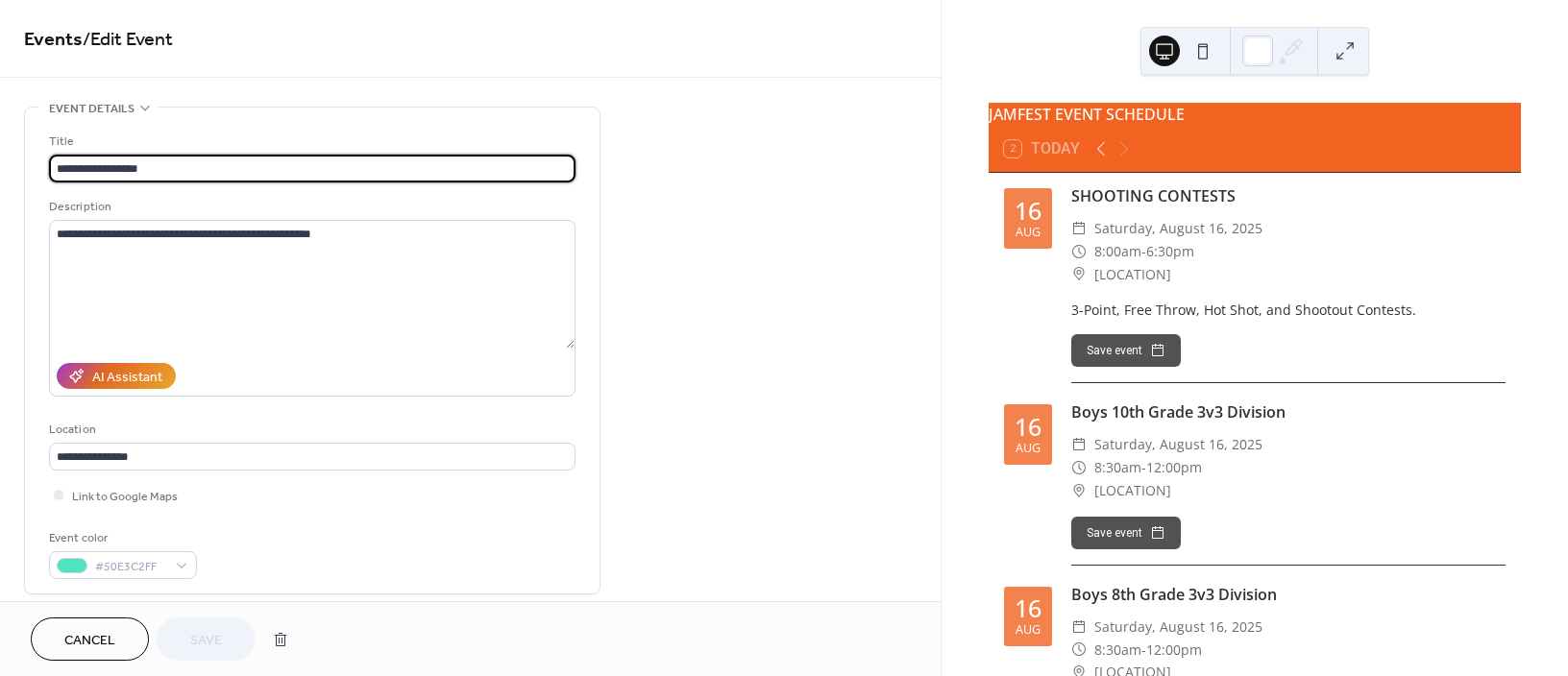 click on "**********" at bounding box center [312, 168] 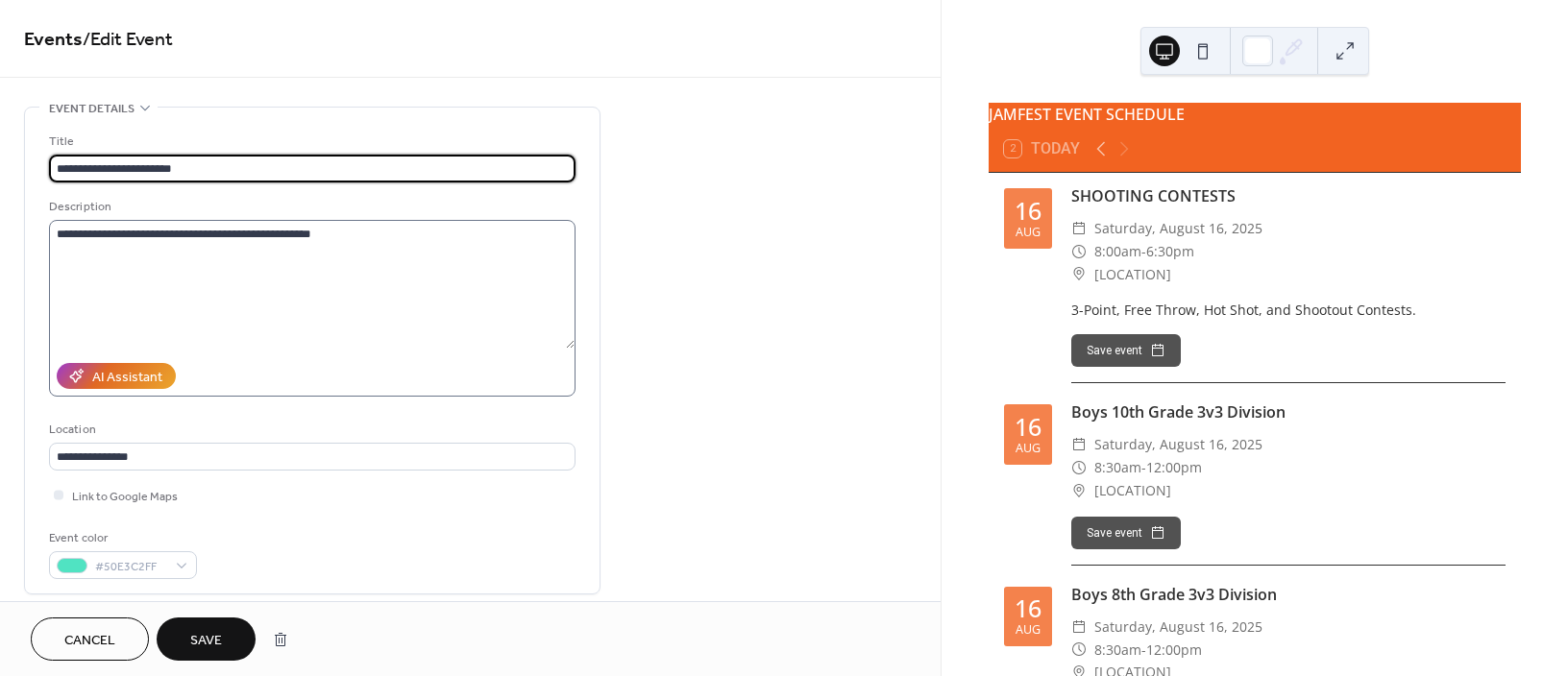 type on "**********" 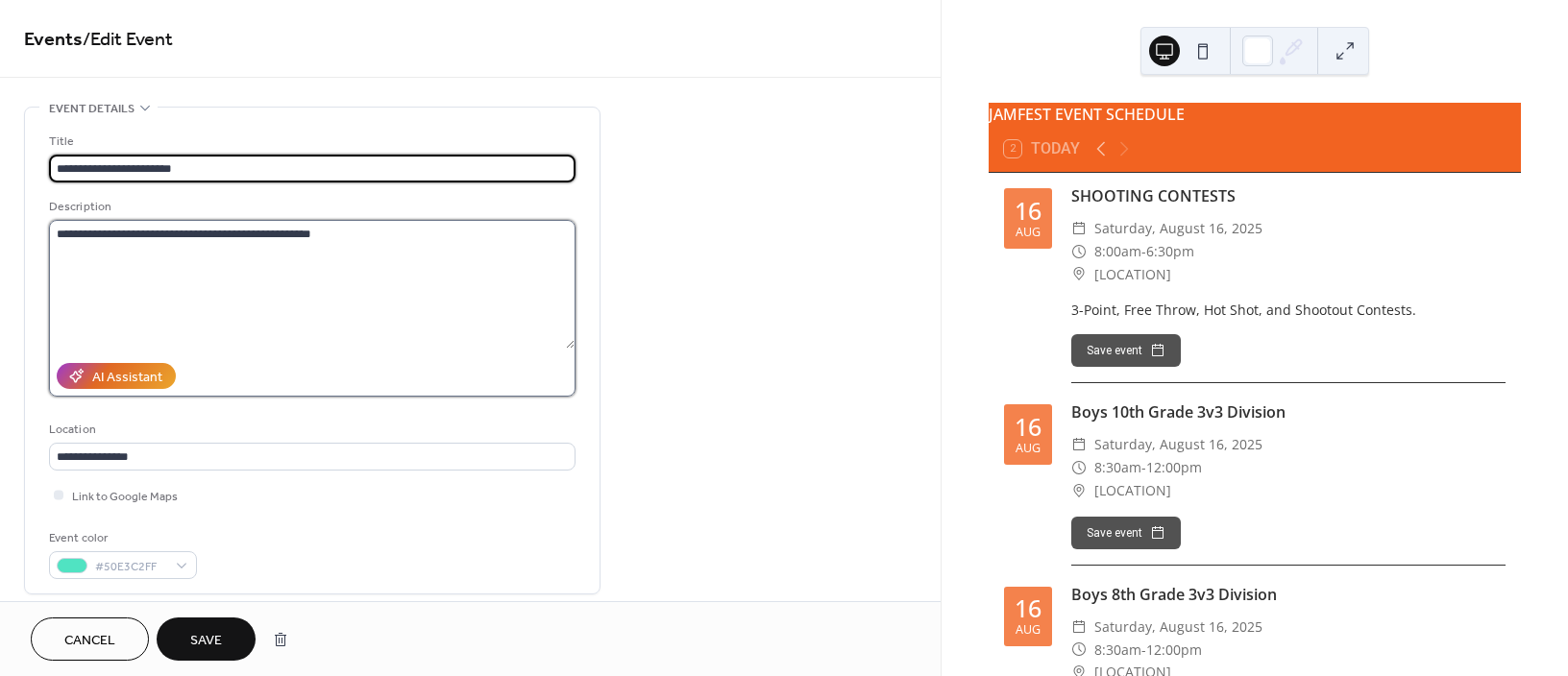click on "**********" at bounding box center (311, 284) 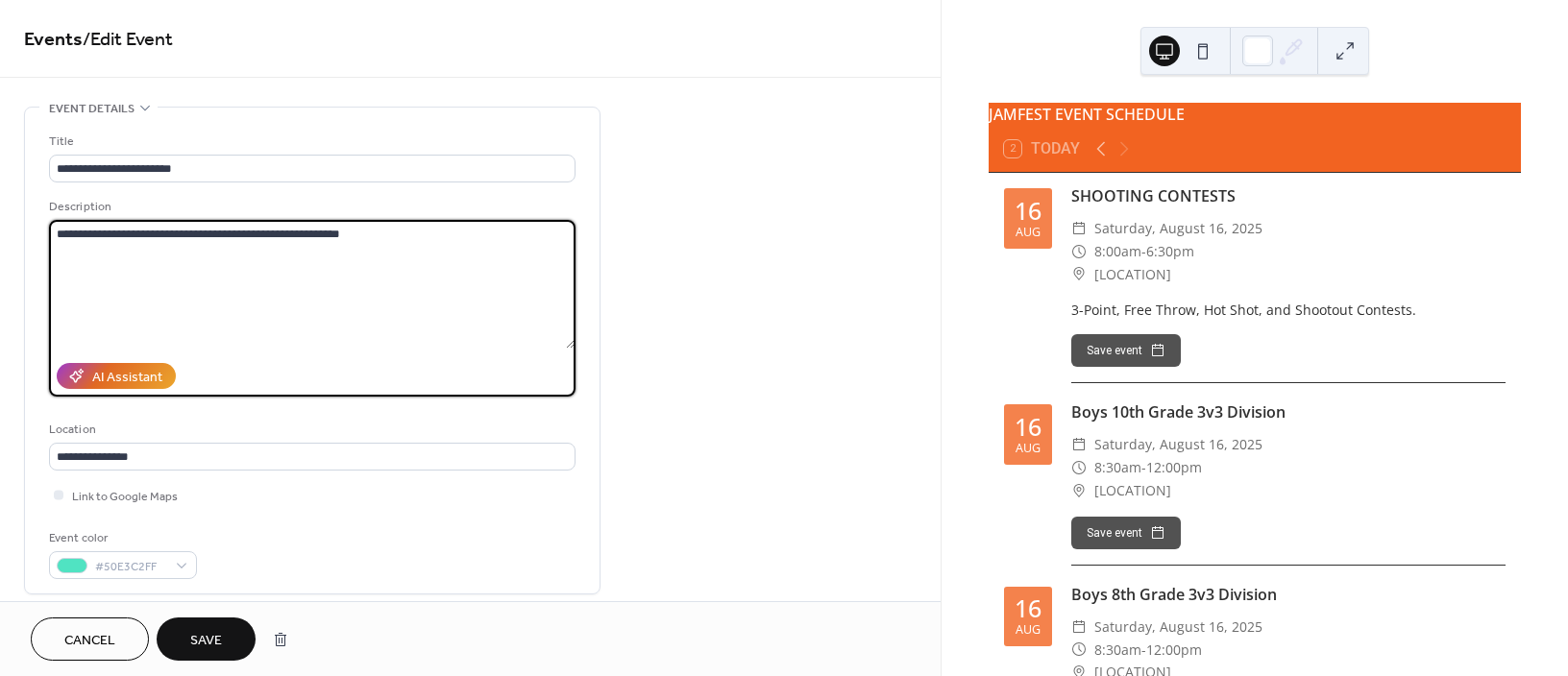 type on "**********" 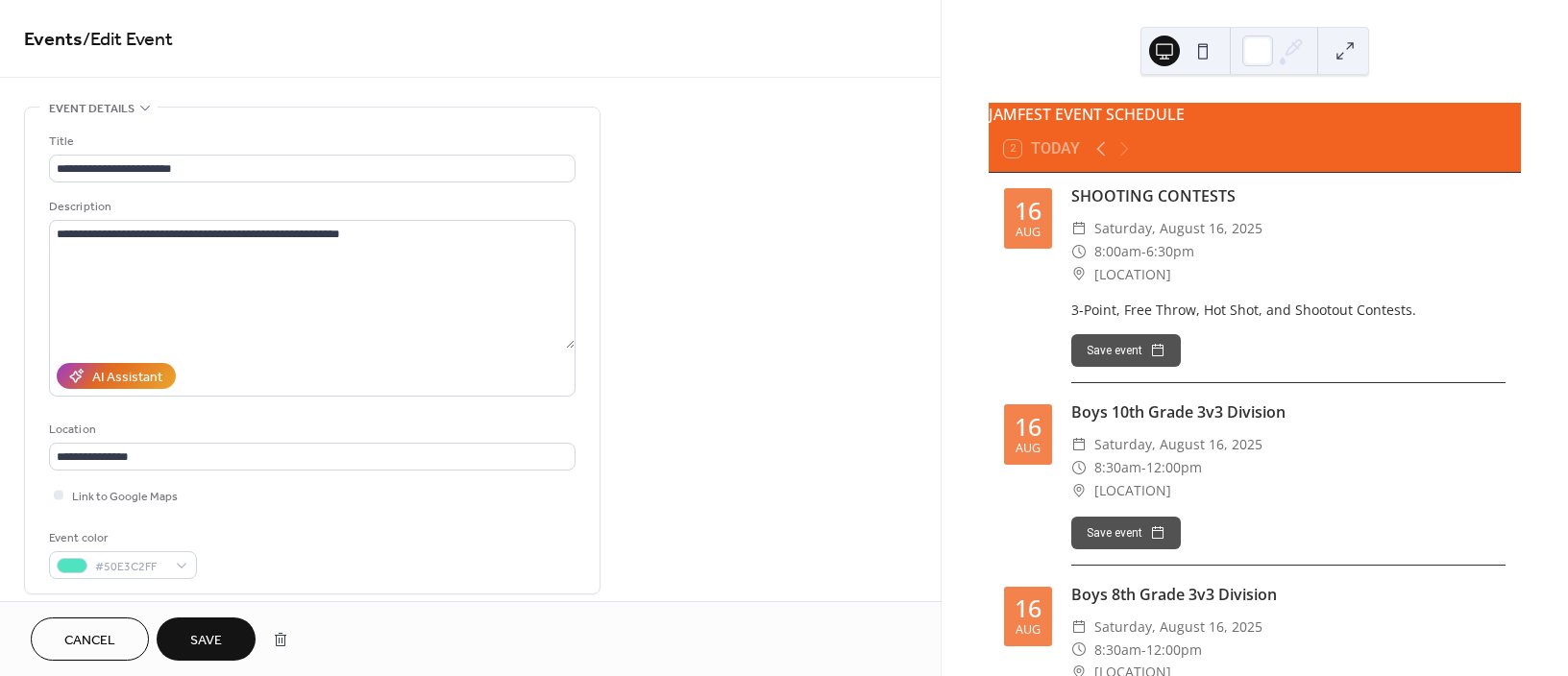 click on "Save" at bounding box center [206, 640] 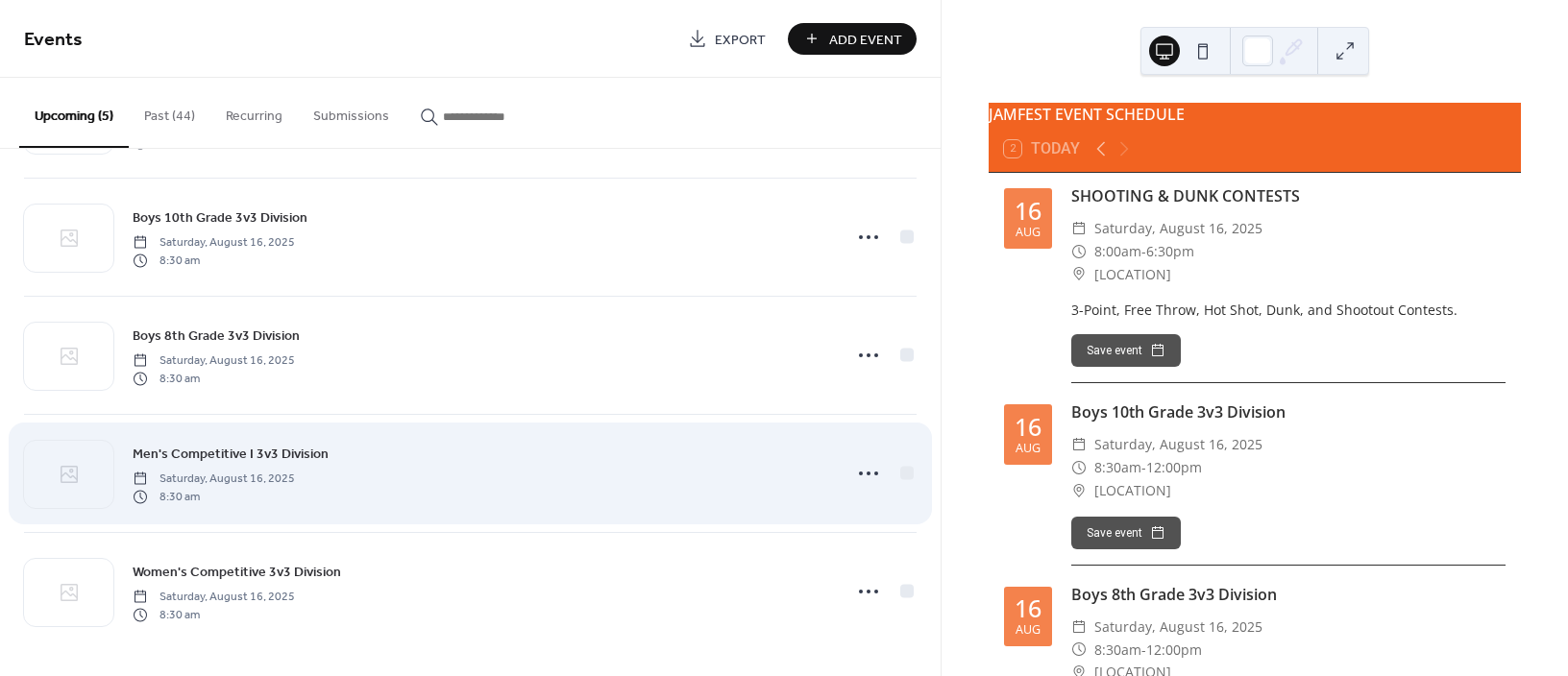 scroll, scrollTop: 121, scrollLeft: 0, axis: vertical 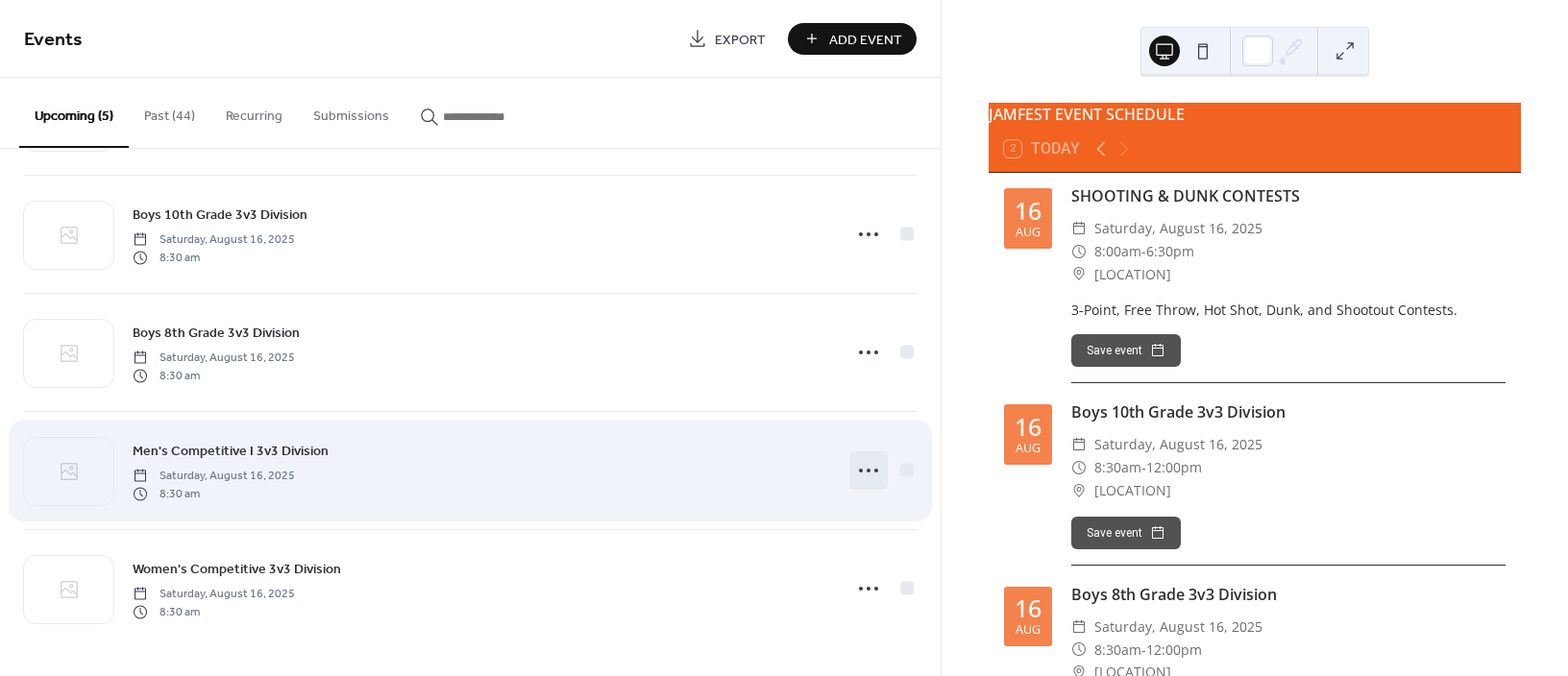 click 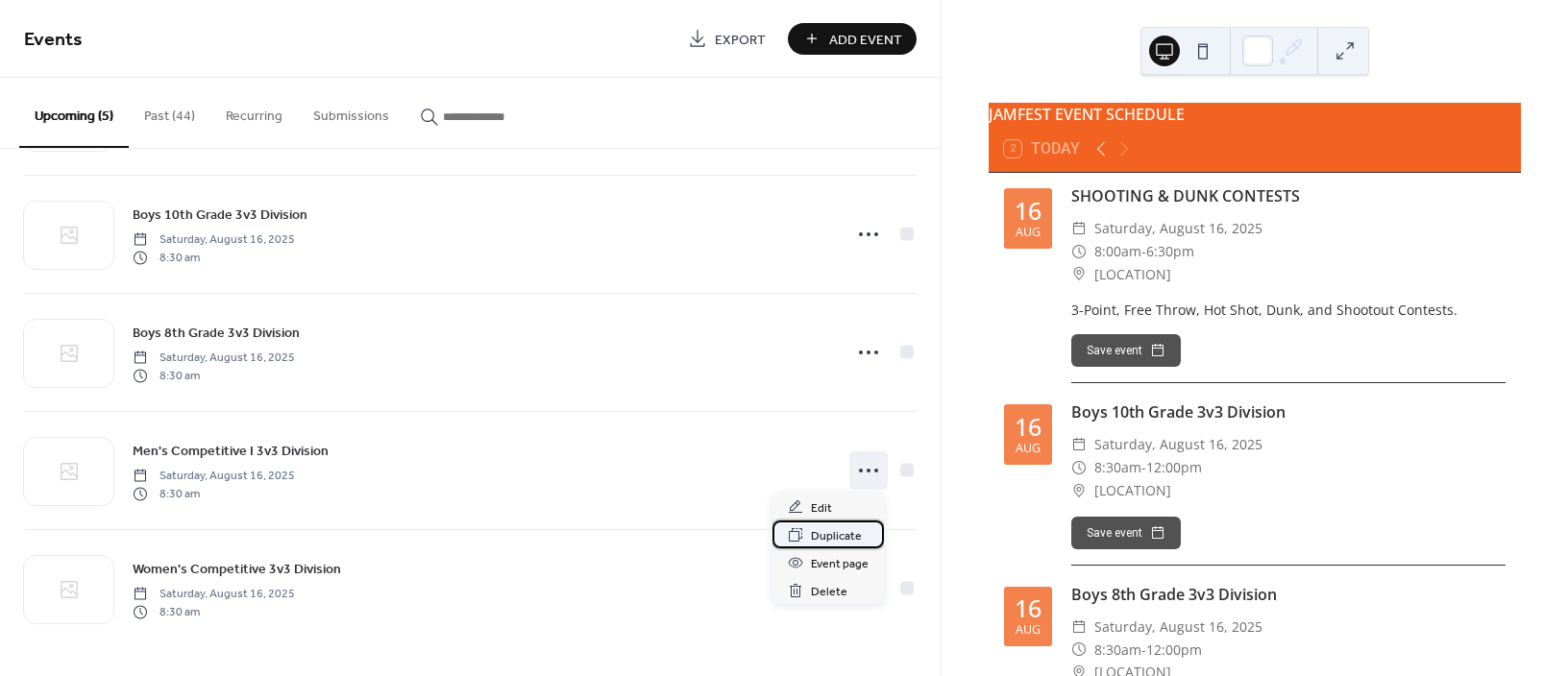 click on "Duplicate" at bounding box center (836, 536) 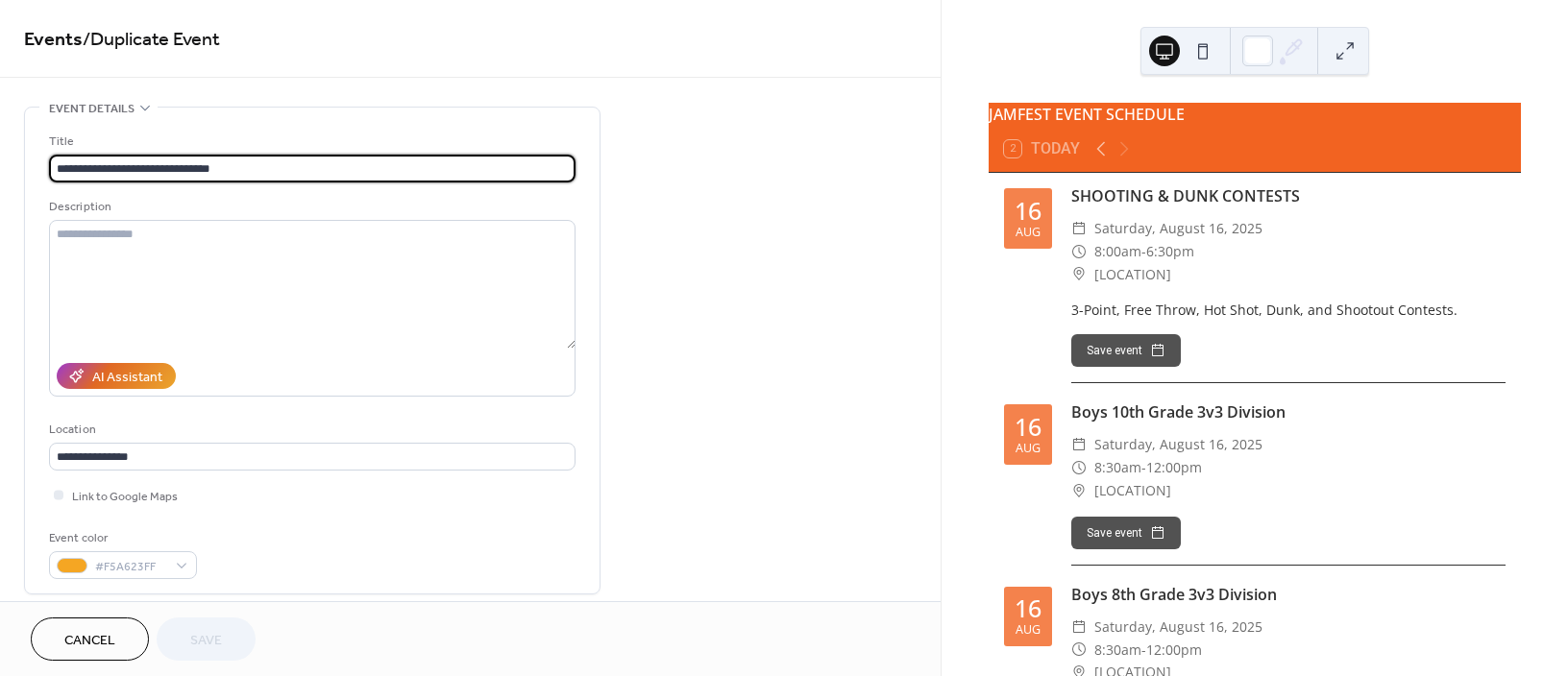 click on "**********" at bounding box center (312, 168) 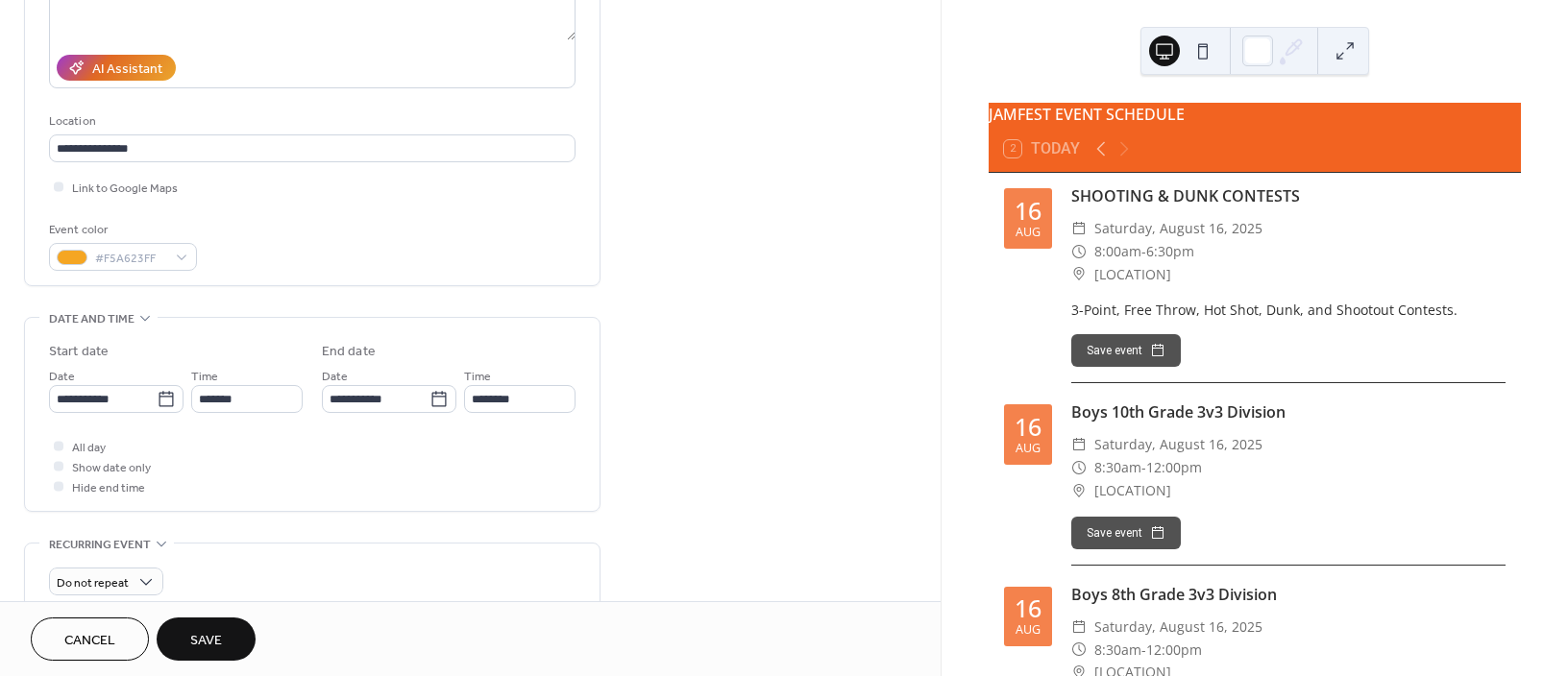 scroll, scrollTop: 384, scrollLeft: 0, axis: vertical 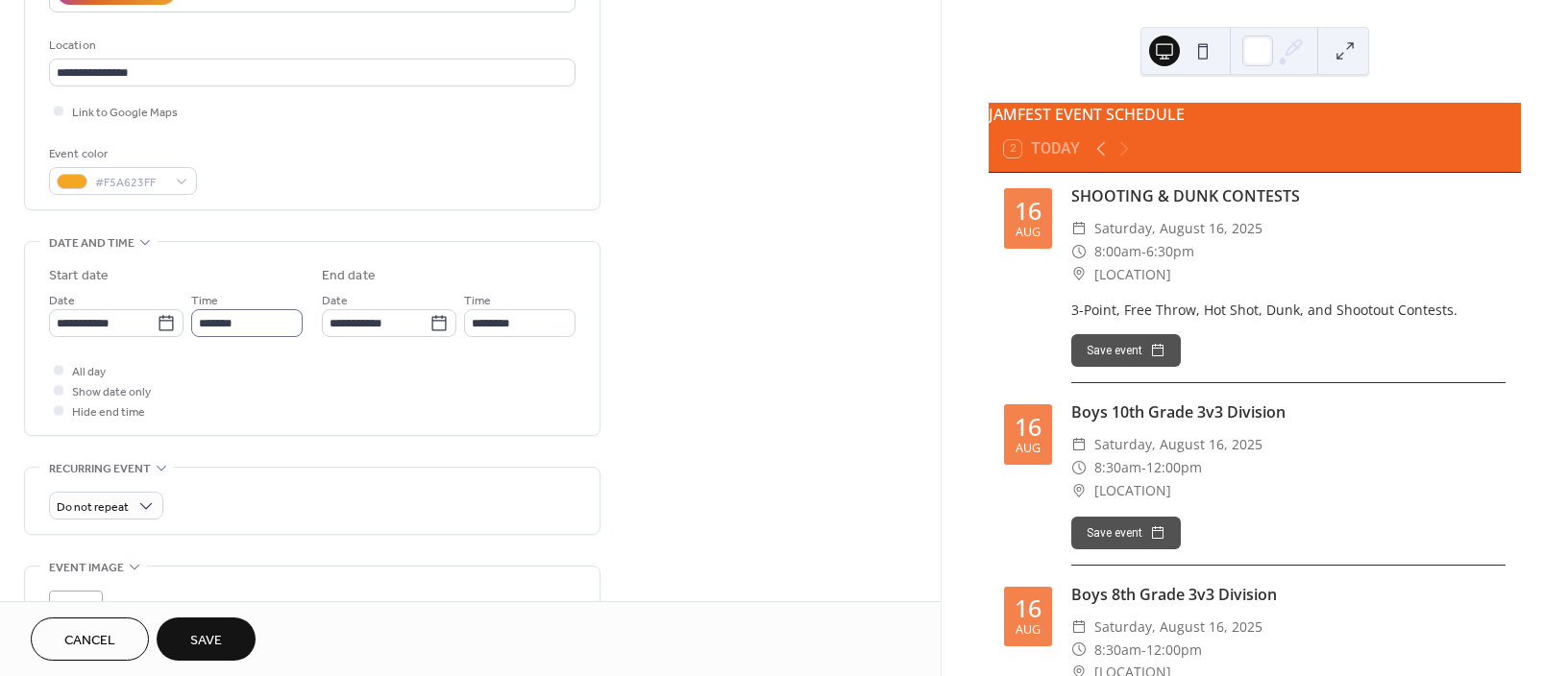 type on "**********" 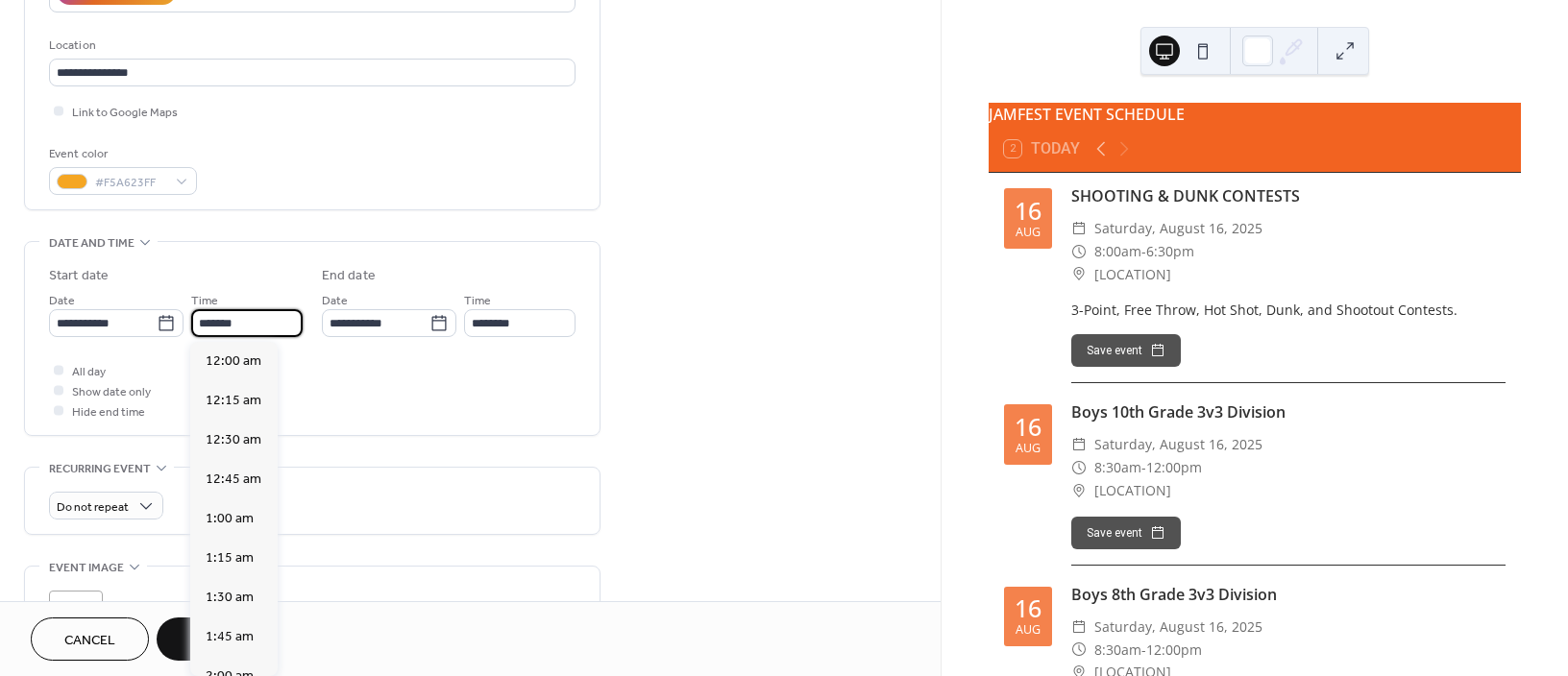 click on "*******" at bounding box center [247, 323] 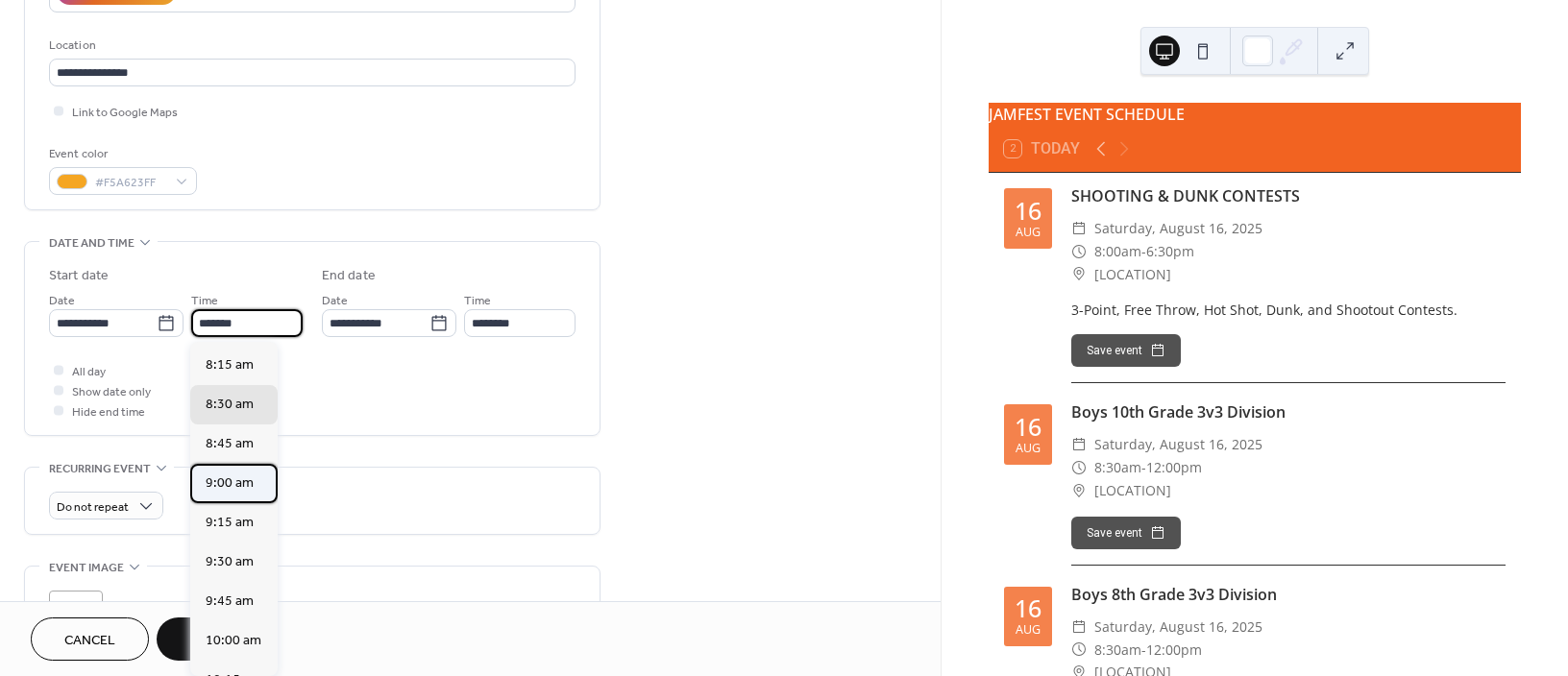 click on "9:00 am" at bounding box center [230, 483] 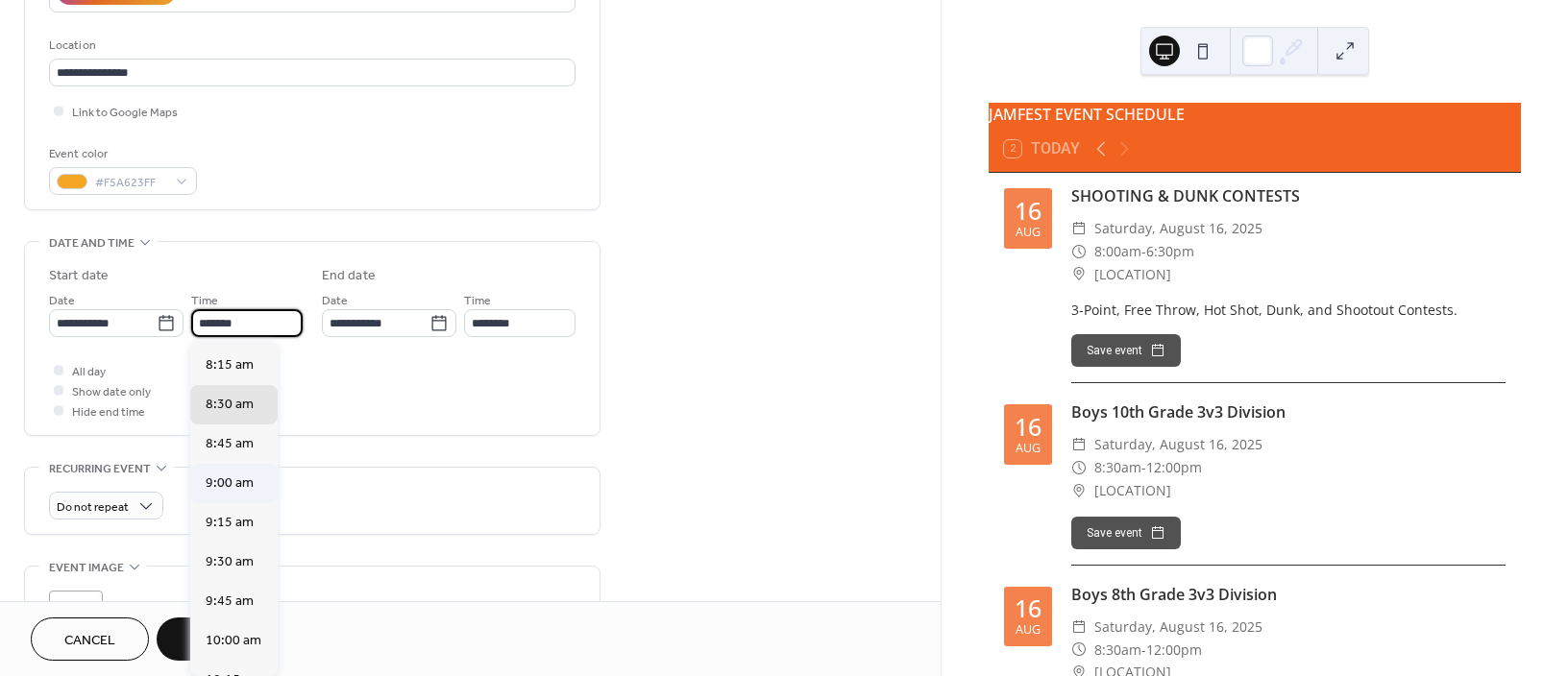 type on "*******" 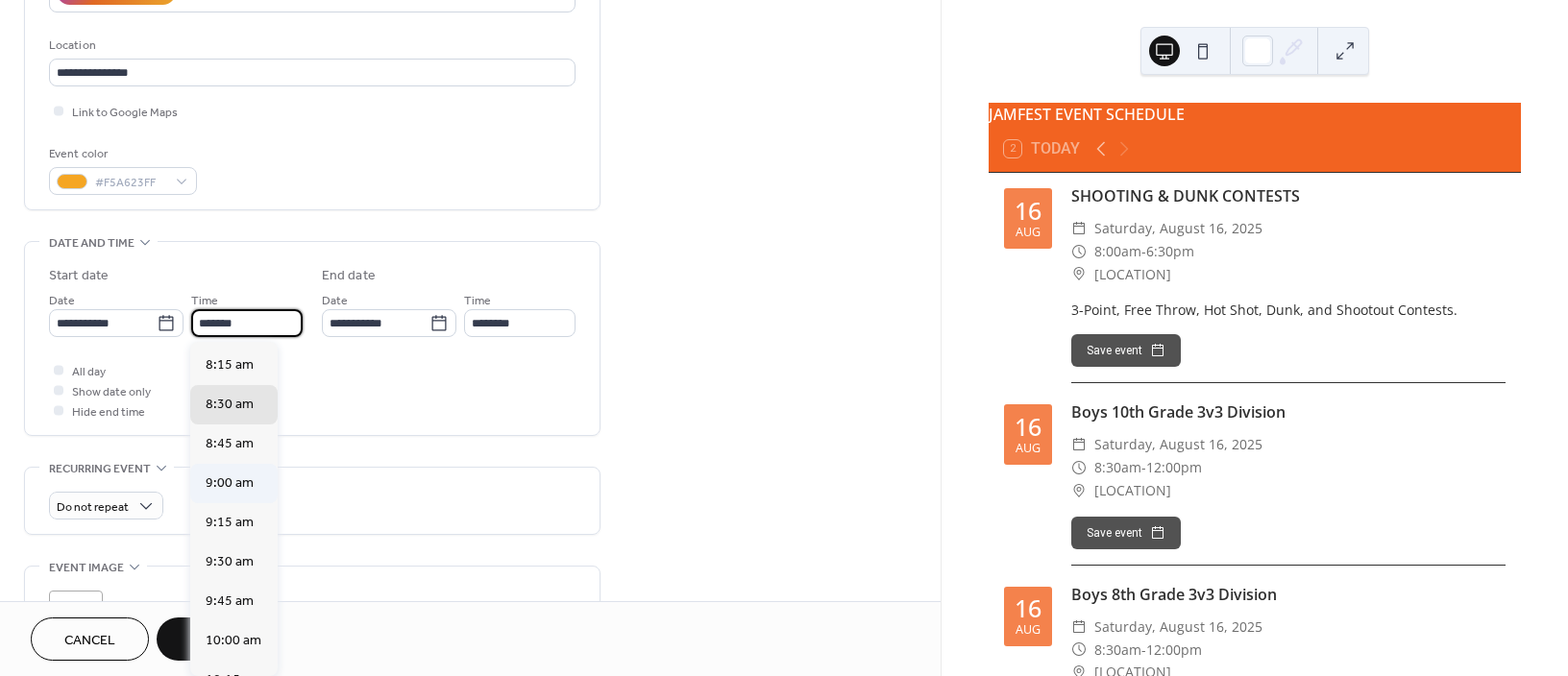 type on "********" 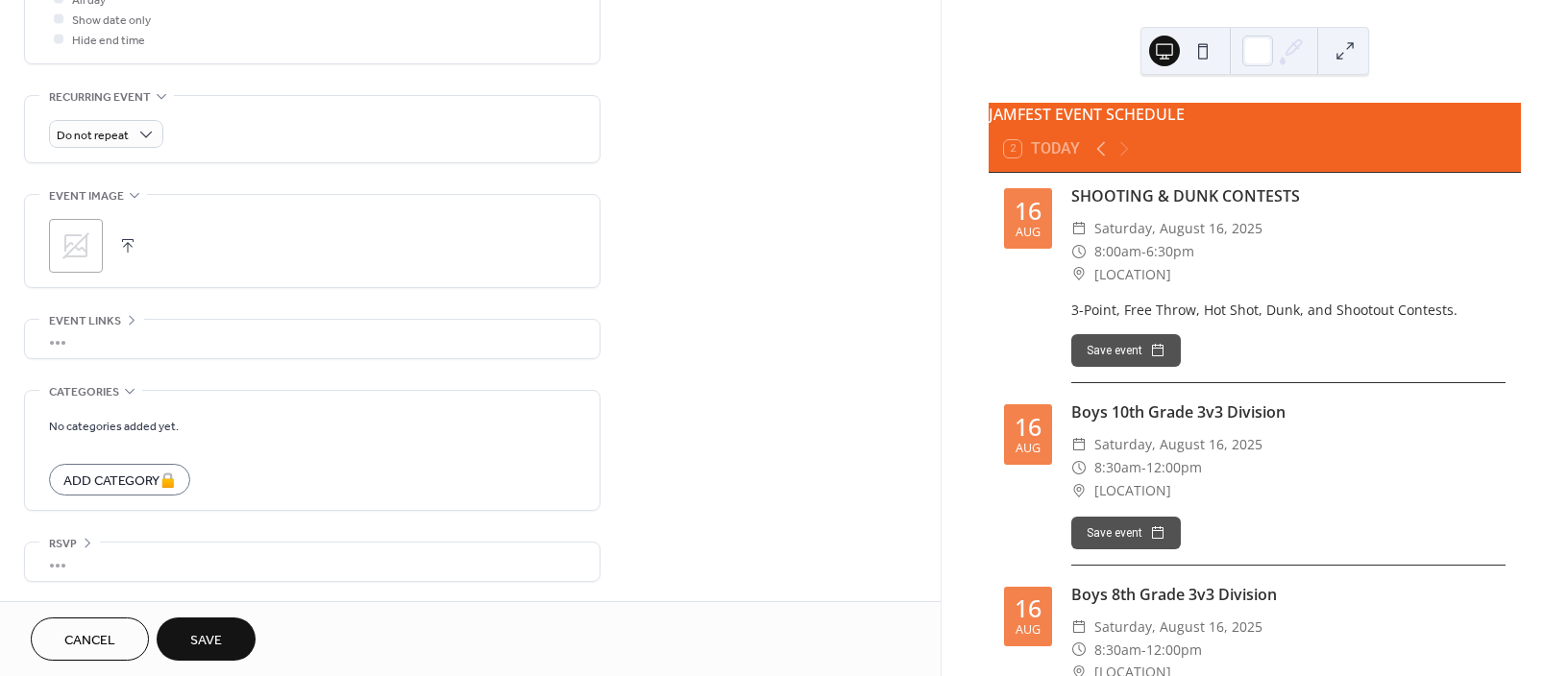 scroll, scrollTop: 762, scrollLeft: 0, axis: vertical 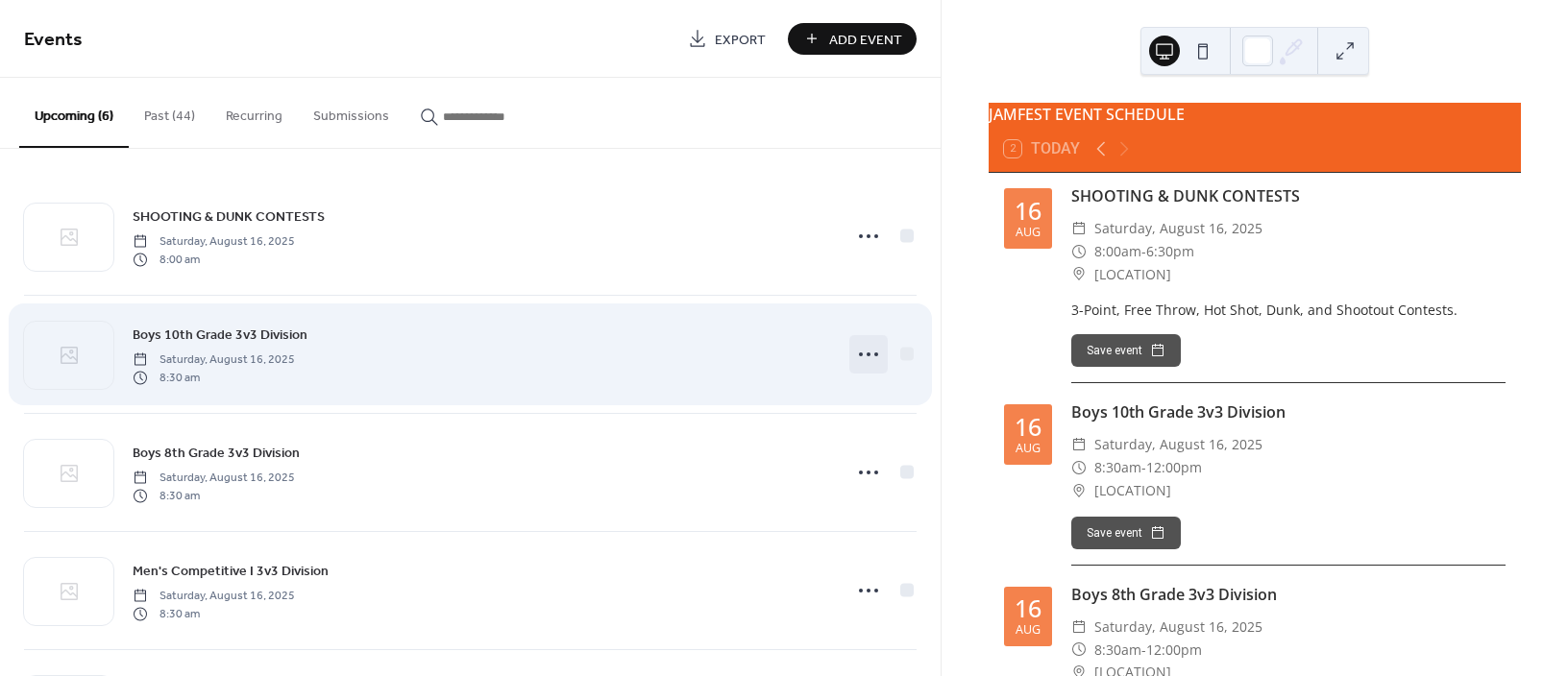 click 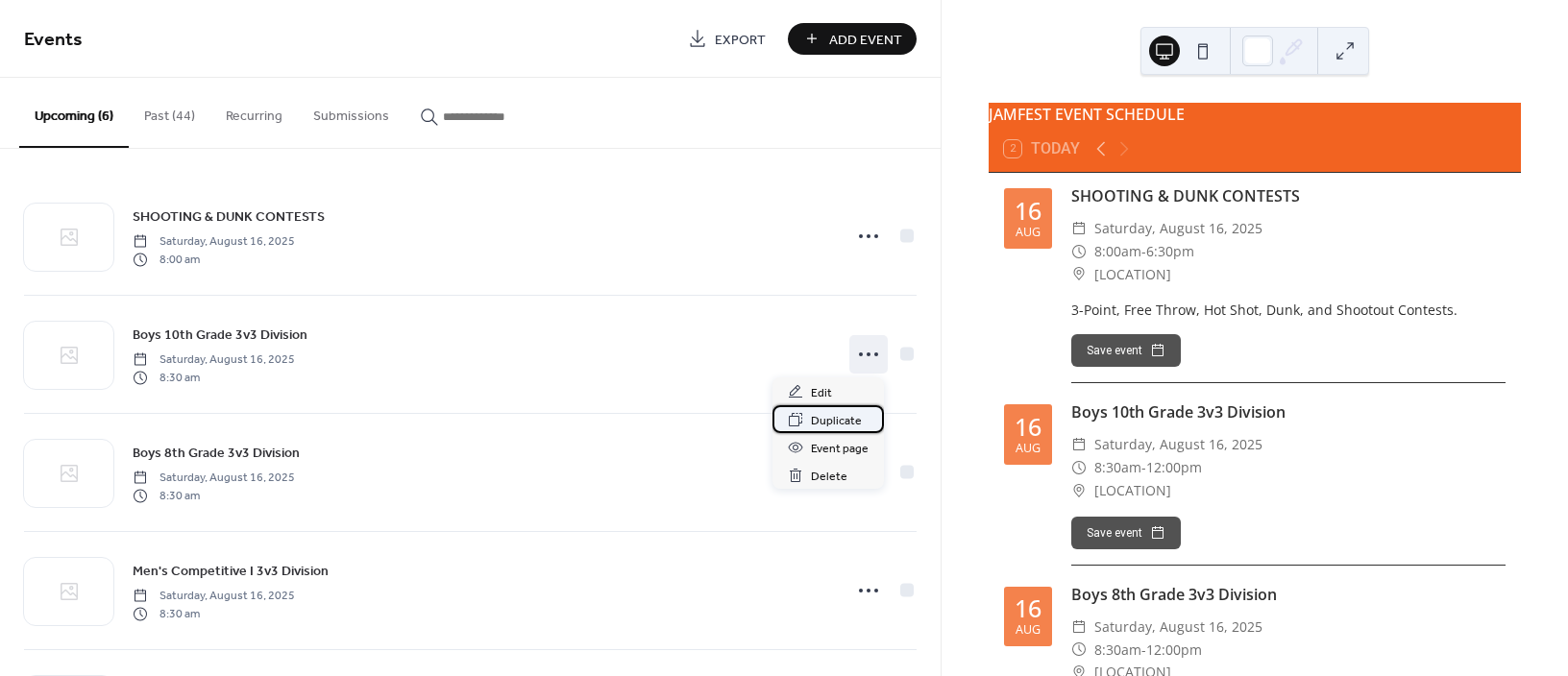 click on "Duplicate" at bounding box center [836, 421] 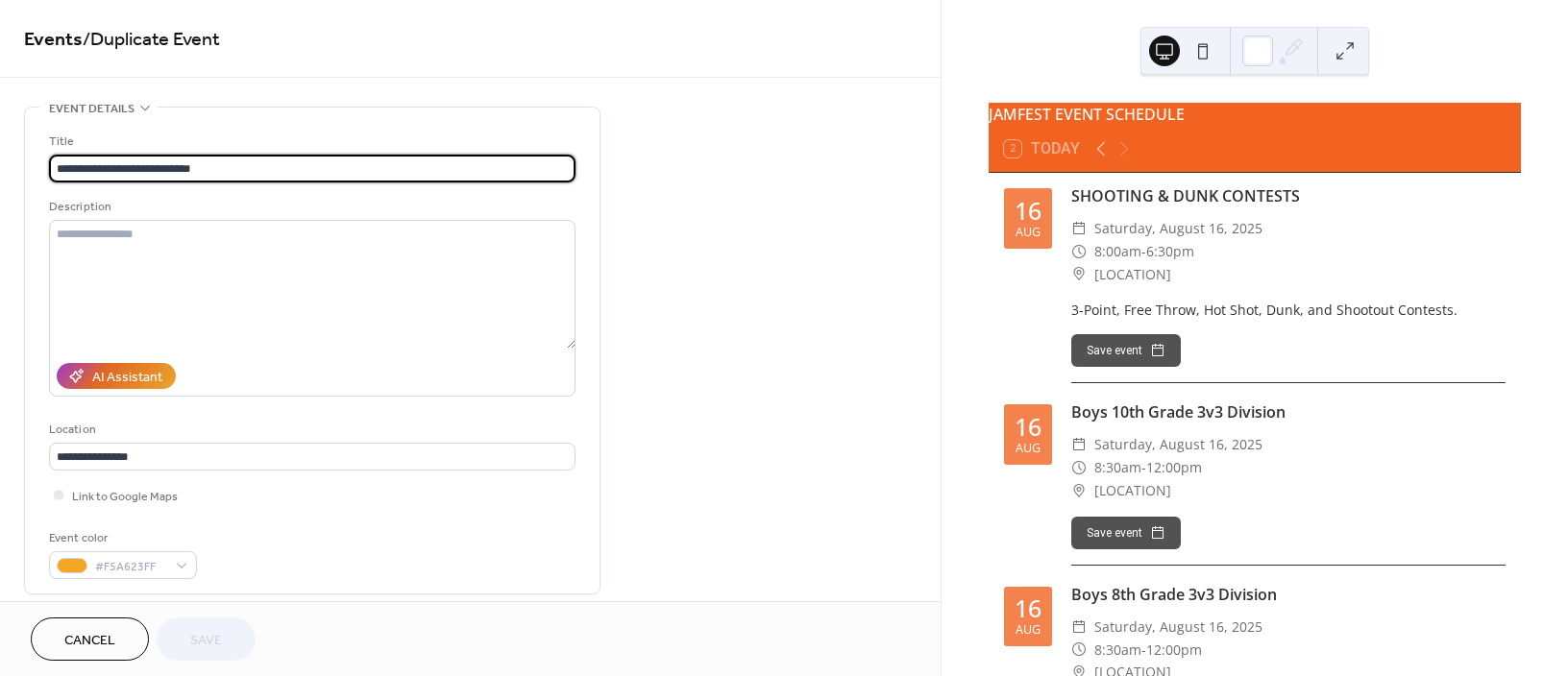 drag, startPoint x: 79, startPoint y: 163, endPoint x: 36, endPoint y: 162, distance: 43.01163 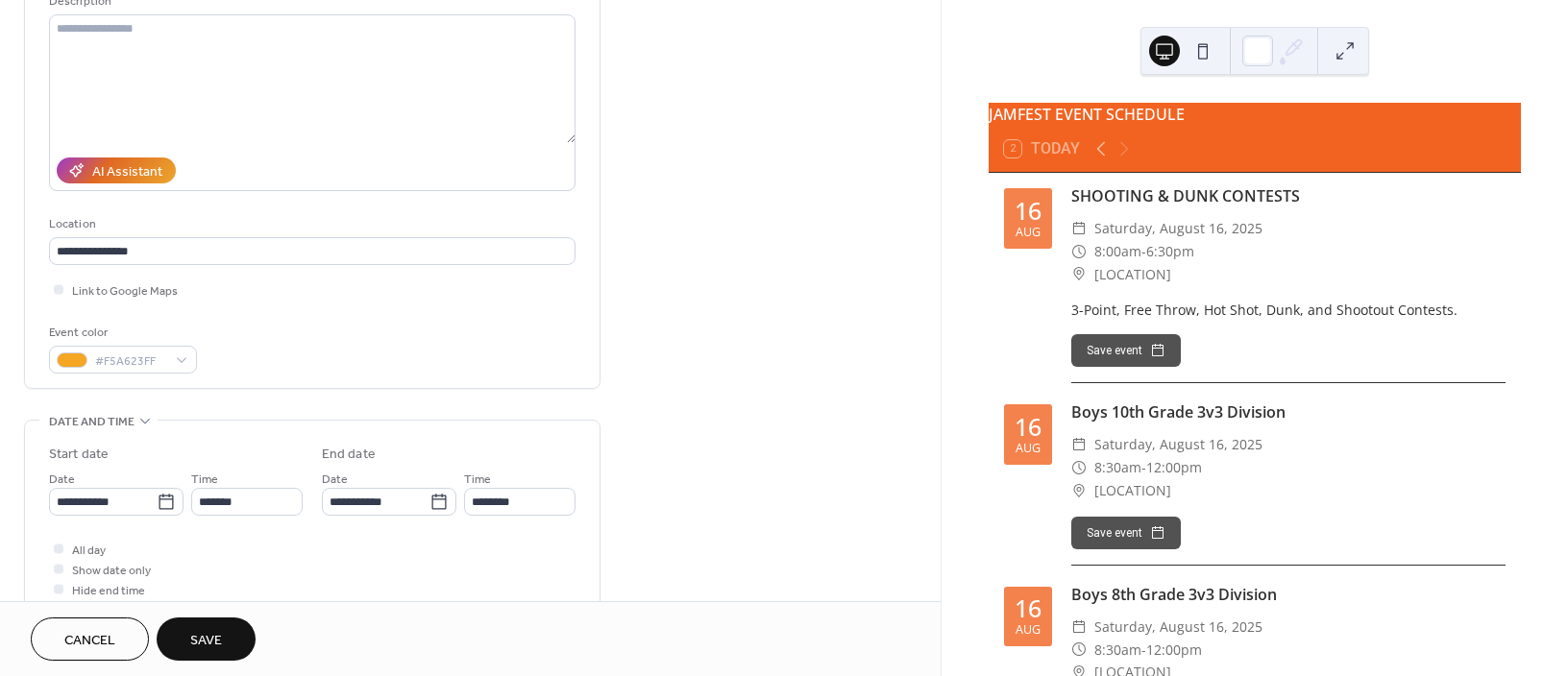 scroll, scrollTop: 255, scrollLeft: 0, axis: vertical 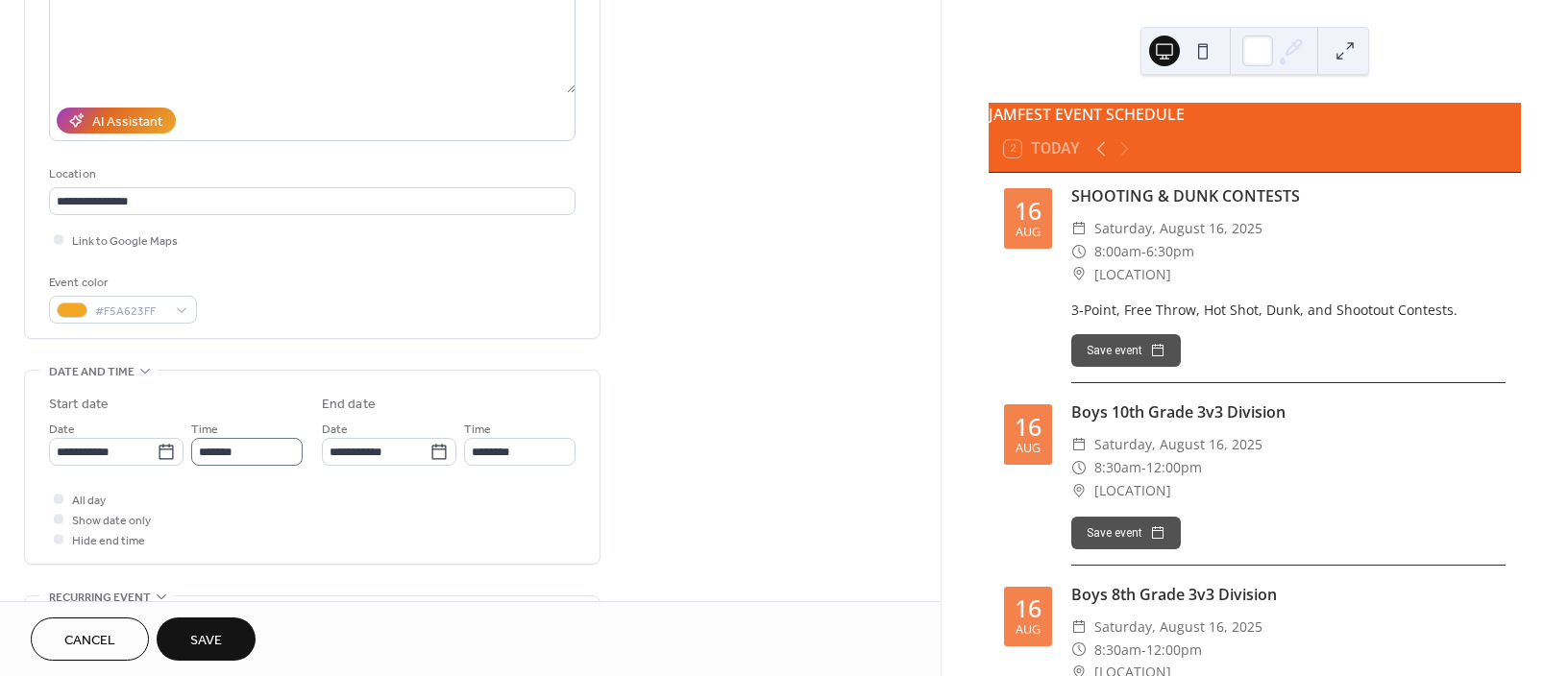 type on "**********" 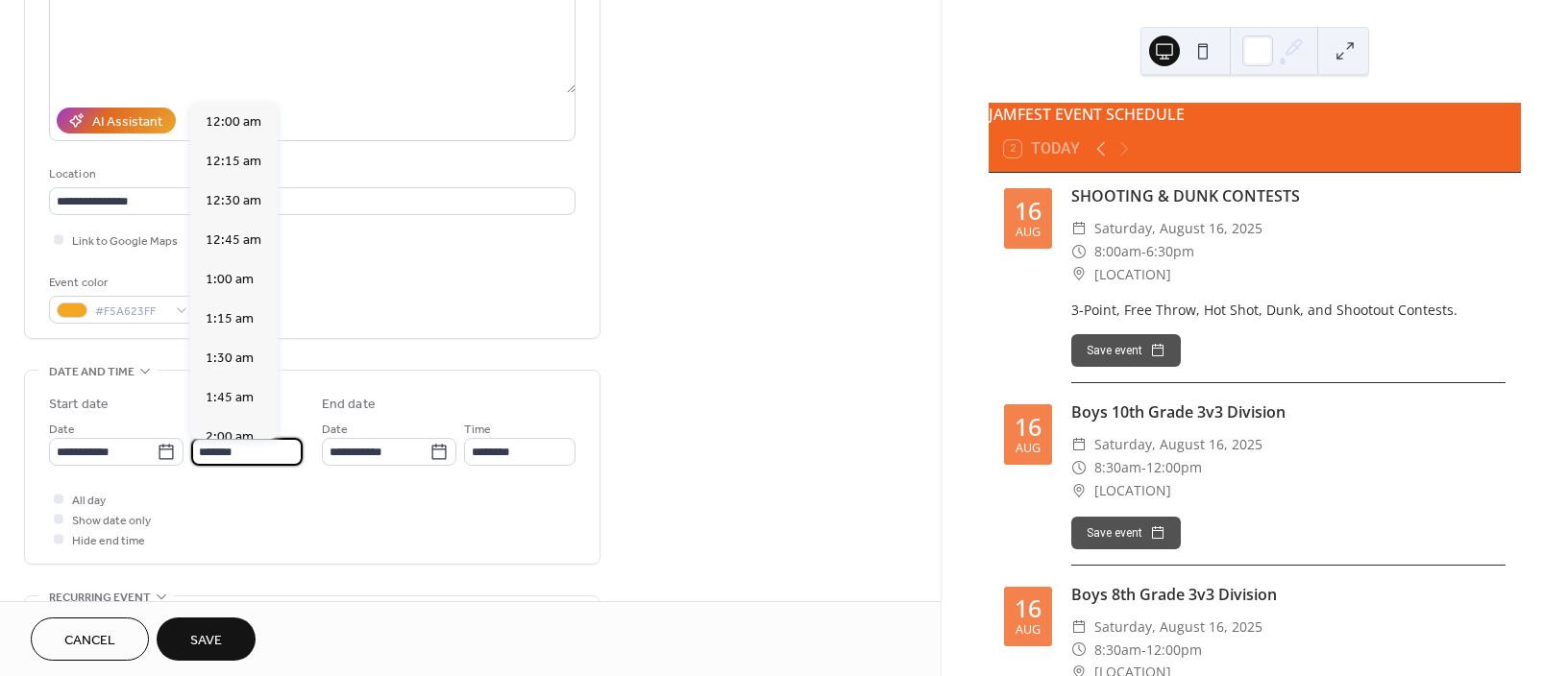 click on "*******" at bounding box center (247, 451) 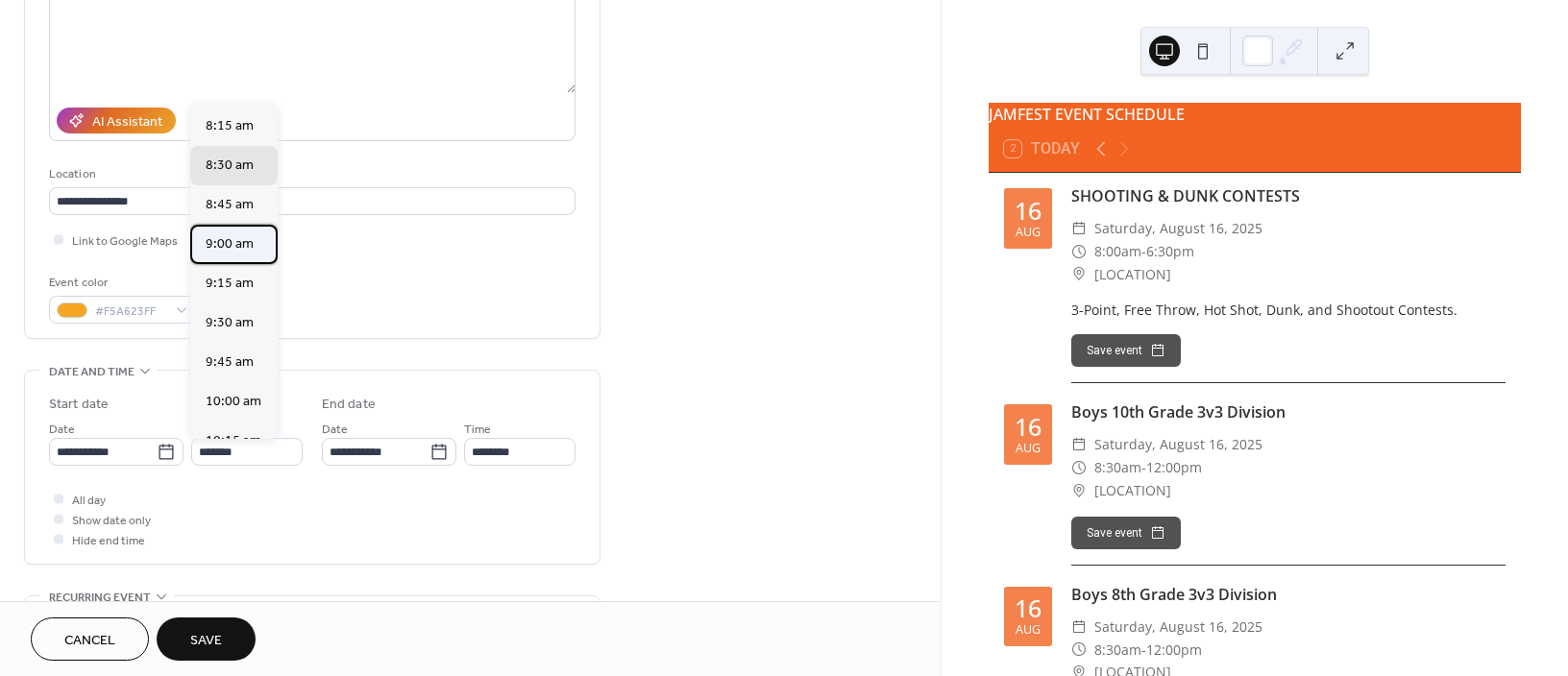 click on "9:00 am" at bounding box center (230, 243) 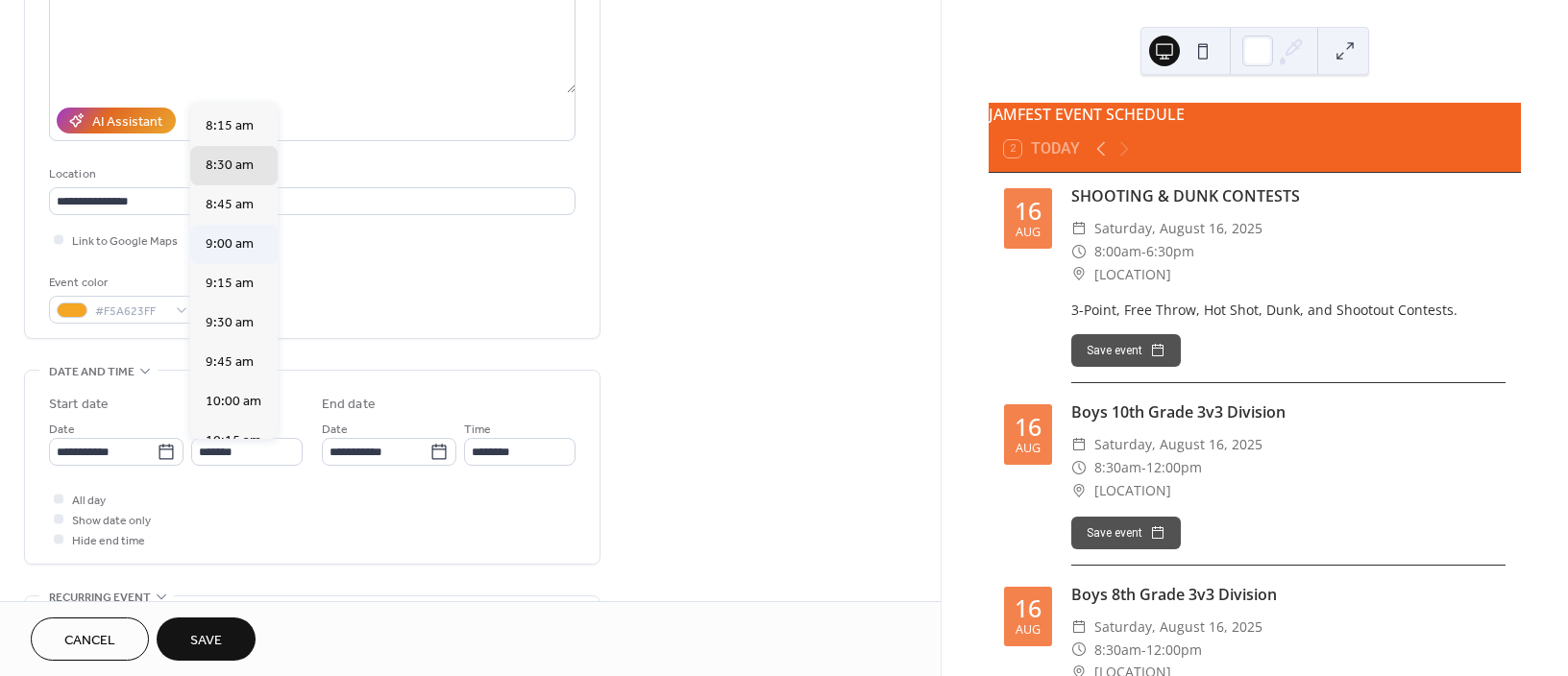 type on "*******" 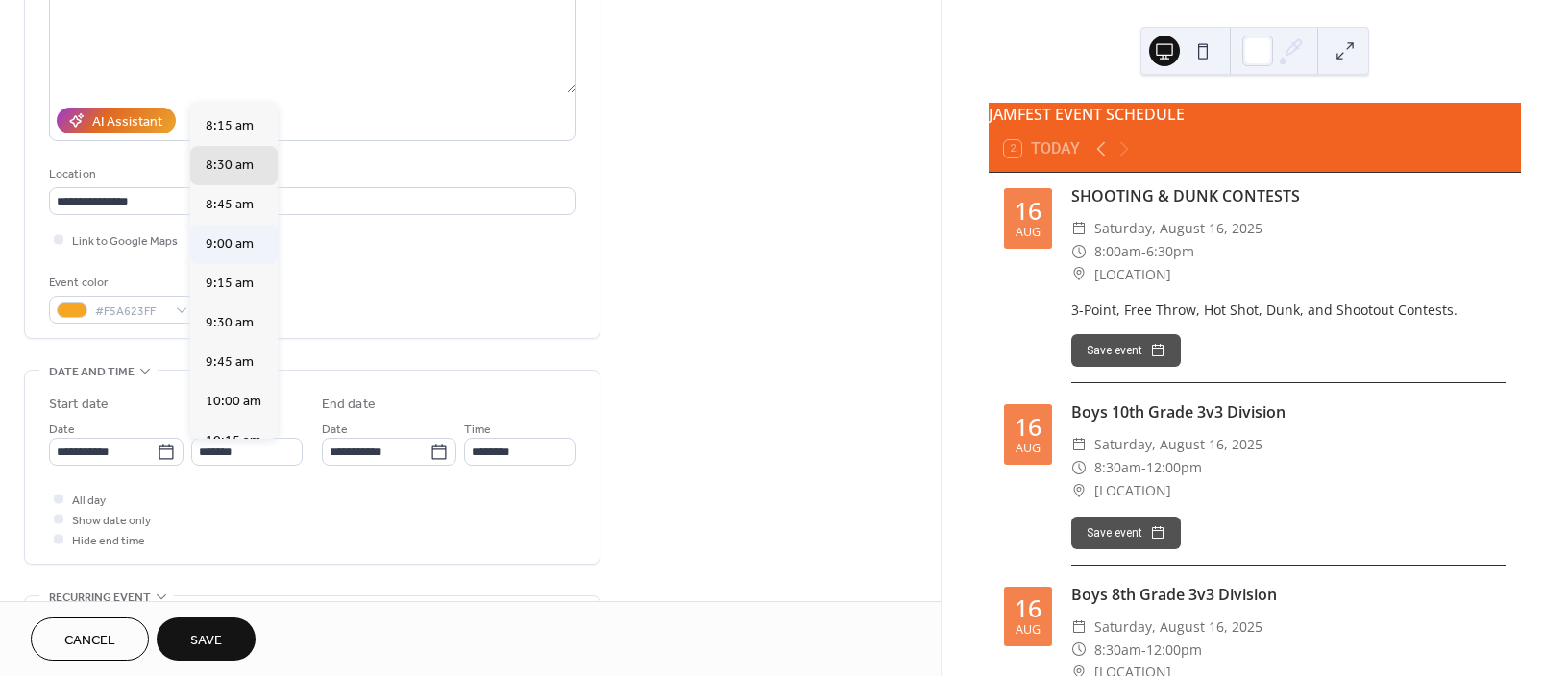 type on "********" 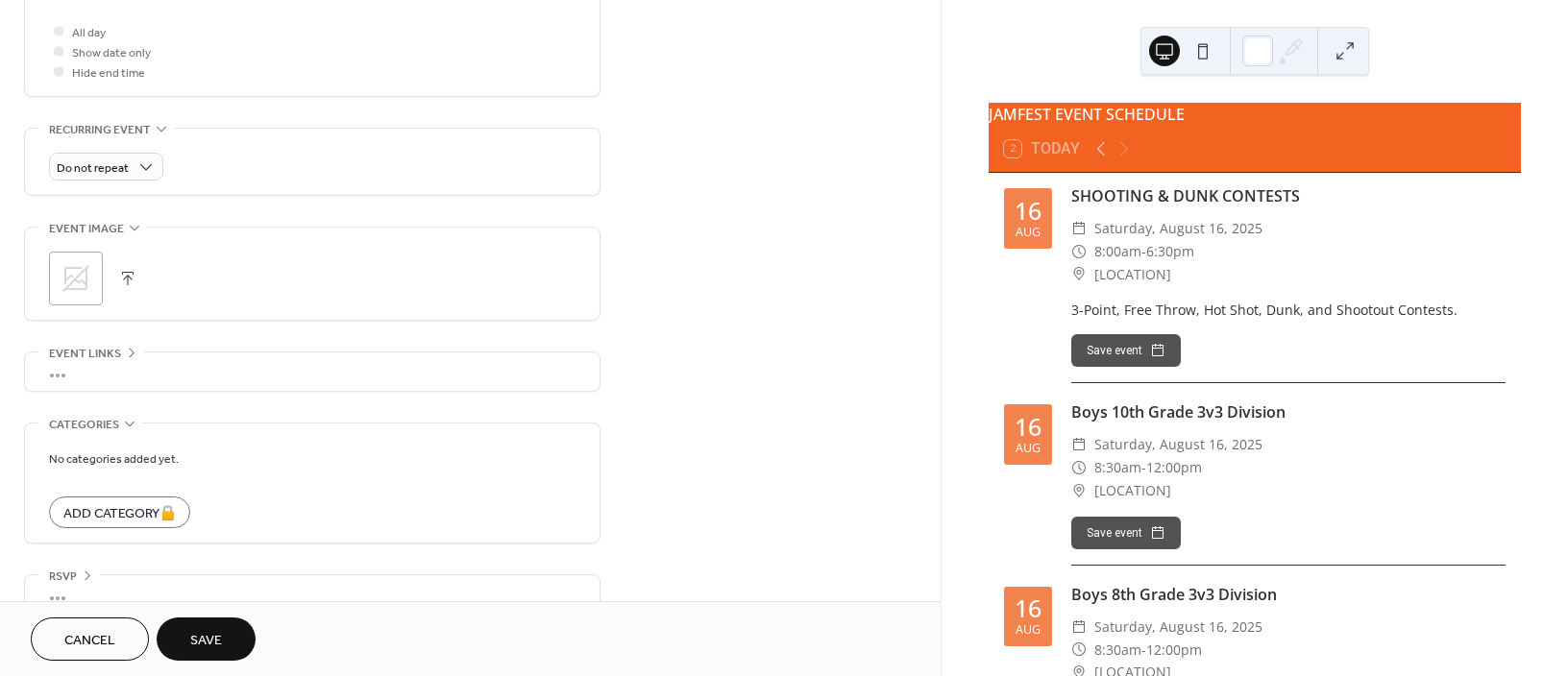 scroll, scrollTop: 762, scrollLeft: 0, axis: vertical 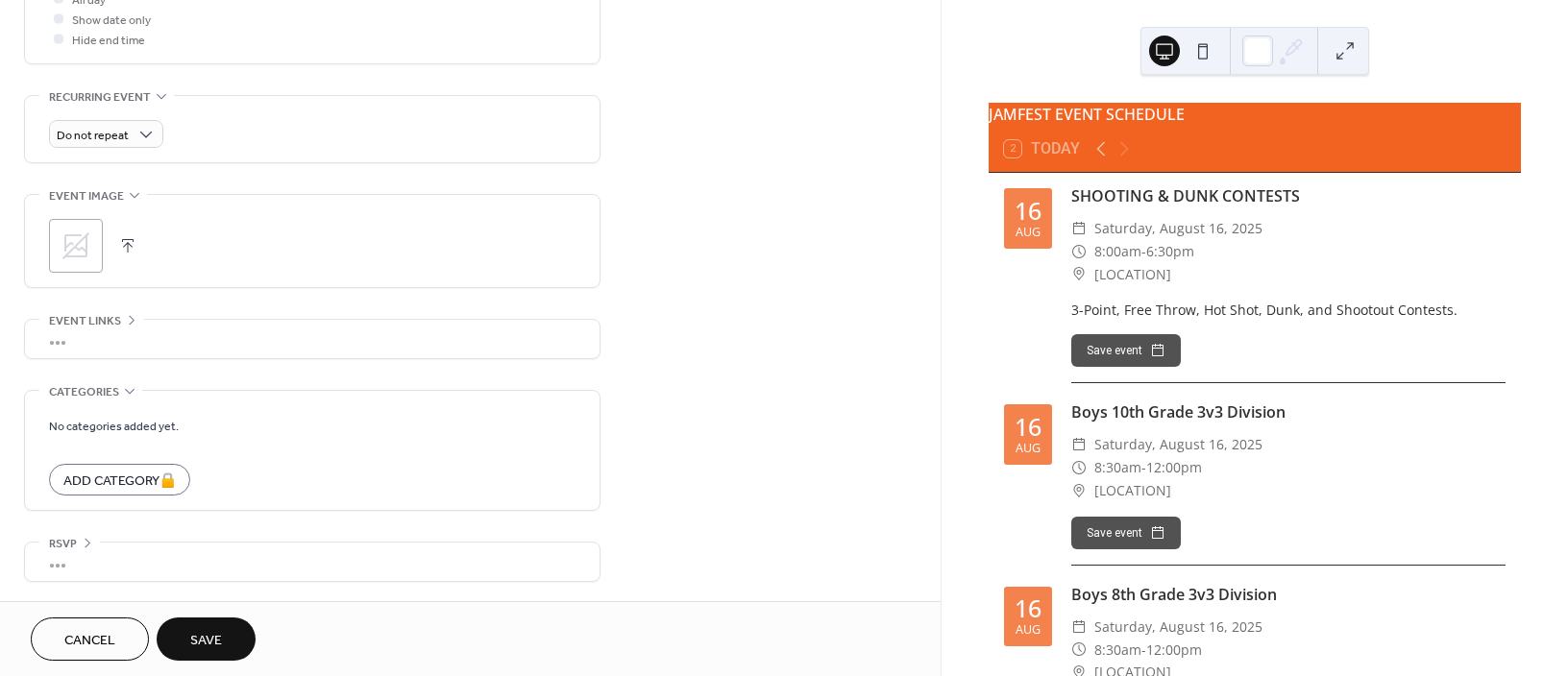 click on "Save" at bounding box center (206, 640) 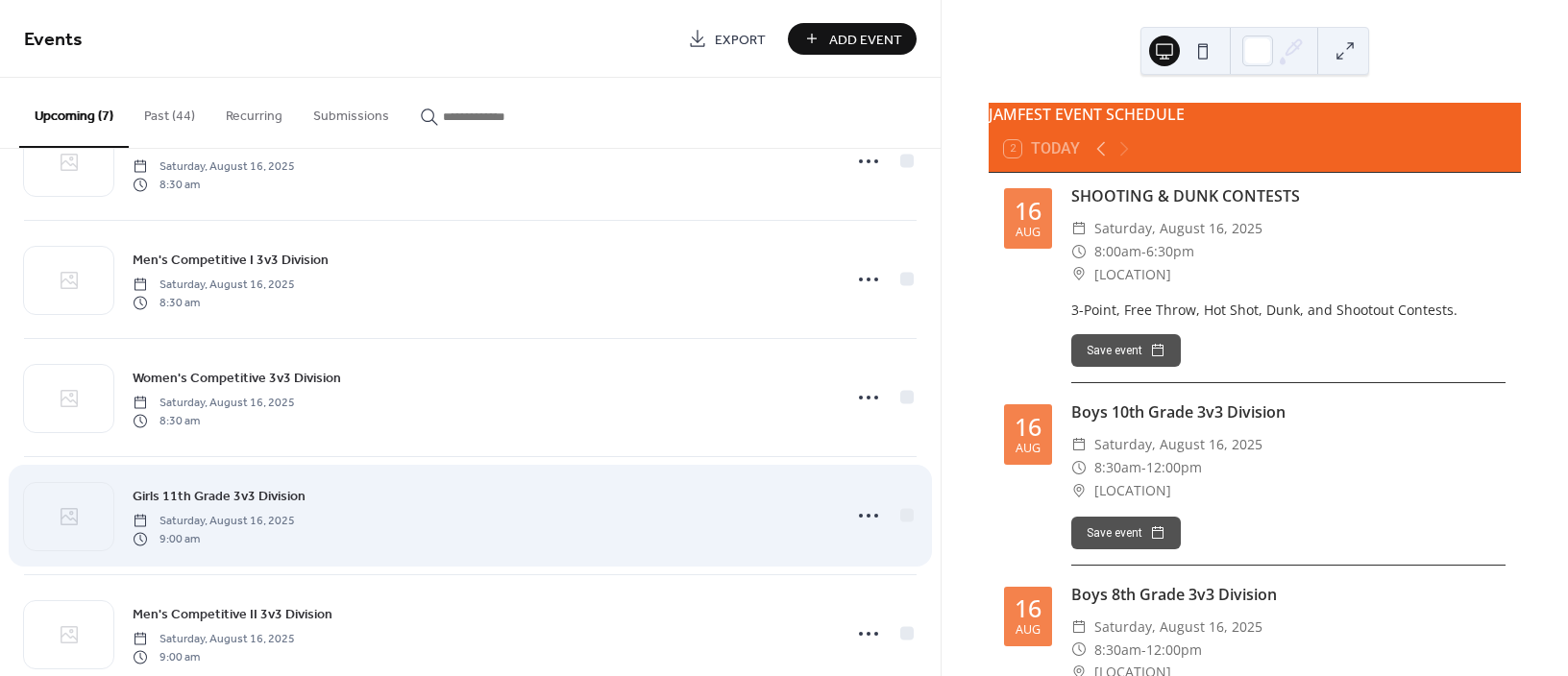 scroll, scrollTop: 358, scrollLeft: 0, axis: vertical 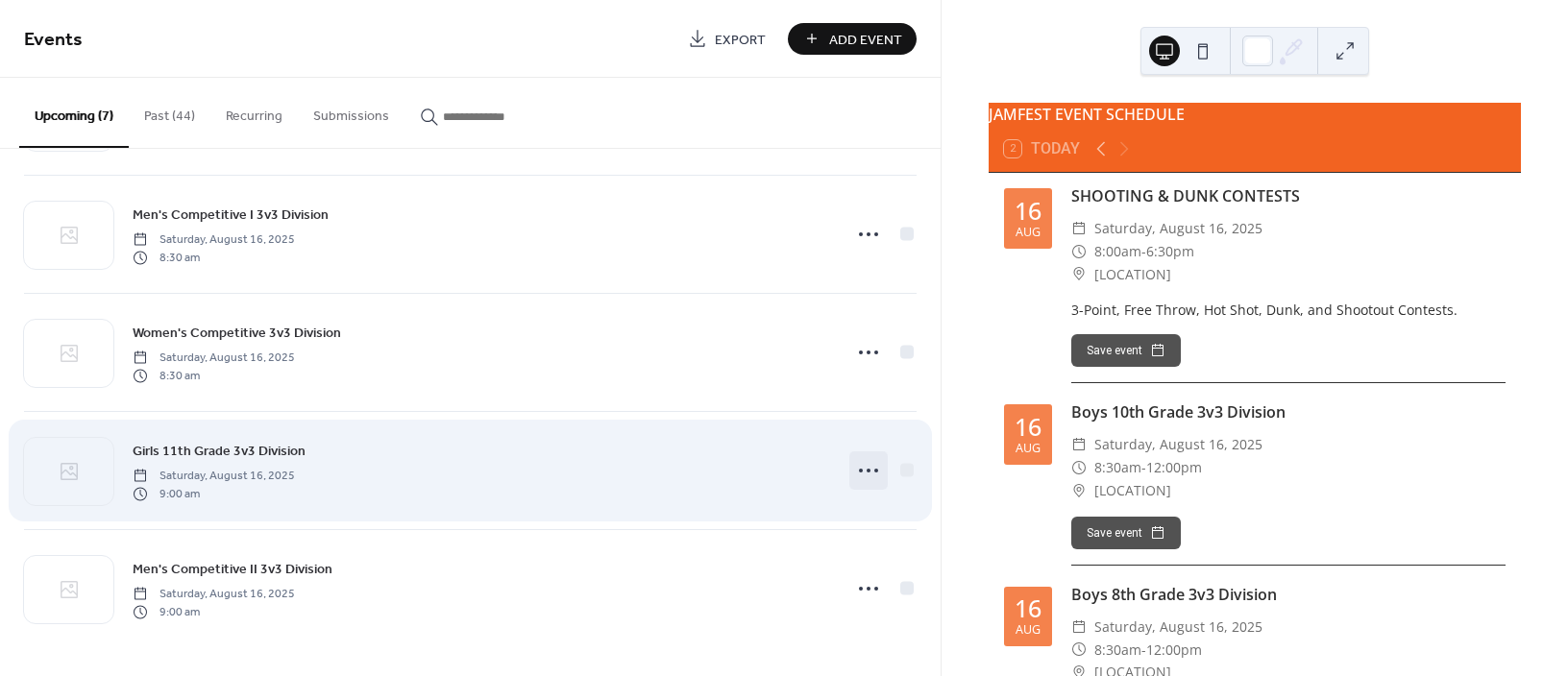 click 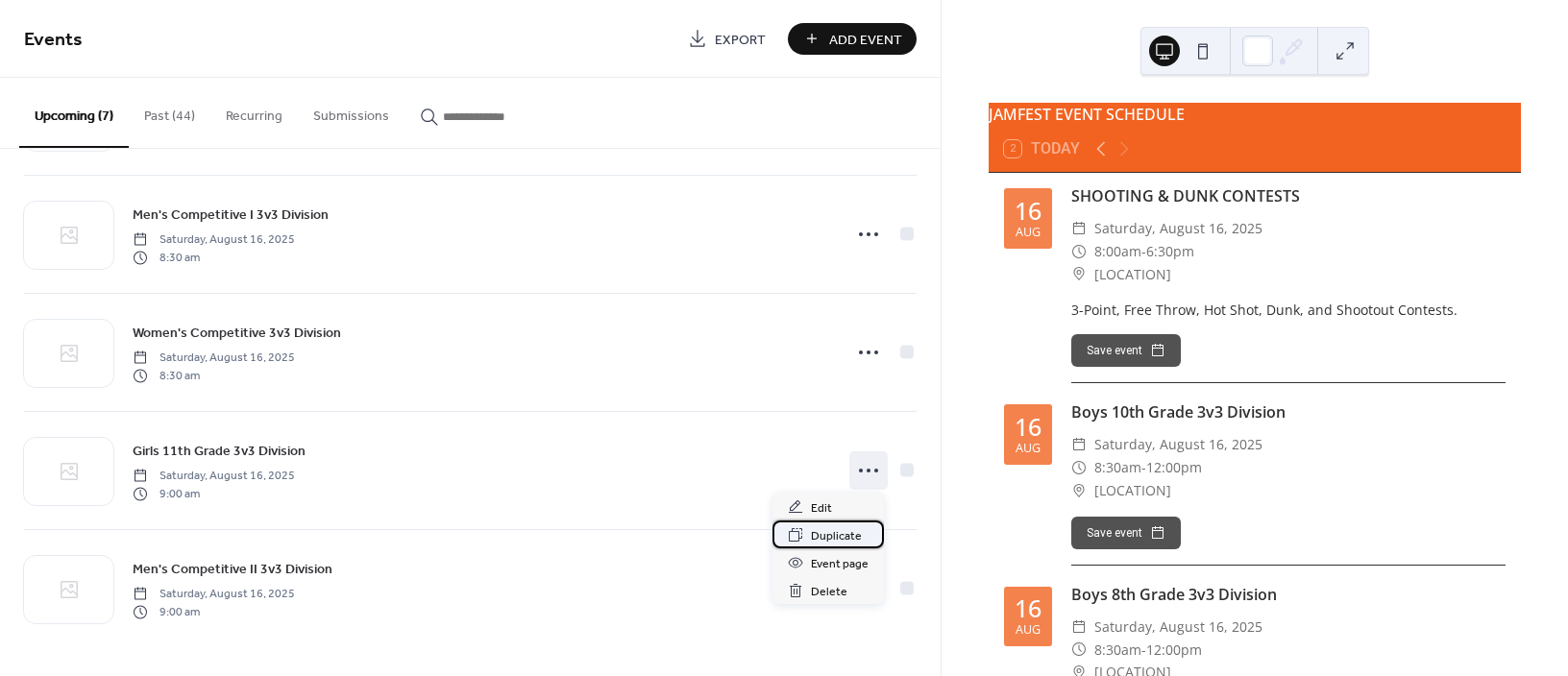 click on "Duplicate" at bounding box center [836, 536] 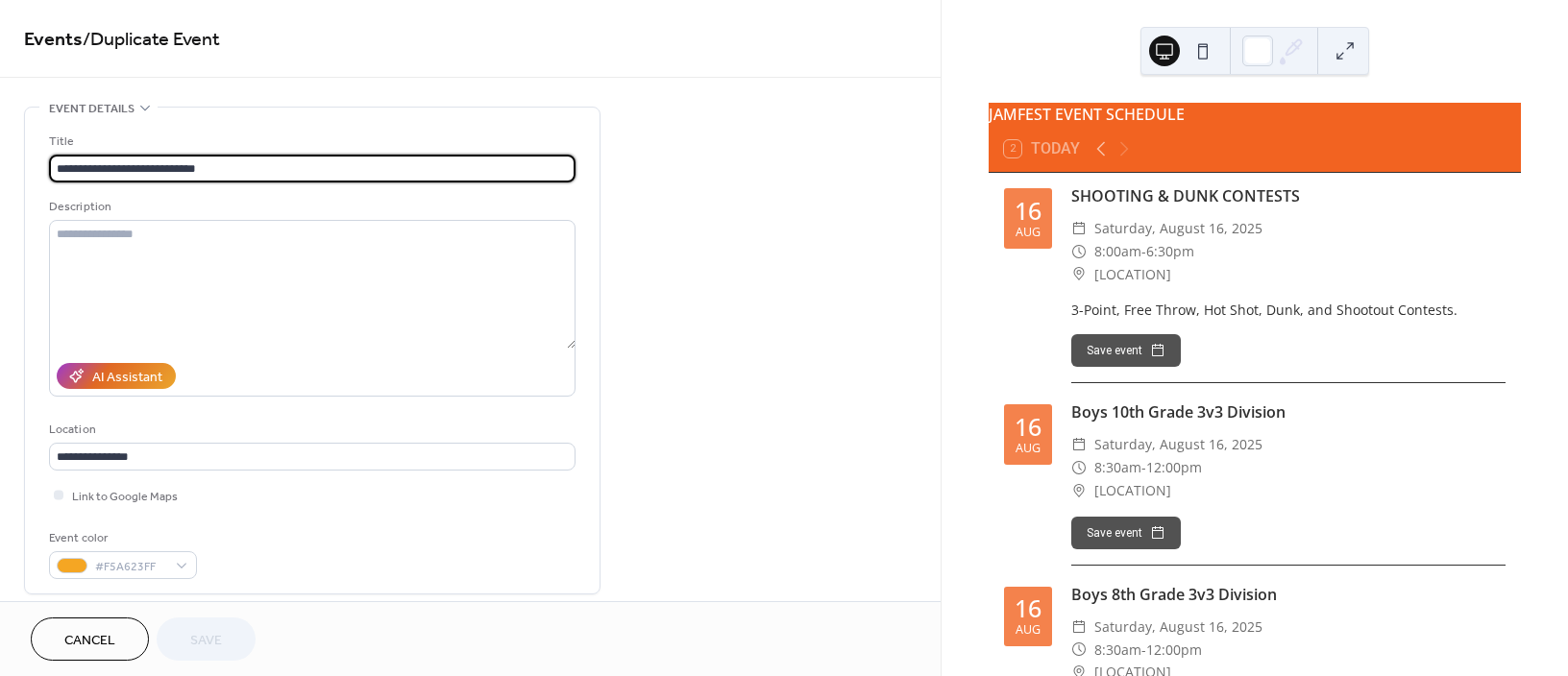 click on "**********" at bounding box center [312, 168] 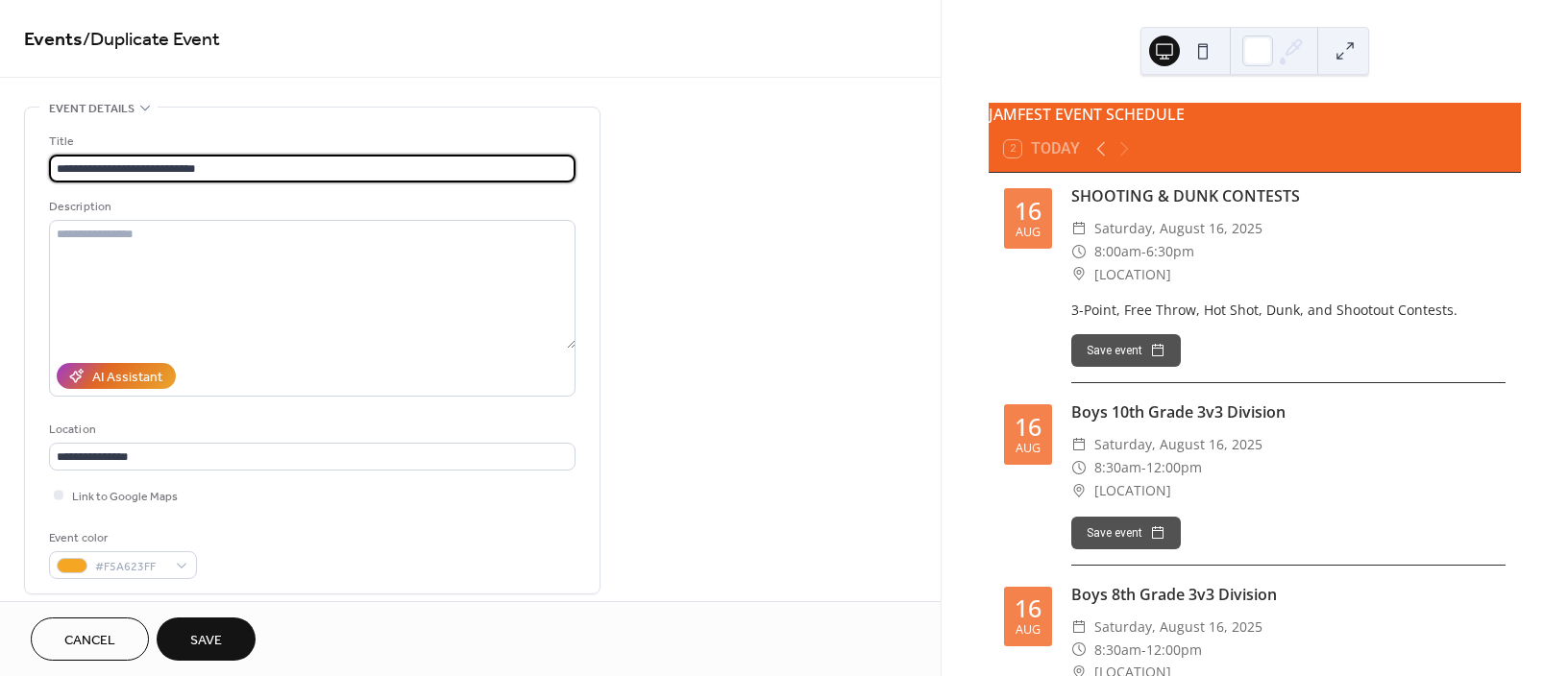 type on "**********" 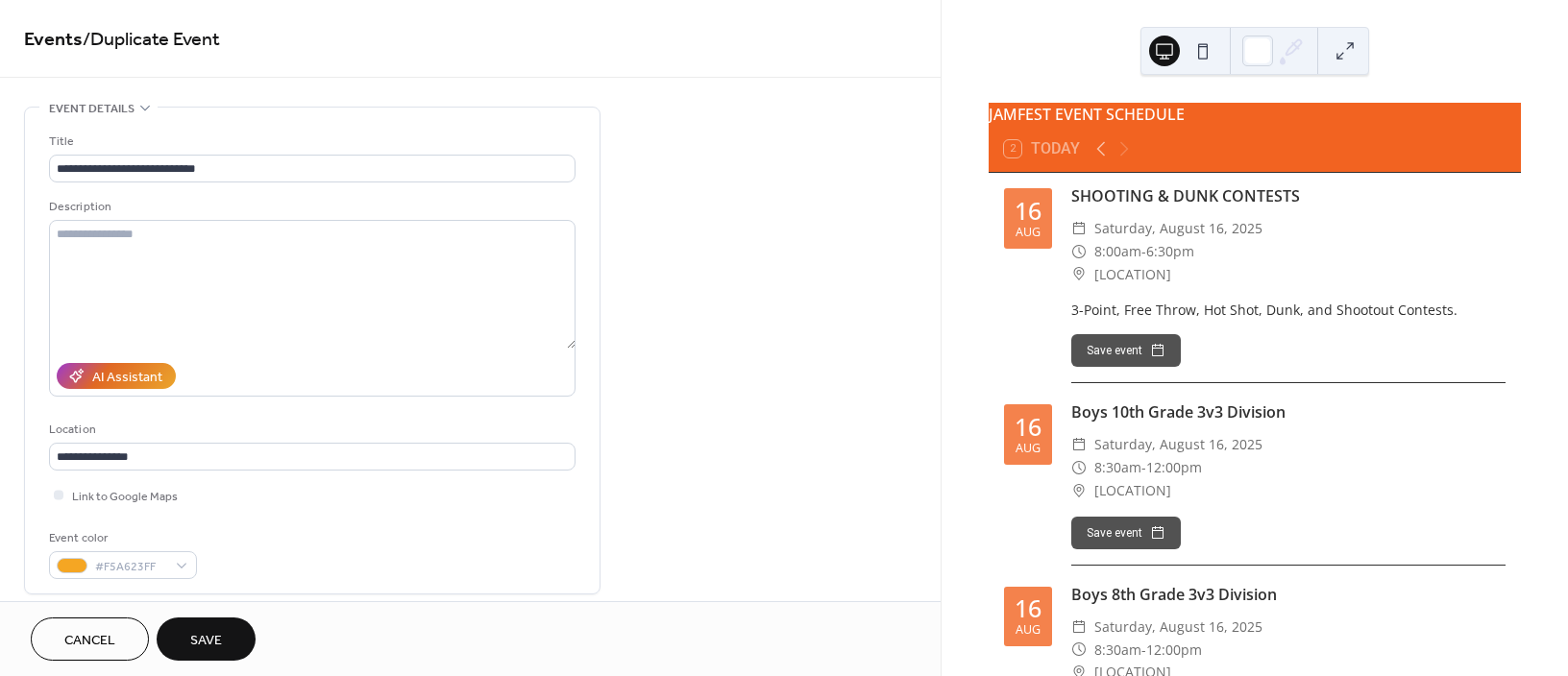 click on "Save" at bounding box center (206, 640) 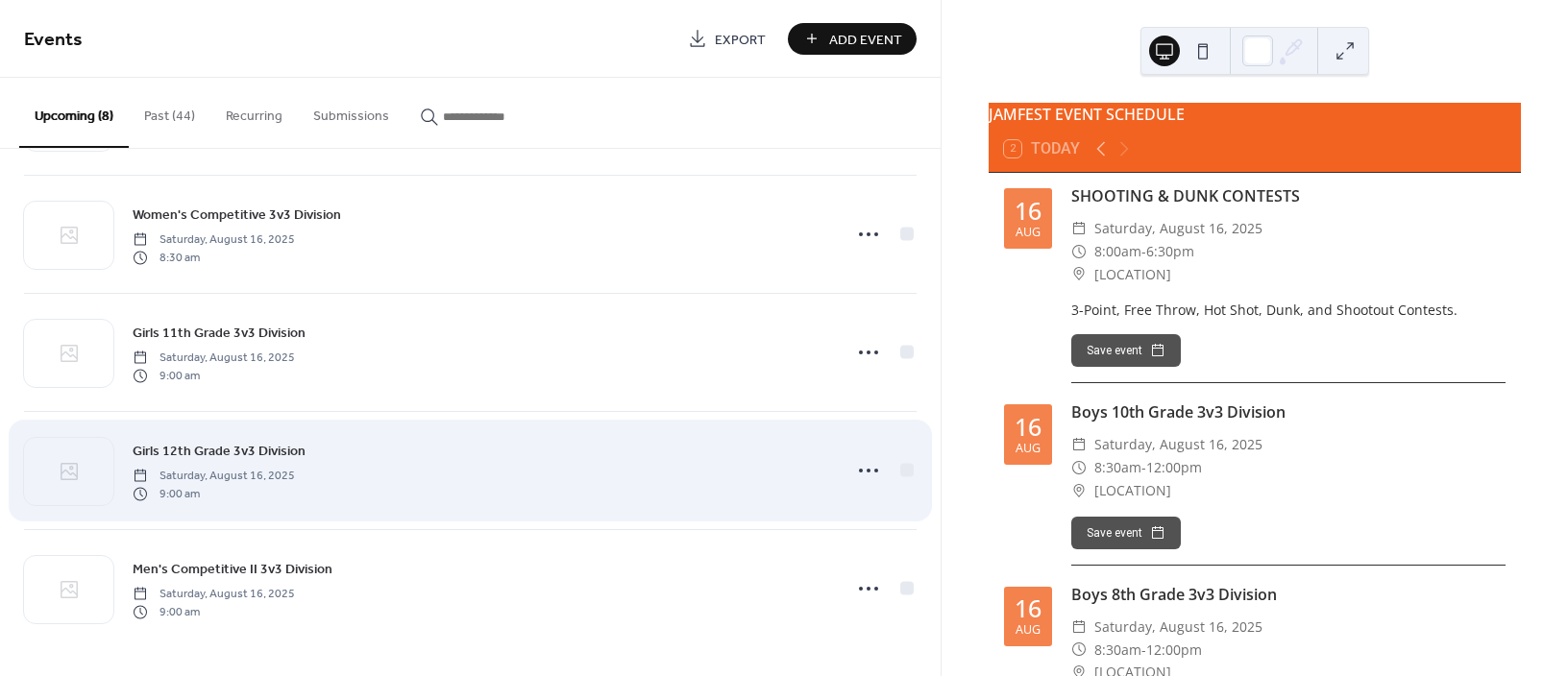 scroll, scrollTop: 476, scrollLeft: 0, axis: vertical 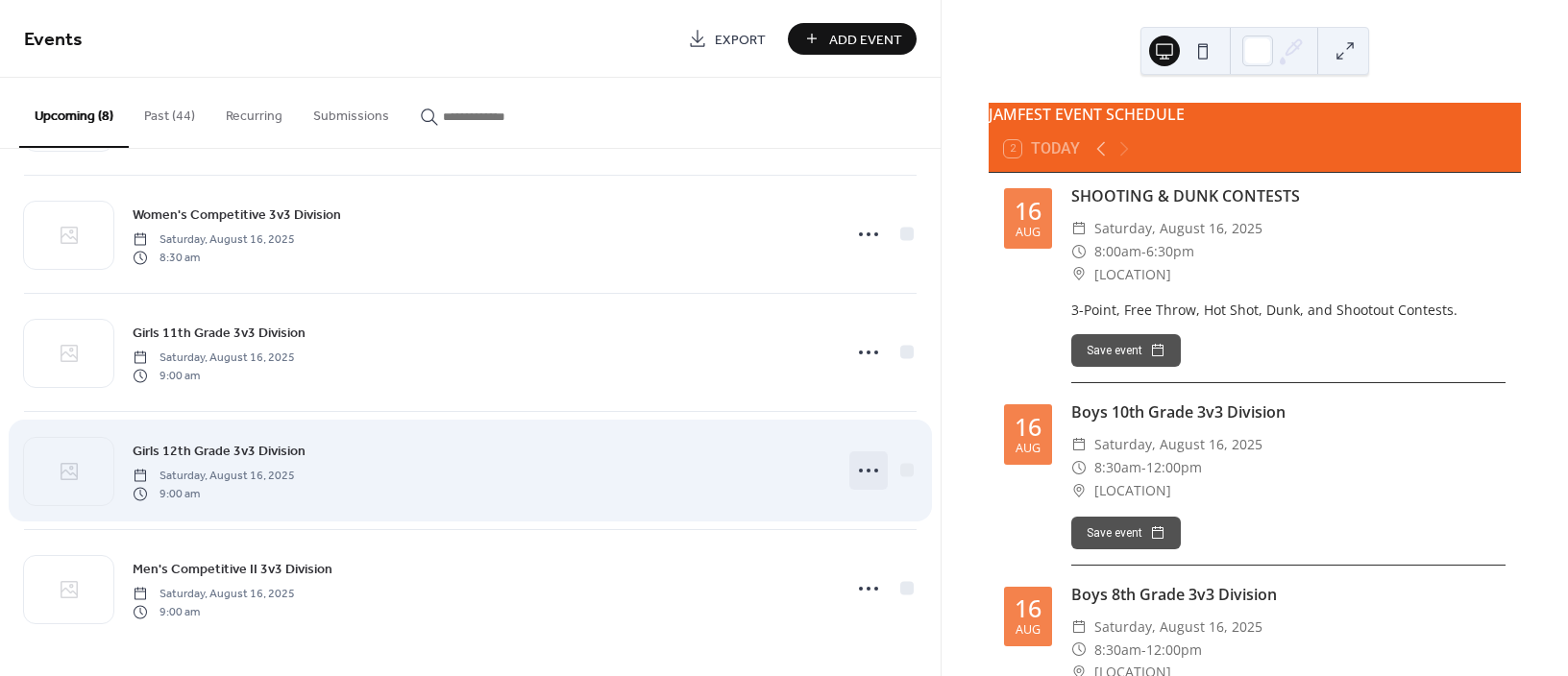 click 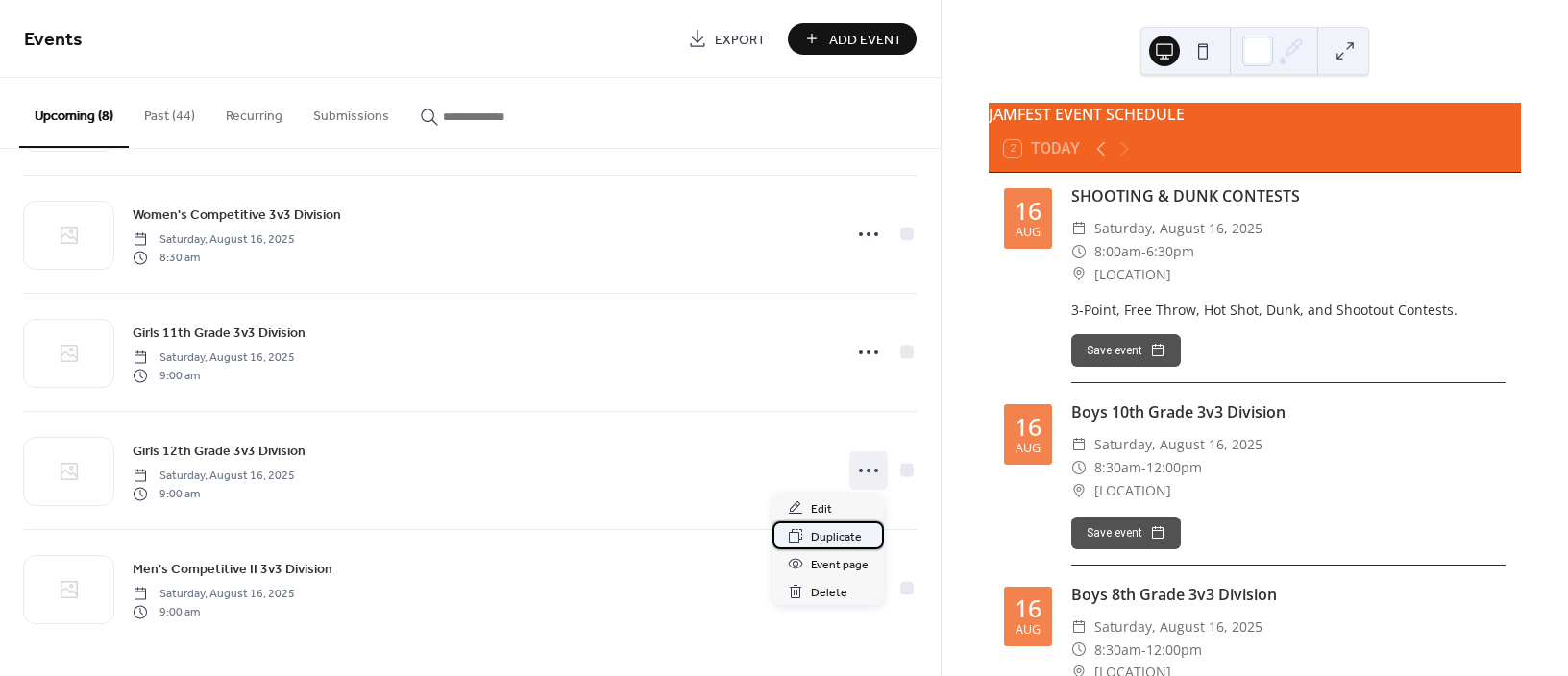 click on "Duplicate" at bounding box center [836, 537] 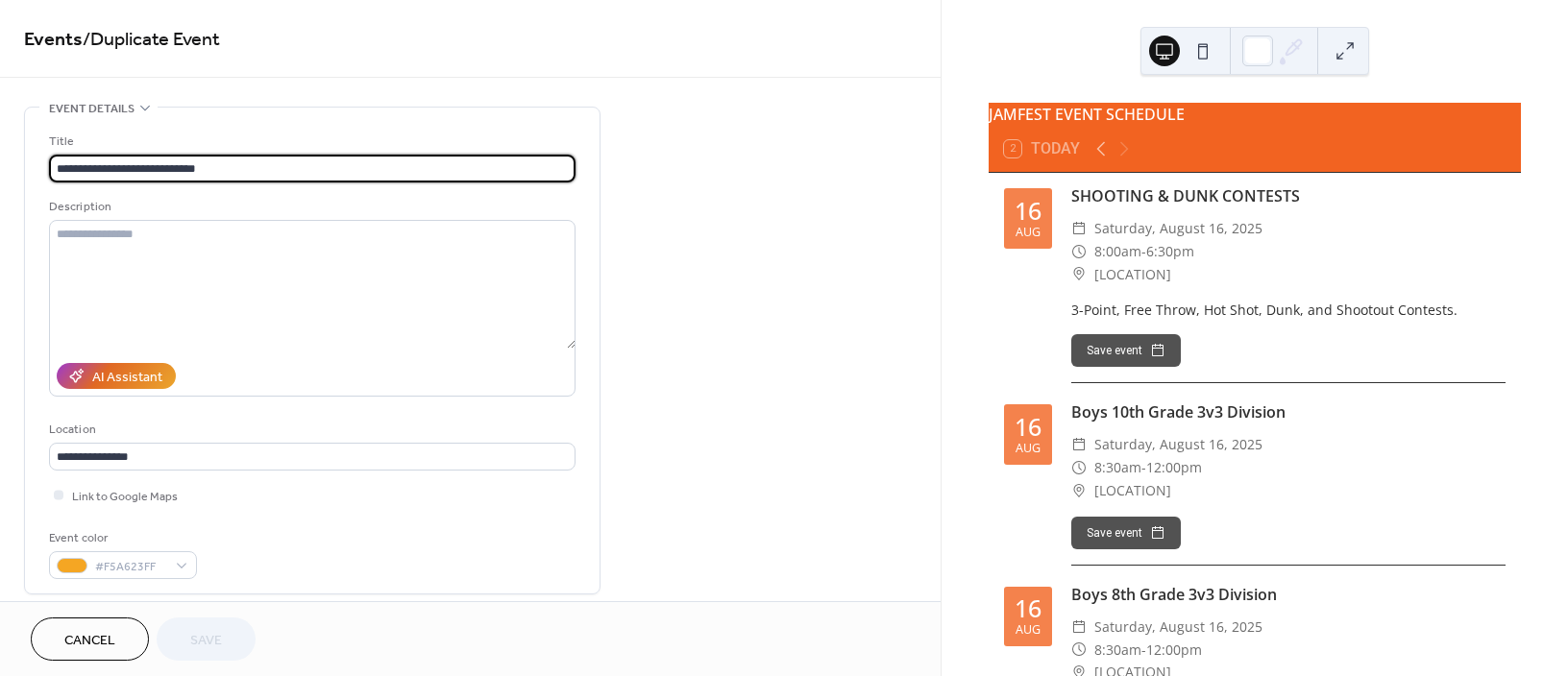 click on "**********" at bounding box center [312, 168] 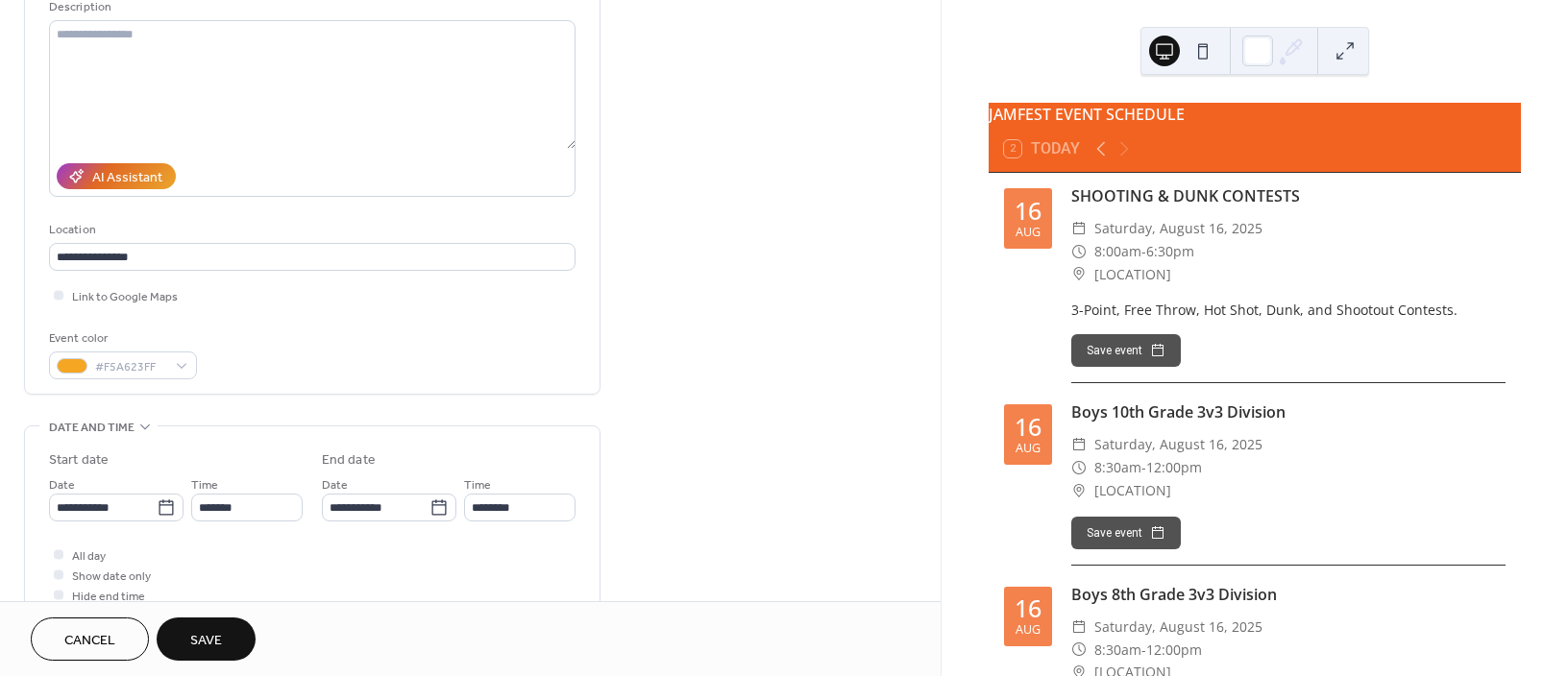 scroll, scrollTop: 255, scrollLeft: 0, axis: vertical 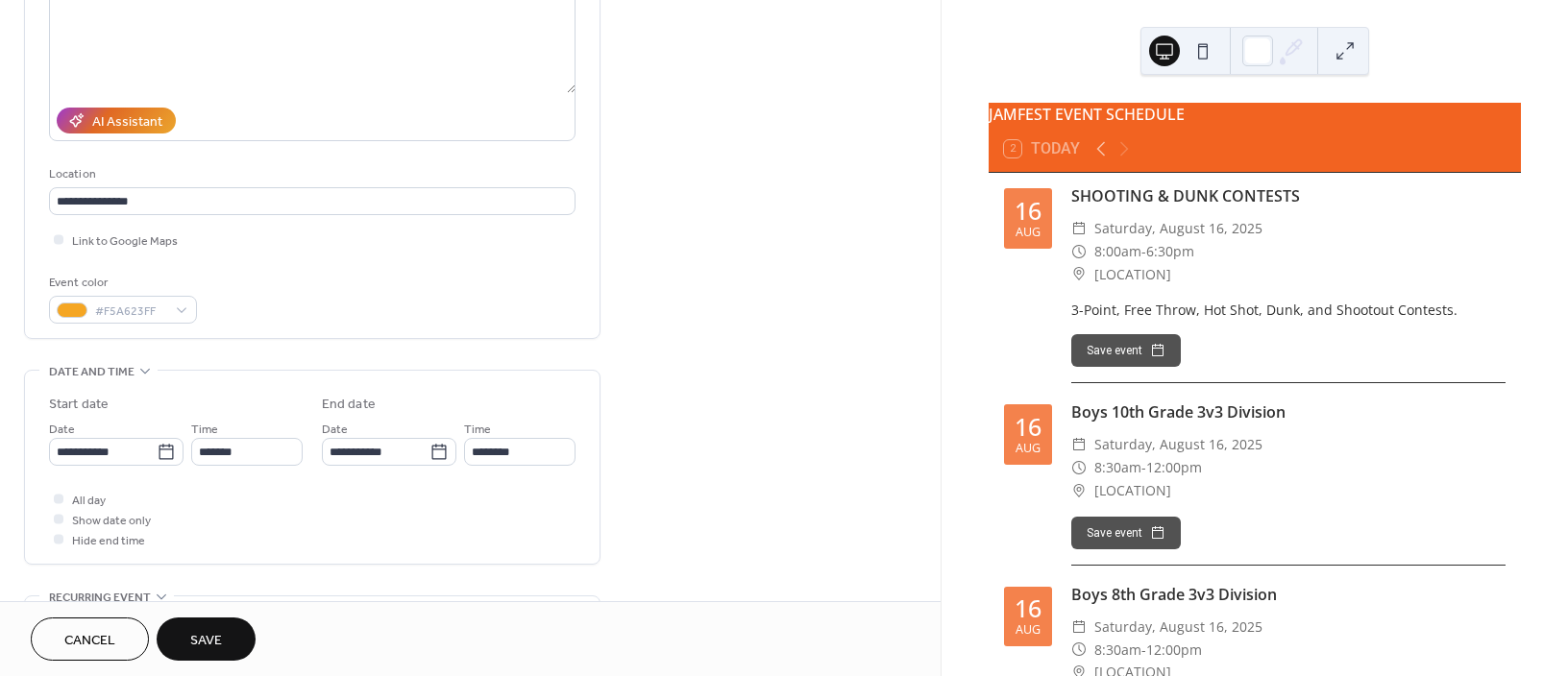 type on "**********" 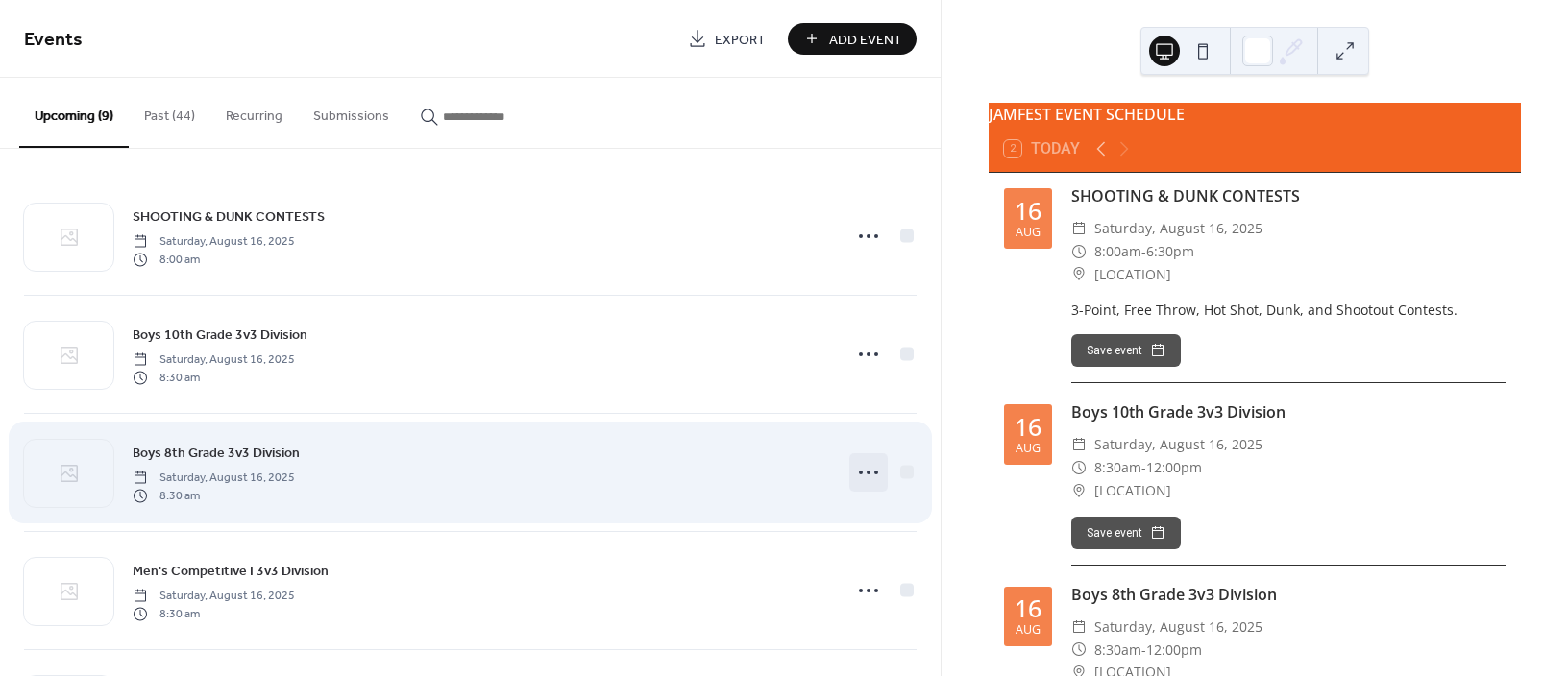 click 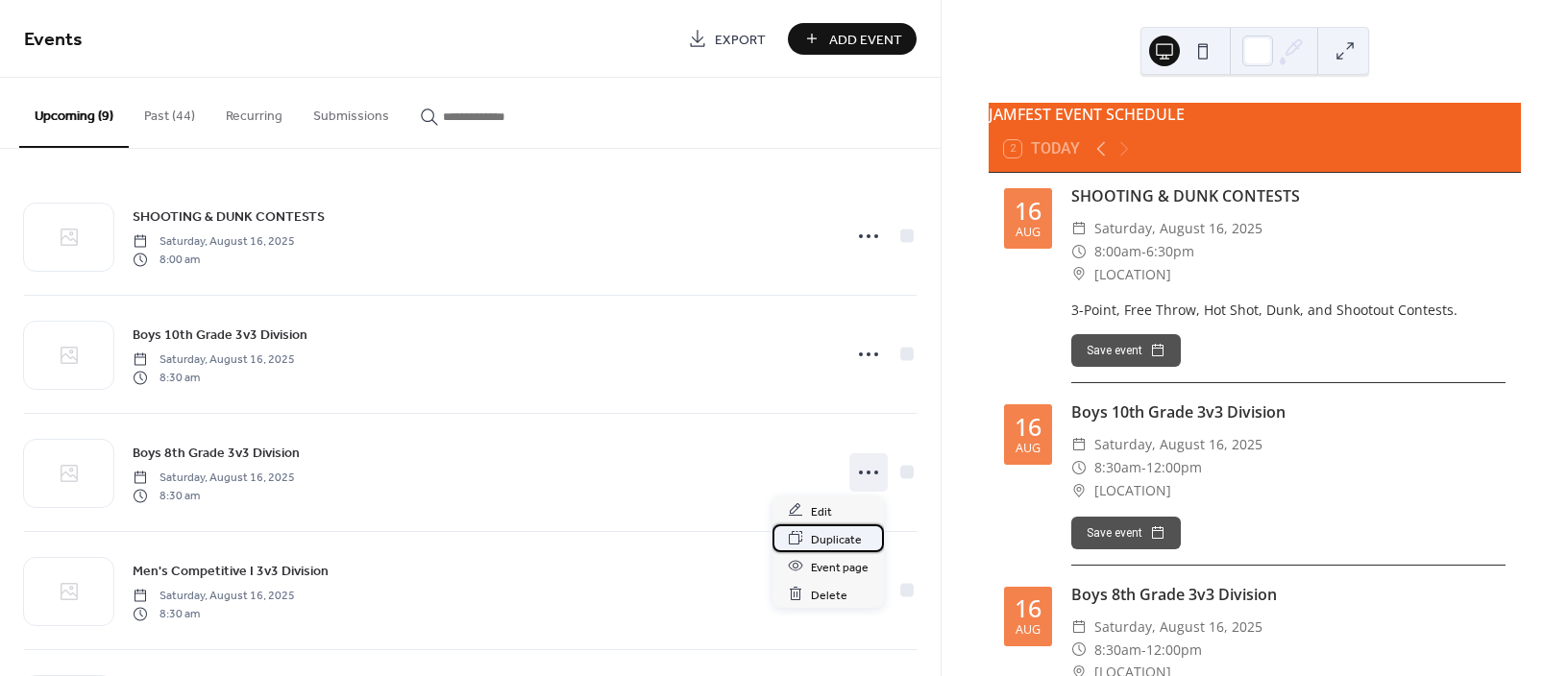click on "Duplicate" at bounding box center [836, 539] 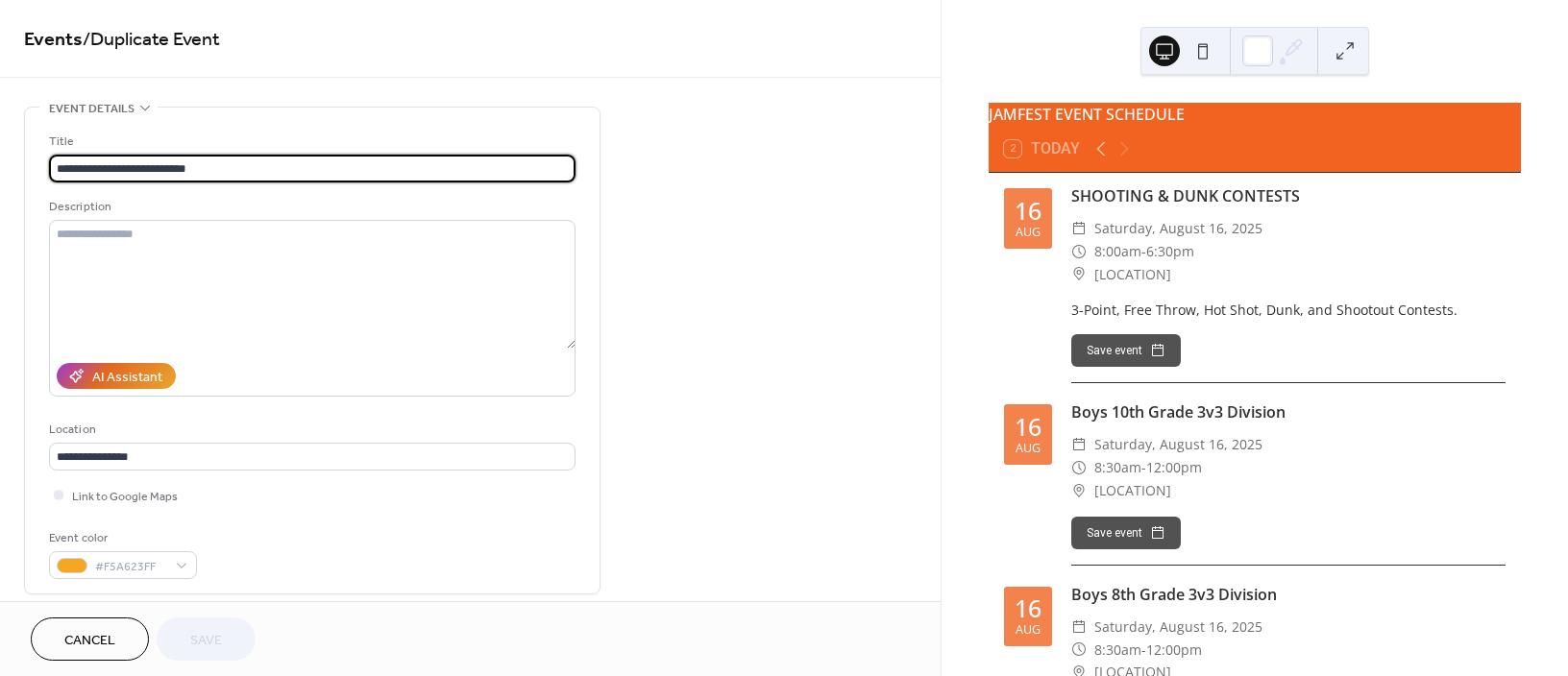 click on "**********" at bounding box center (312, 168) 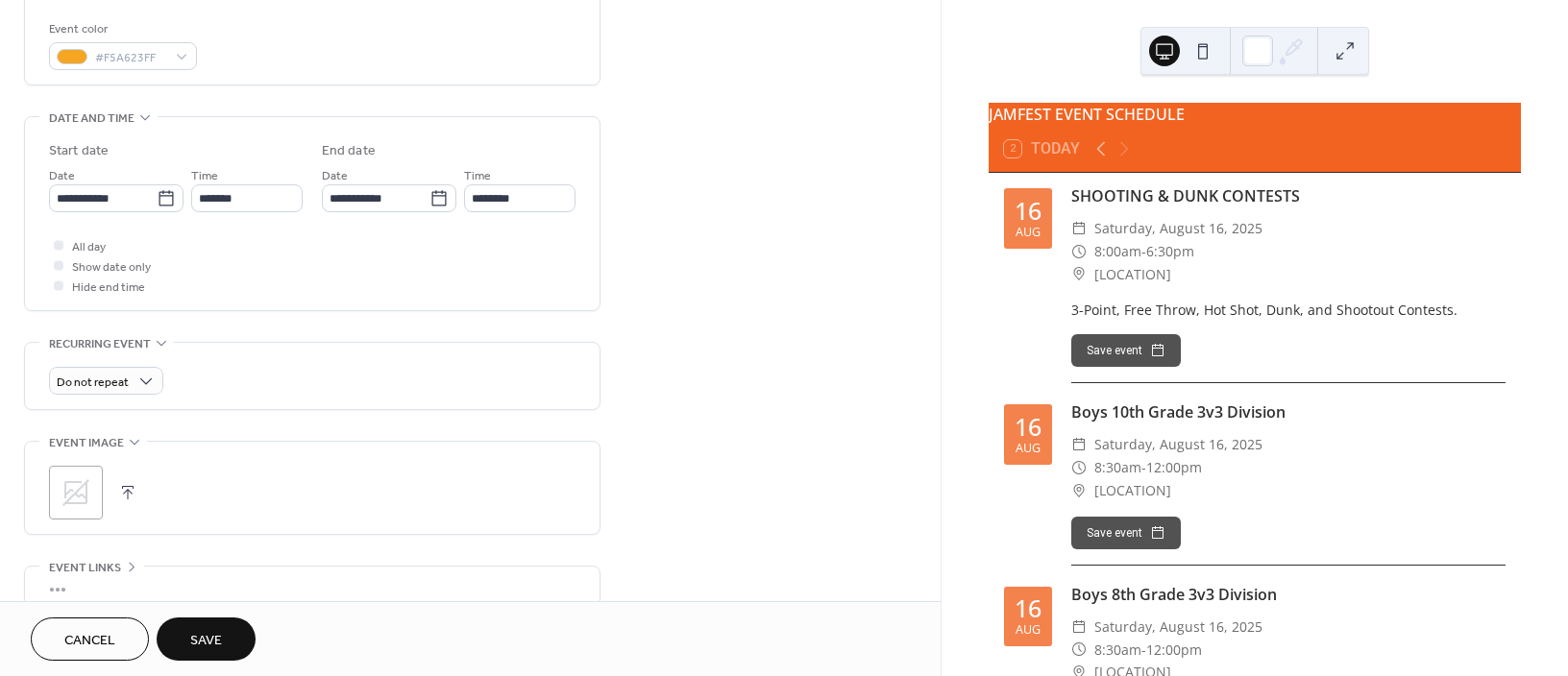scroll, scrollTop: 512, scrollLeft: 0, axis: vertical 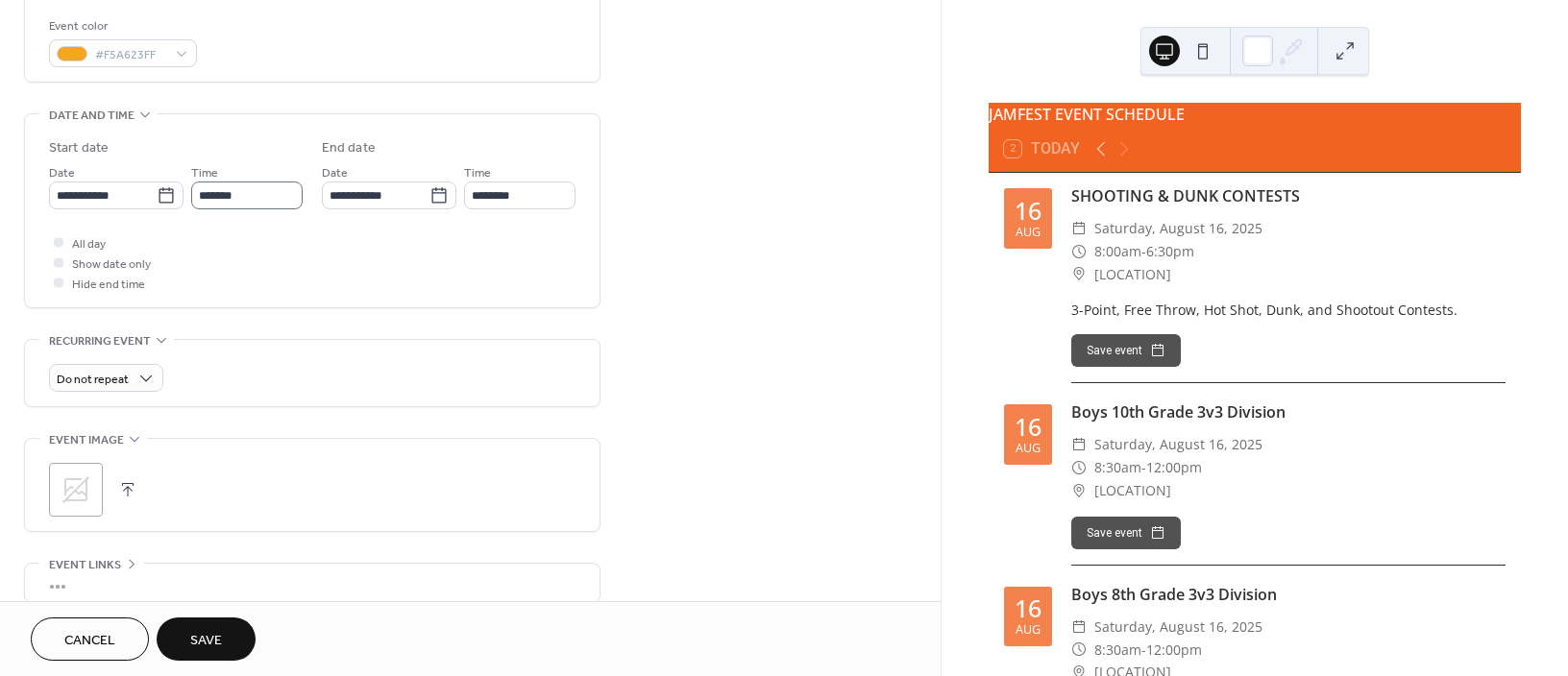 type on "**********" 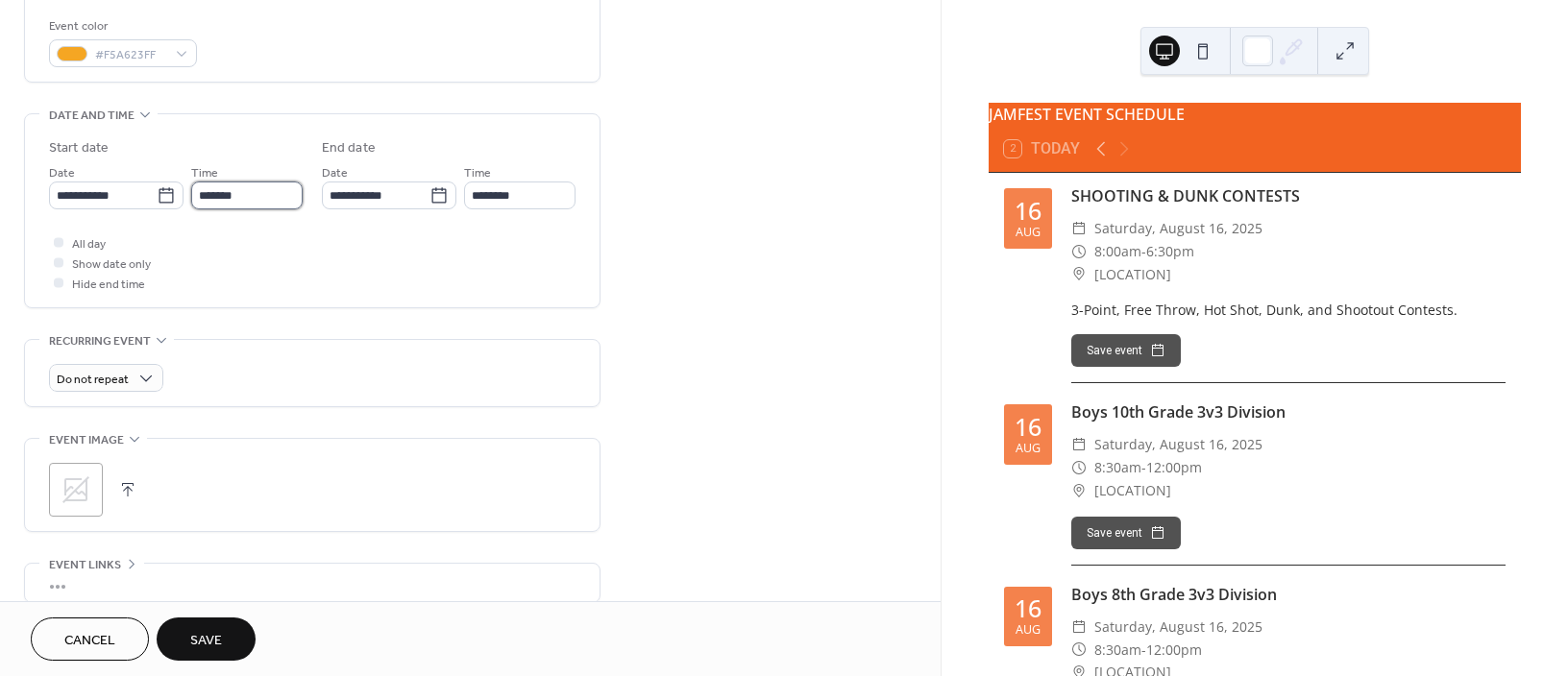 click on "*******" at bounding box center (247, 195) 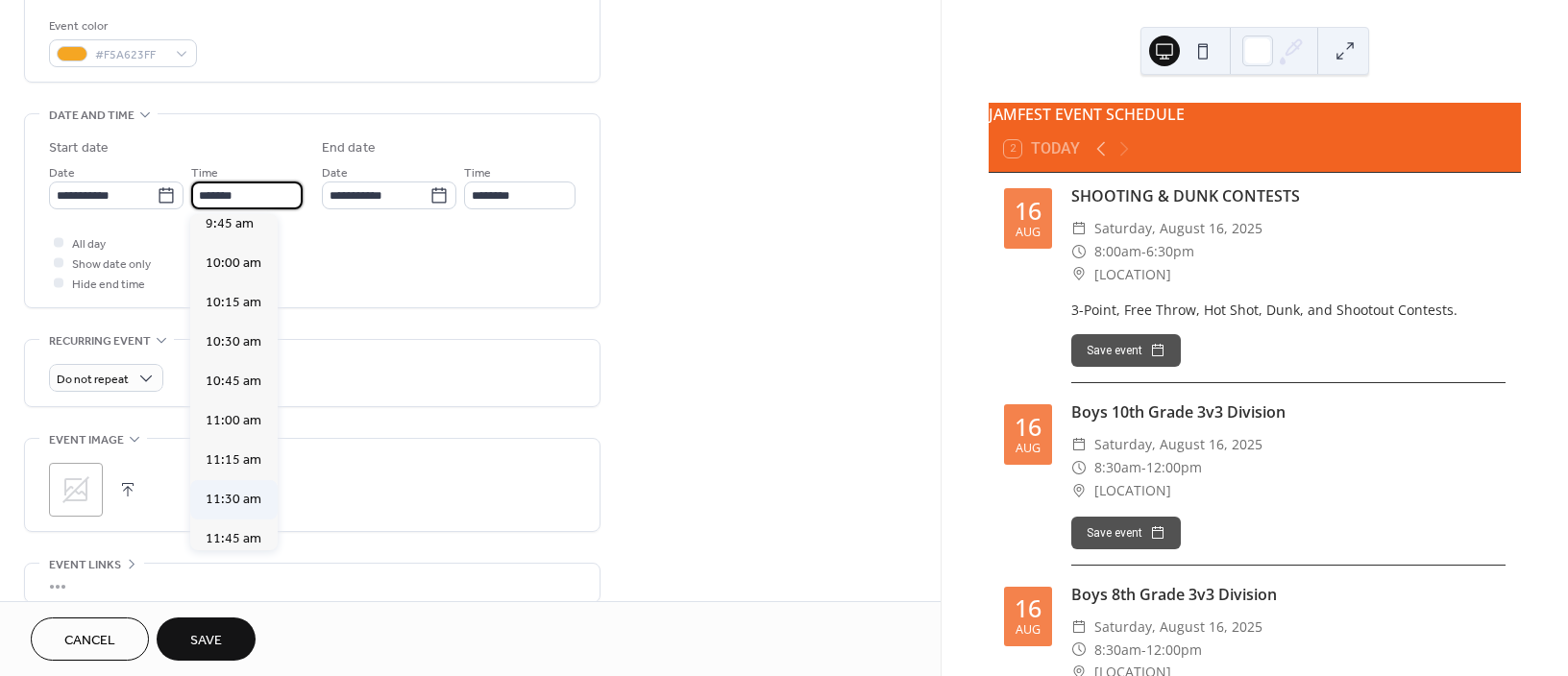 scroll, scrollTop: 1552, scrollLeft: 0, axis: vertical 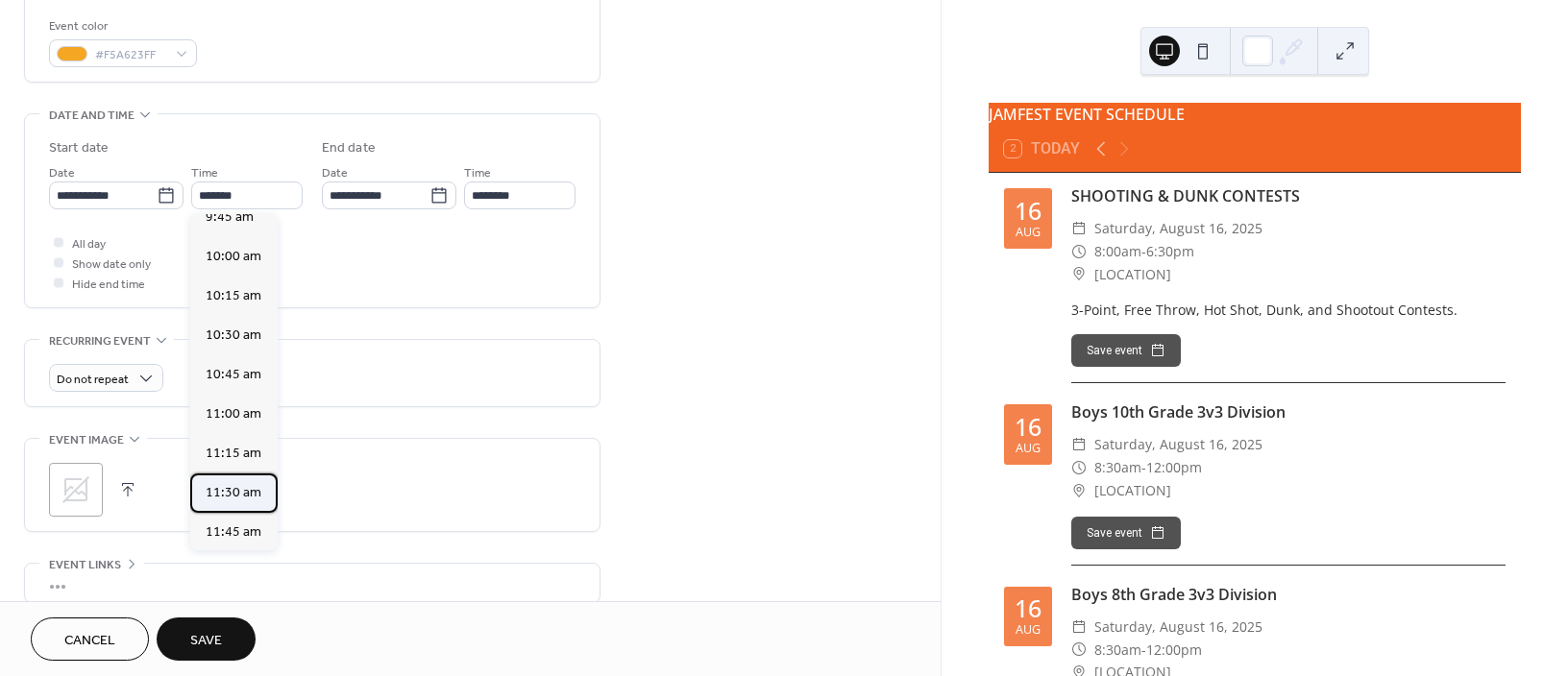 click on "11:30 am" at bounding box center (233, 493) 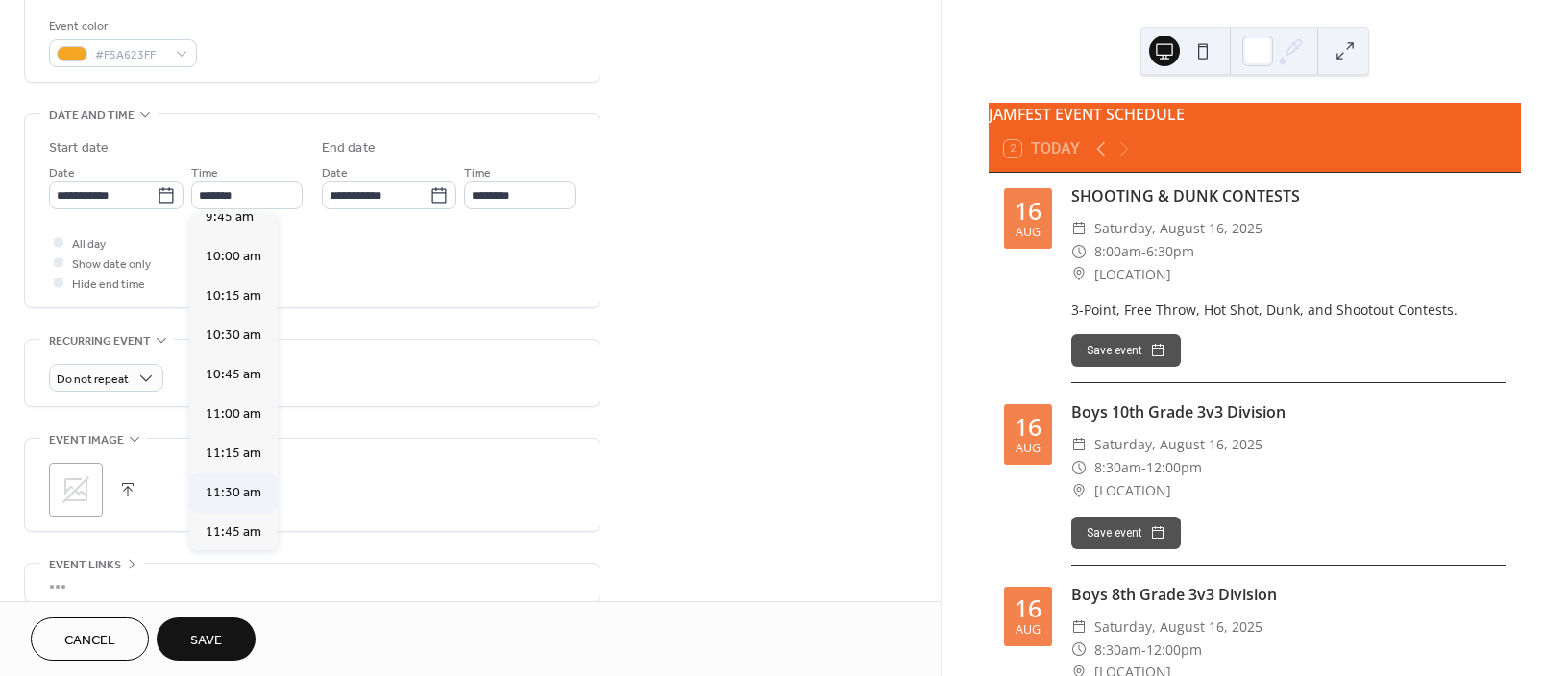 type on "********" 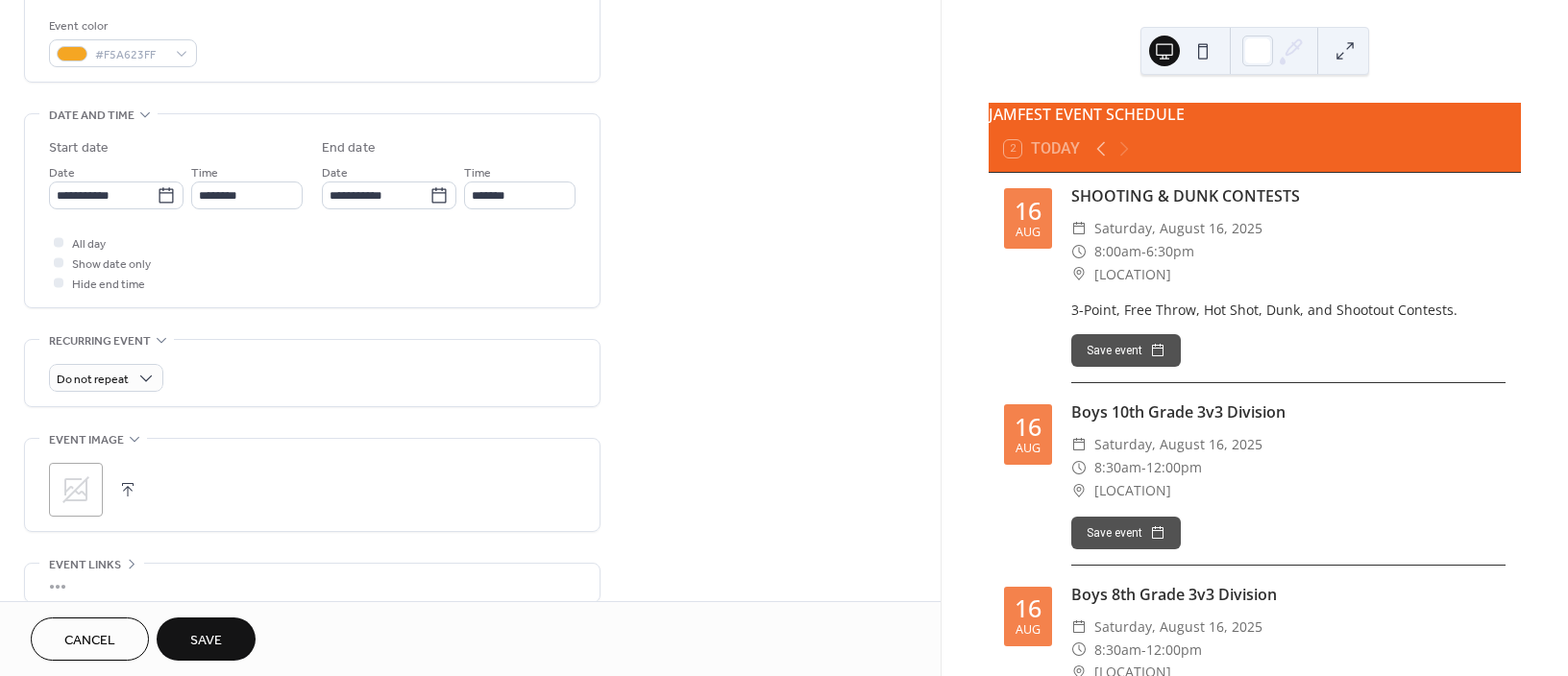 click on "Save" at bounding box center [206, 640] 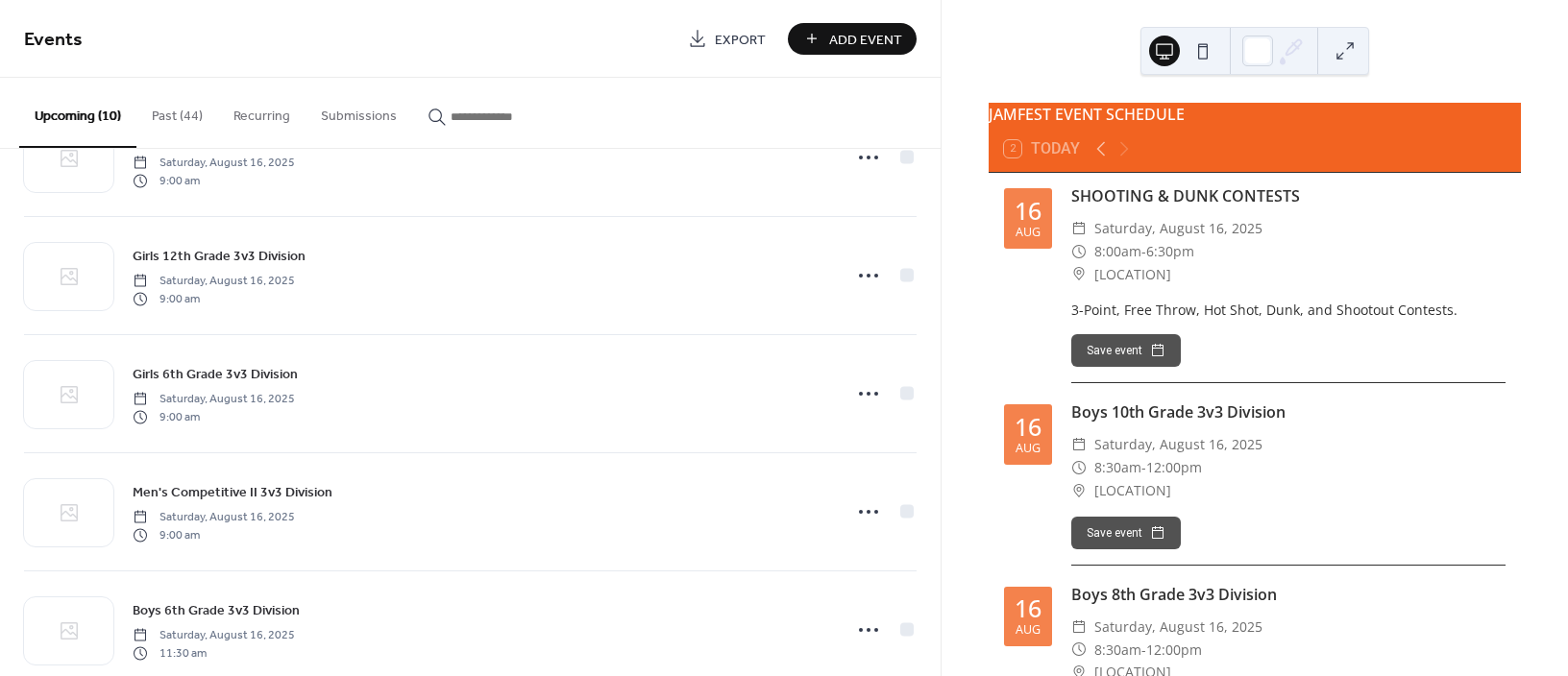 scroll, scrollTop: 712, scrollLeft: 0, axis: vertical 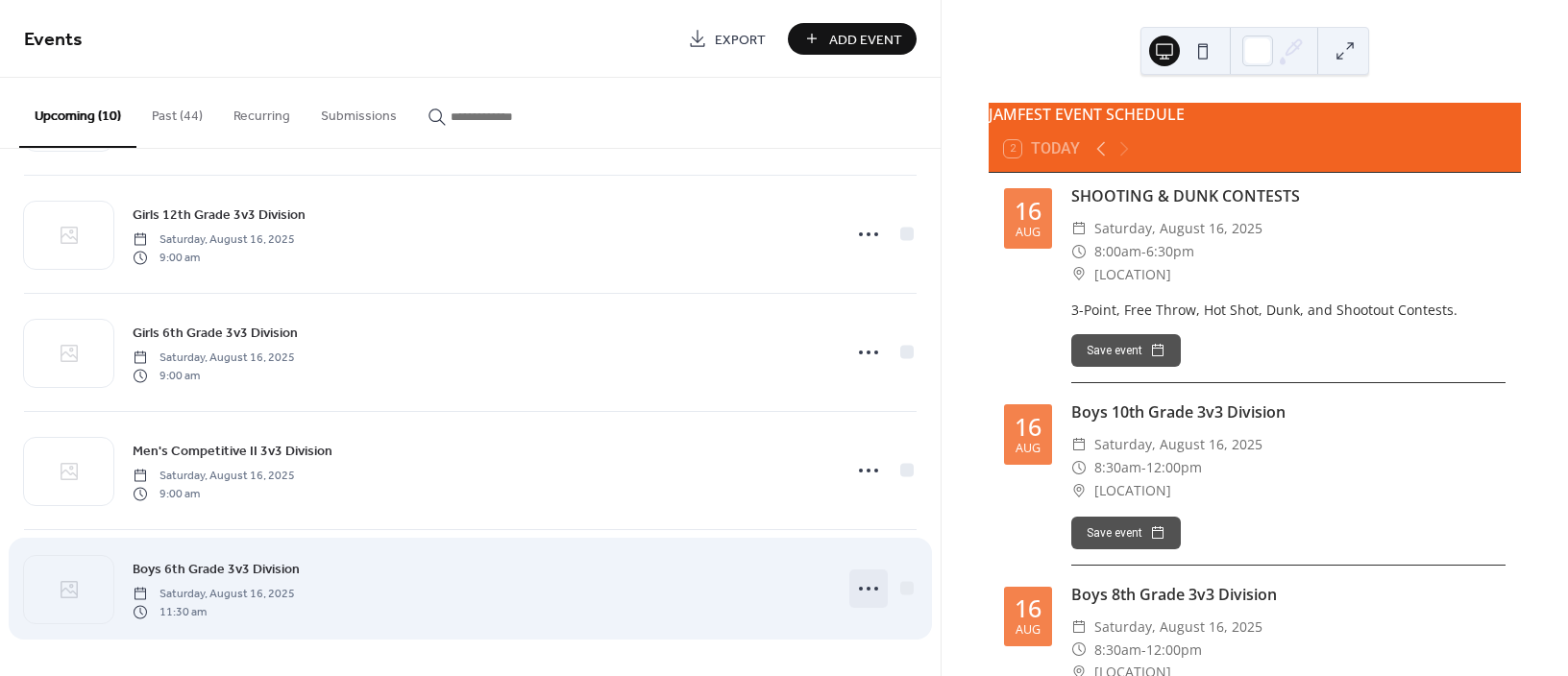 click 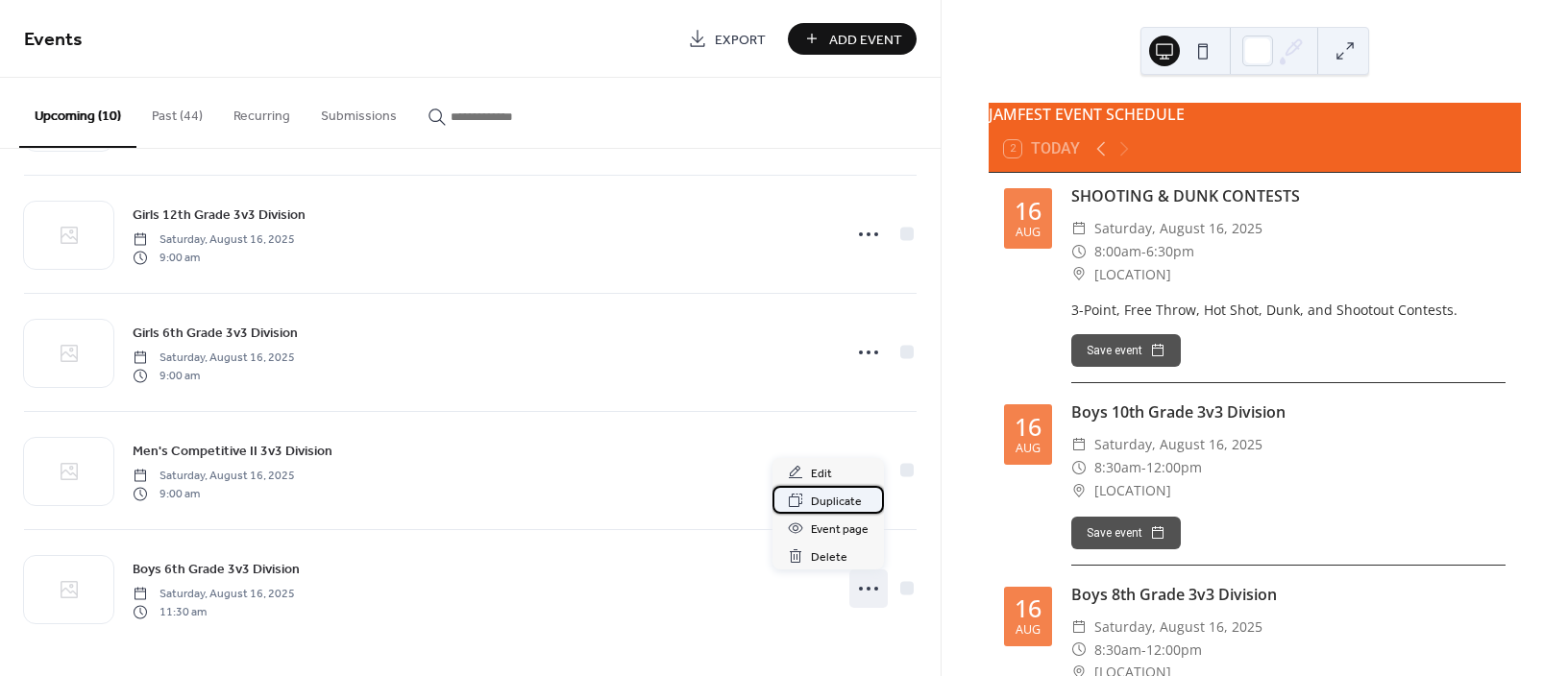 click on "Duplicate" at bounding box center [836, 501] 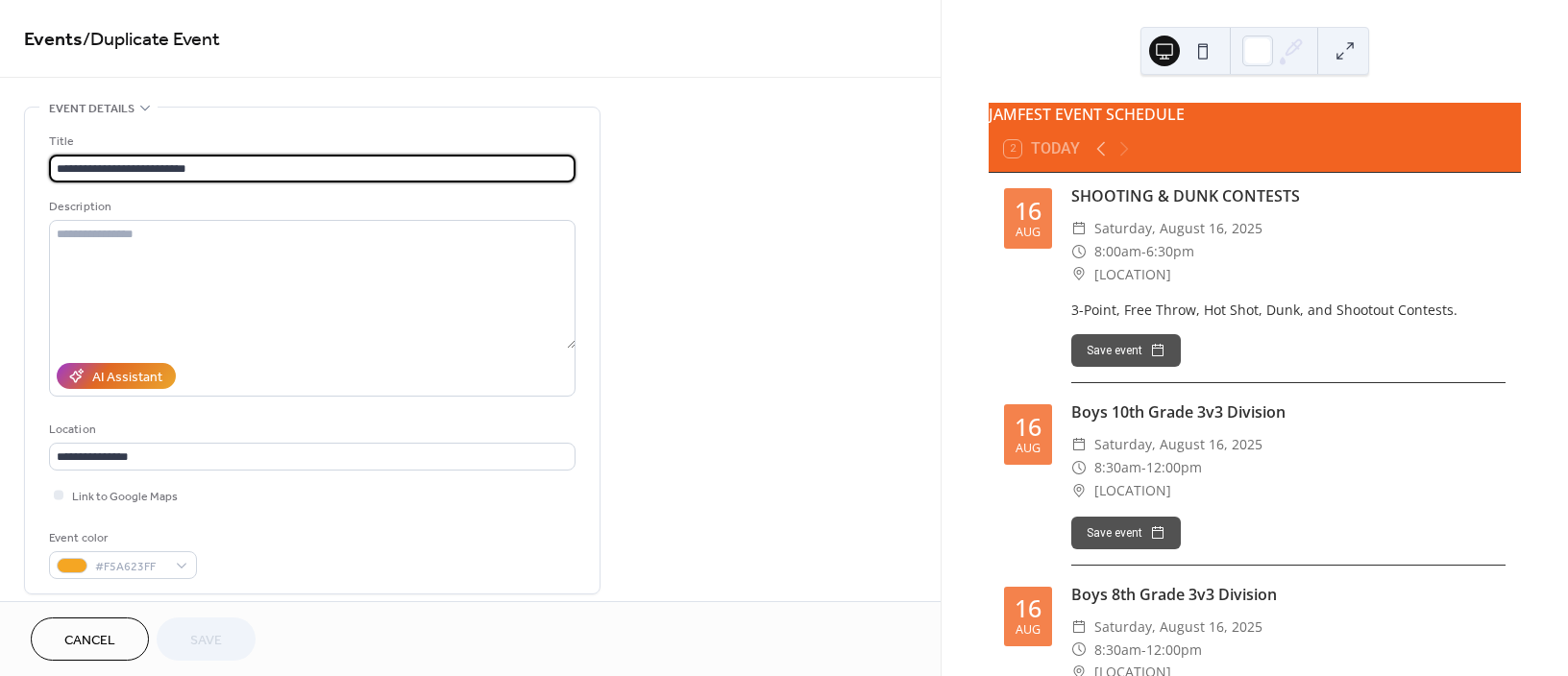 drag, startPoint x: 99, startPoint y: 172, endPoint x: 16, endPoint y: 159, distance: 84.011904 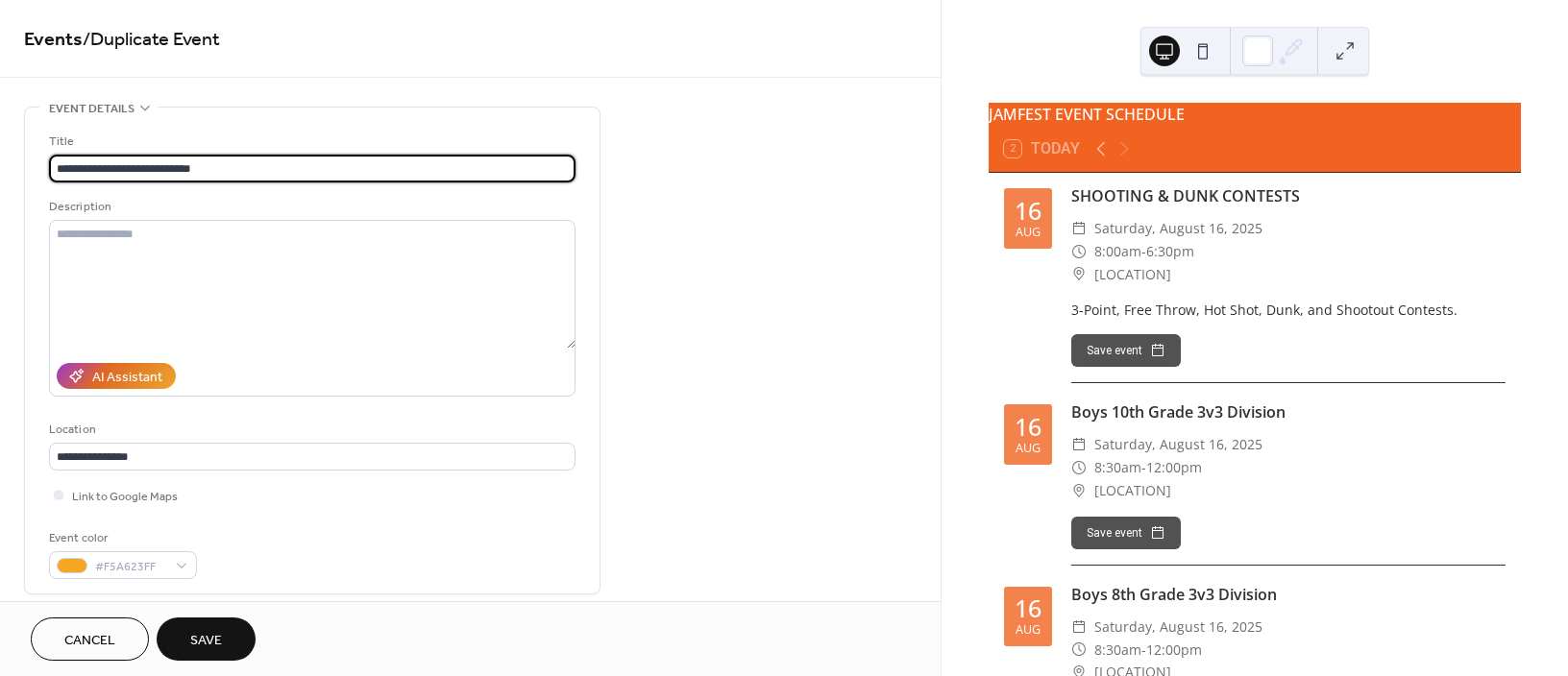 type on "**********" 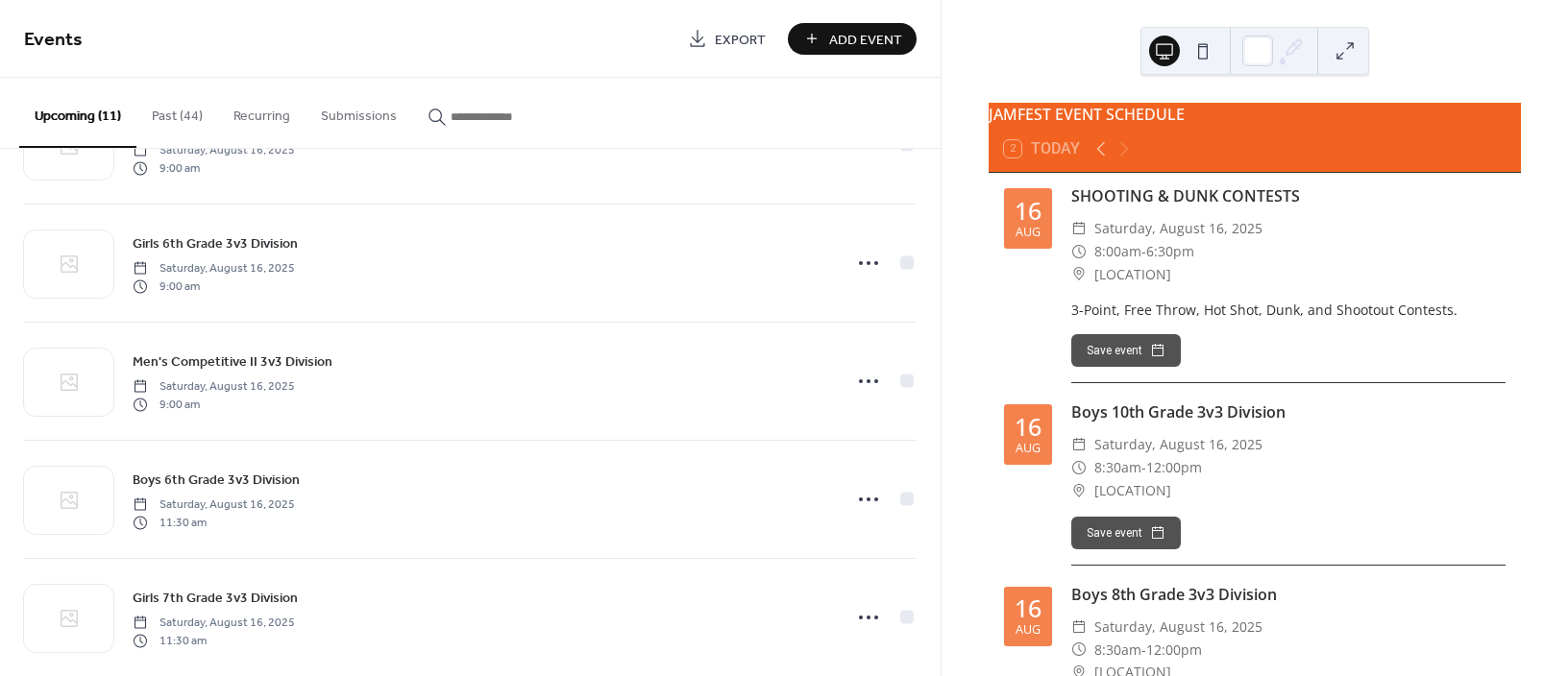 scroll, scrollTop: 832, scrollLeft: 0, axis: vertical 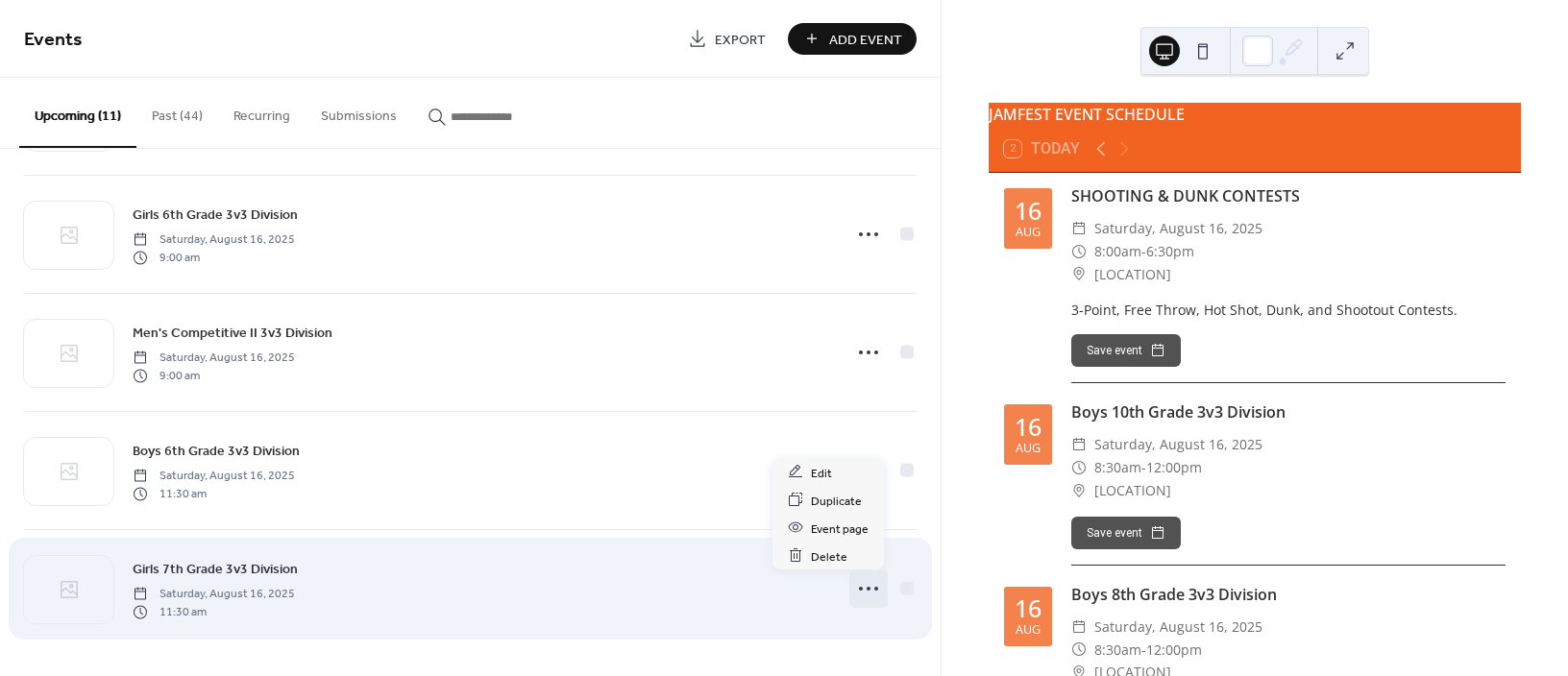 click 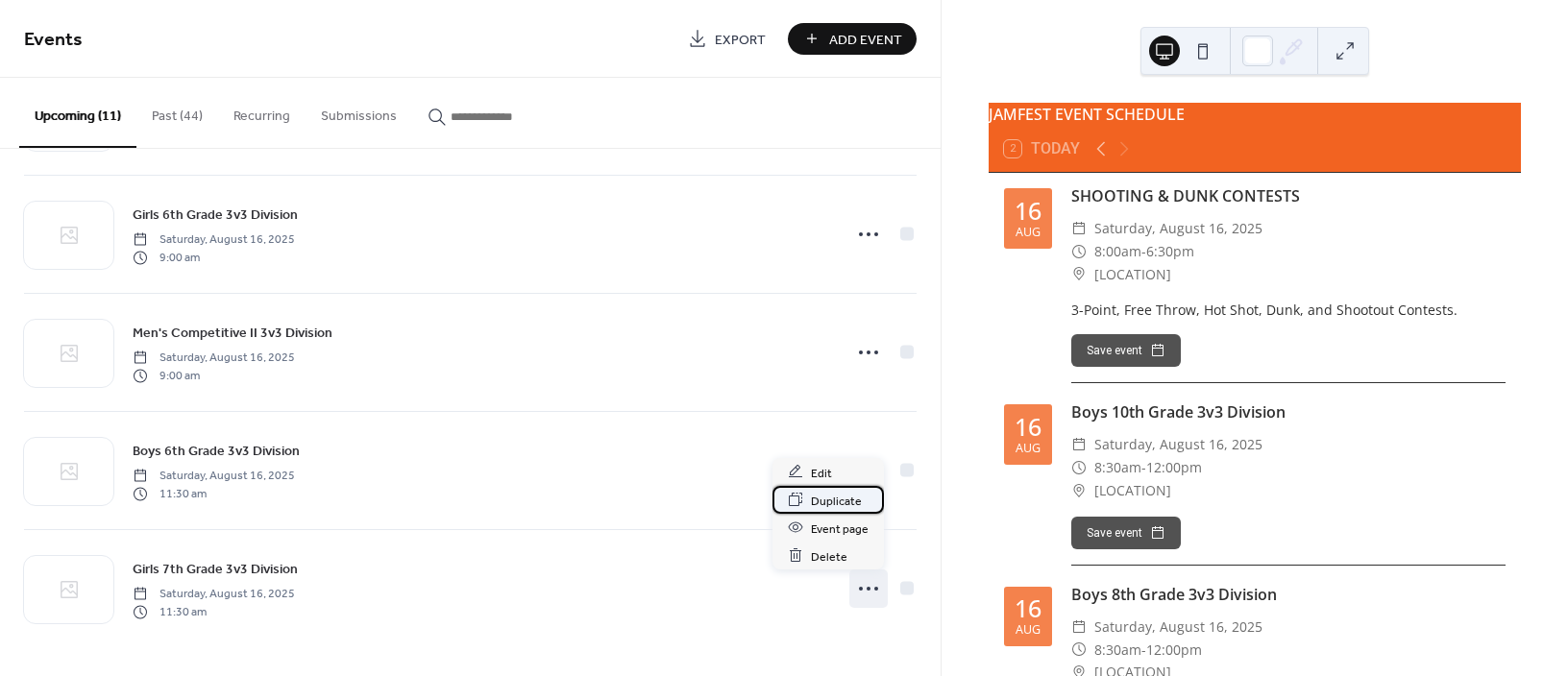 click on "Duplicate" at bounding box center (836, 500) 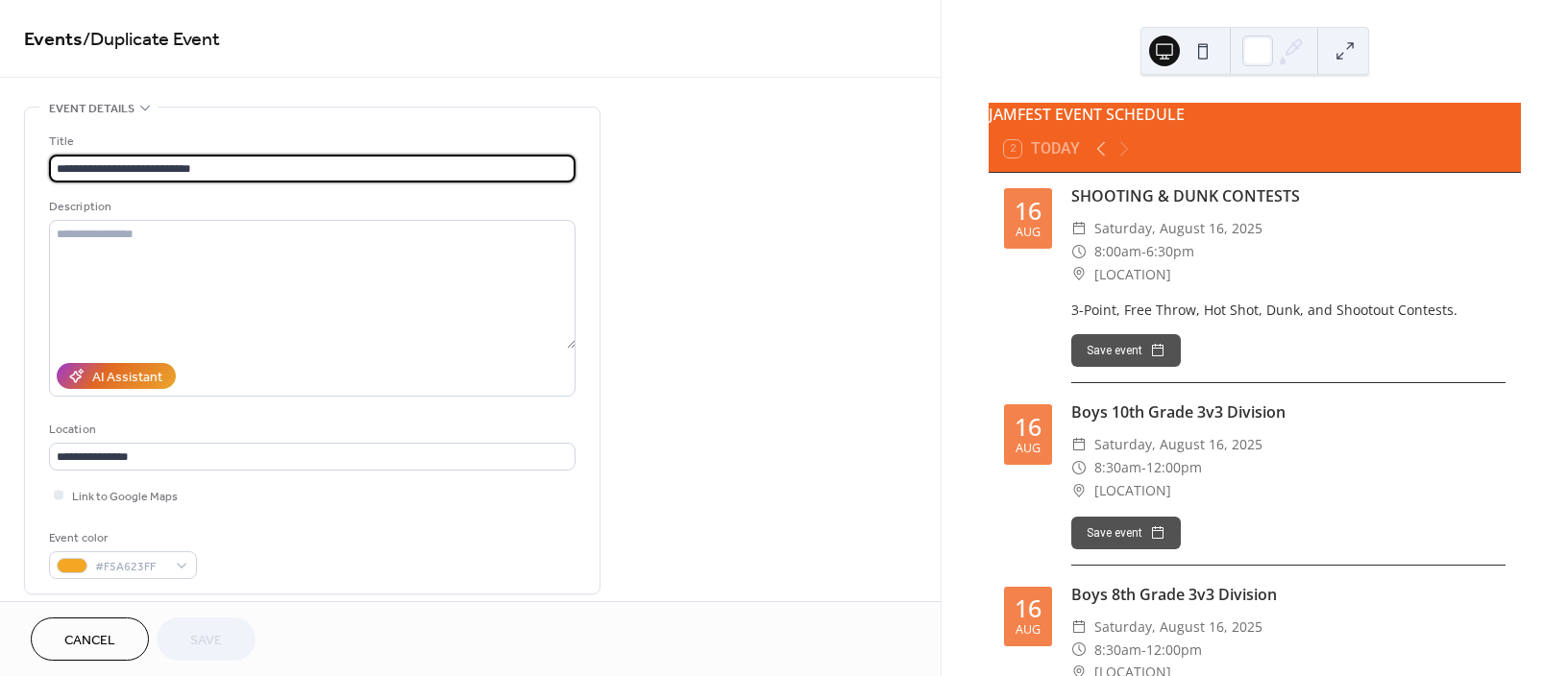 click on "**********" at bounding box center [312, 168] 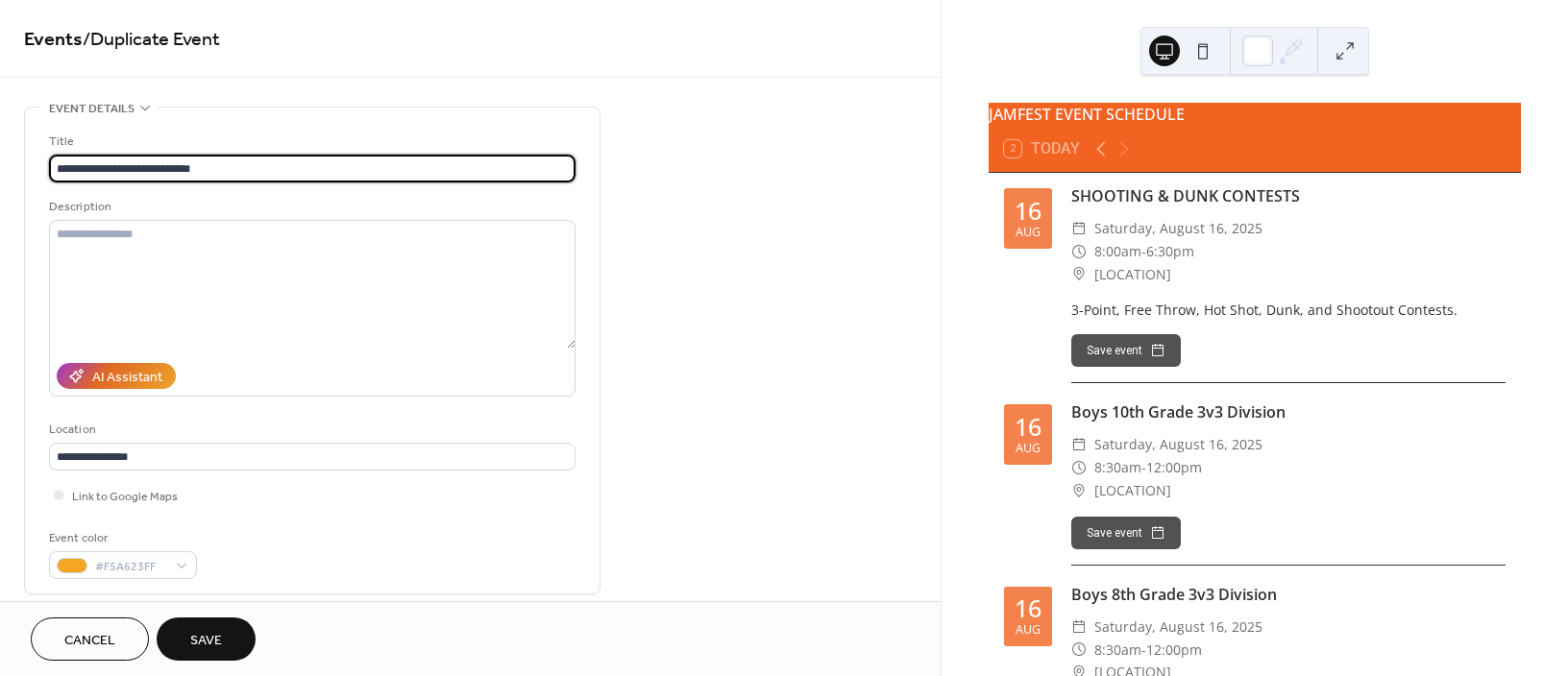 type on "**********" 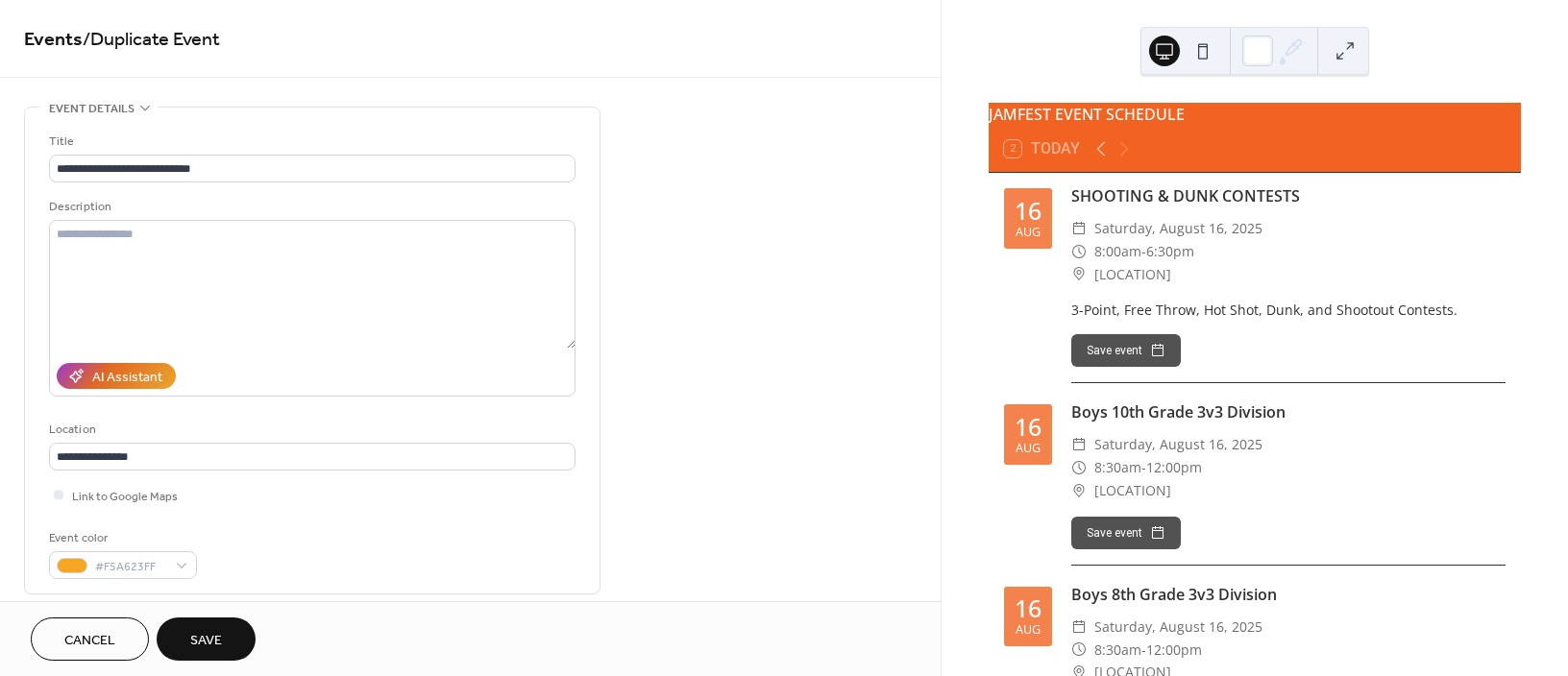 click on "Save" at bounding box center (206, 640) 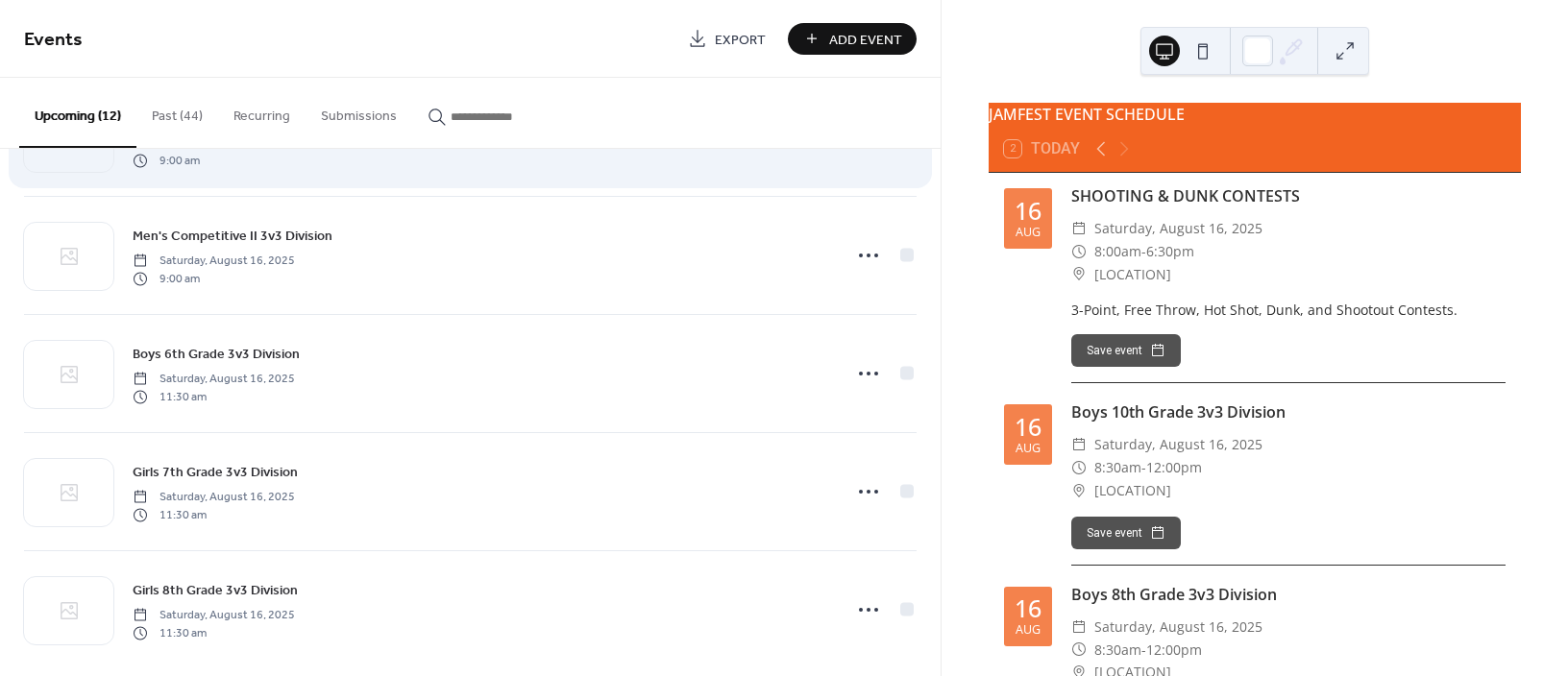 scroll, scrollTop: 950, scrollLeft: 0, axis: vertical 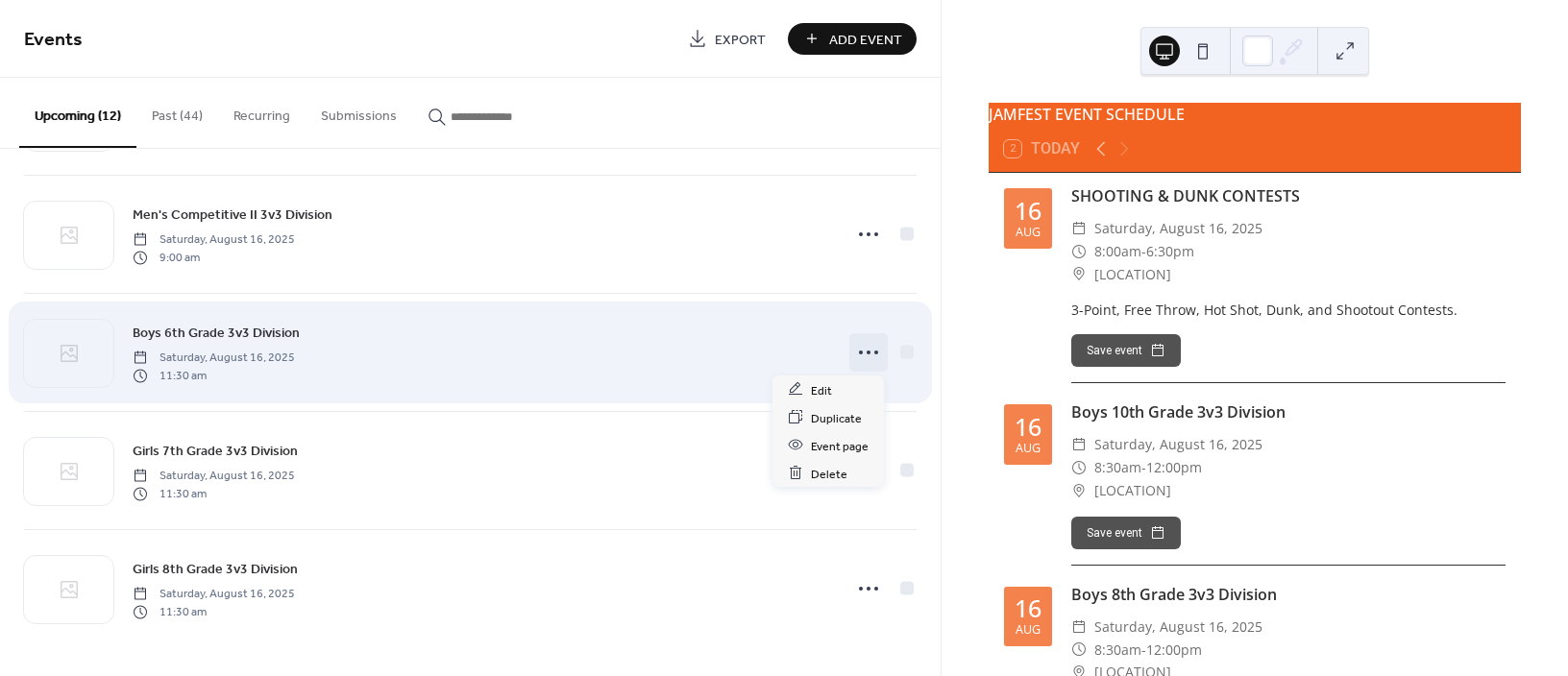 click 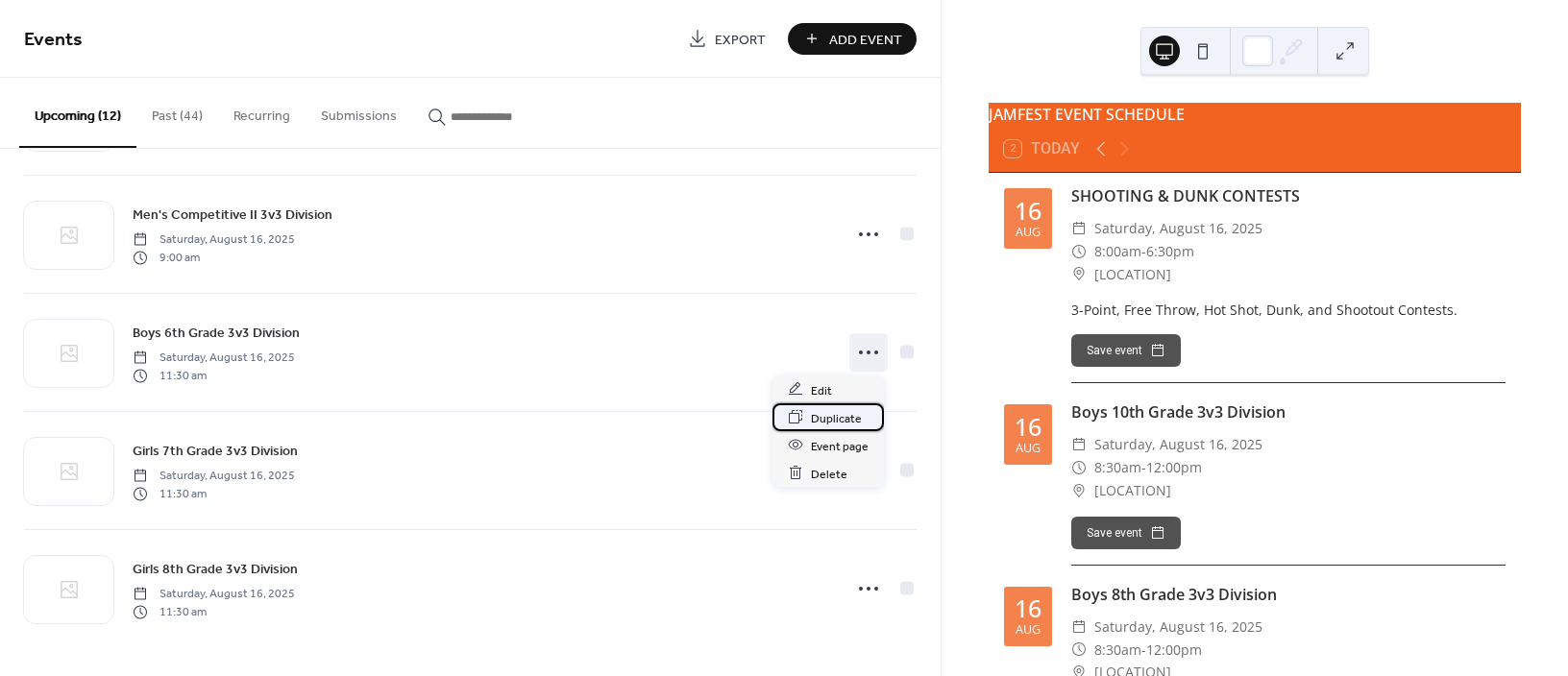 click on "Duplicate" at bounding box center [836, 418] 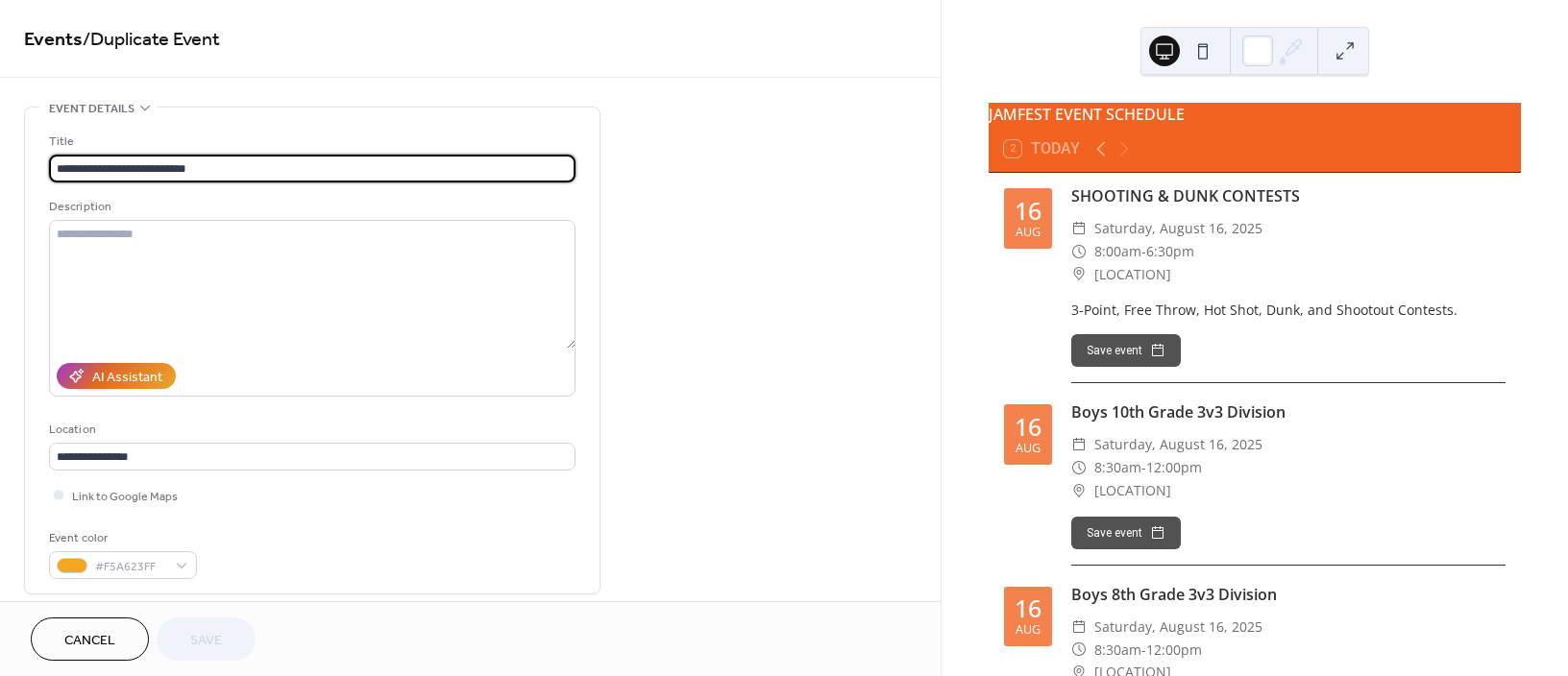 drag, startPoint x: 101, startPoint y: 169, endPoint x: 51, endPoint y: 168, distance: 50.009999 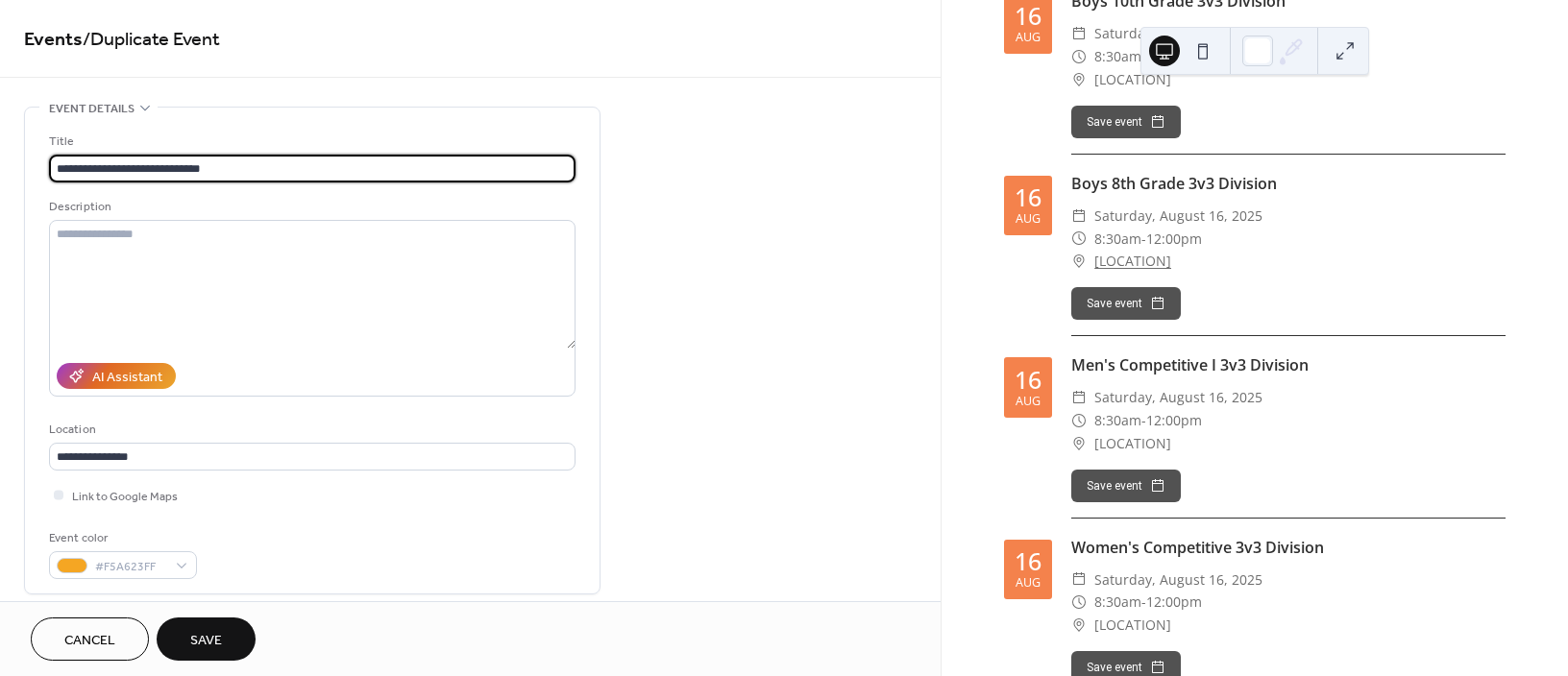 scroll, scrollTop: 768, scrollLeft: 0, axis: vertical 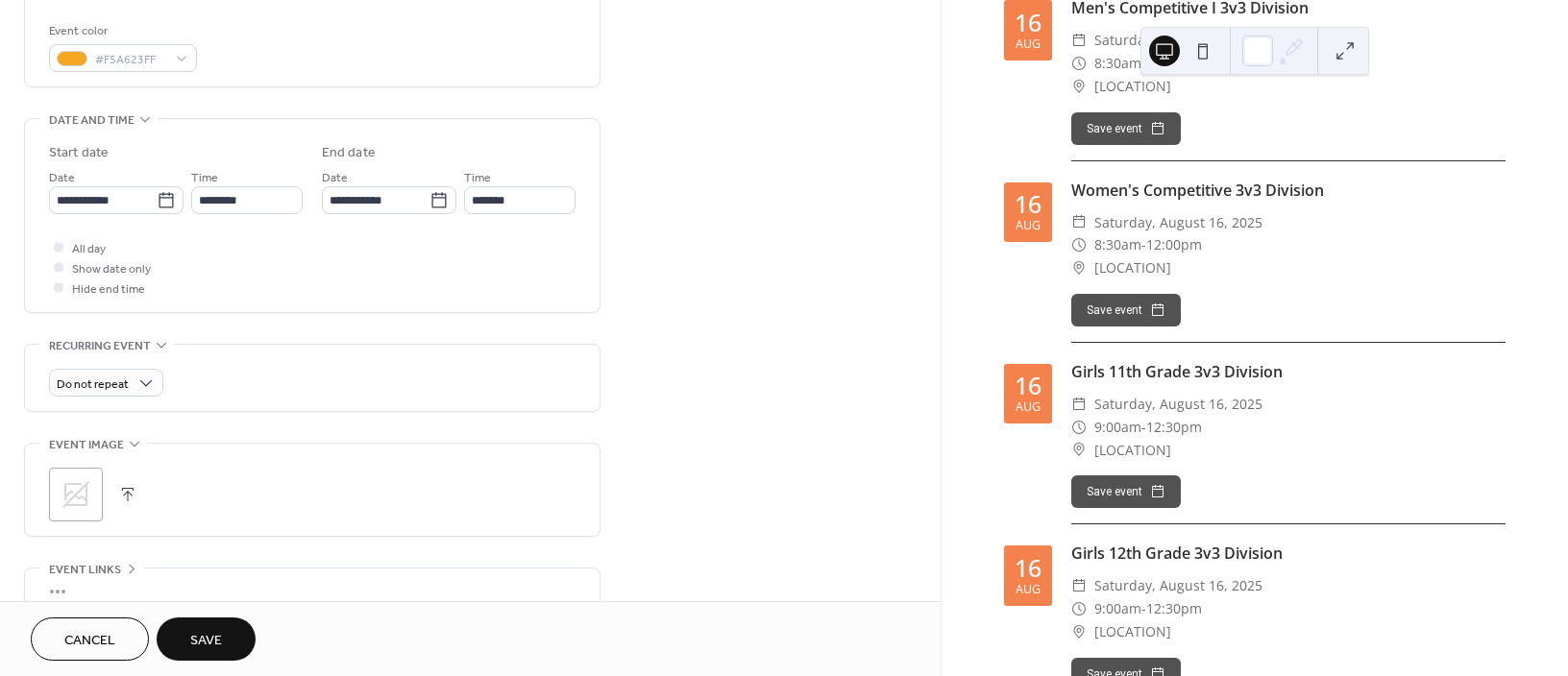 type on "**********" 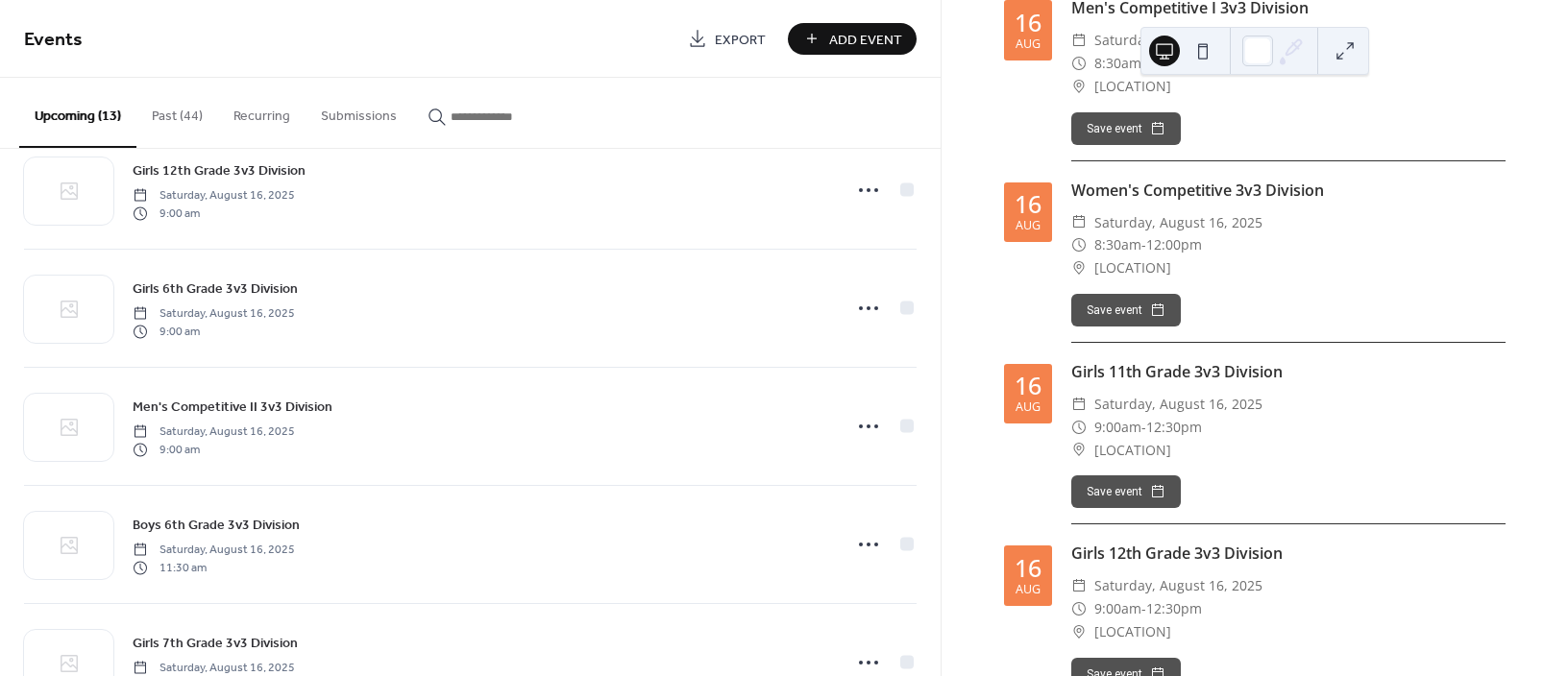 scroll, scrollTop: 768, scrollLeft: 0, axis: vertical 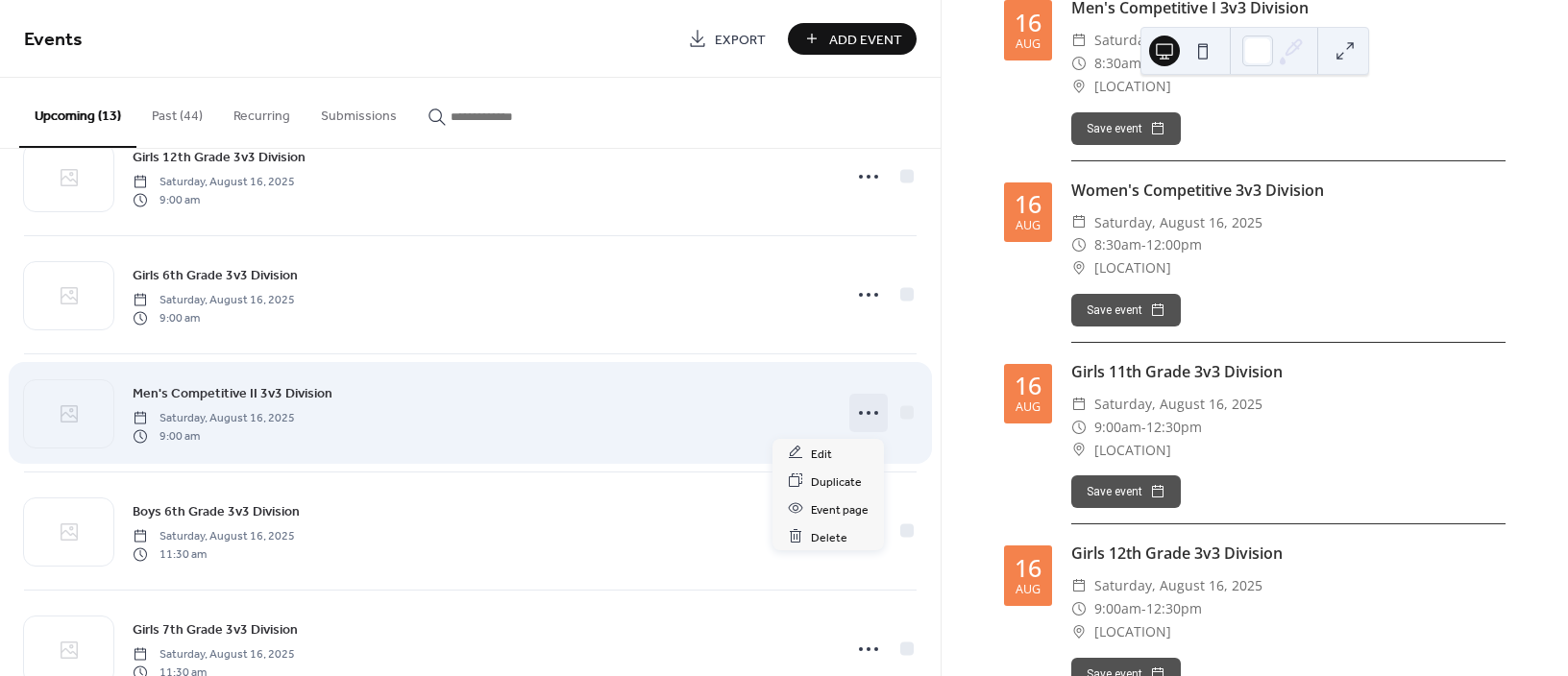click 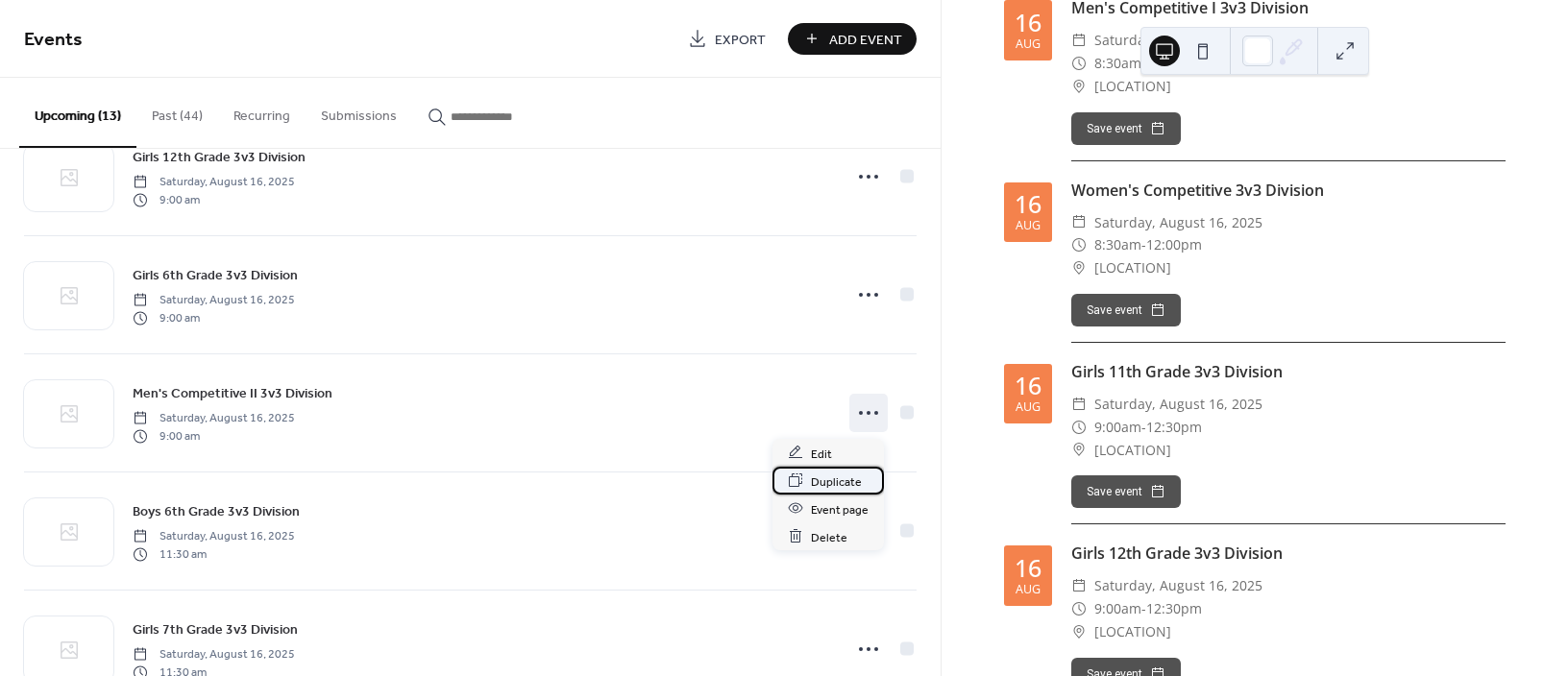 click on "Duplicate" at bounding box center (836, 481) 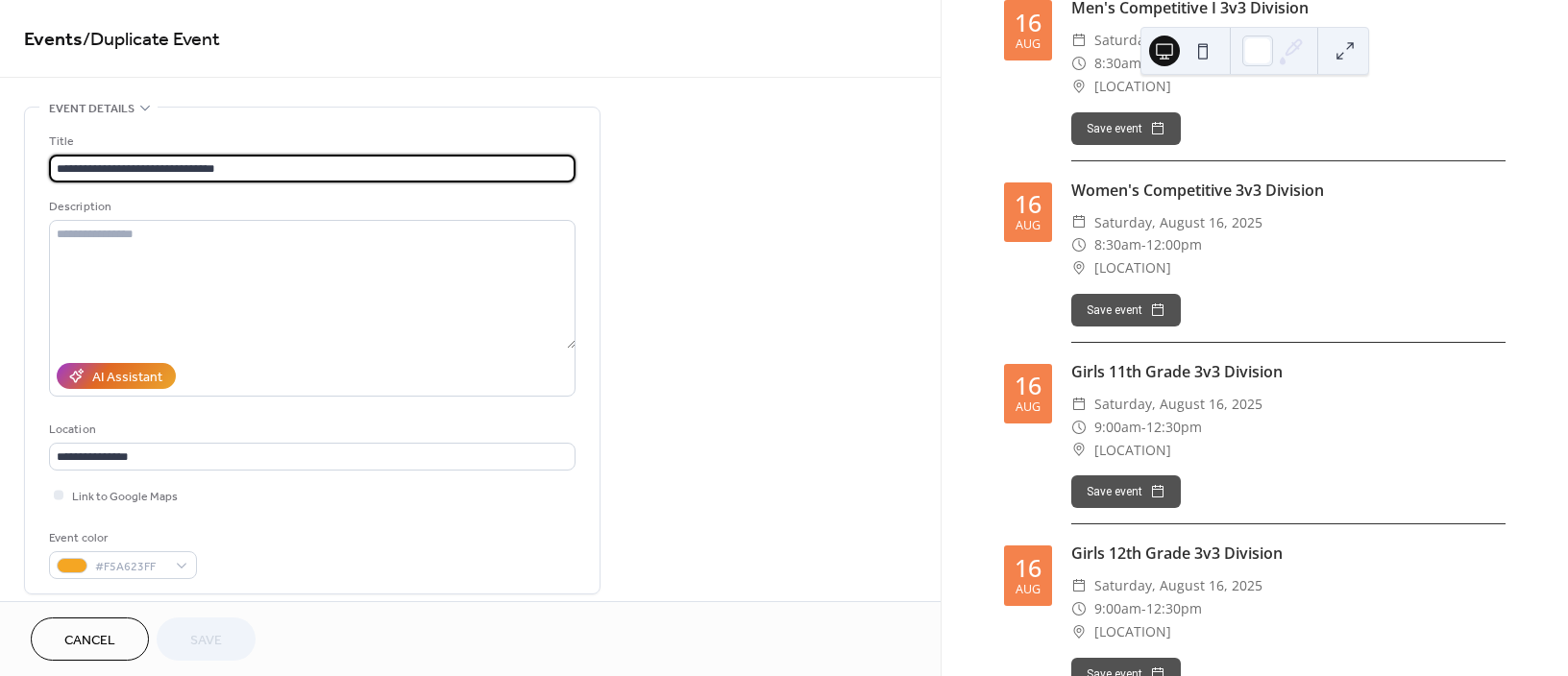 drag, startPoint x: 160, startPoint y: 168, endPoint x: 92, endPoint y: 171, distance: 68.066144 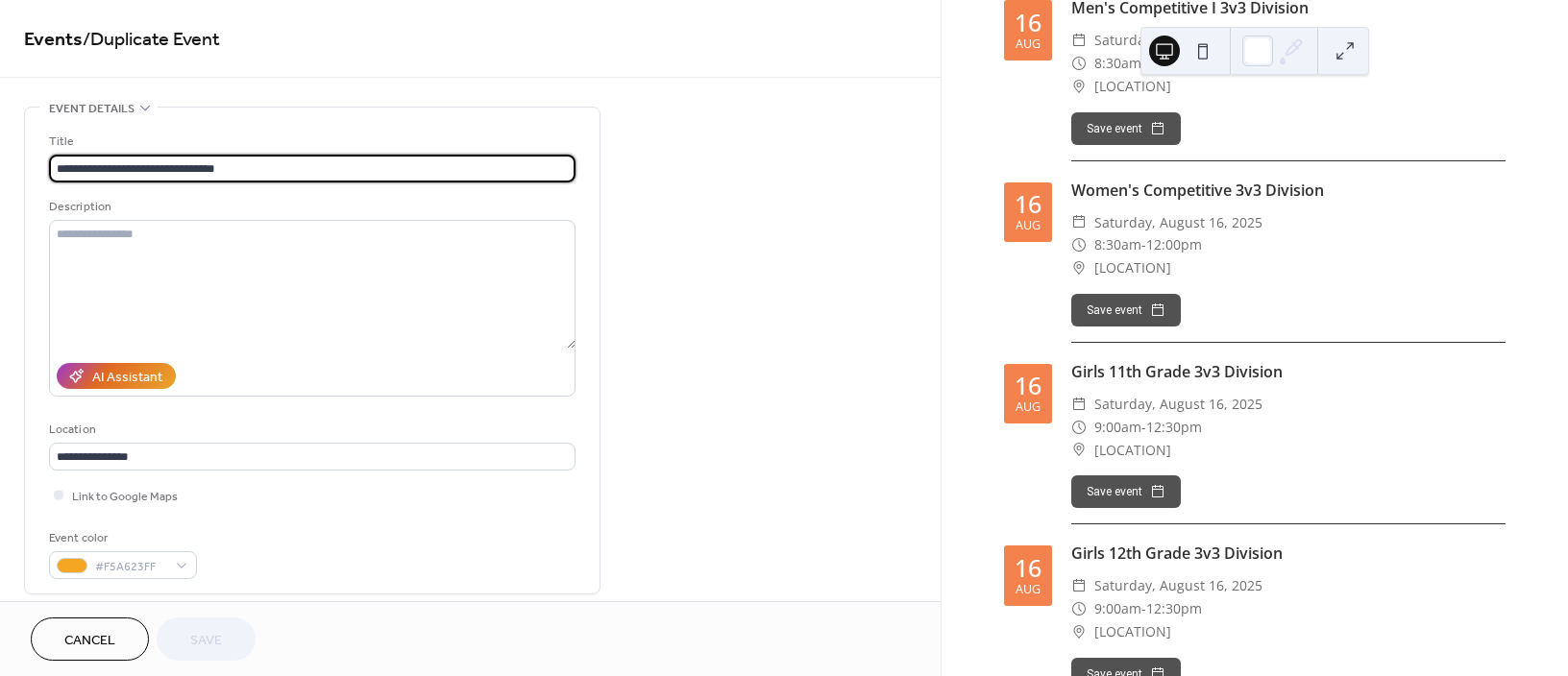 click on "**********" at bounding box center [312, 168] 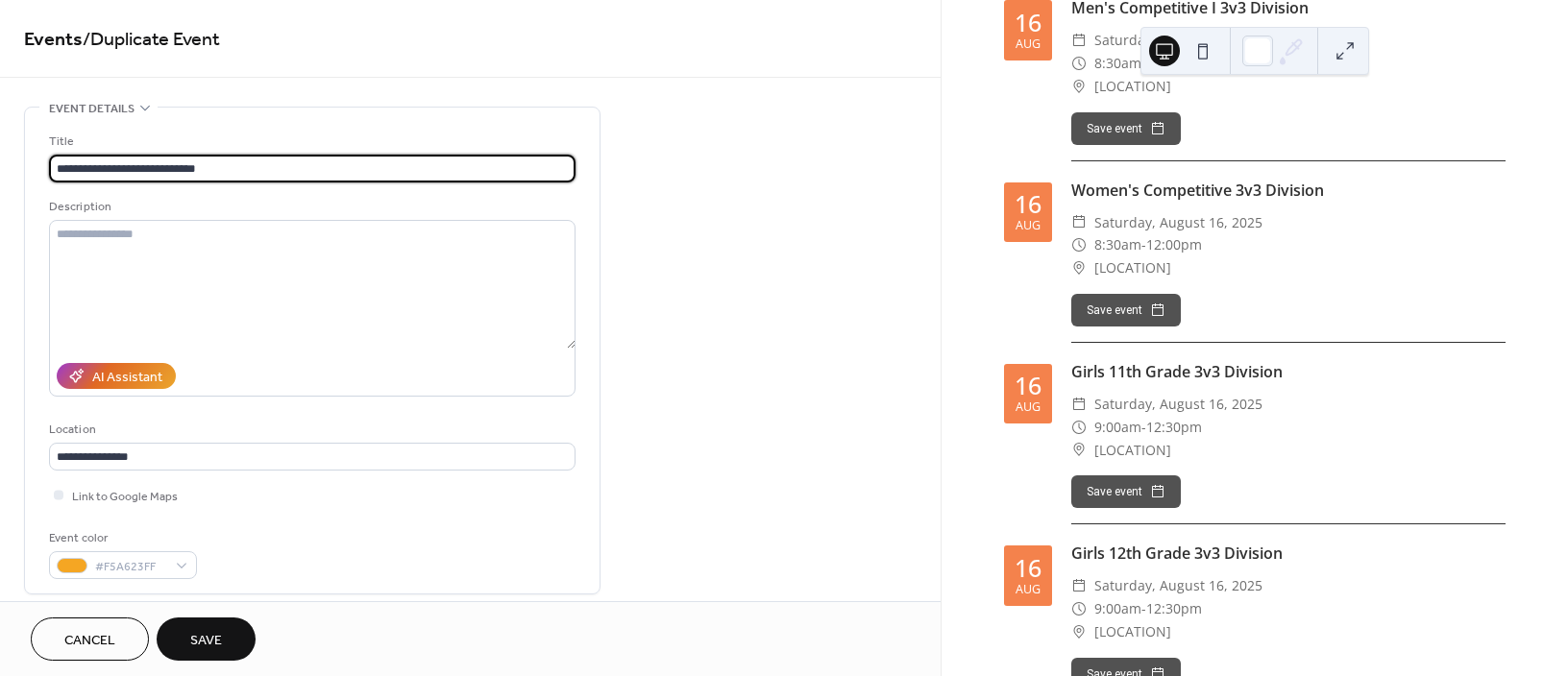 type on "**********" 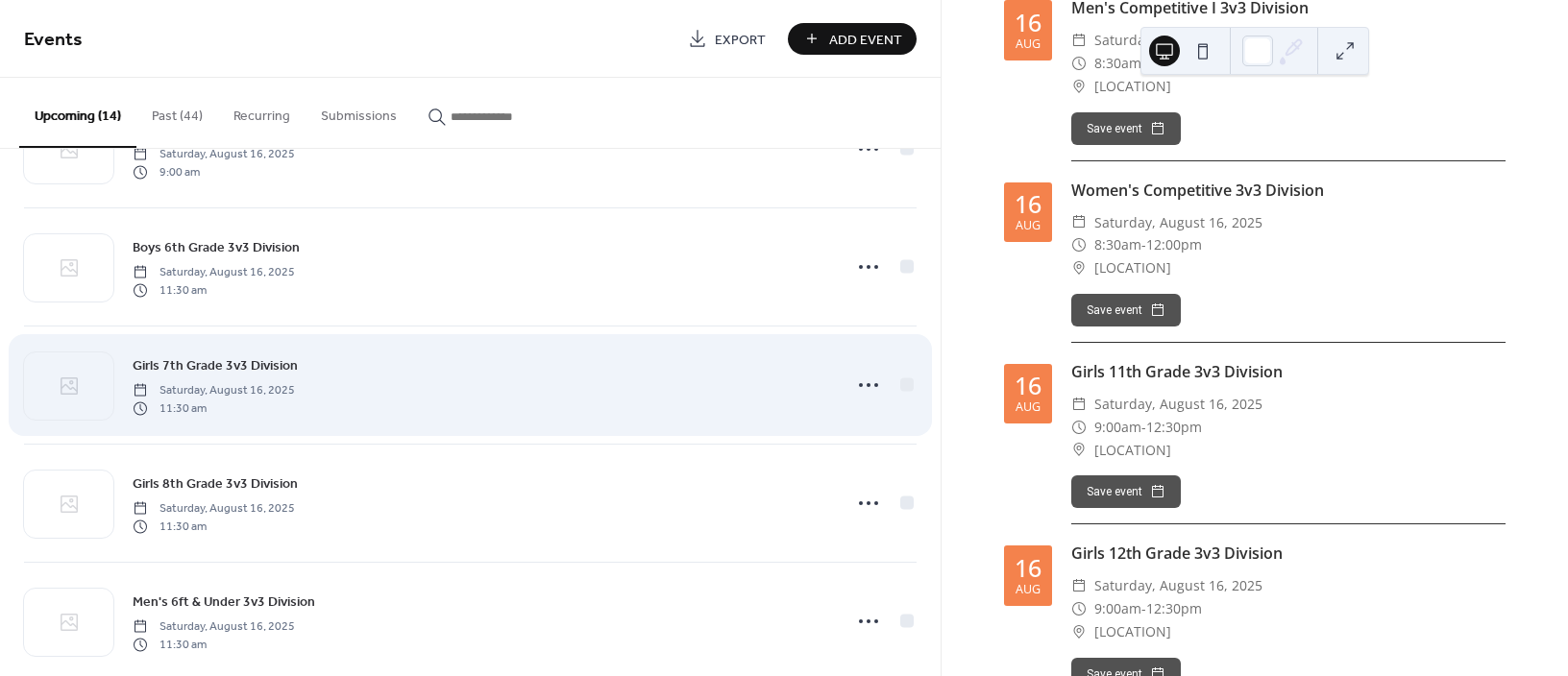 scroll, scrollTop: 1152, scrollLeft: 0, axis: vertical 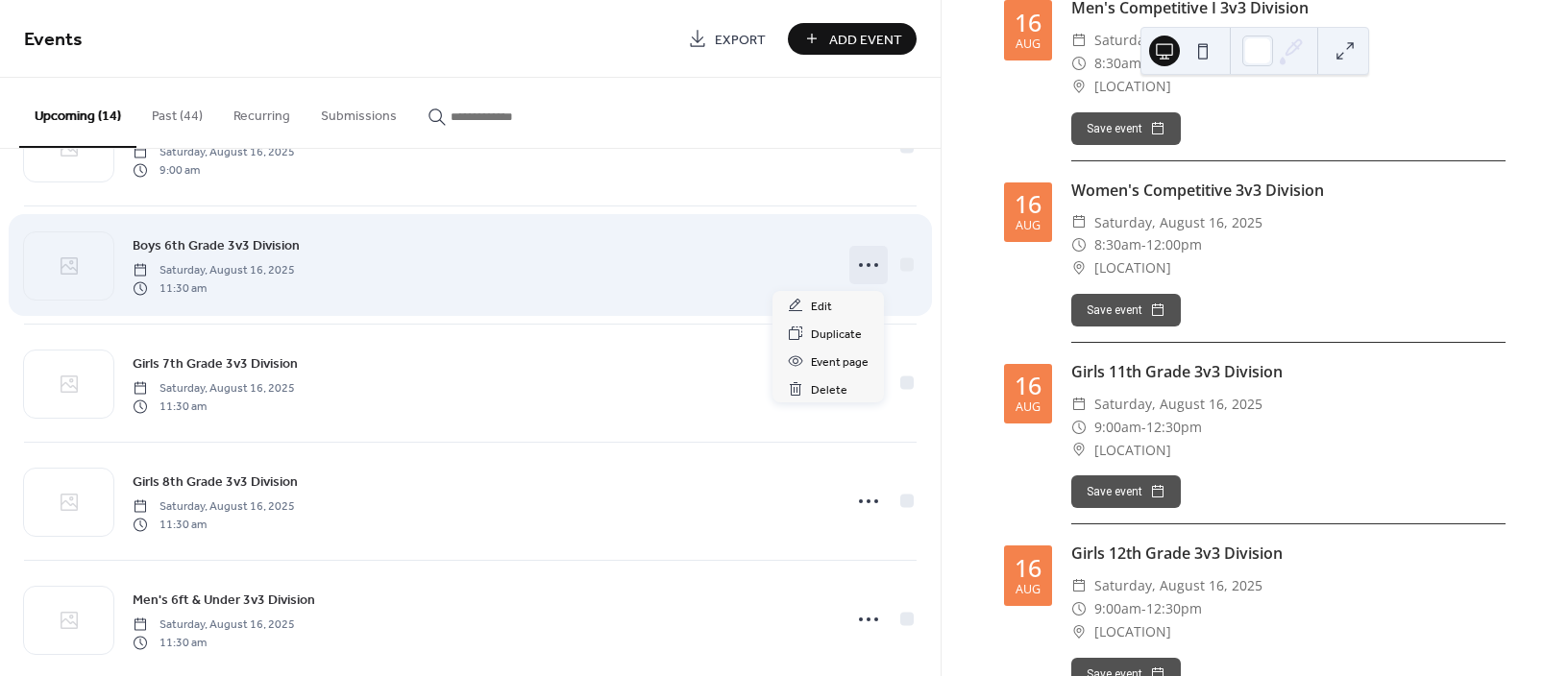 click 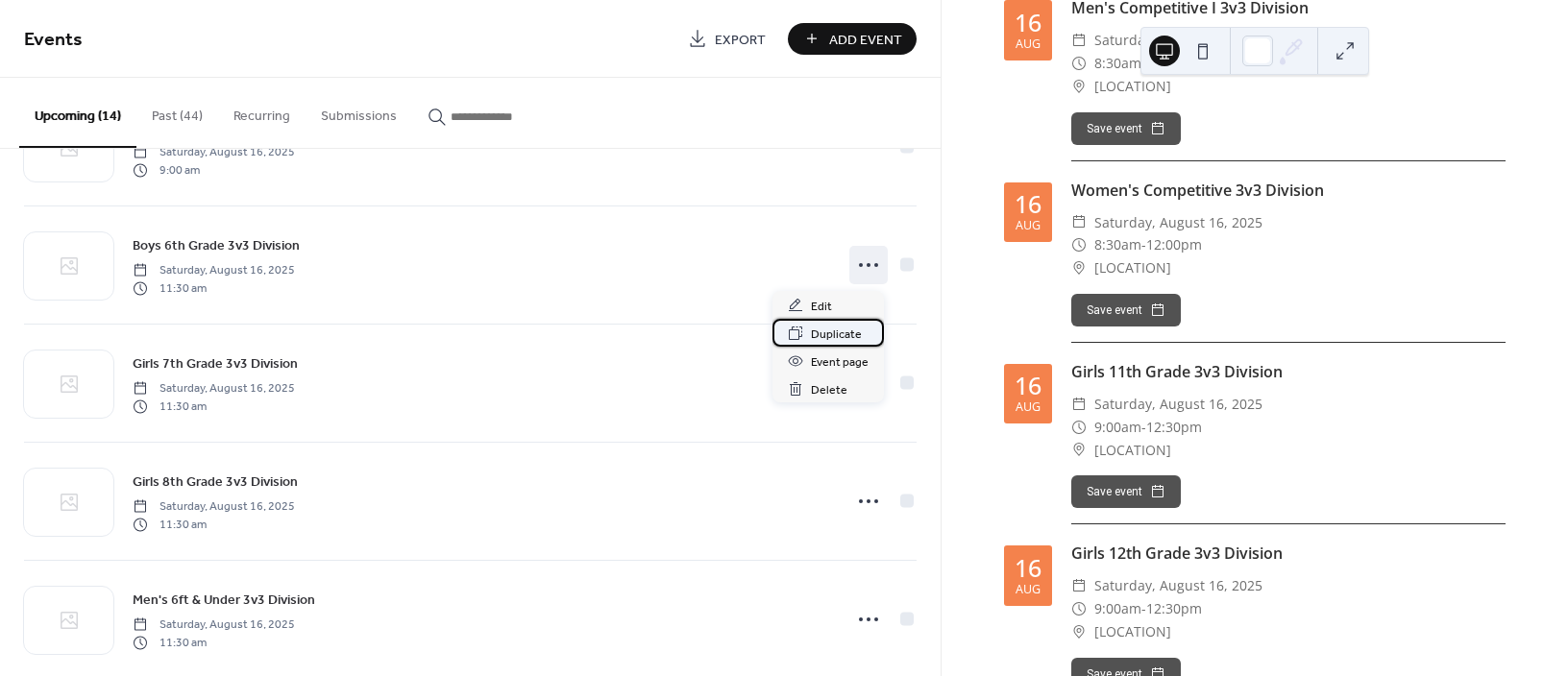 click on "Duplicate" at bounding box center (836, 334) 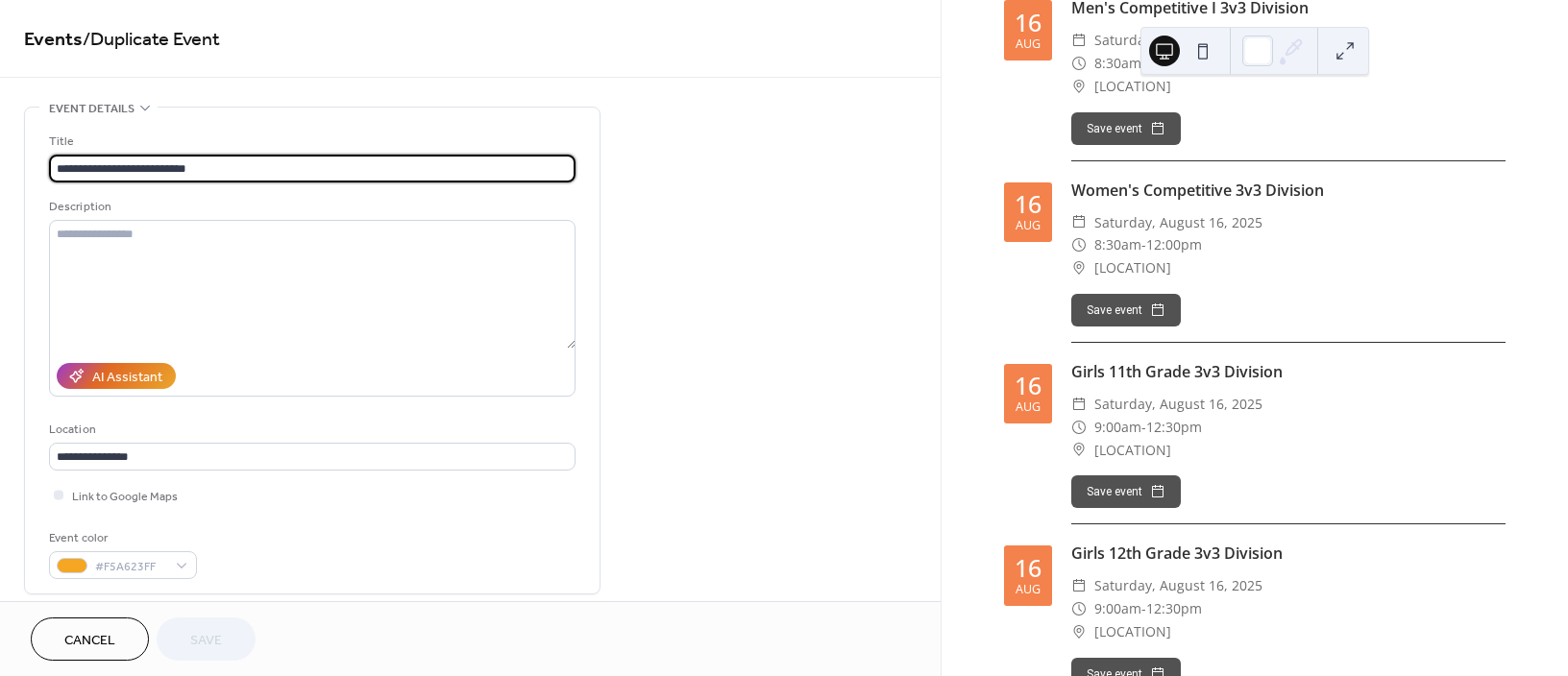 click on "Cancel" at bounding box center (89, 639) 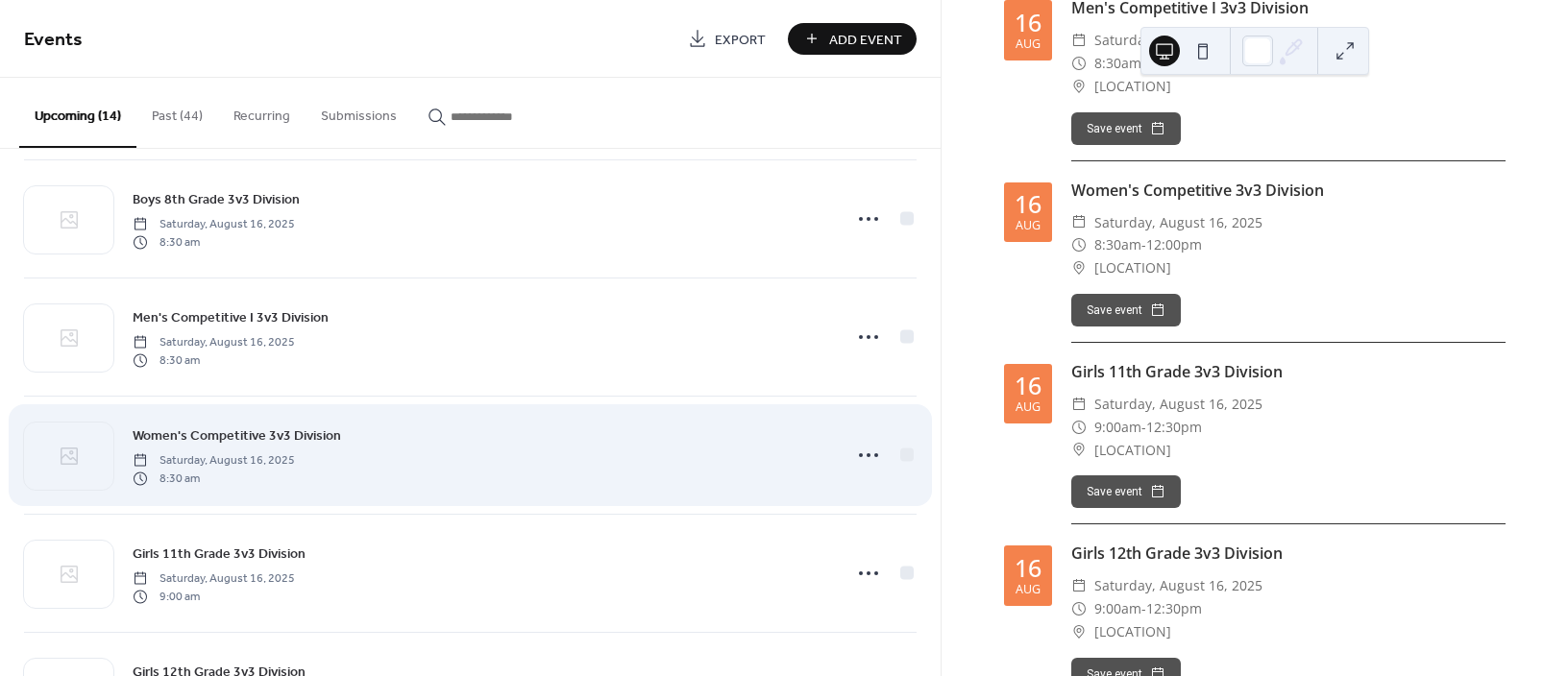 scroll, scrollTop: 255, scrollLeft: 0, axis: vertical 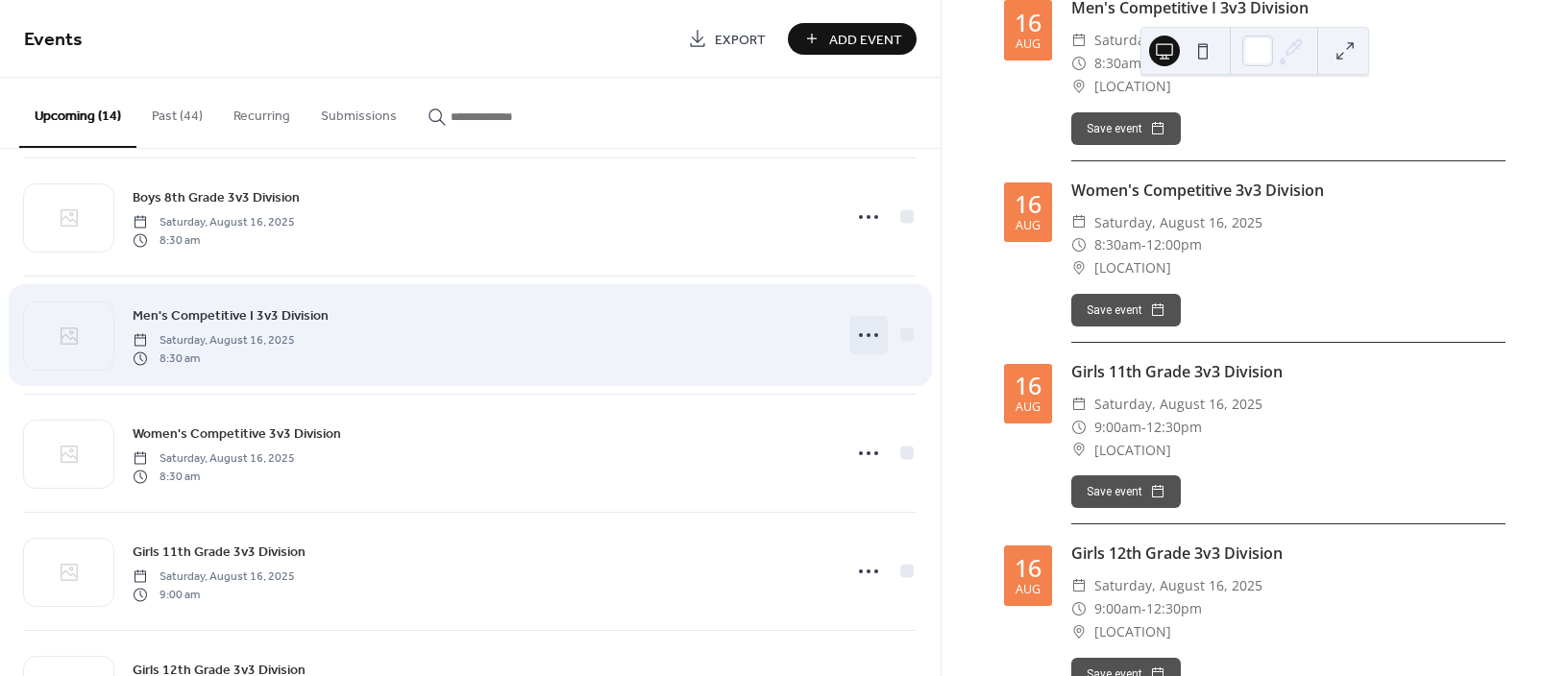 click 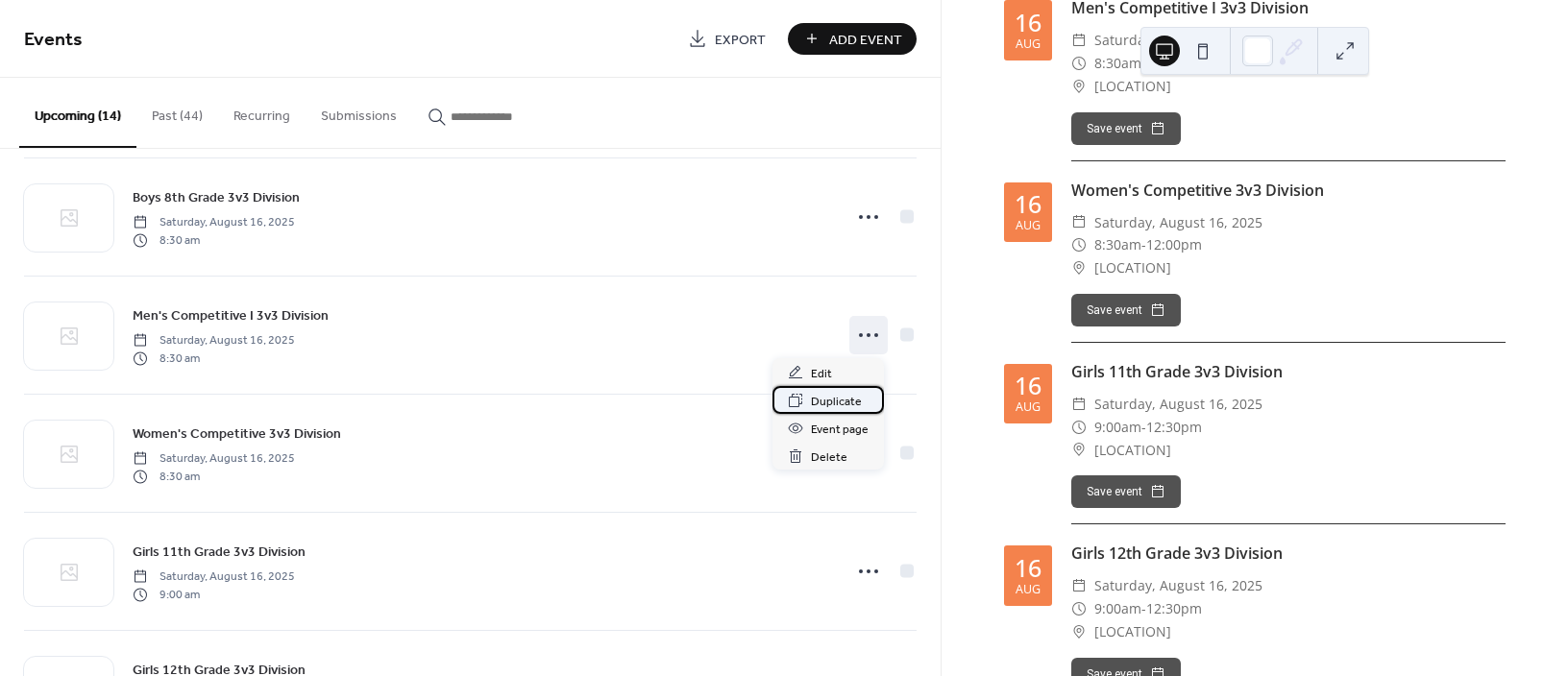 click on "Duplicate" at bounding box center [836, 401] 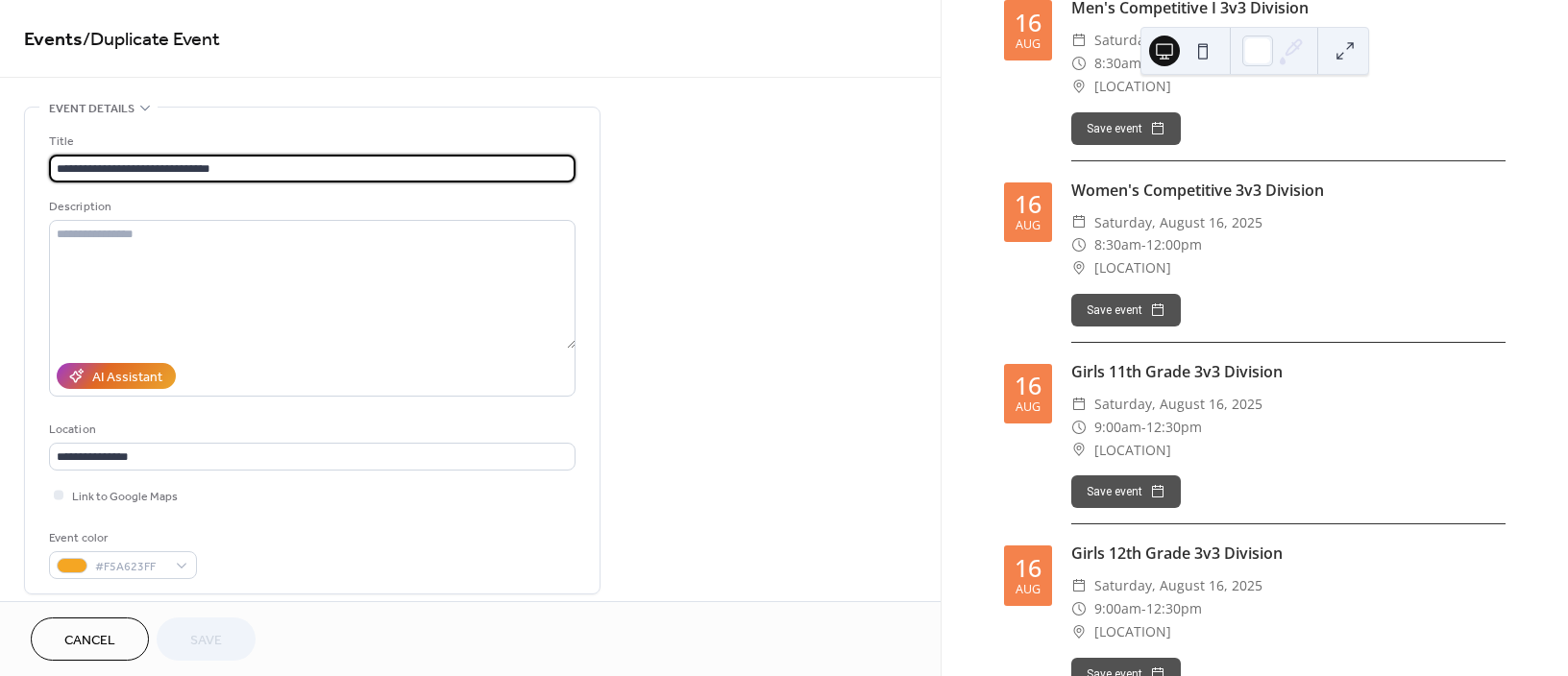 click on "**********" at bounding box center (312, 168) 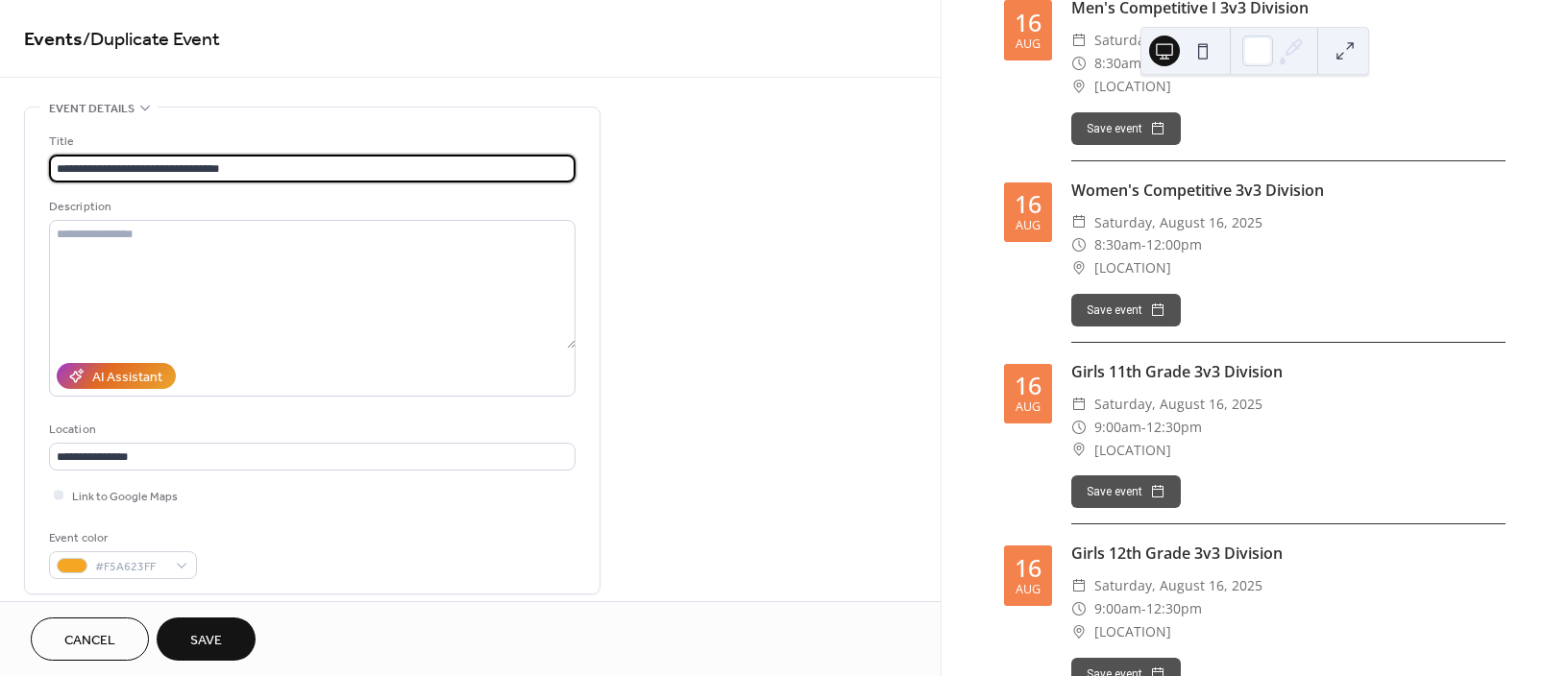 drag, startPoint x: 162, startPoint y: 161, endPoint x: 152, endPoint y: 163, distance: 10.19804 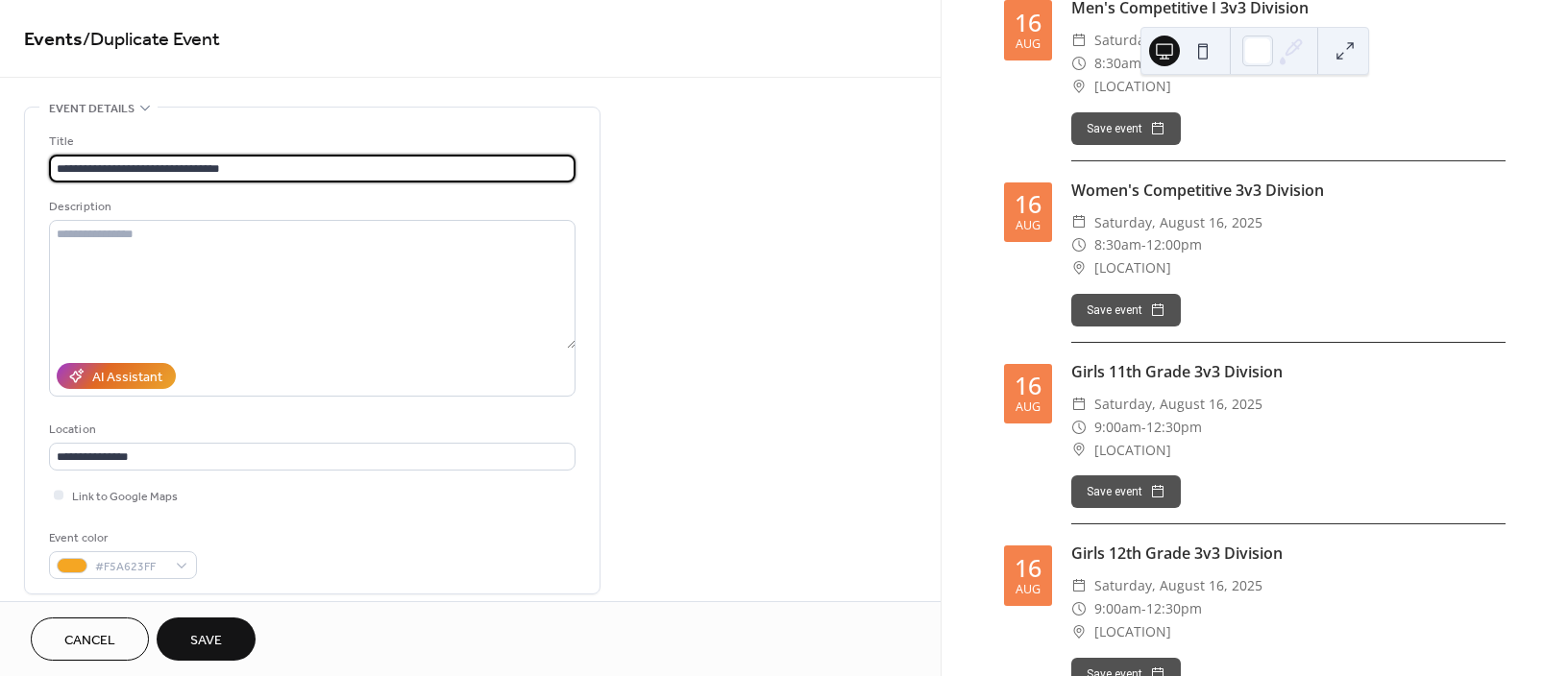 drag, startPoint x: 163, startPoint y: 164, endPoint x: 151, endPoint y: 165, distance: 12.041595 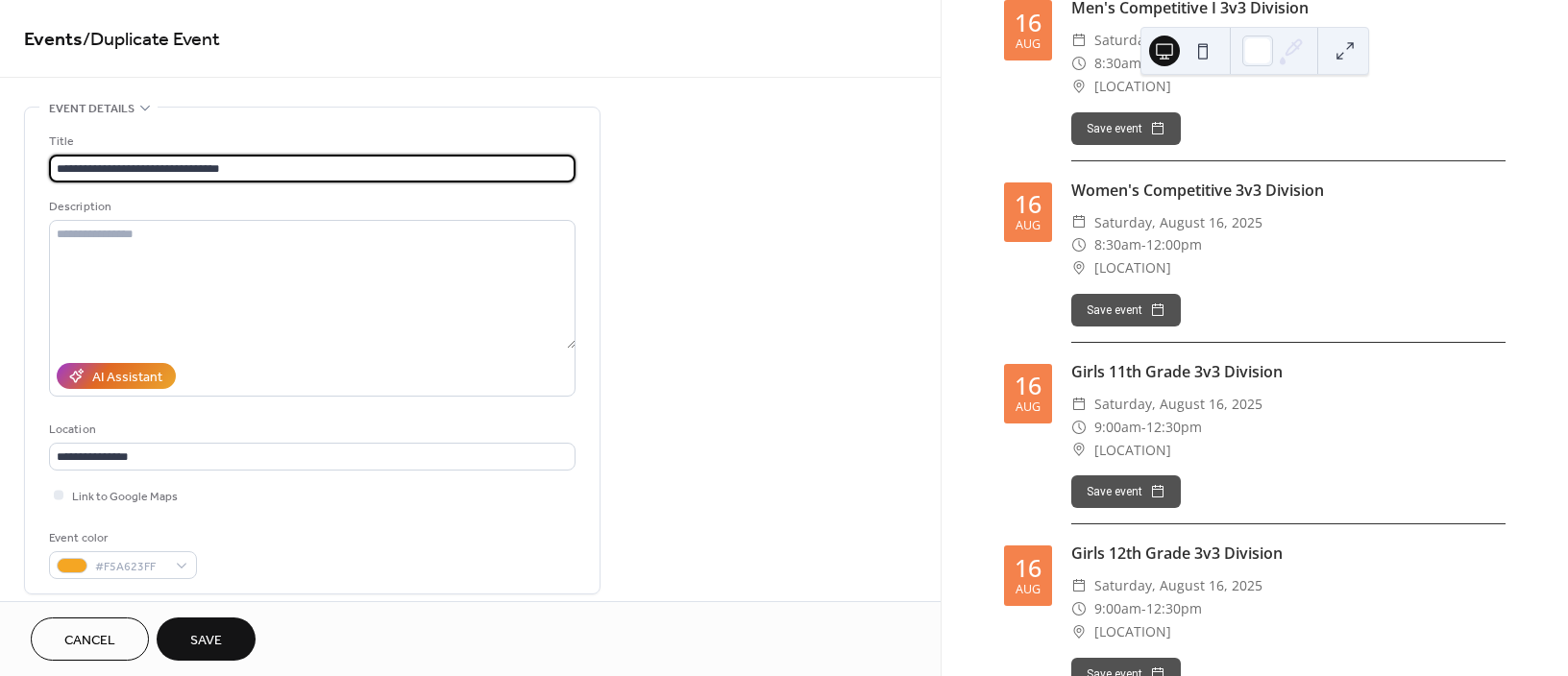 click on "**********" at bounding box center (312, 168) 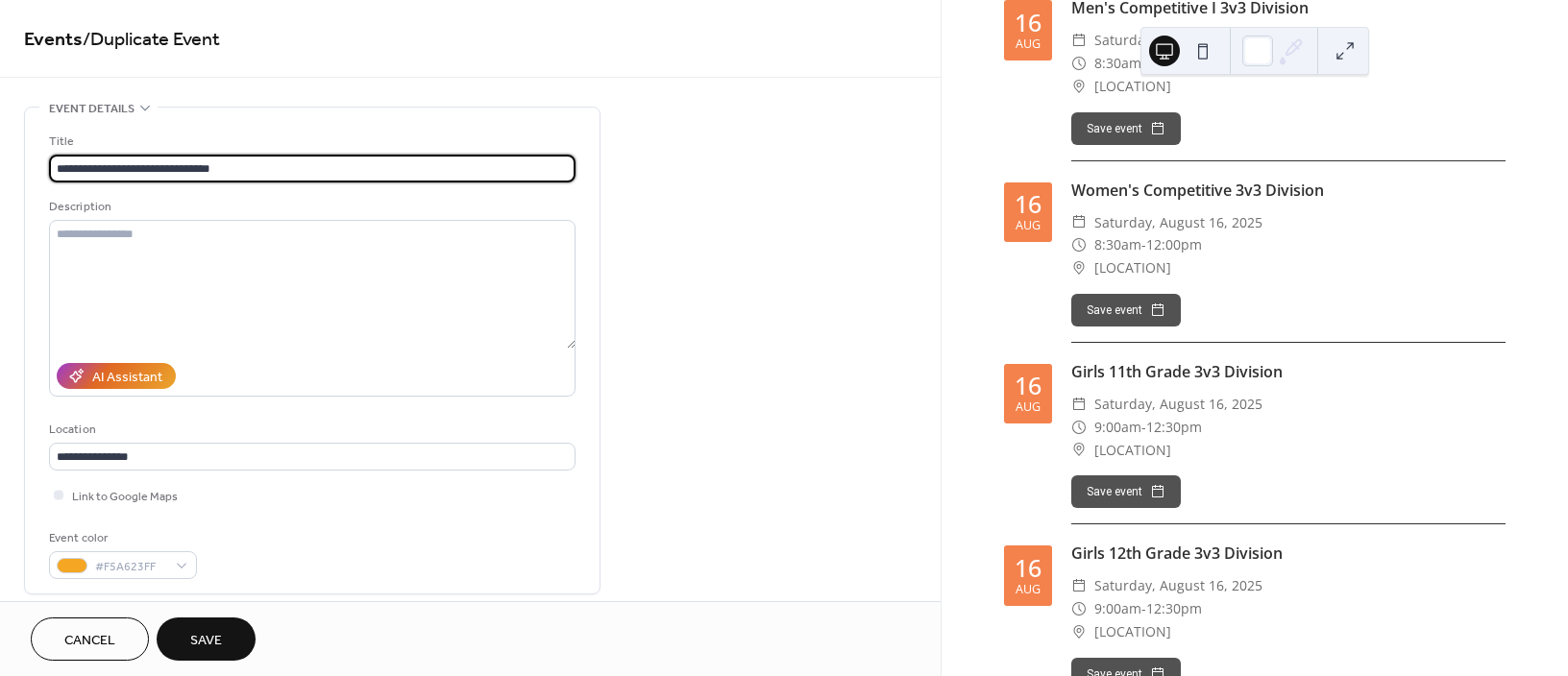 type on "**********" 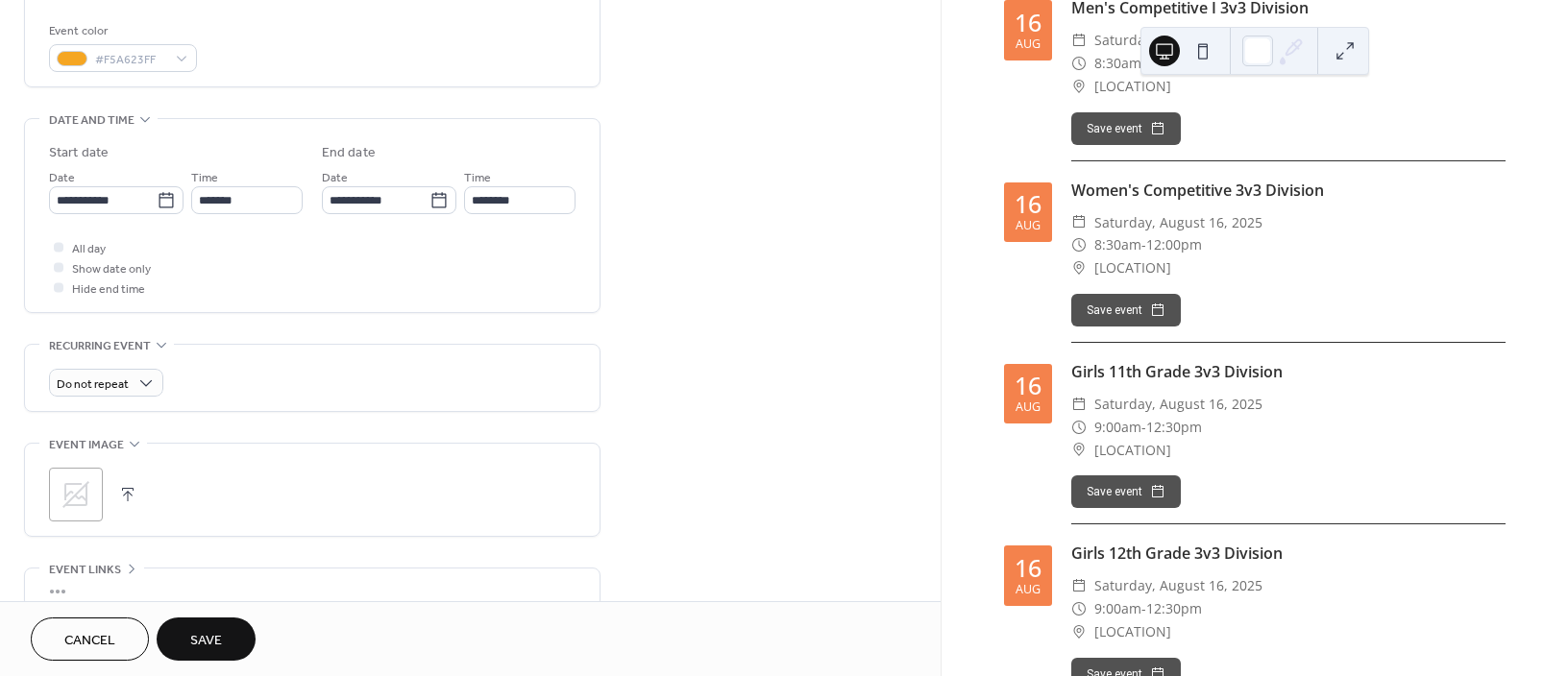 scroll, scrollTop: 512, scrollLeft: 0, axis: vertical 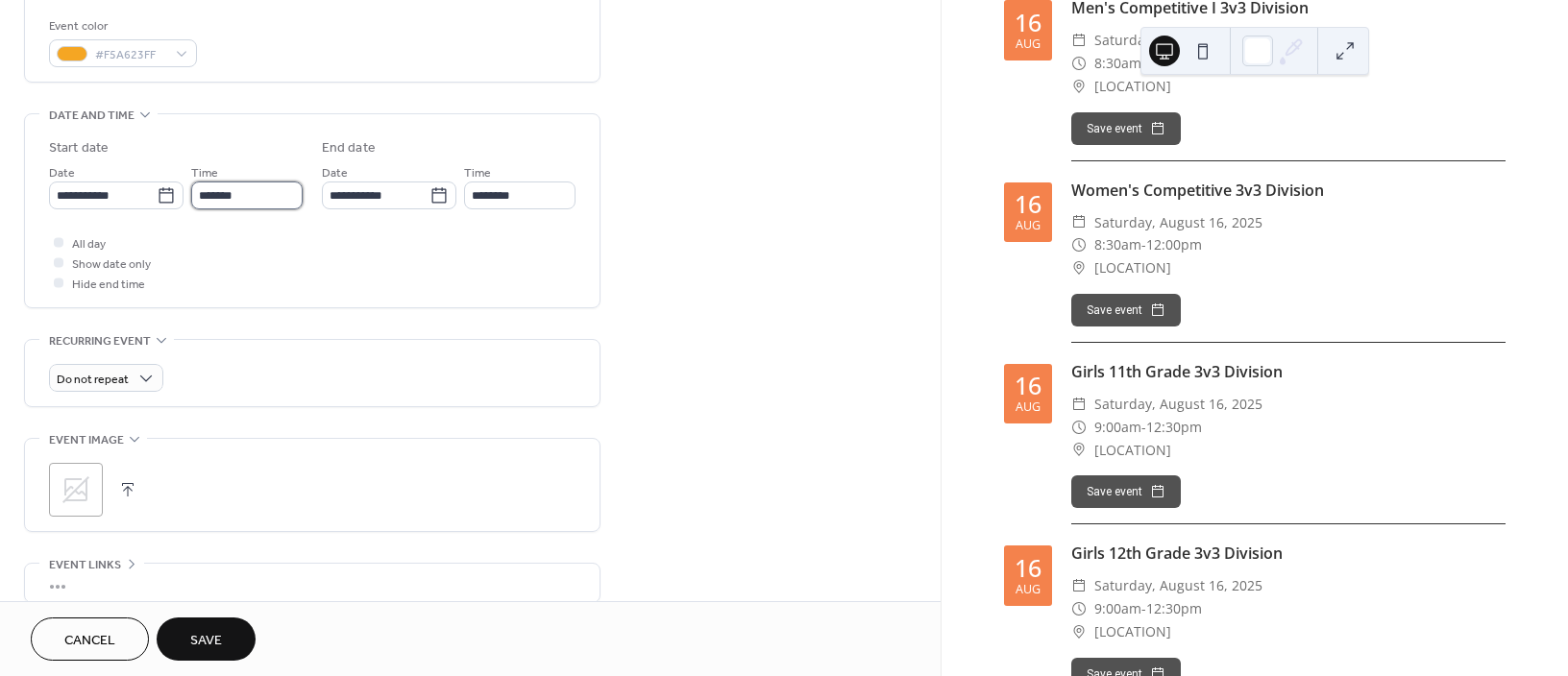 click on "*******" at bounding box center (247, 195) 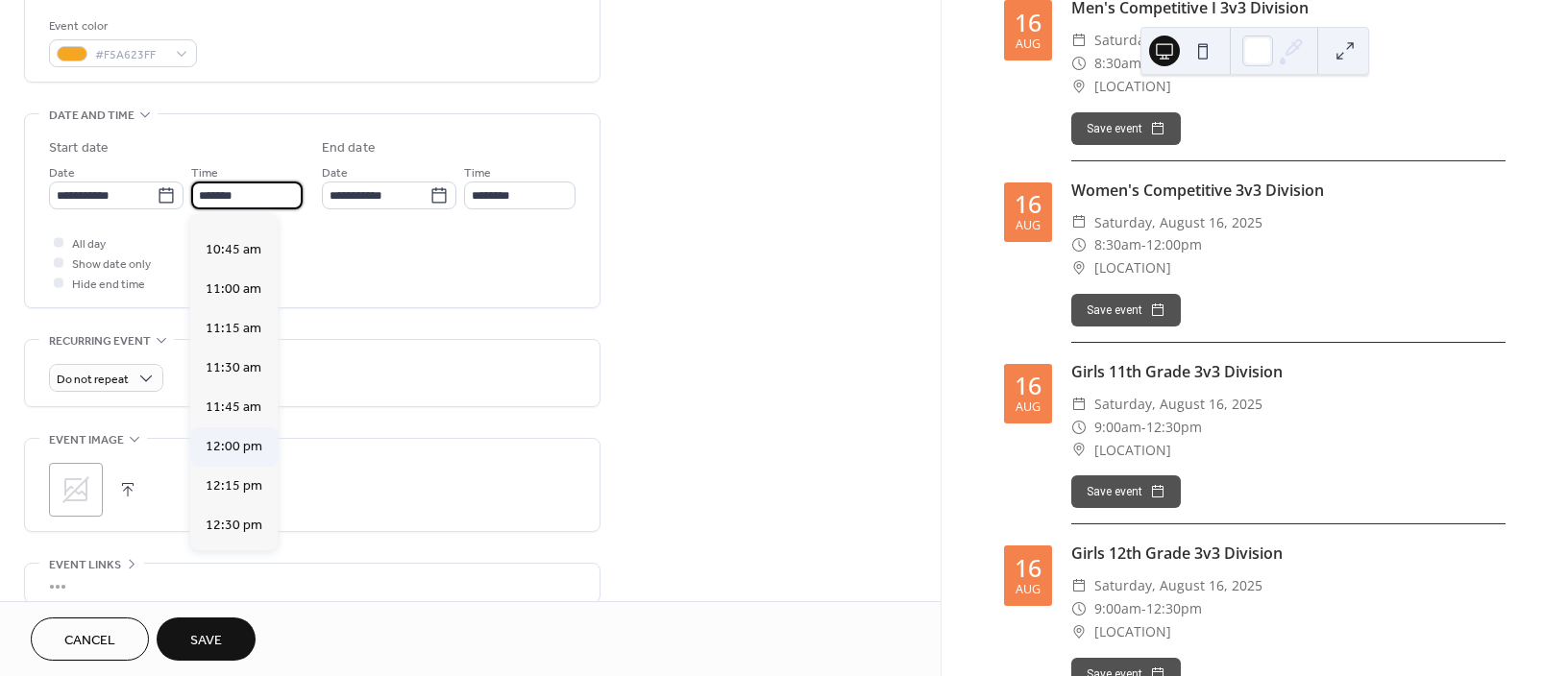 scroll, scrollTop: 1679, scrollLeft: 0, axis: vertical 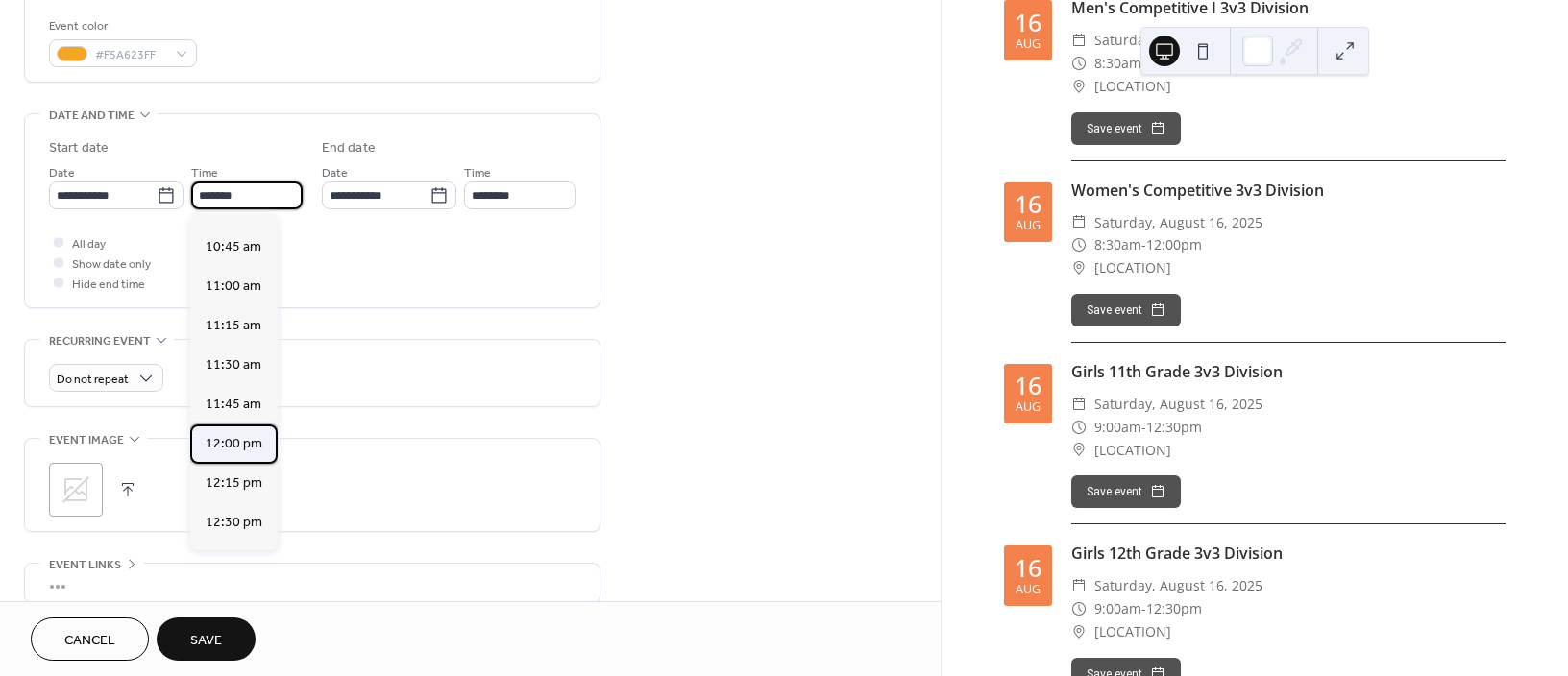click on "12:00 pm" at bounding box center [233, 444] 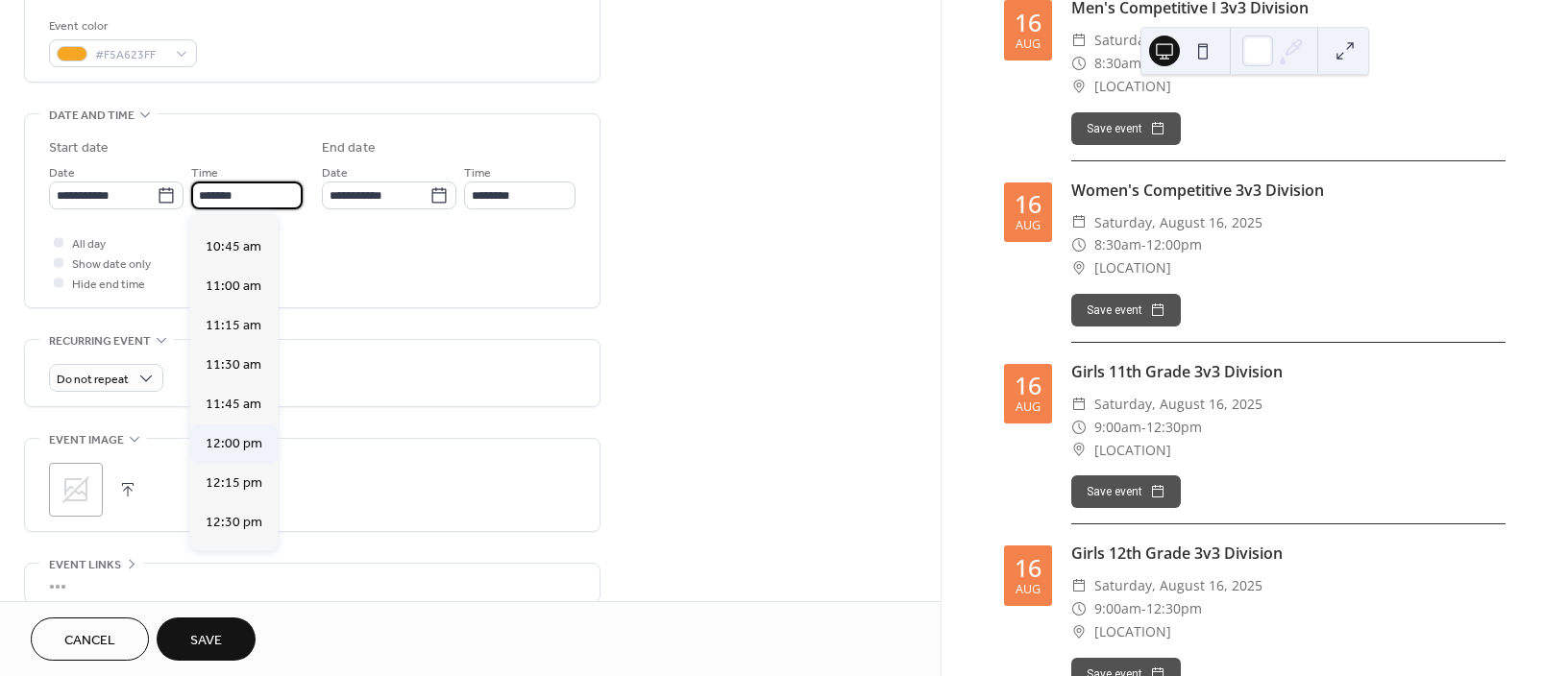 type on "********" 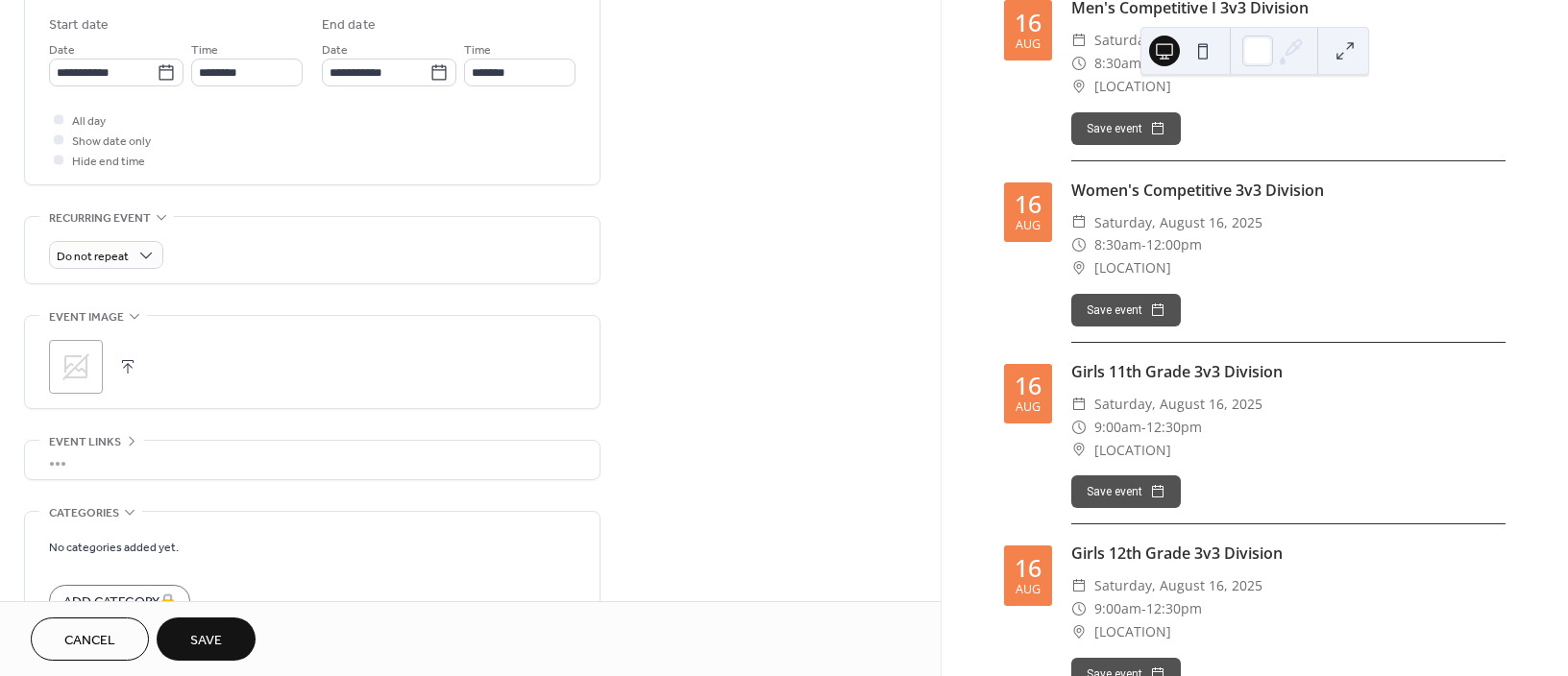 scroll, scrollTop: 640, scrollLeft: 0, axis: vertical 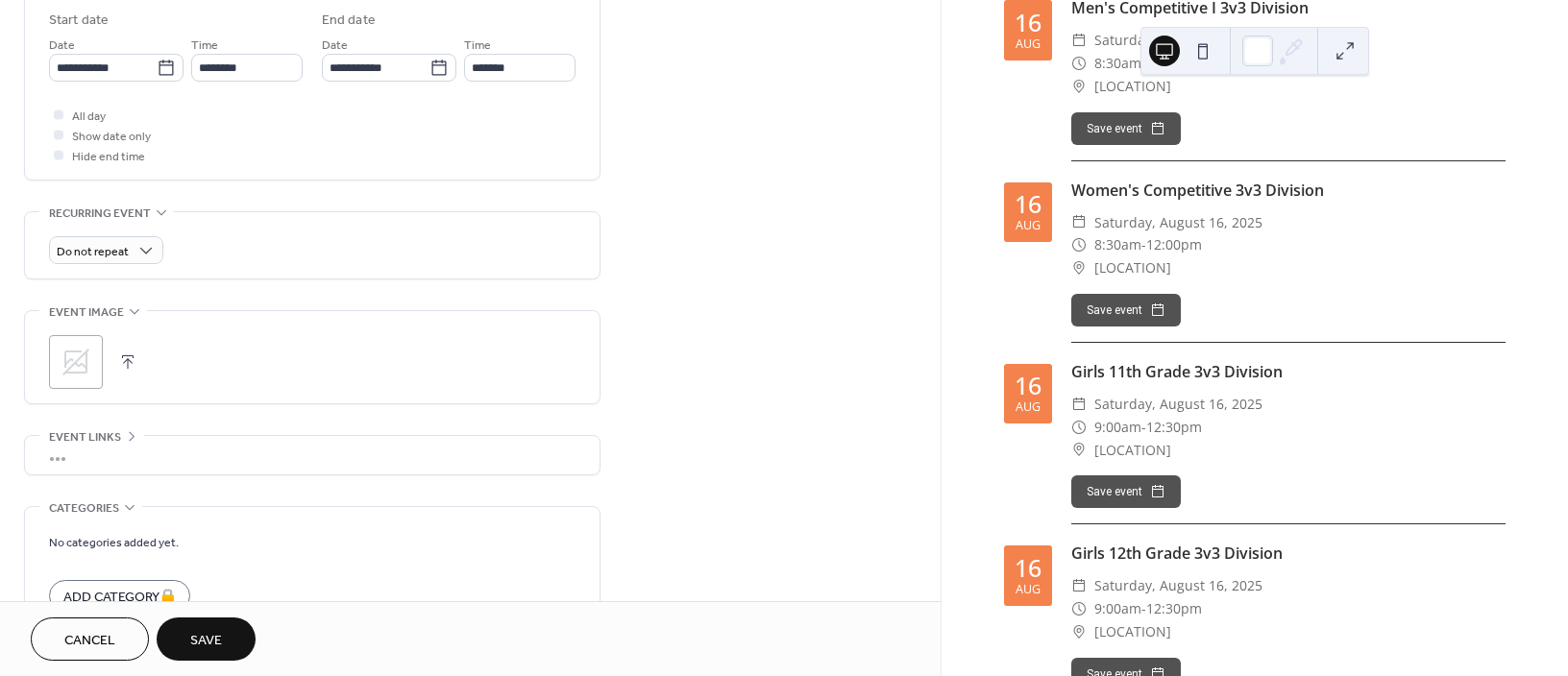 click on "Save" at bounding box center (206, 640) 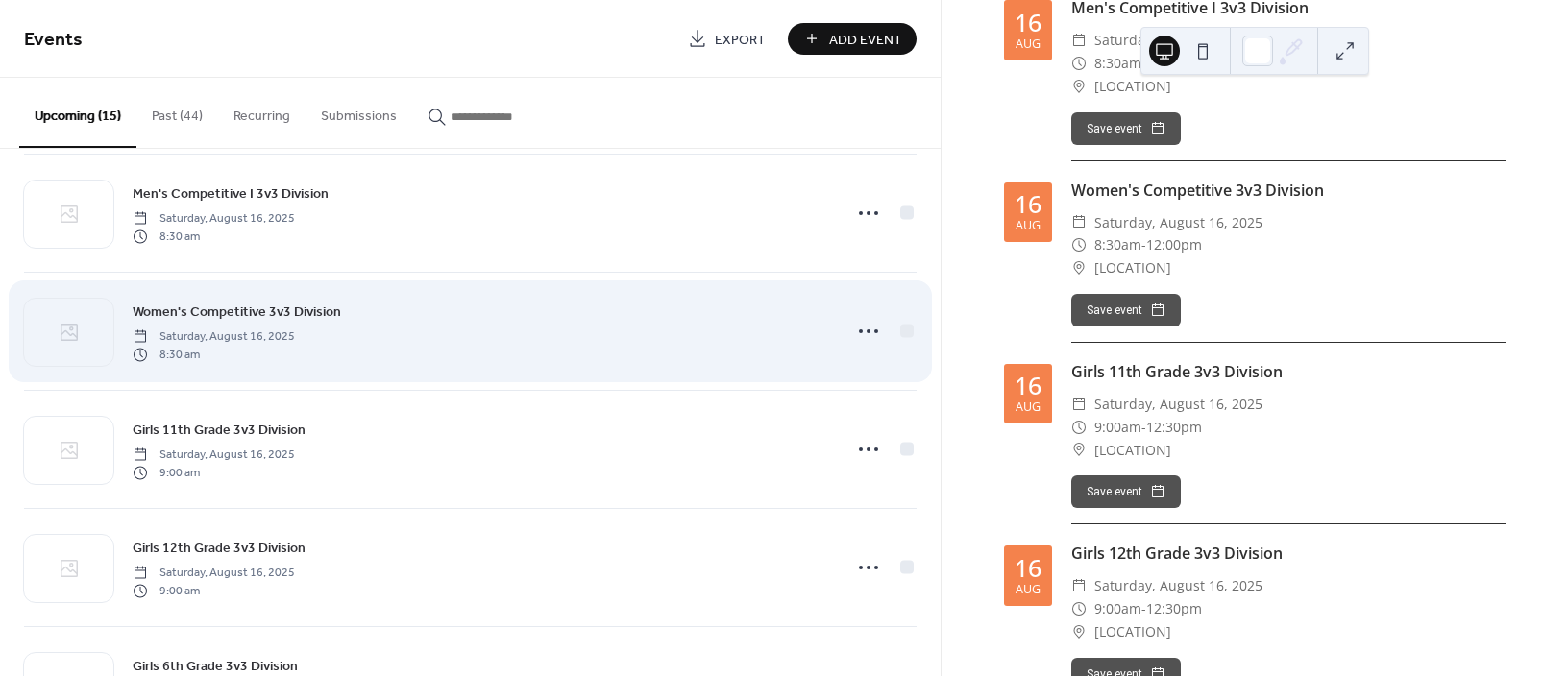 scroll, scrollTop: 384, scrollLeft: 0, axis: vertical 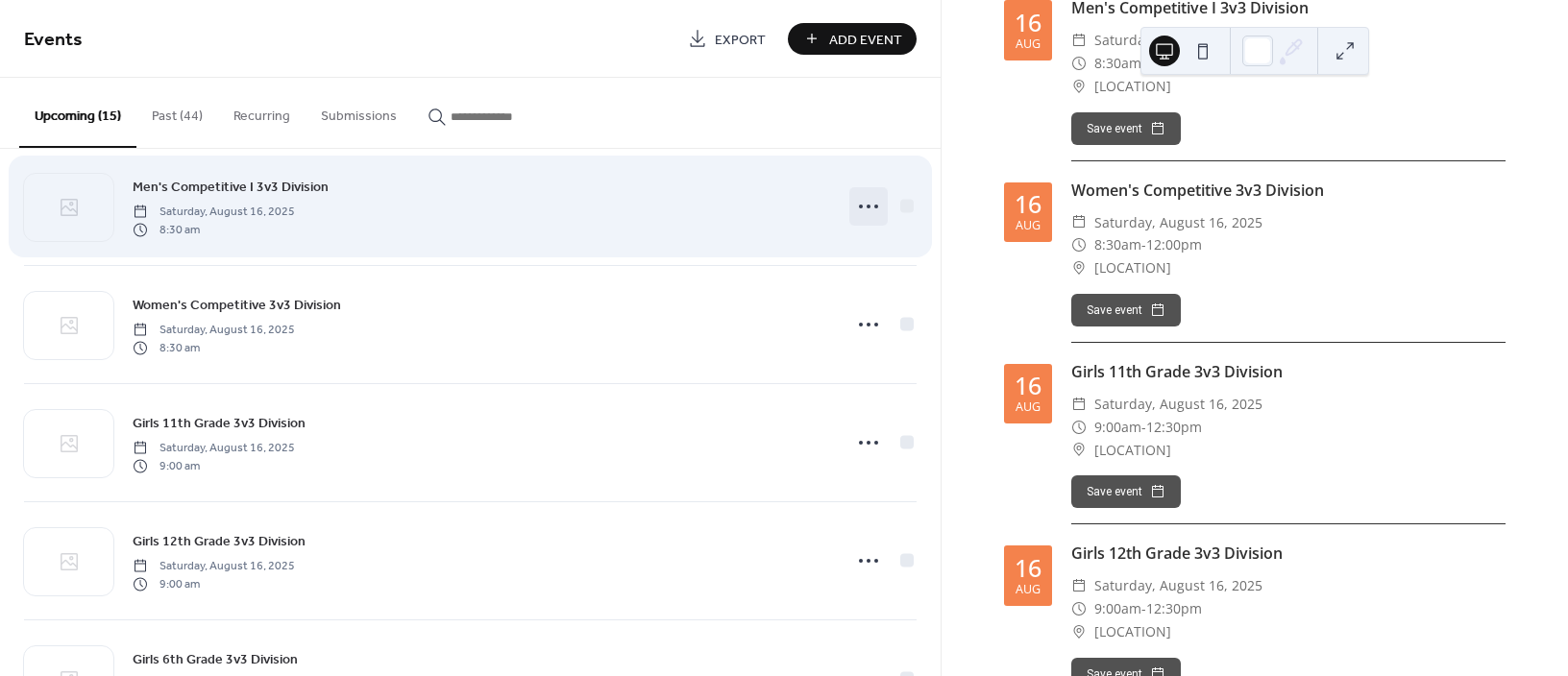 click 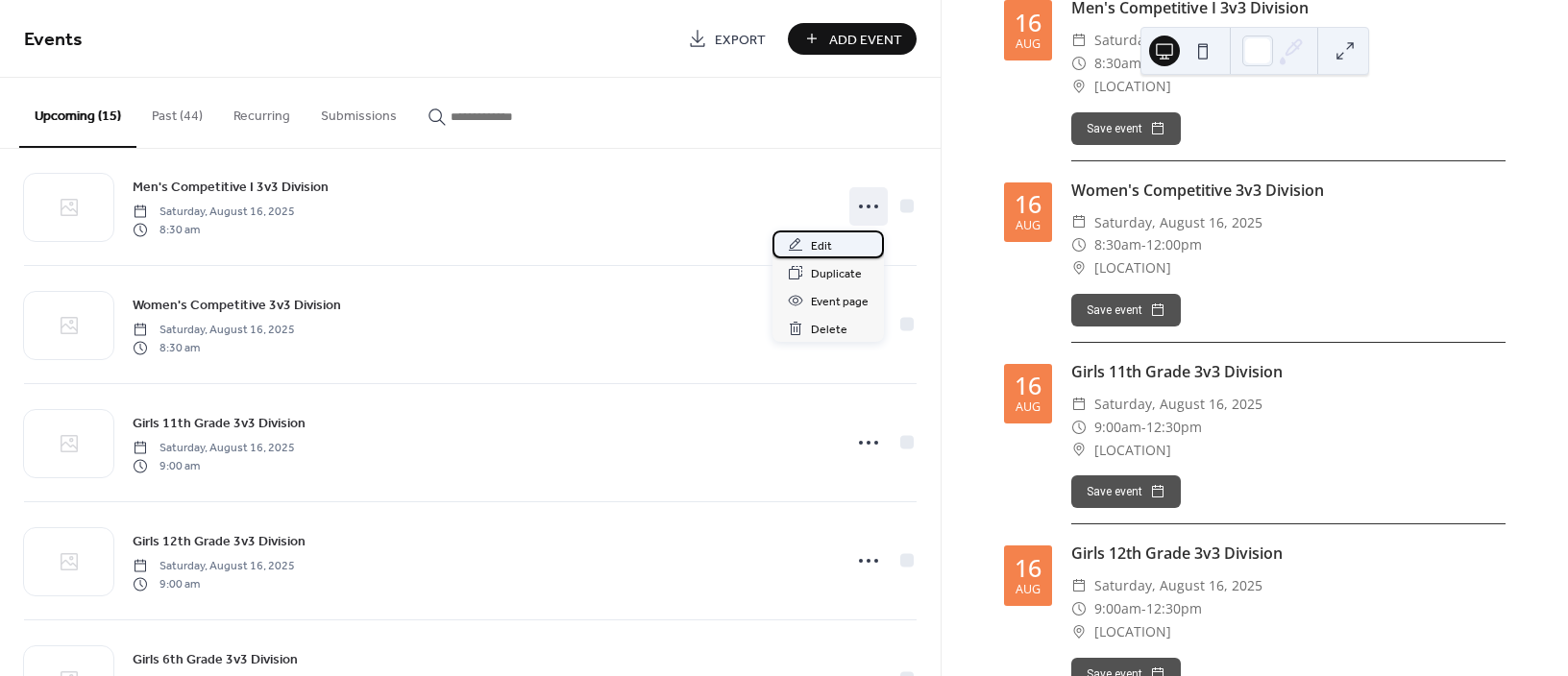 click on "Edit" at bounding box center (821, 246) 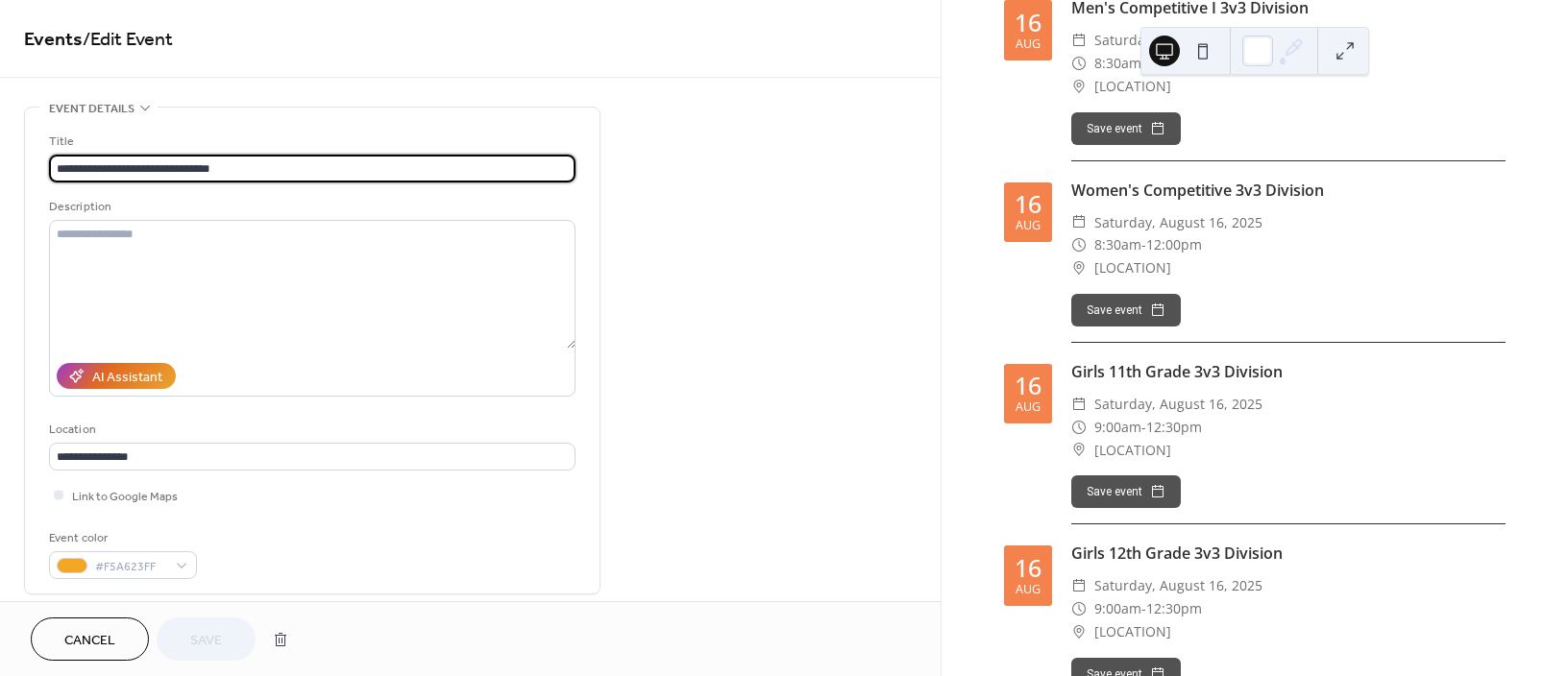 click on "**********" at bounding box center (312, 168) 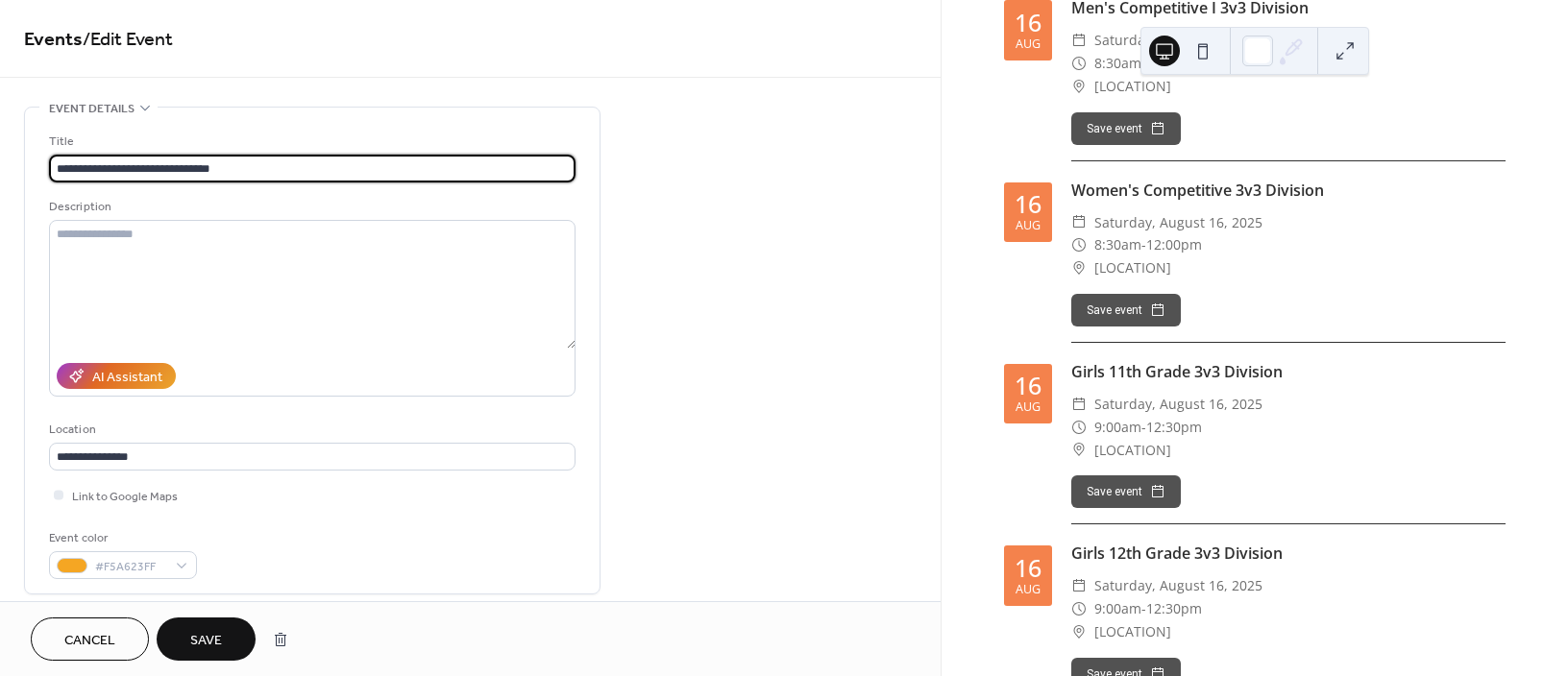 type on "**********" 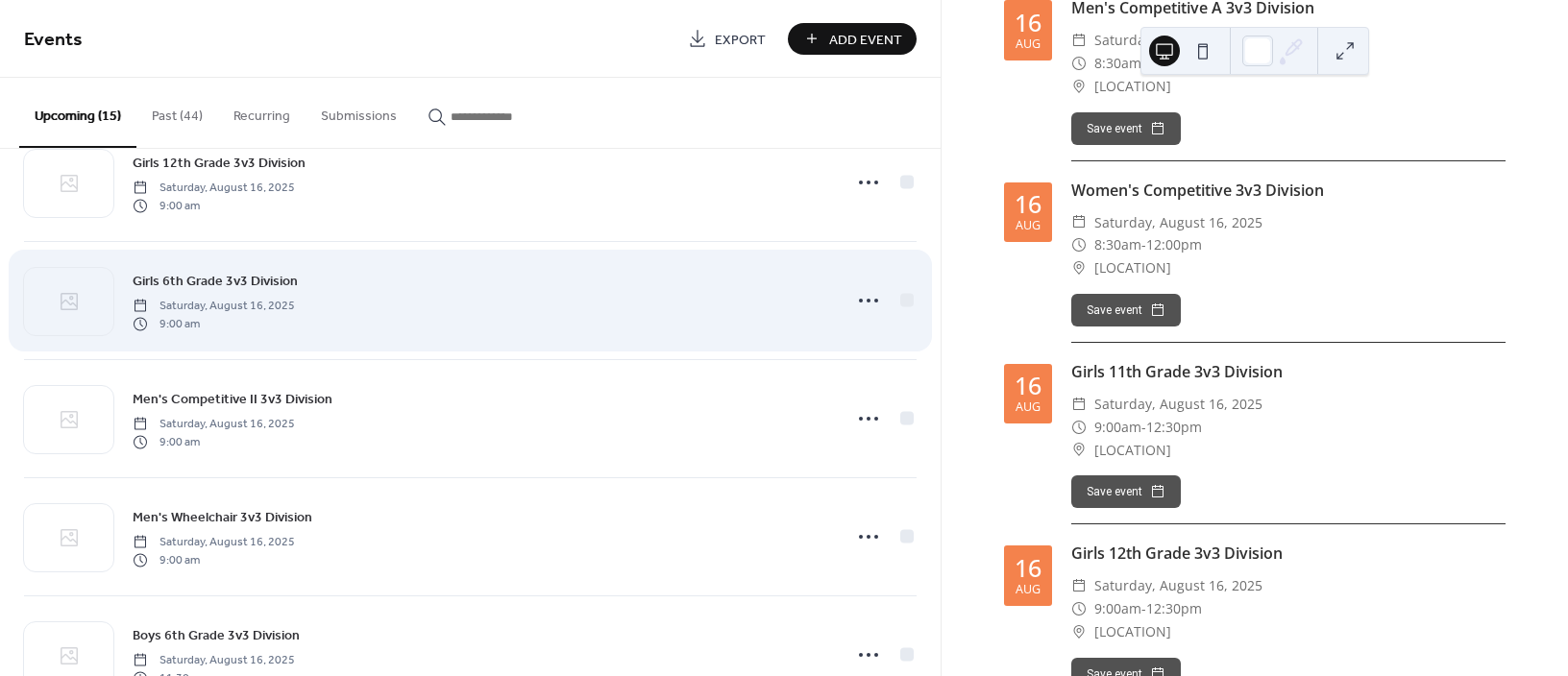 scroll, scrollTop: 768, scrollLeft: 0, axis: vertical 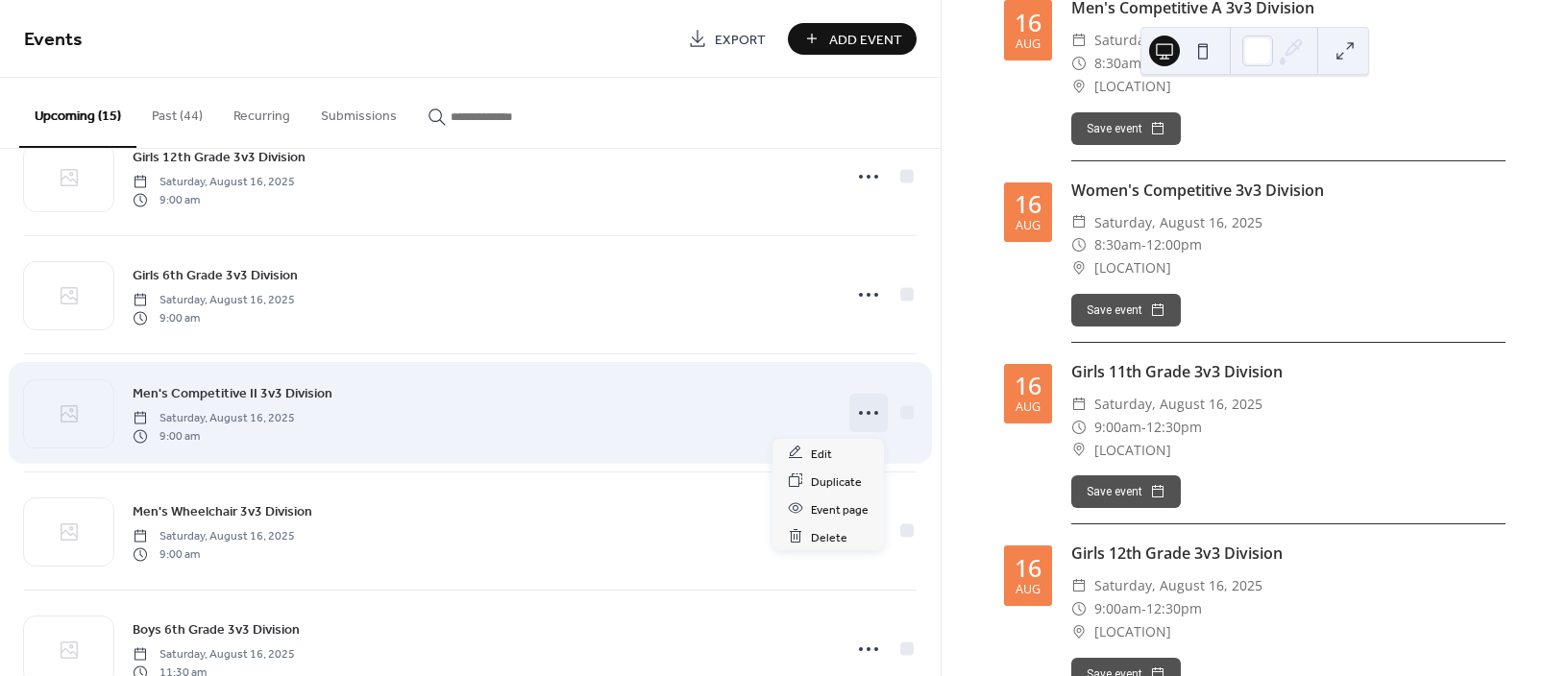 click 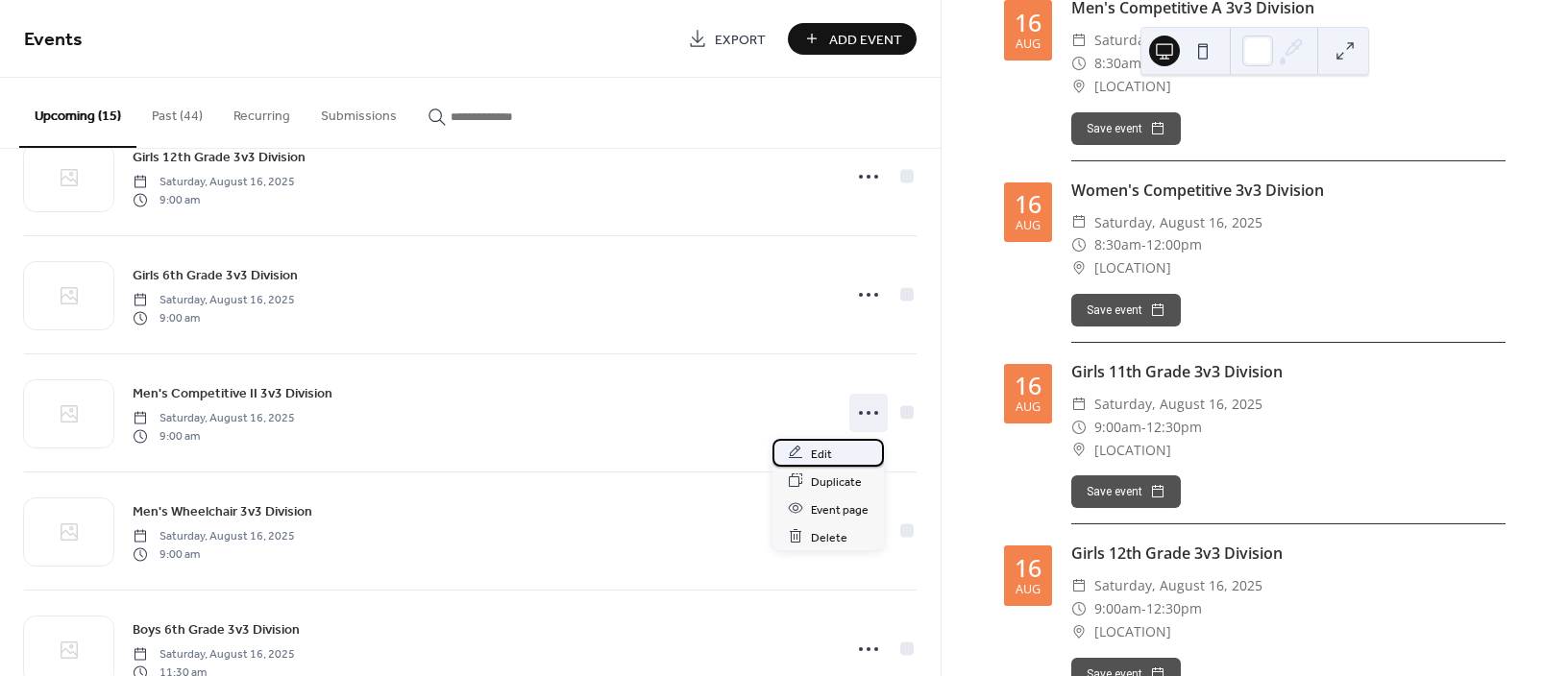 click on "Edit" at bounding box center [828, 452] 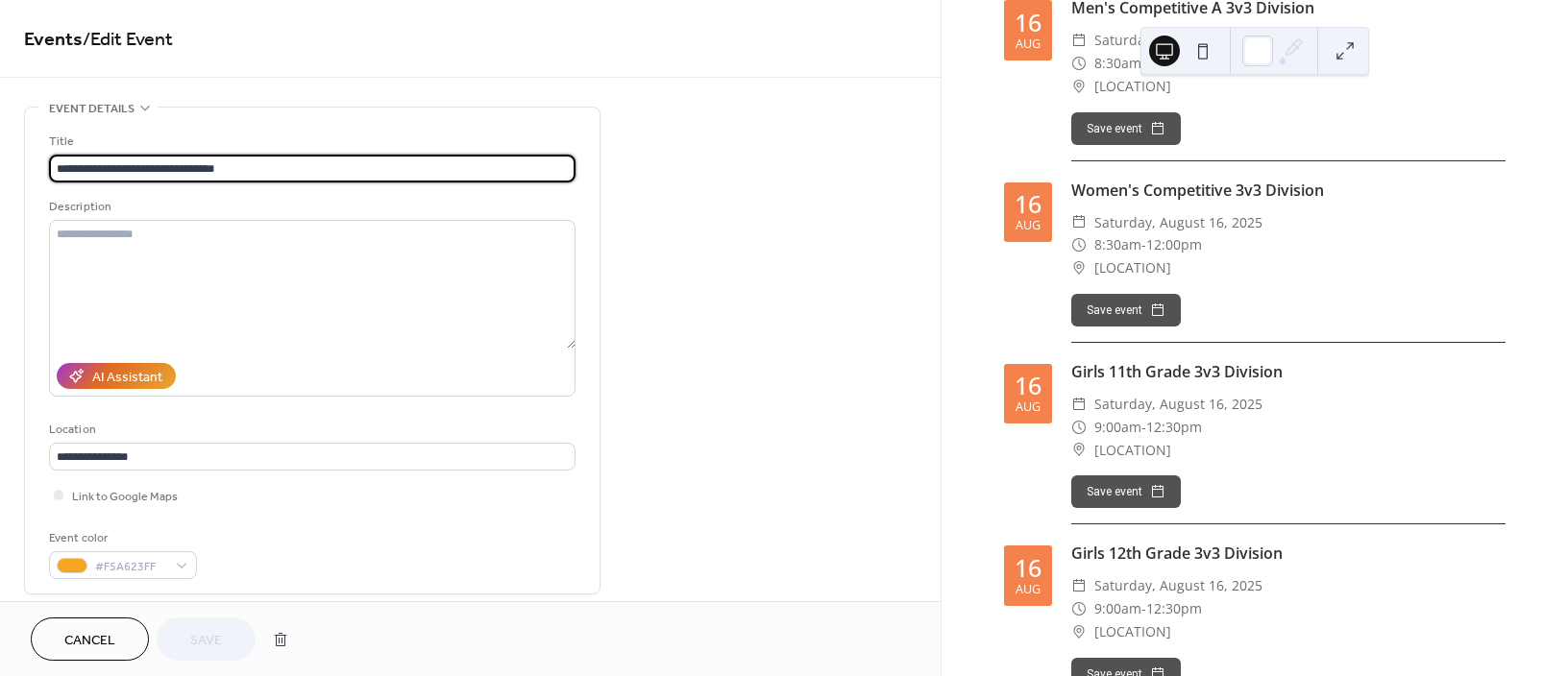 click on "**********" at bounding box center (312, 168) 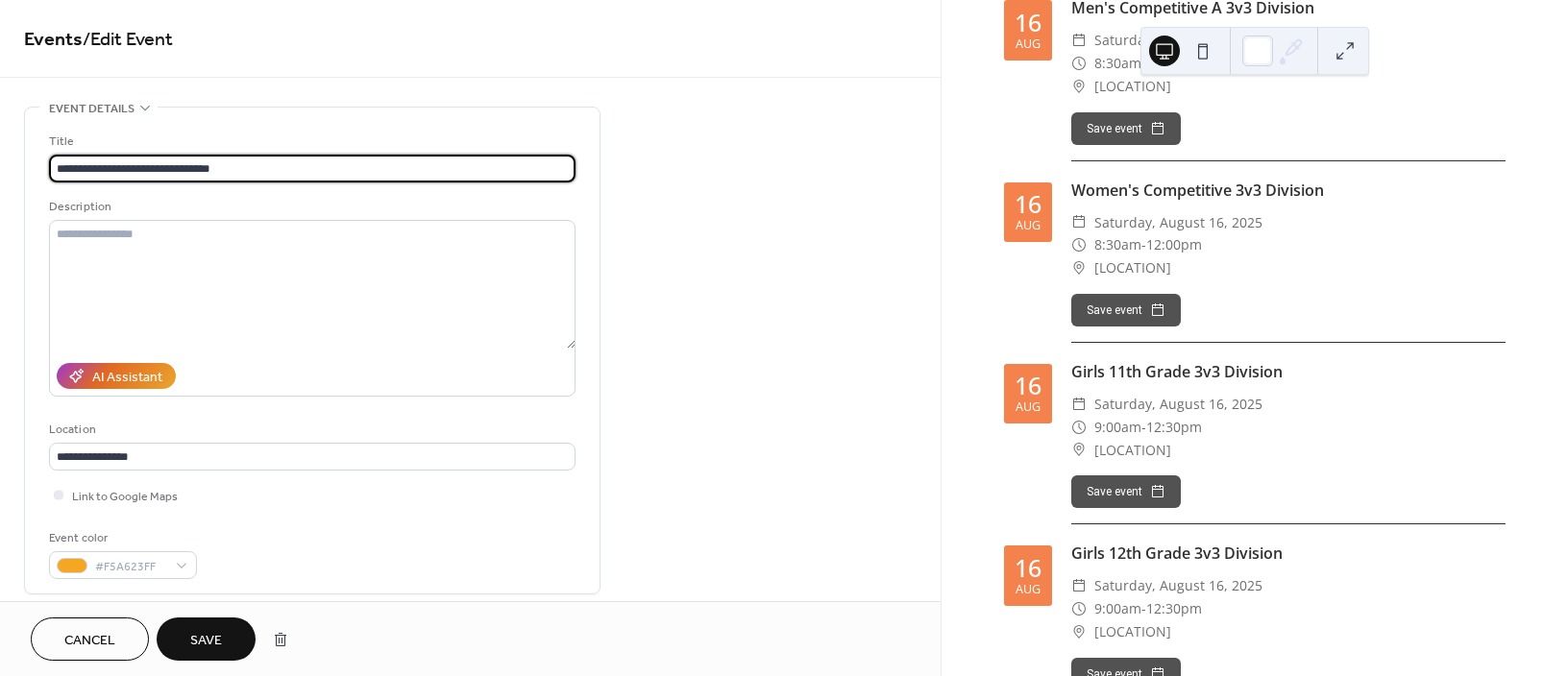 type on "**********" 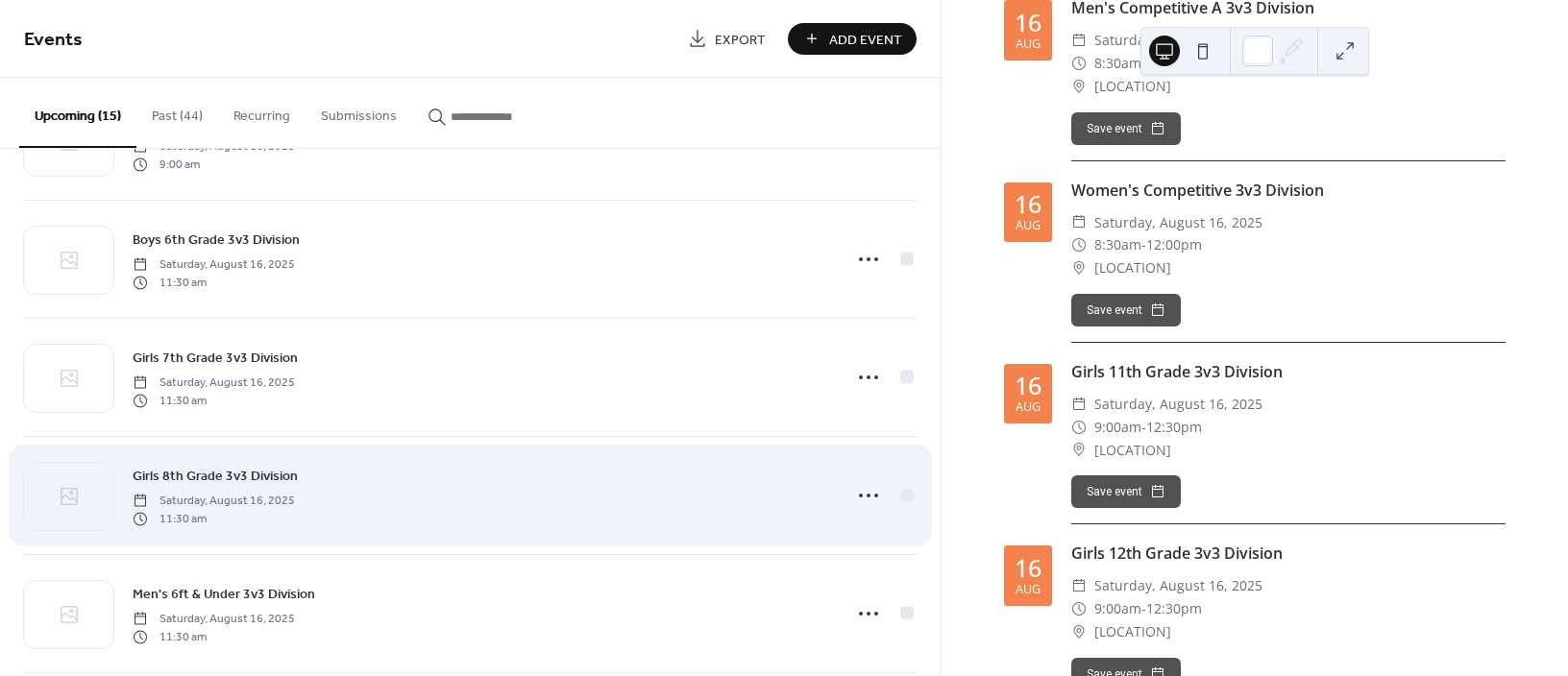 scroll, scrollTop: 1152, scrollLeft: 0, axis: vertical 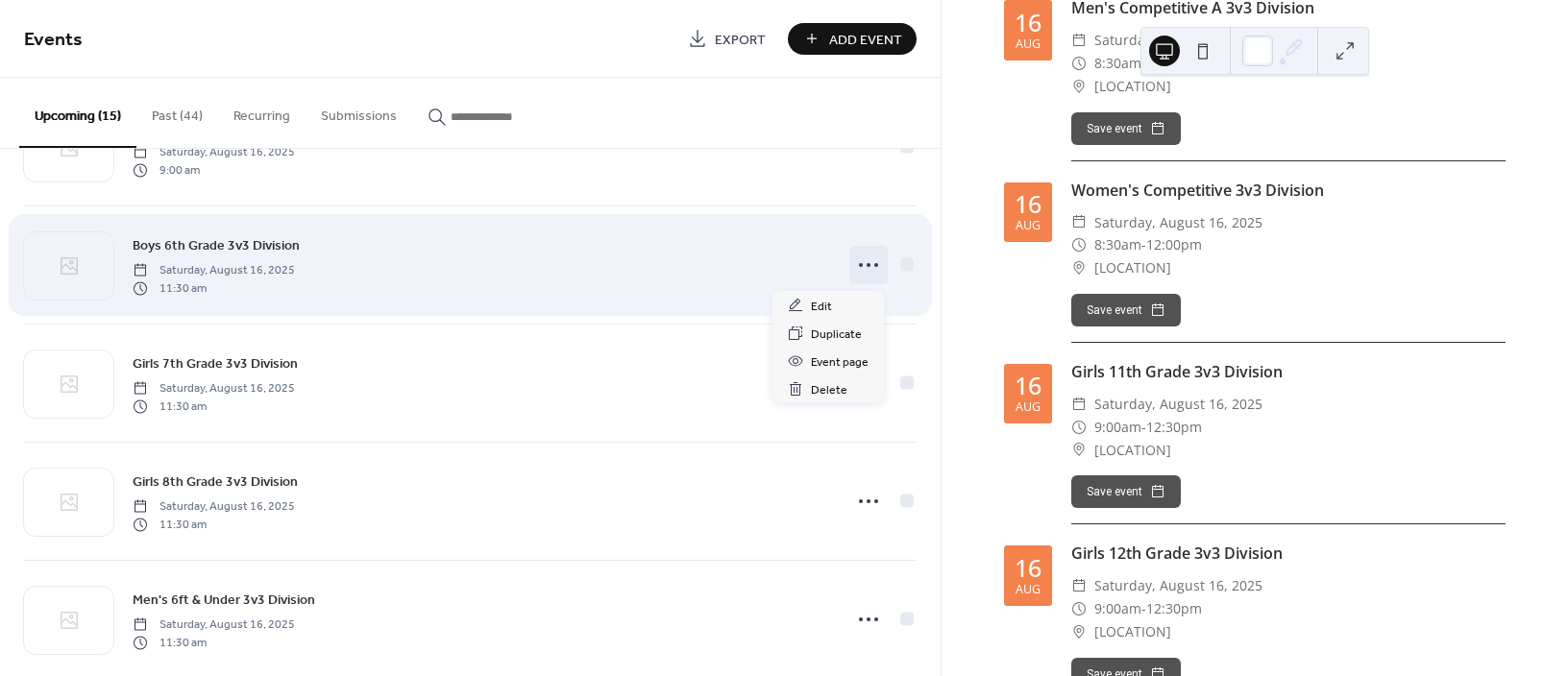click 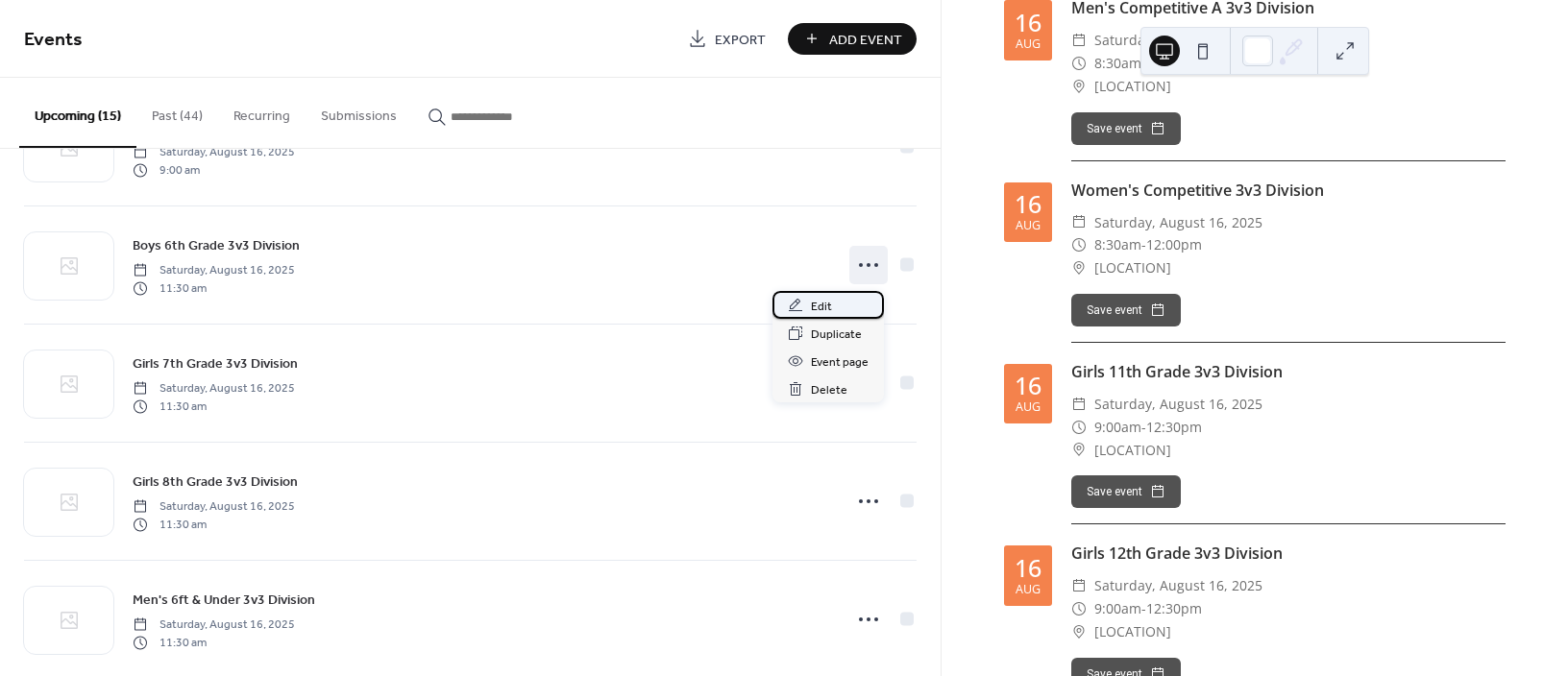 click on "Edit" at bounding box center [828, 304] 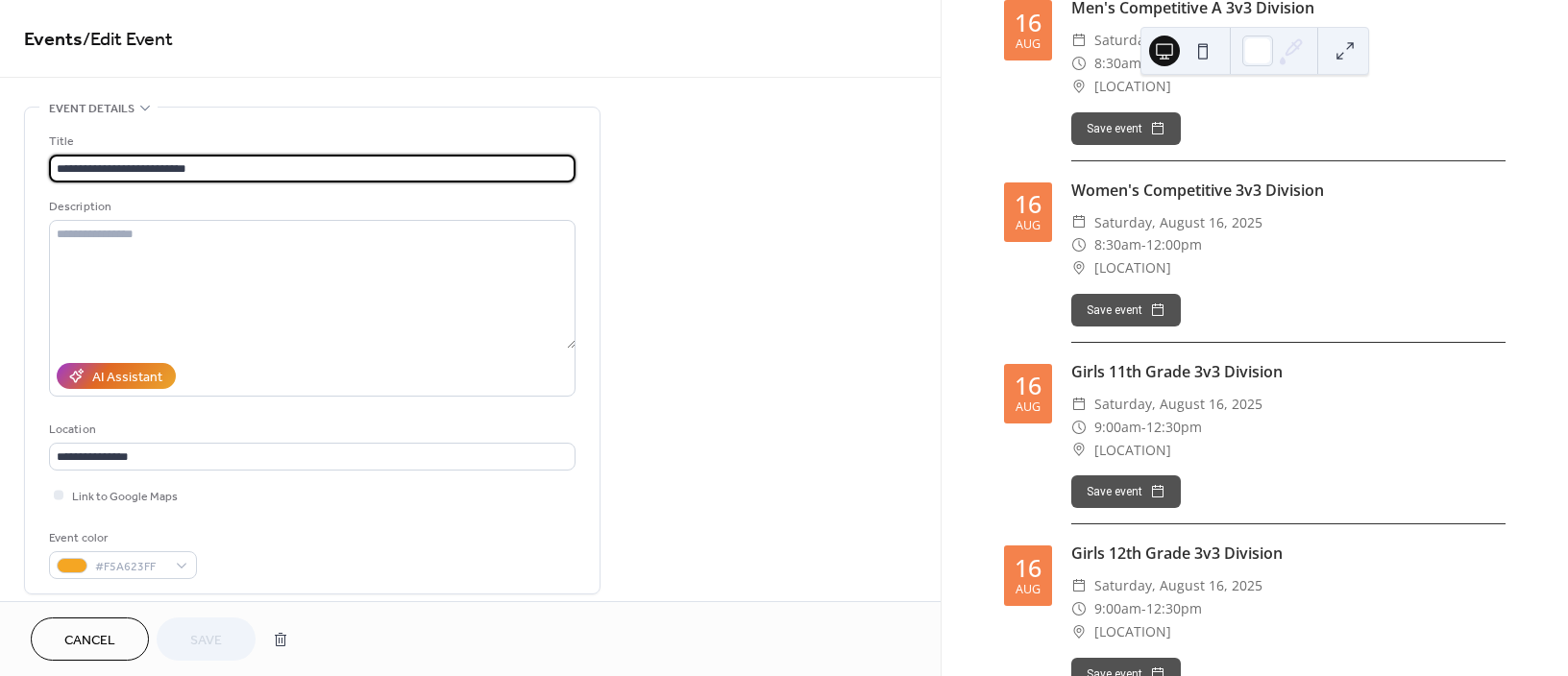 click on "**********" at bounding box center [312, 168] 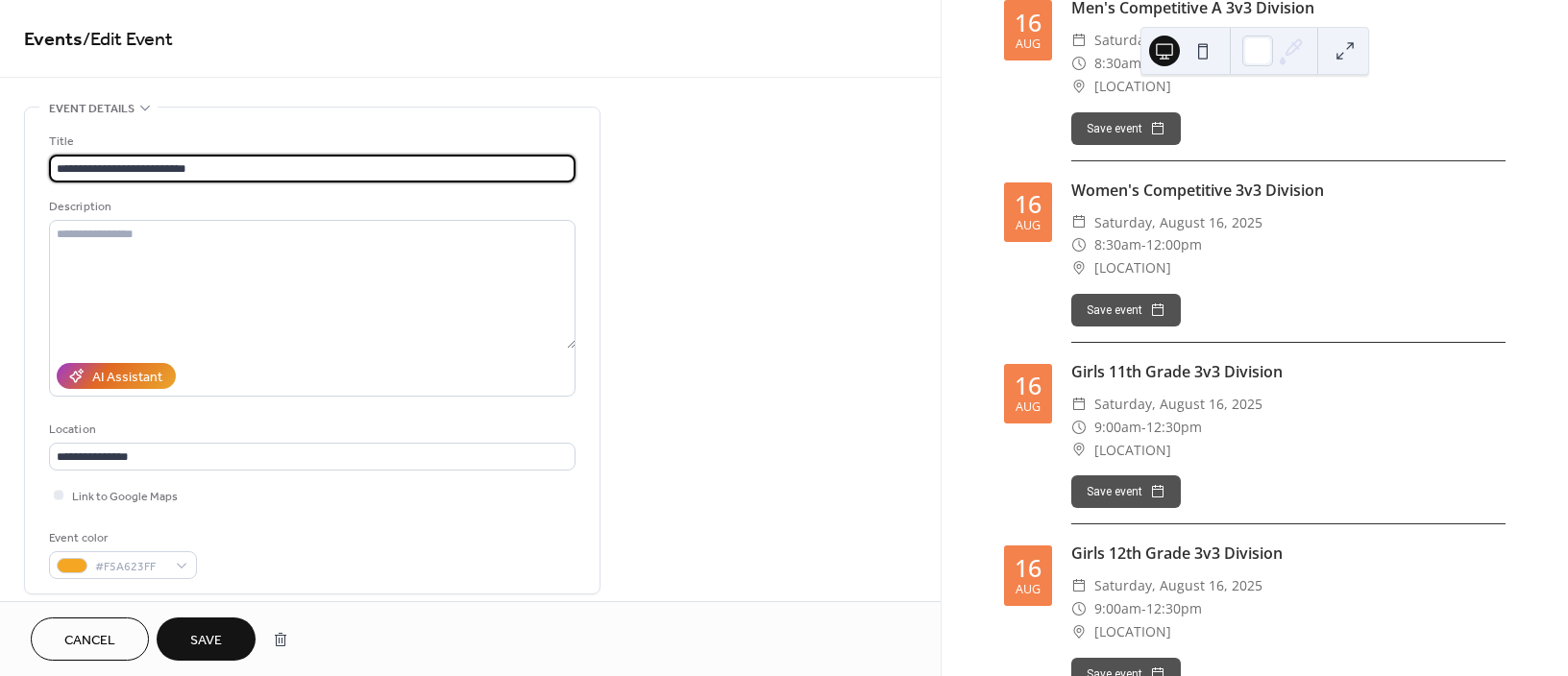 type on "**********" 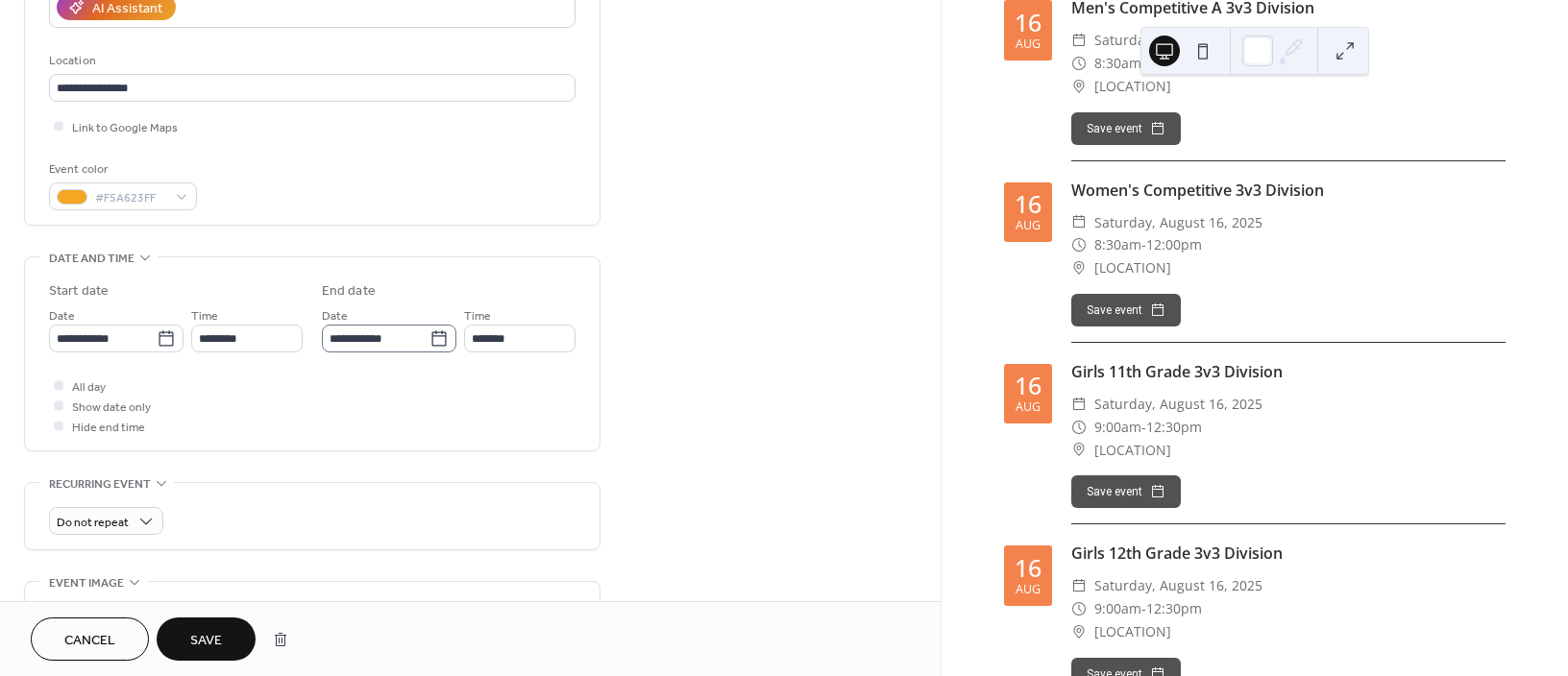 scroll, scrollTop: 384, scrollLeft: 0, axis: vertical 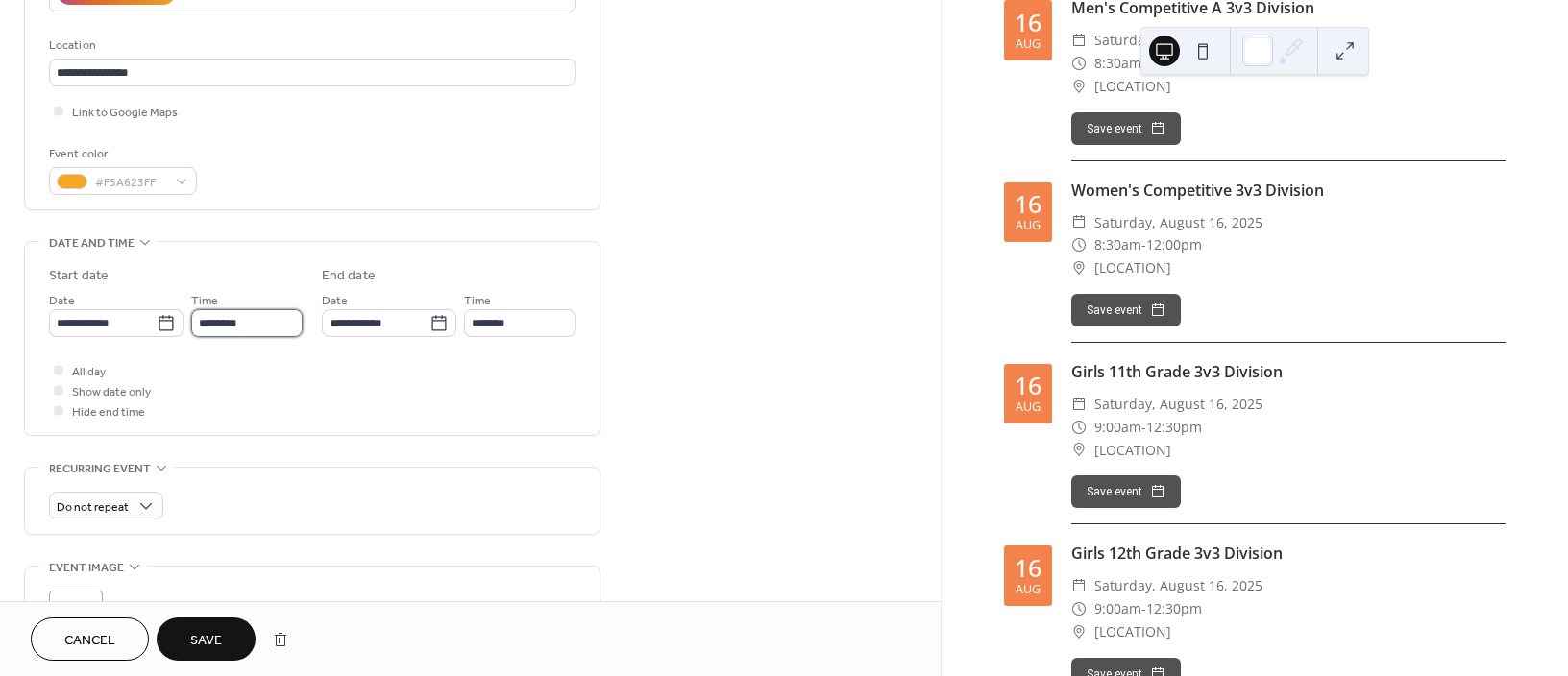click on "********" at bounding box center (247, 323) 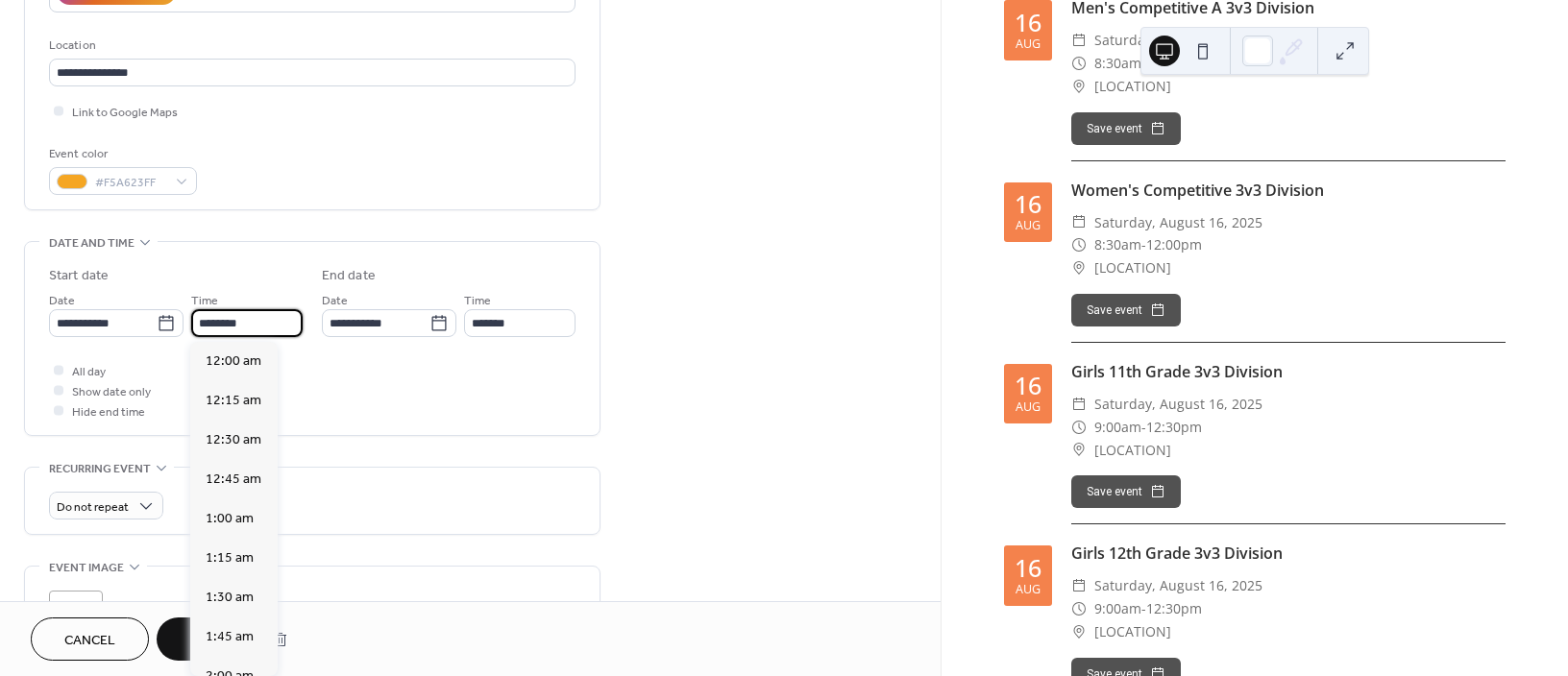 scroll, scrollTop: 1752, scrollLeft: 0, axis: vertical 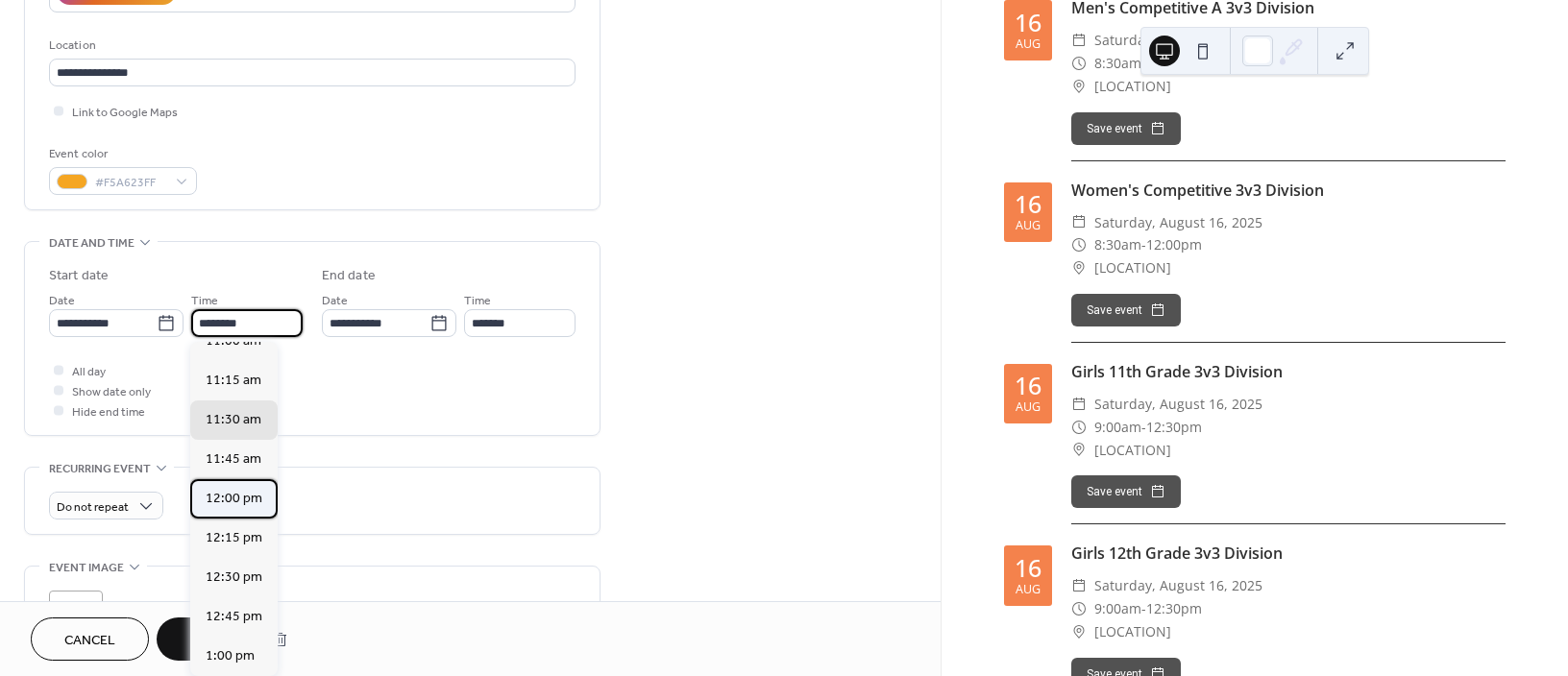 click on "12:00 pm" at bounding box center (233, 498) 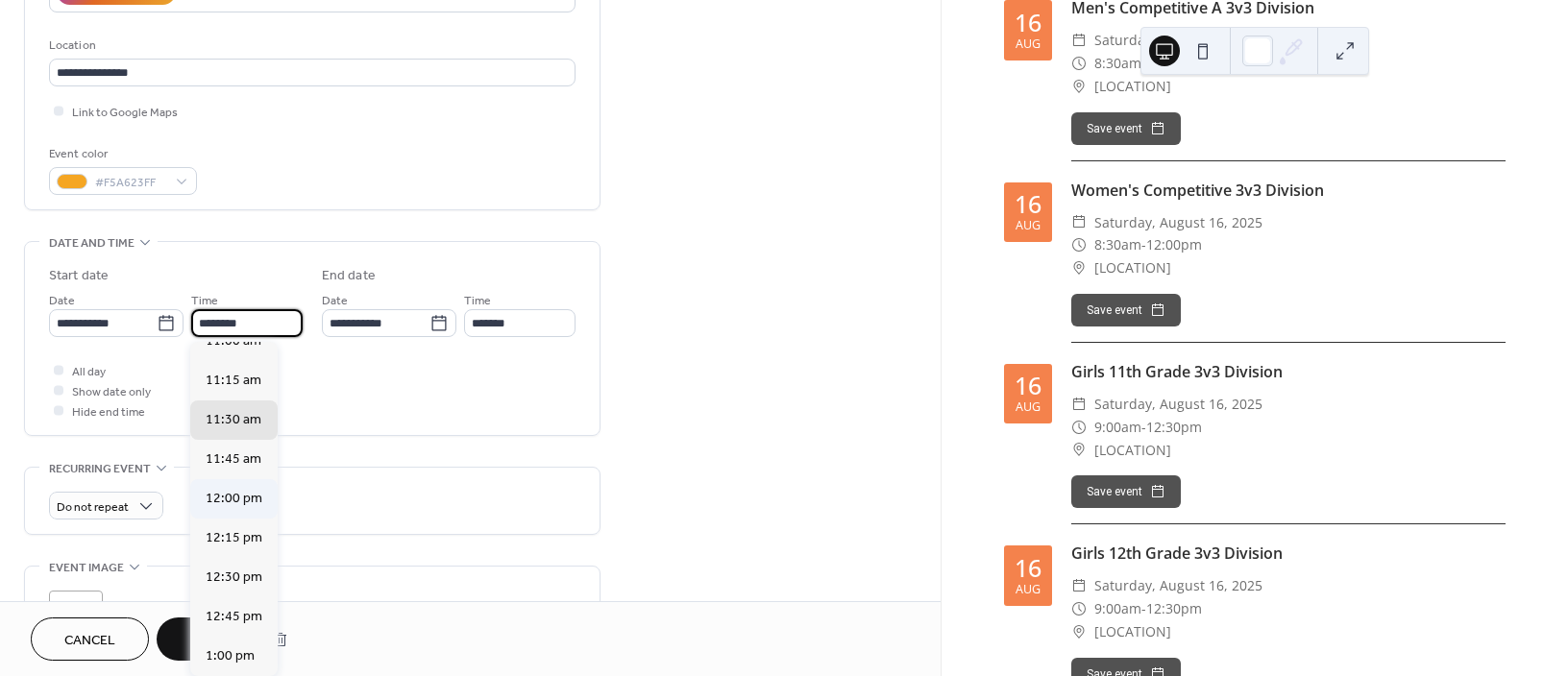 type on "********" 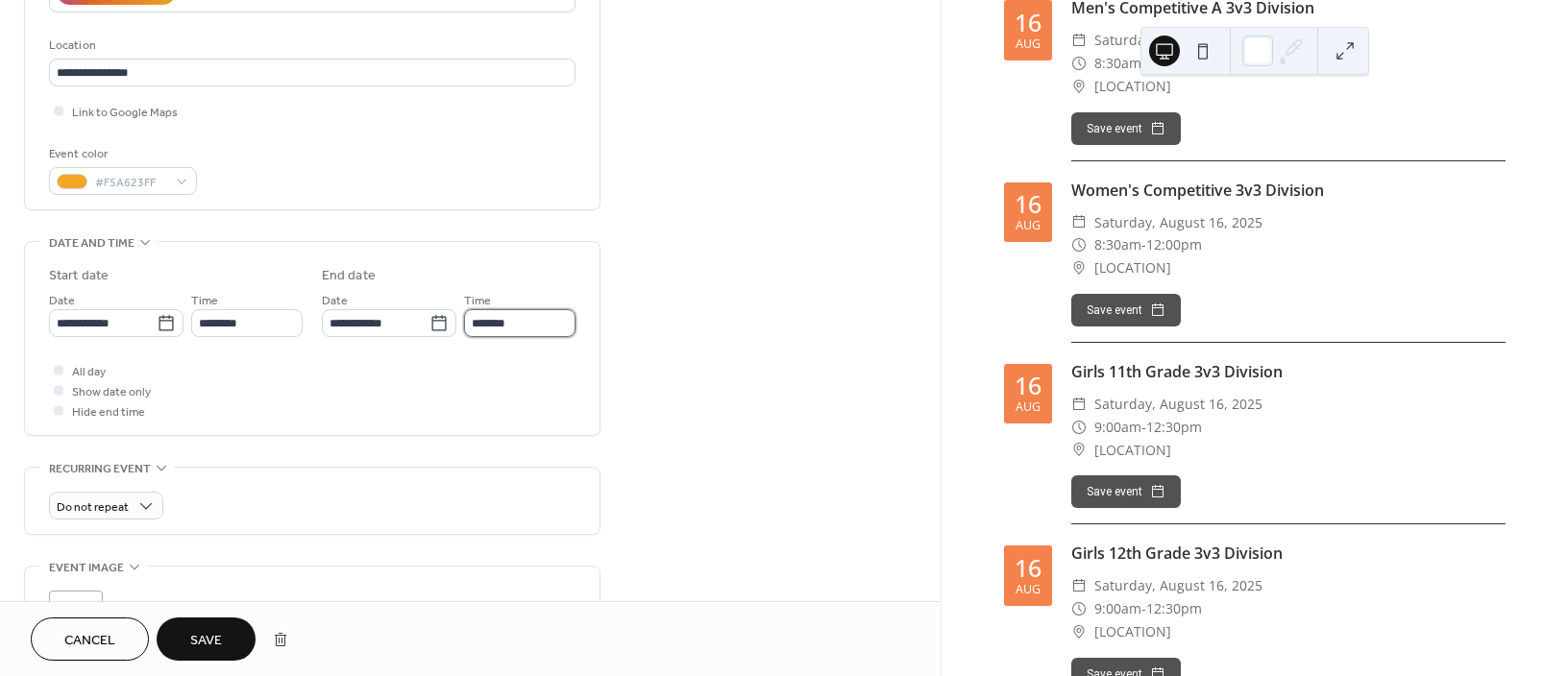 click on "*******" at bounding box center (520, 323) 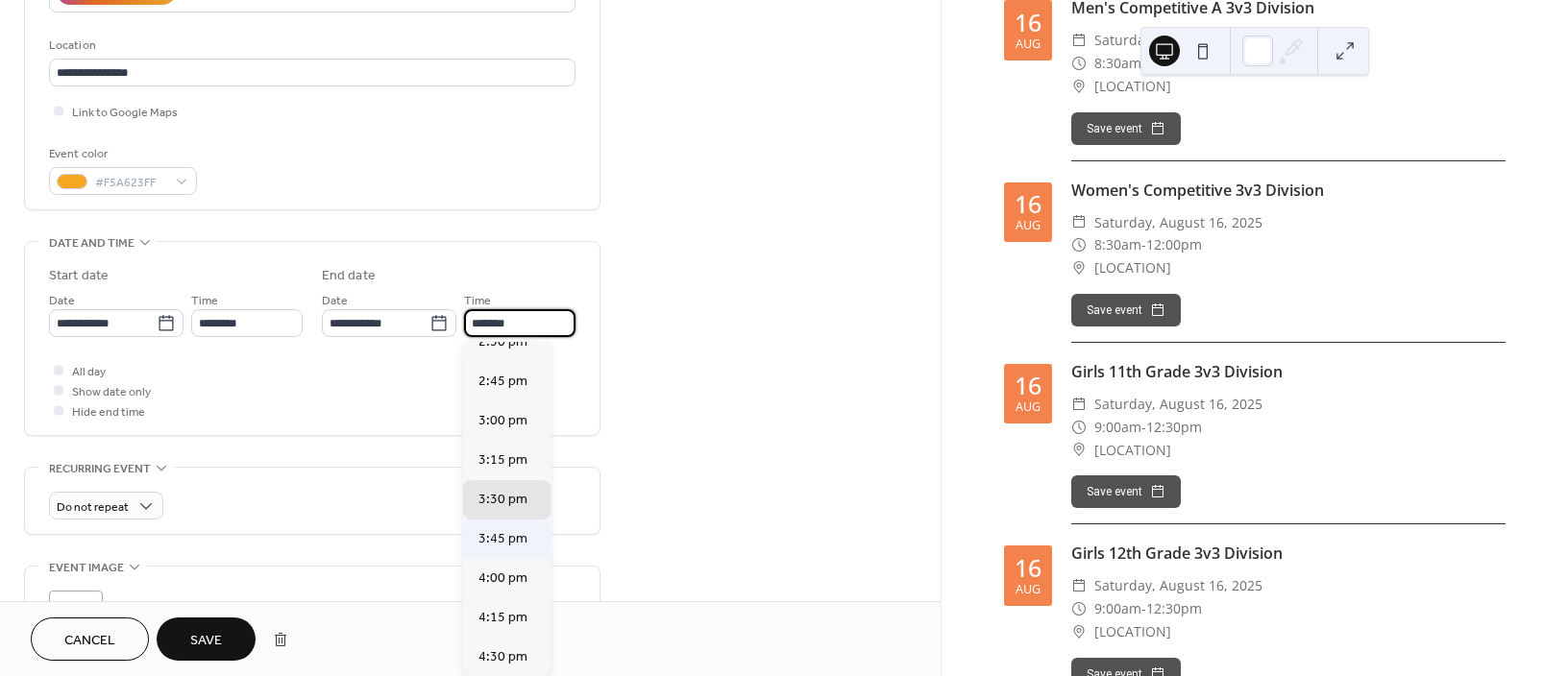 scroll, scrollTop: 367, scrollLeft: 0, axis: vertical 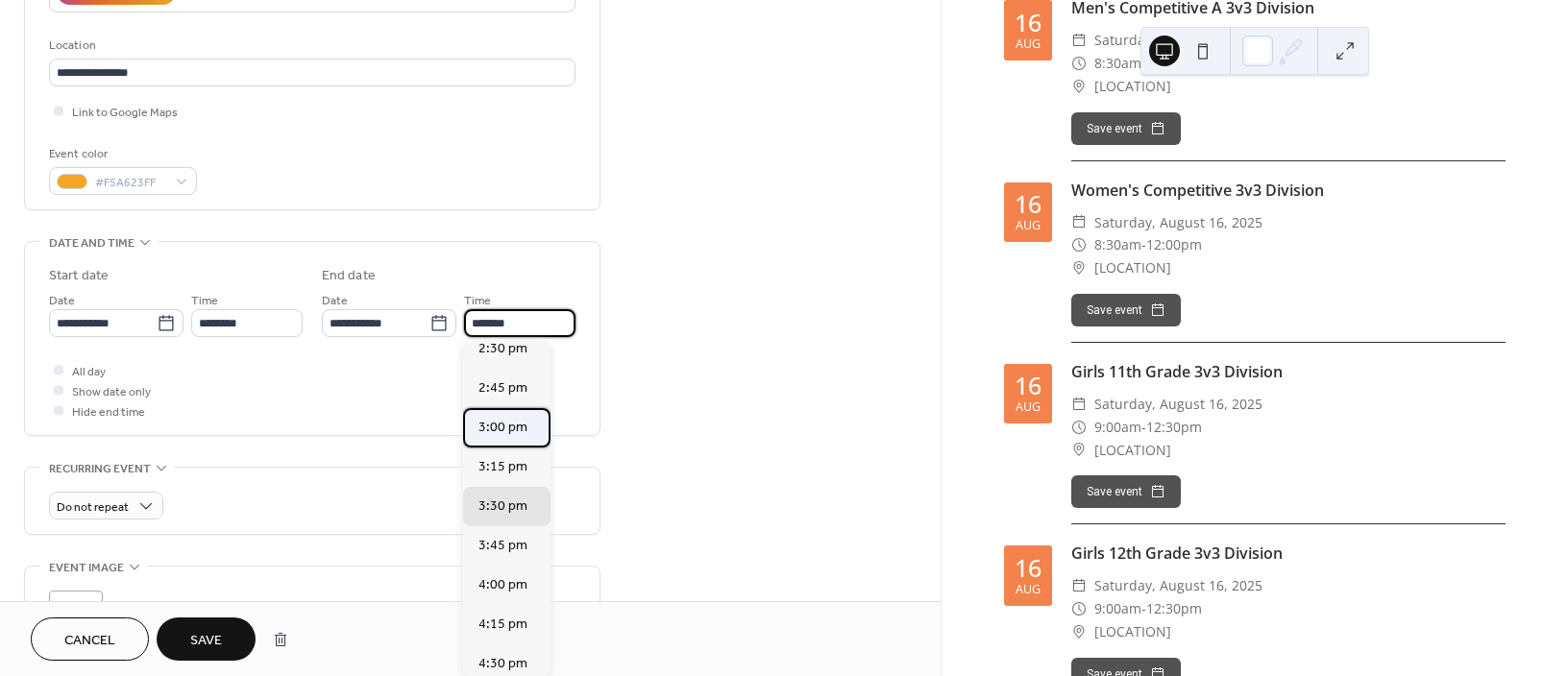 click on "3:00 pm" at bounding box center (502, 427) 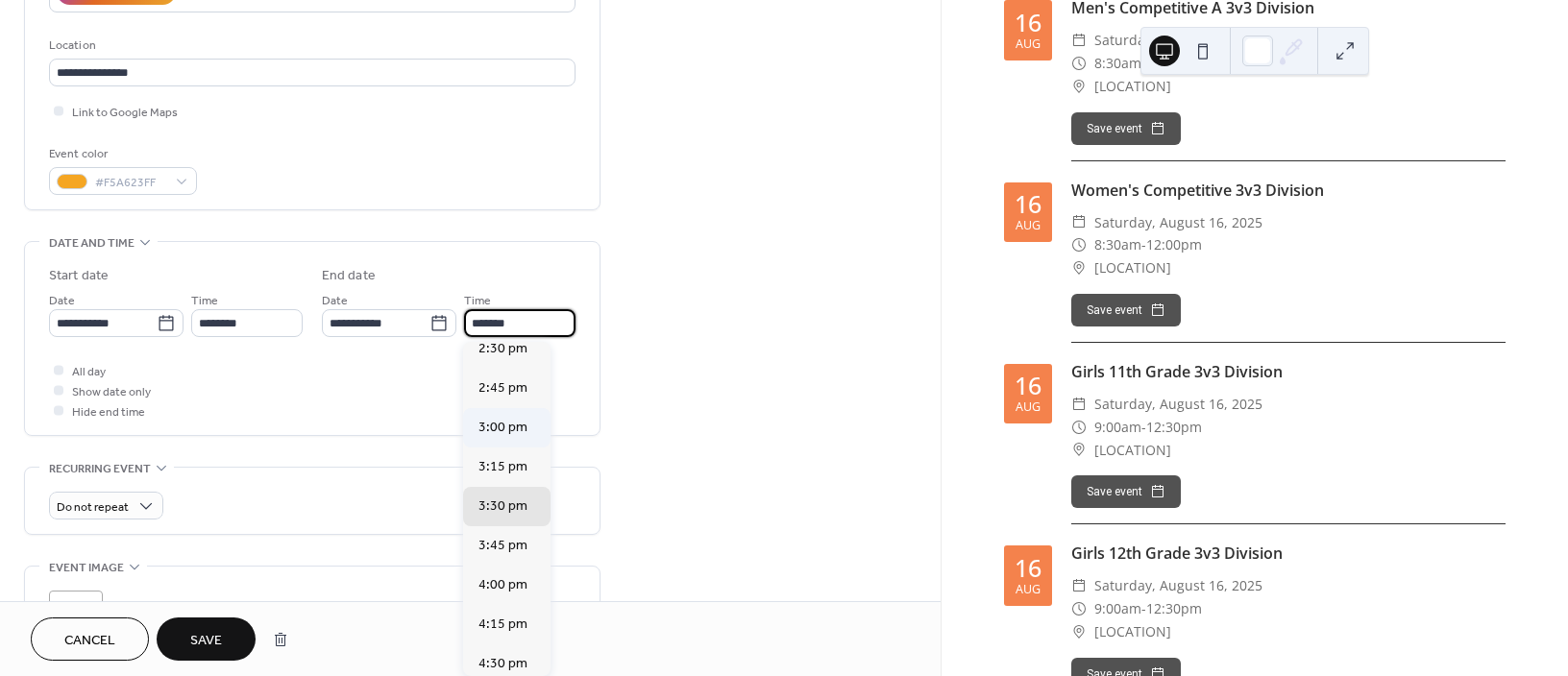 type on "*******" 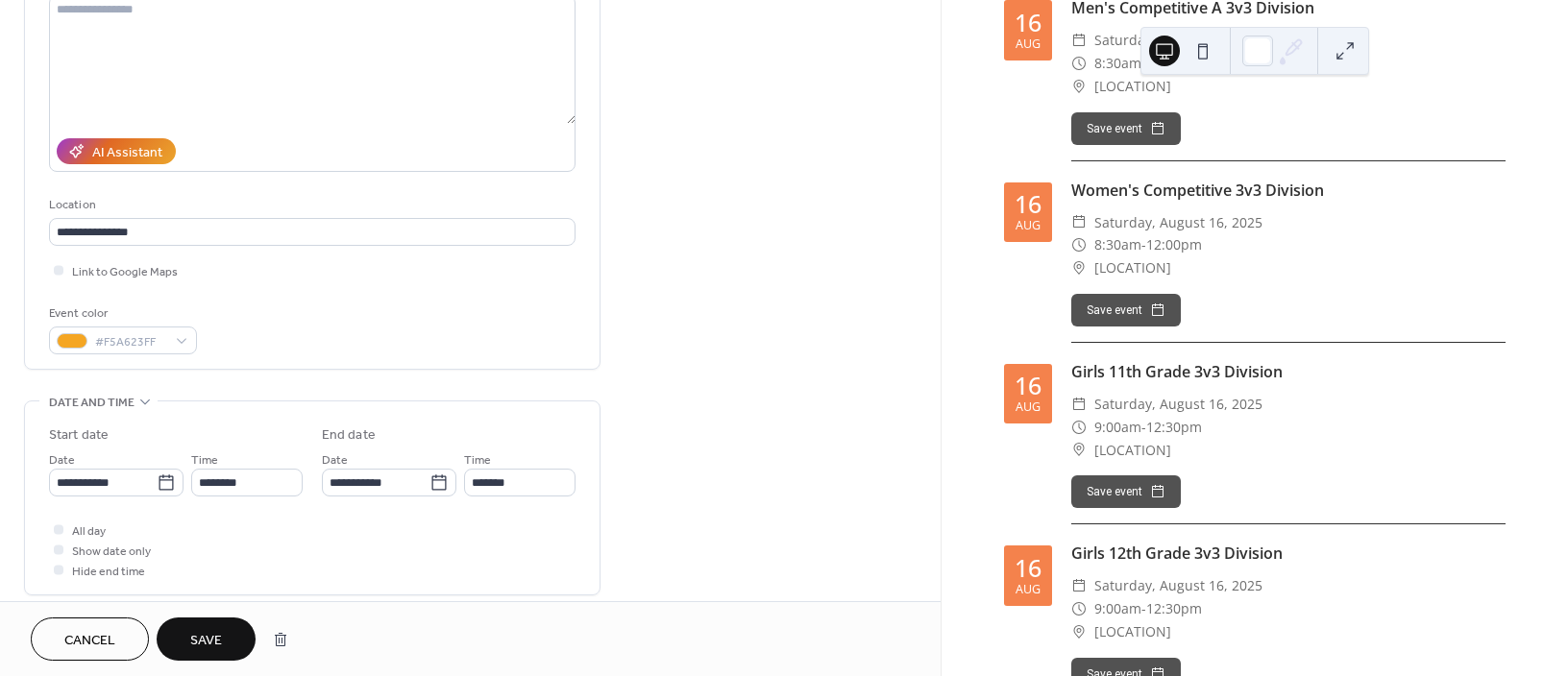 scroll, scrollTop: 640, scrollLeft: 0, axis: vertical 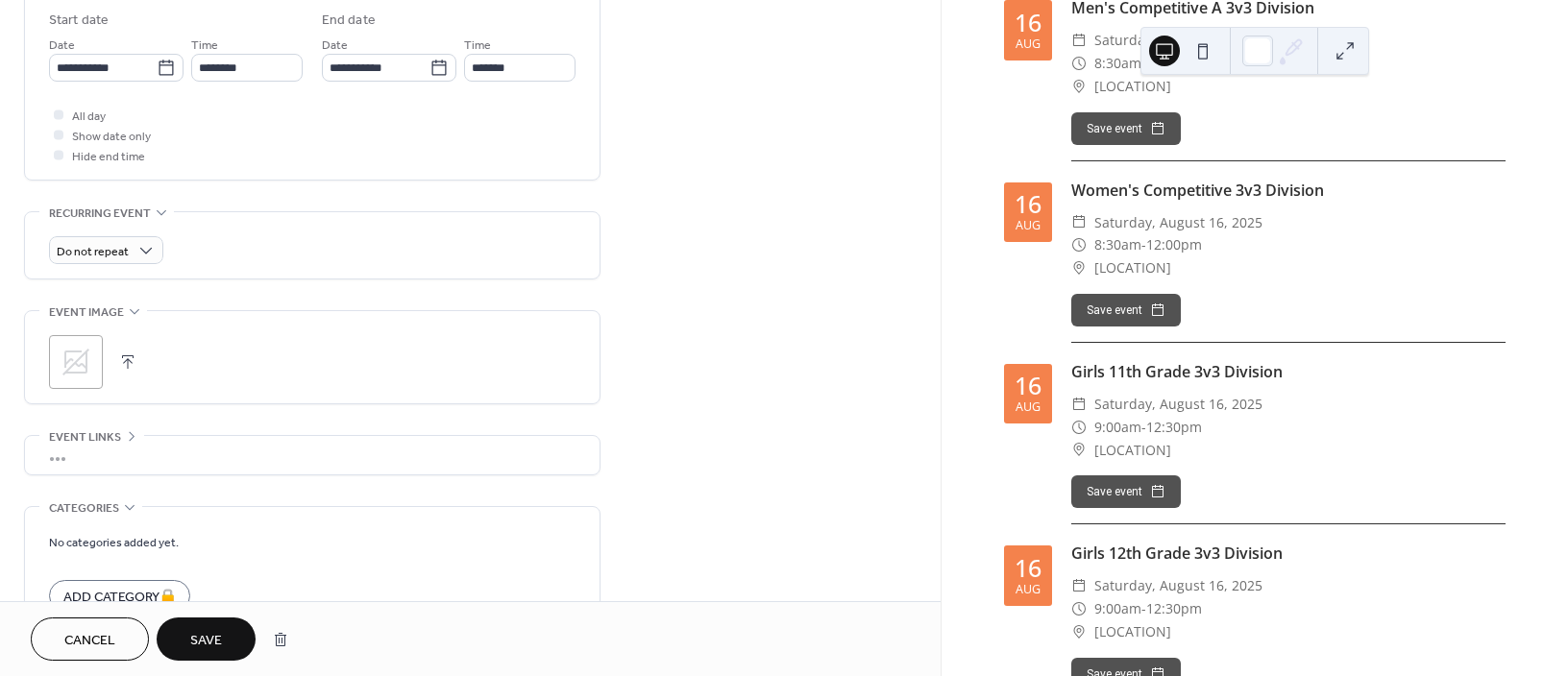 click on "Save" at bounding box center (206, 640) 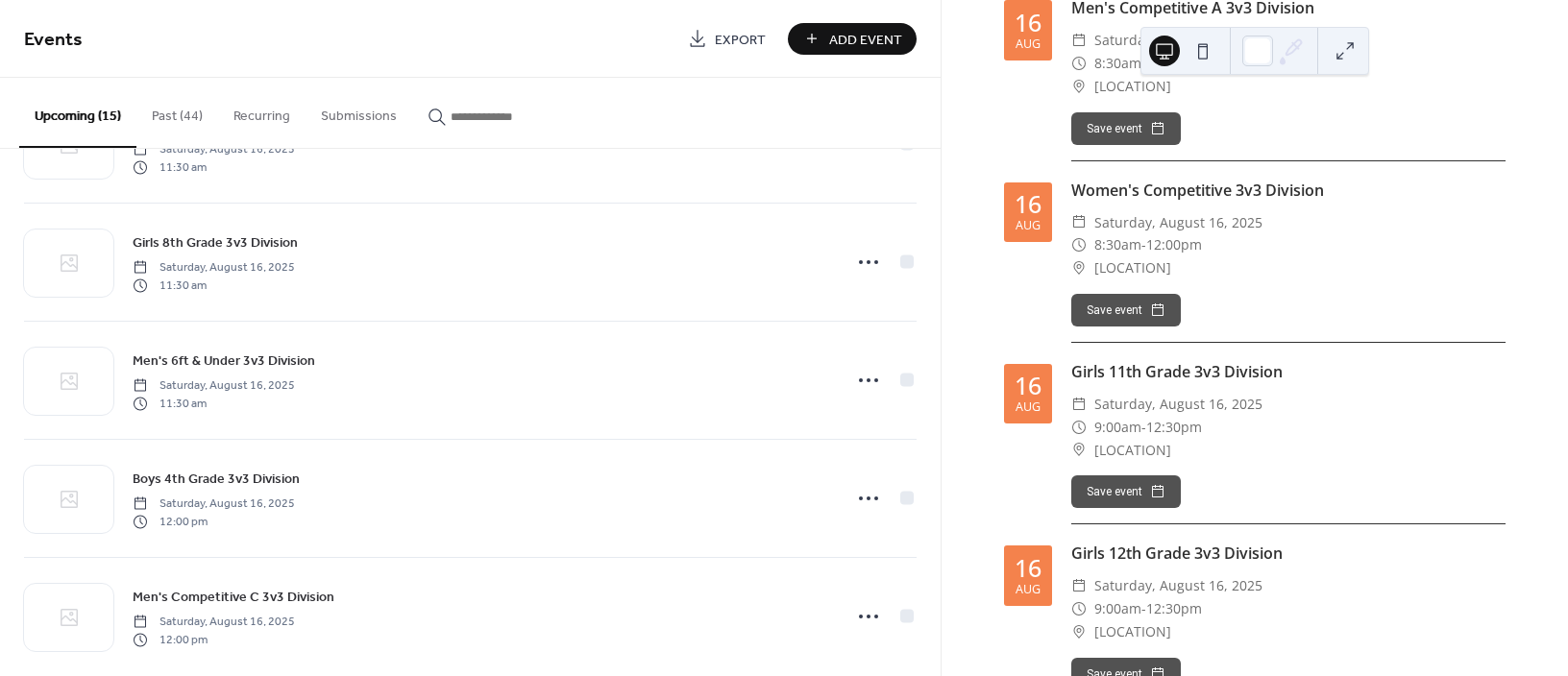 scroll, scrollTop: 1306, scrollLeft: 0, axis: vertical 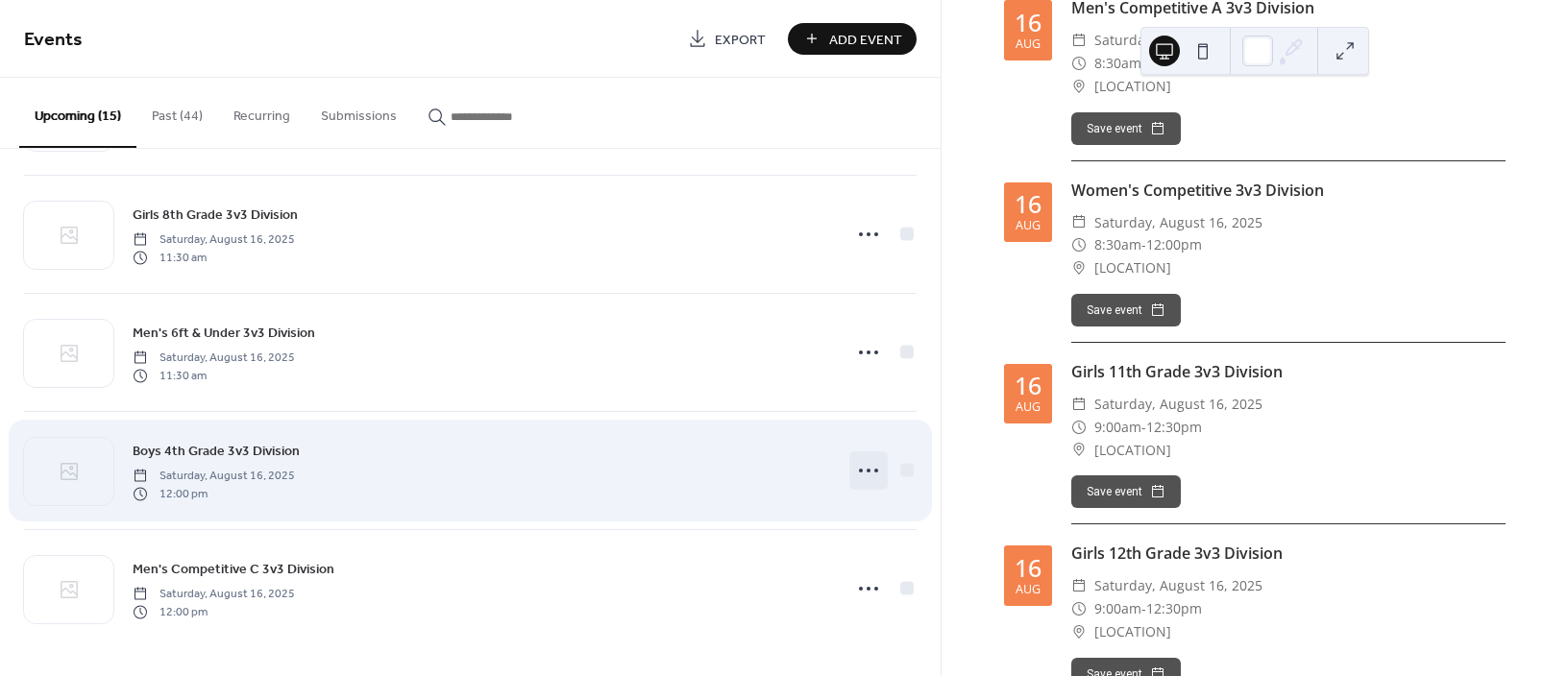click 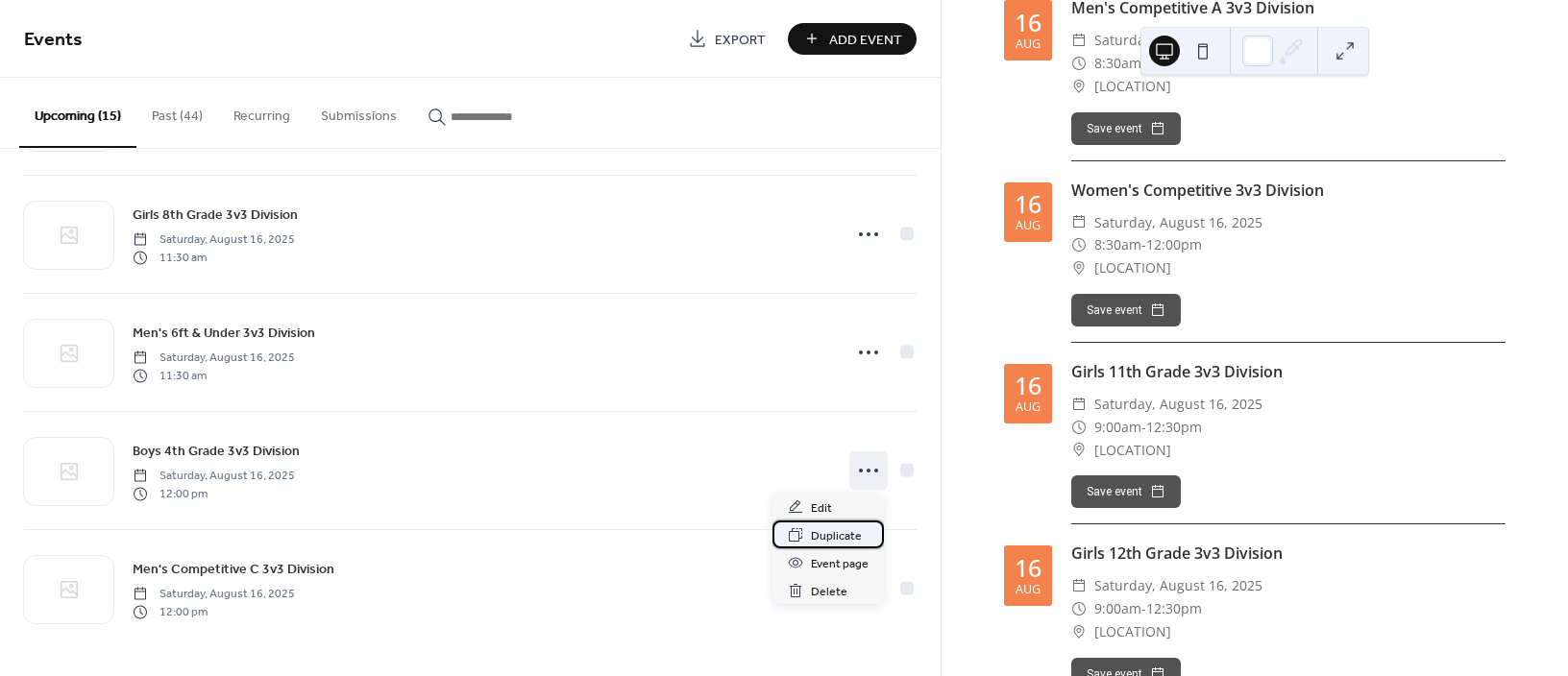 click on "Duplicate" at bounding box center [836, 536] 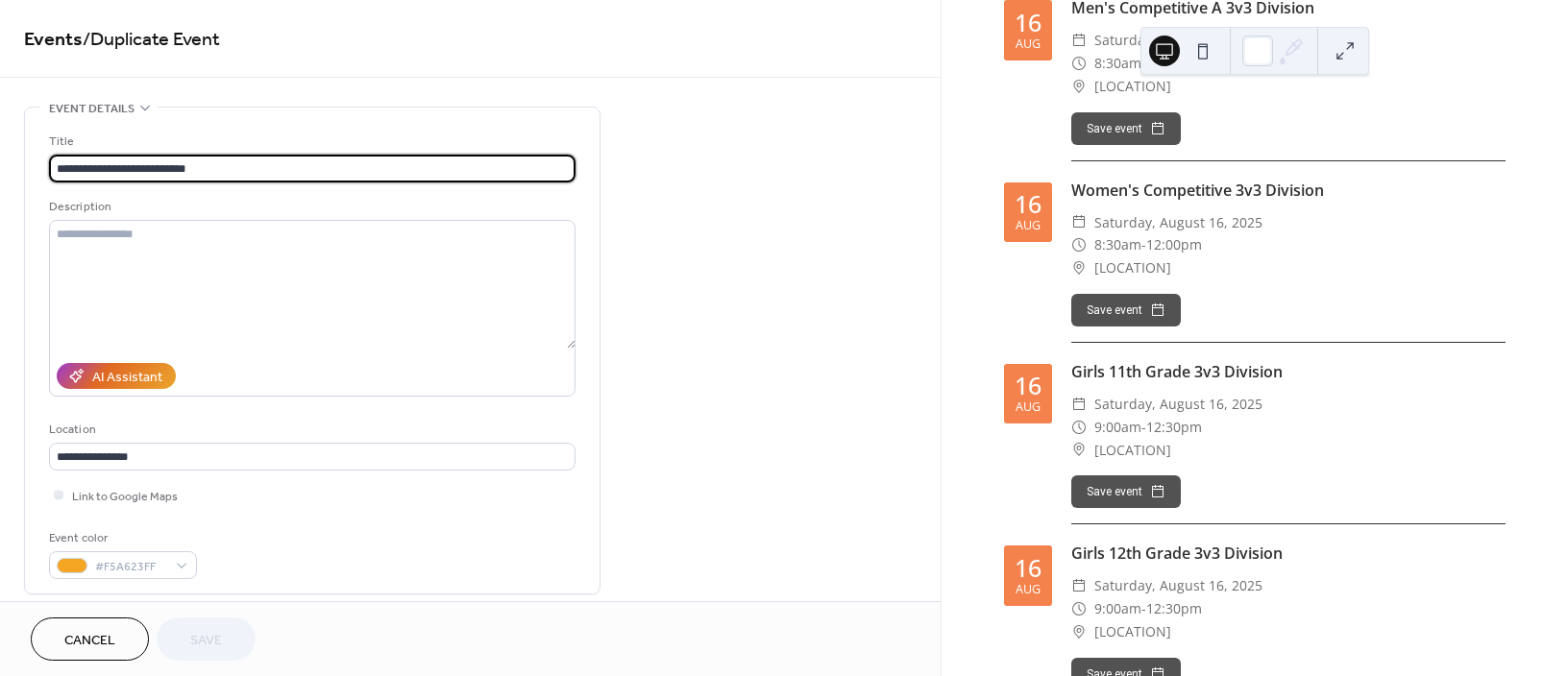 click on "**********" at bounding box center (312, 168) 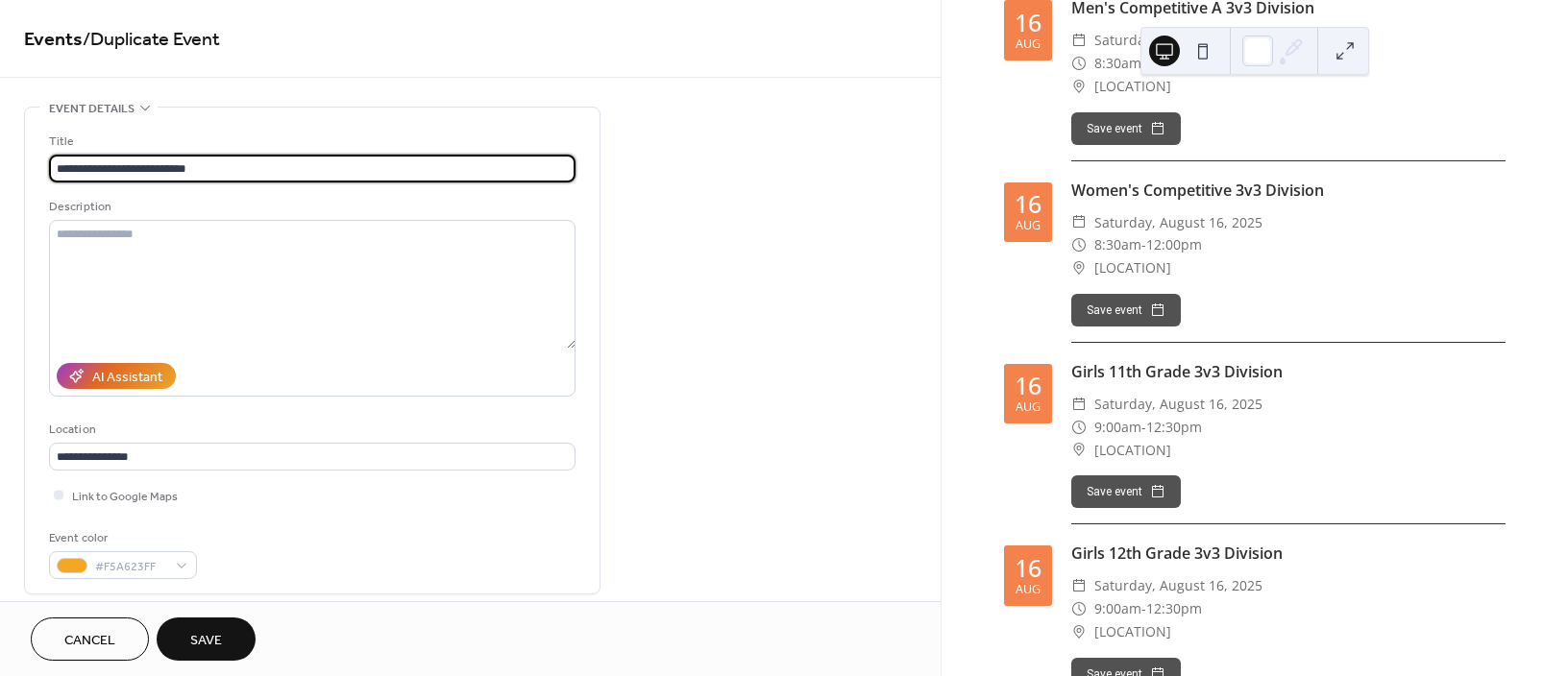 type on "**********" 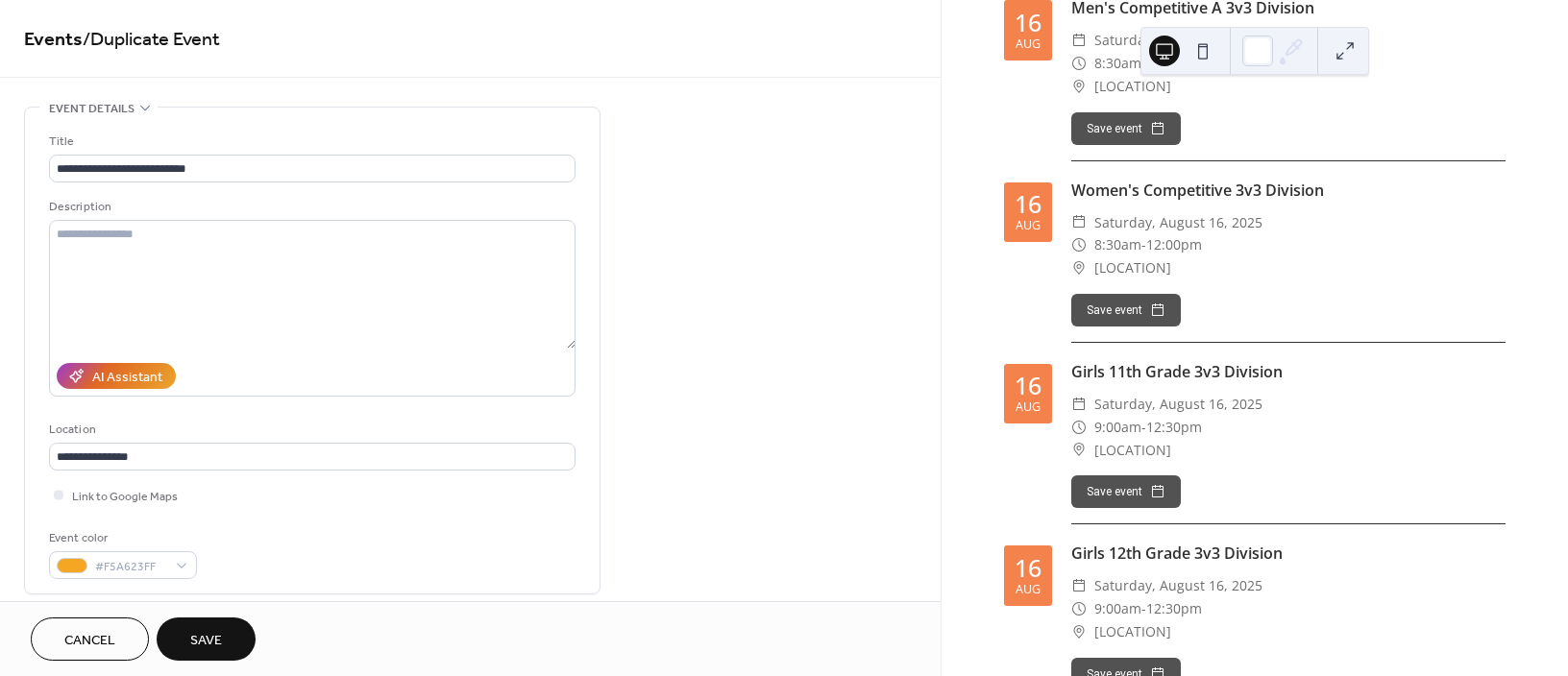 click on "Save" at bounding box center [206, 640] 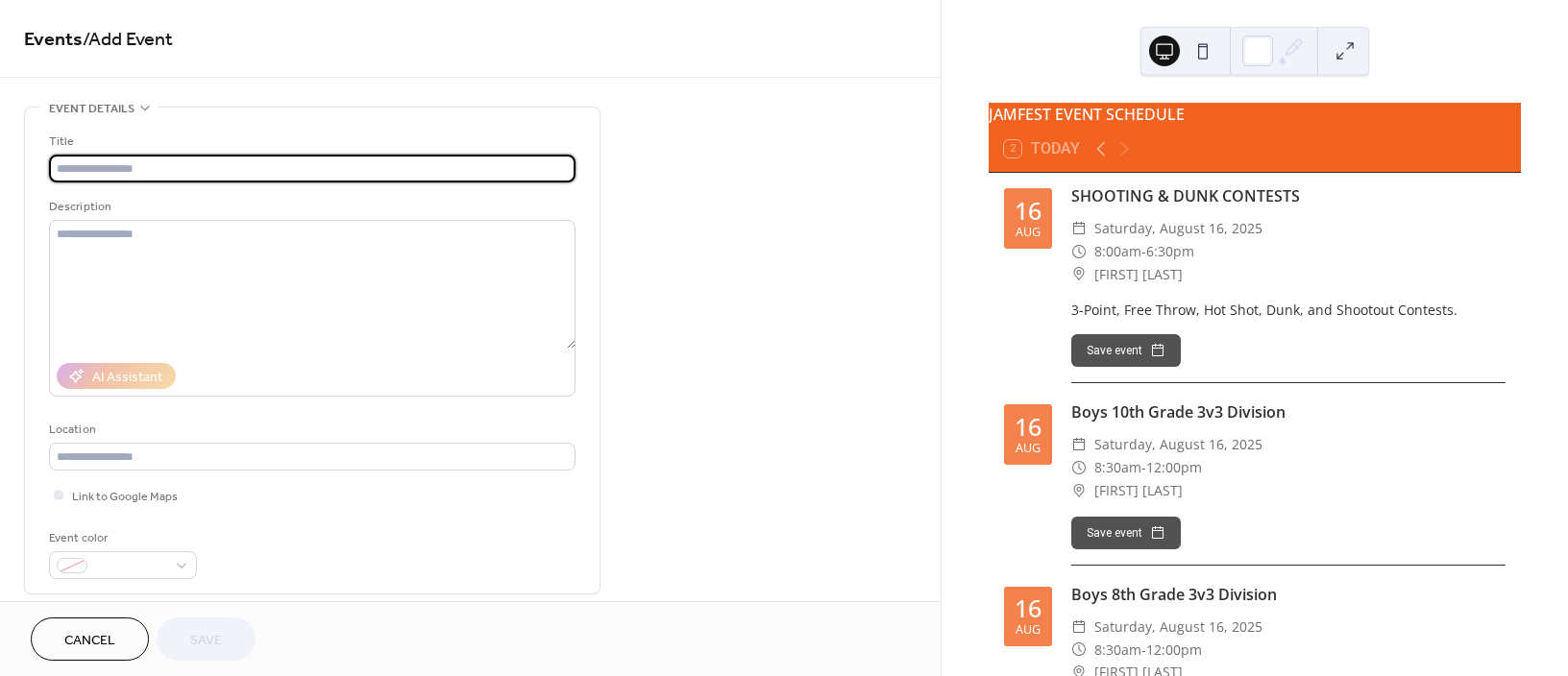 scroll, scrollTop: 0, scrollLeft: 0, axis: both 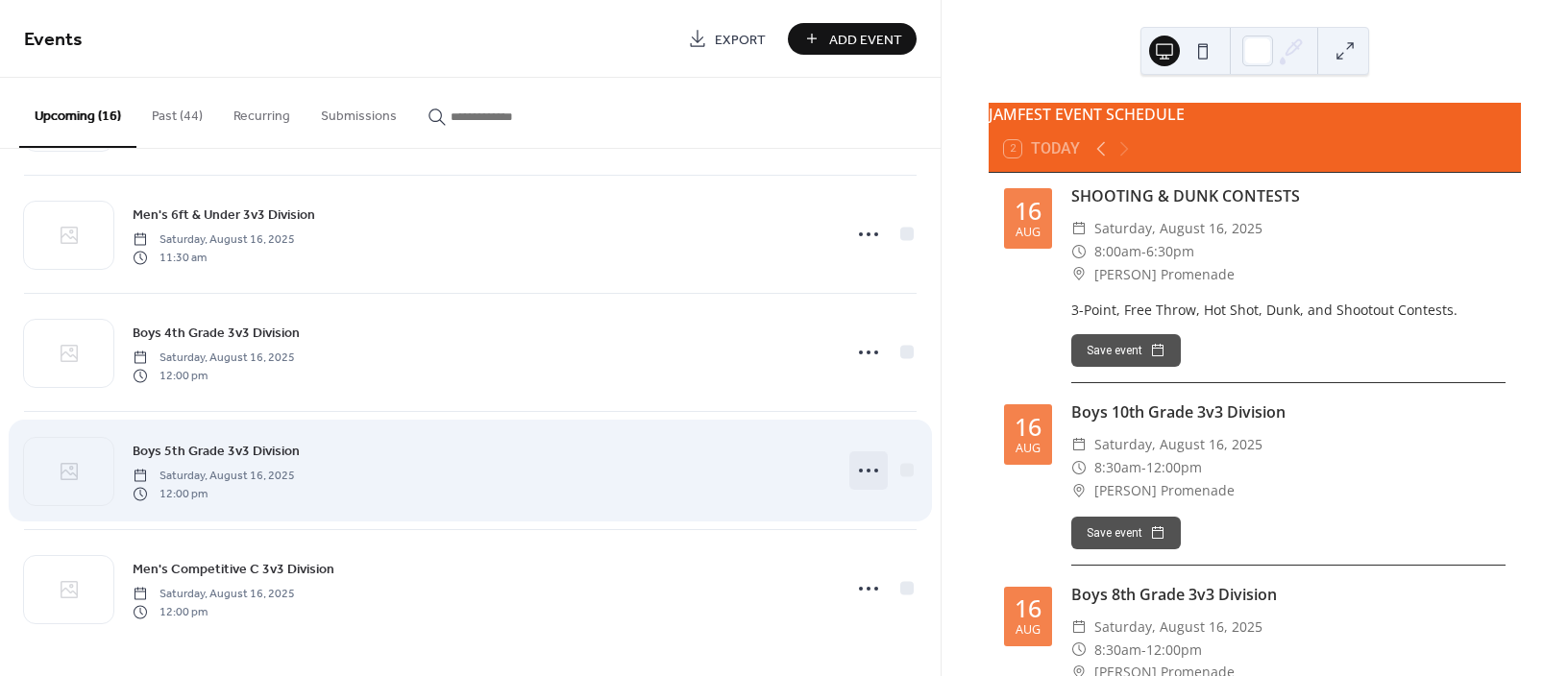 click 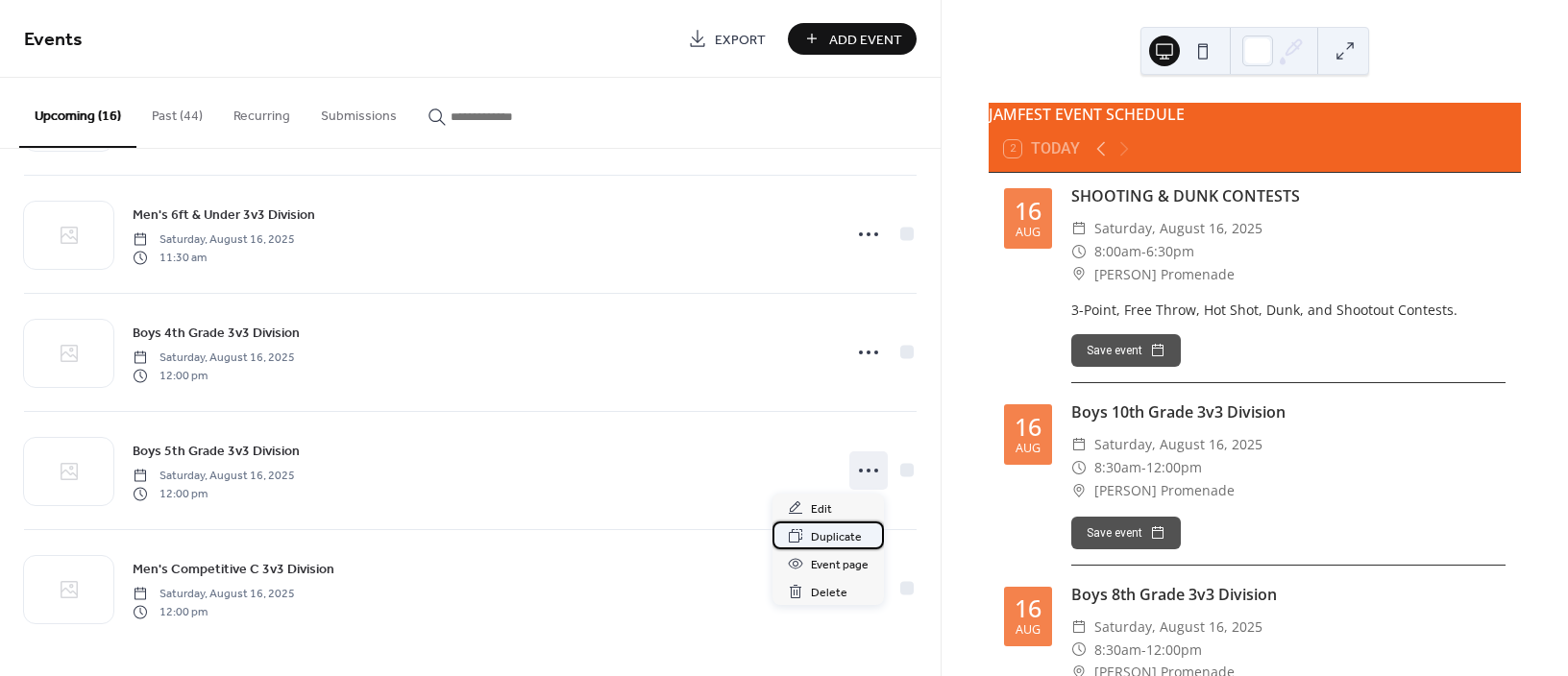click on "Duplicate" at bounding box center (836, 537) 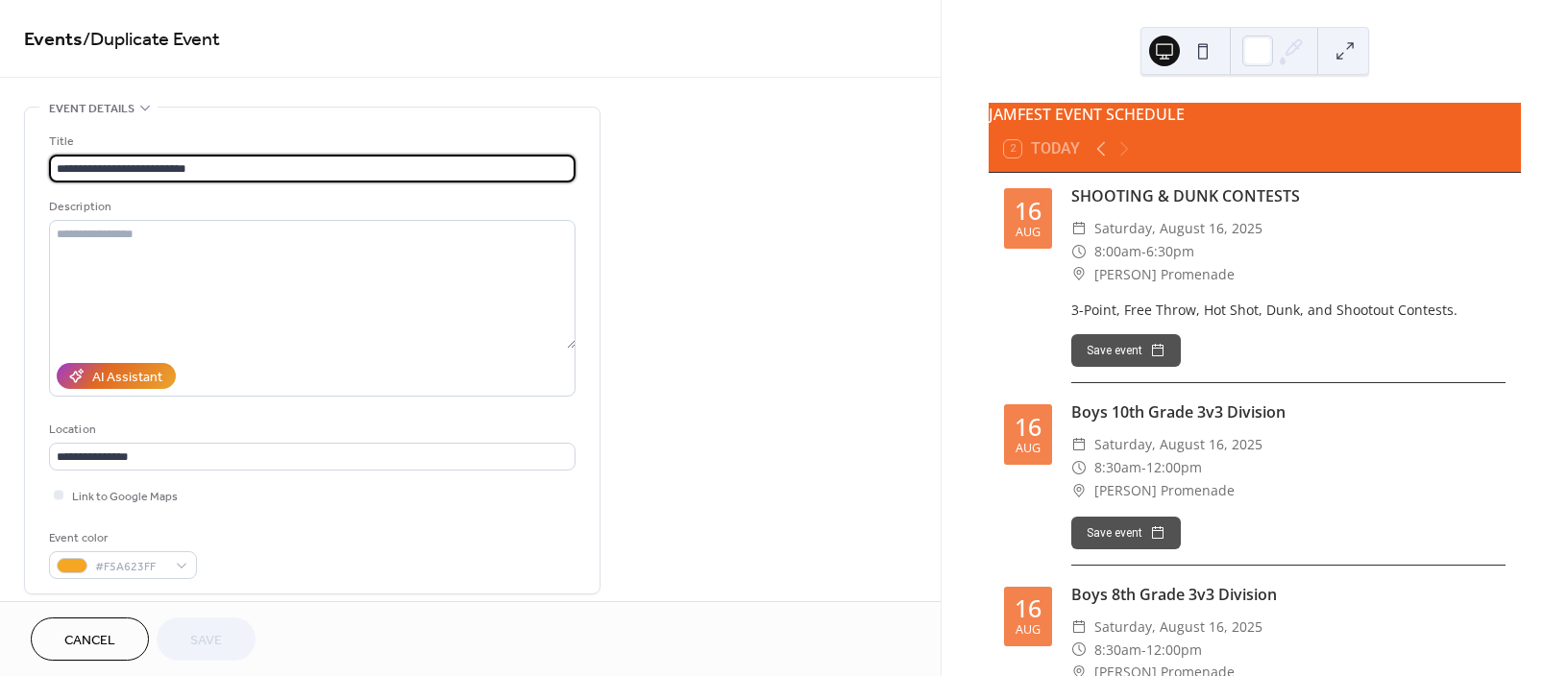 drag, startPoint x: 134, startPoint y: 163, endPoint x: 37, endPoint y: 156, distance: 97.25225 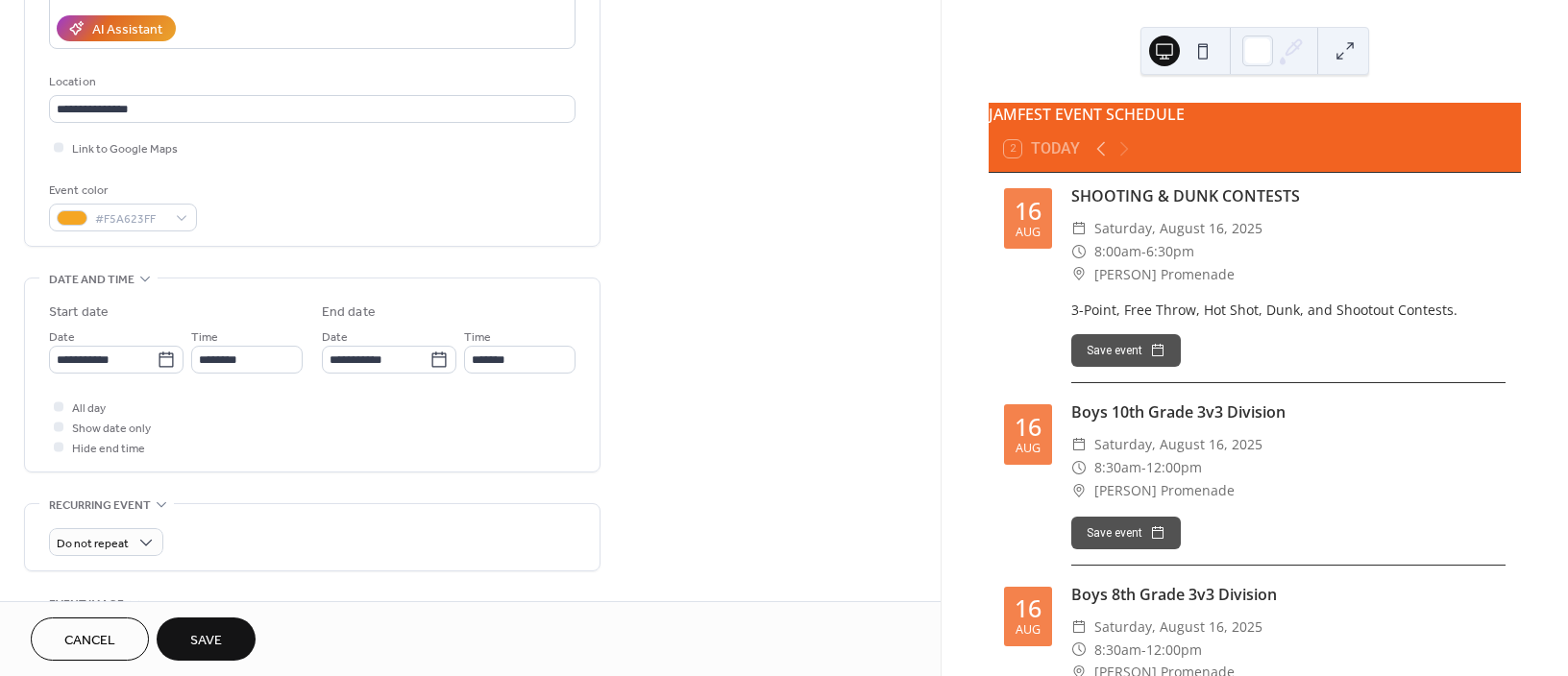 scroll, scrollTop: 384, scrollLeft: 0, axis: vertical 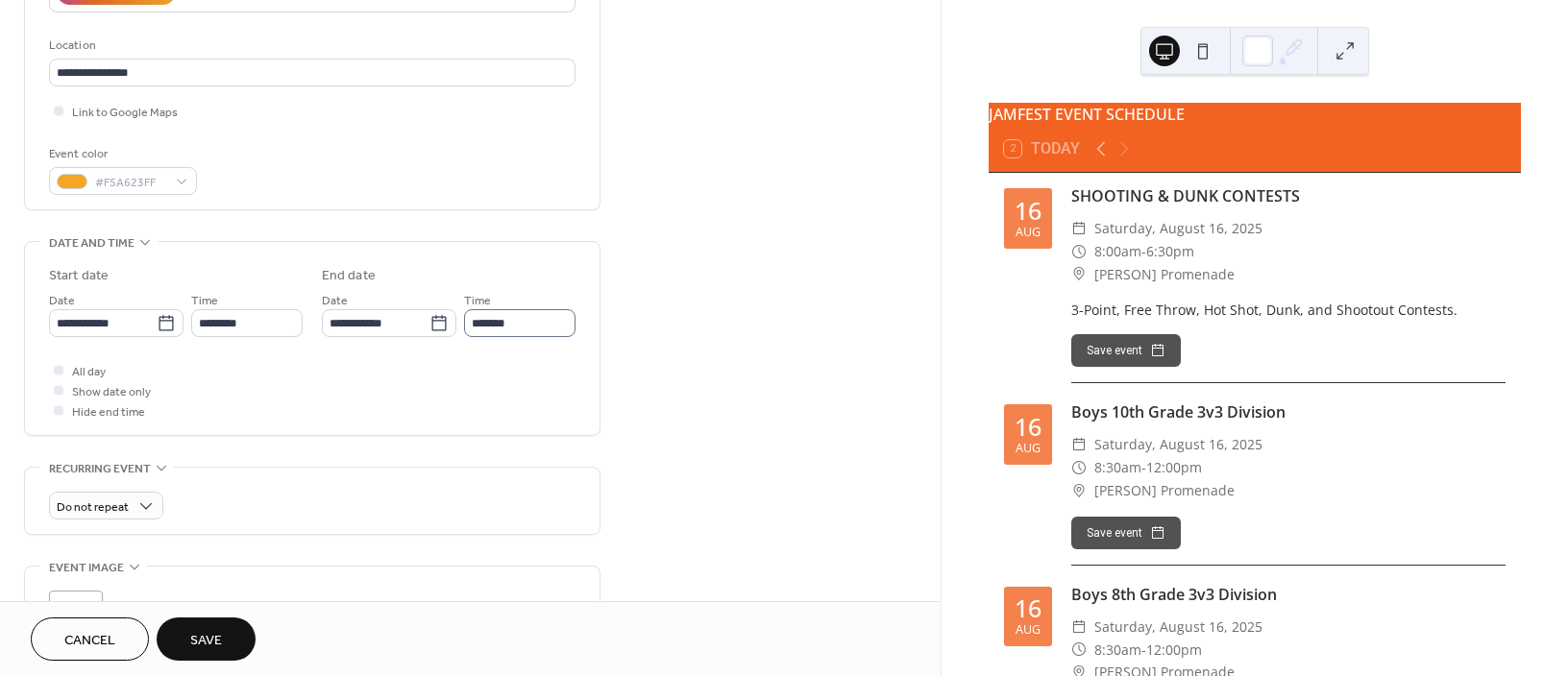 type on "**********" 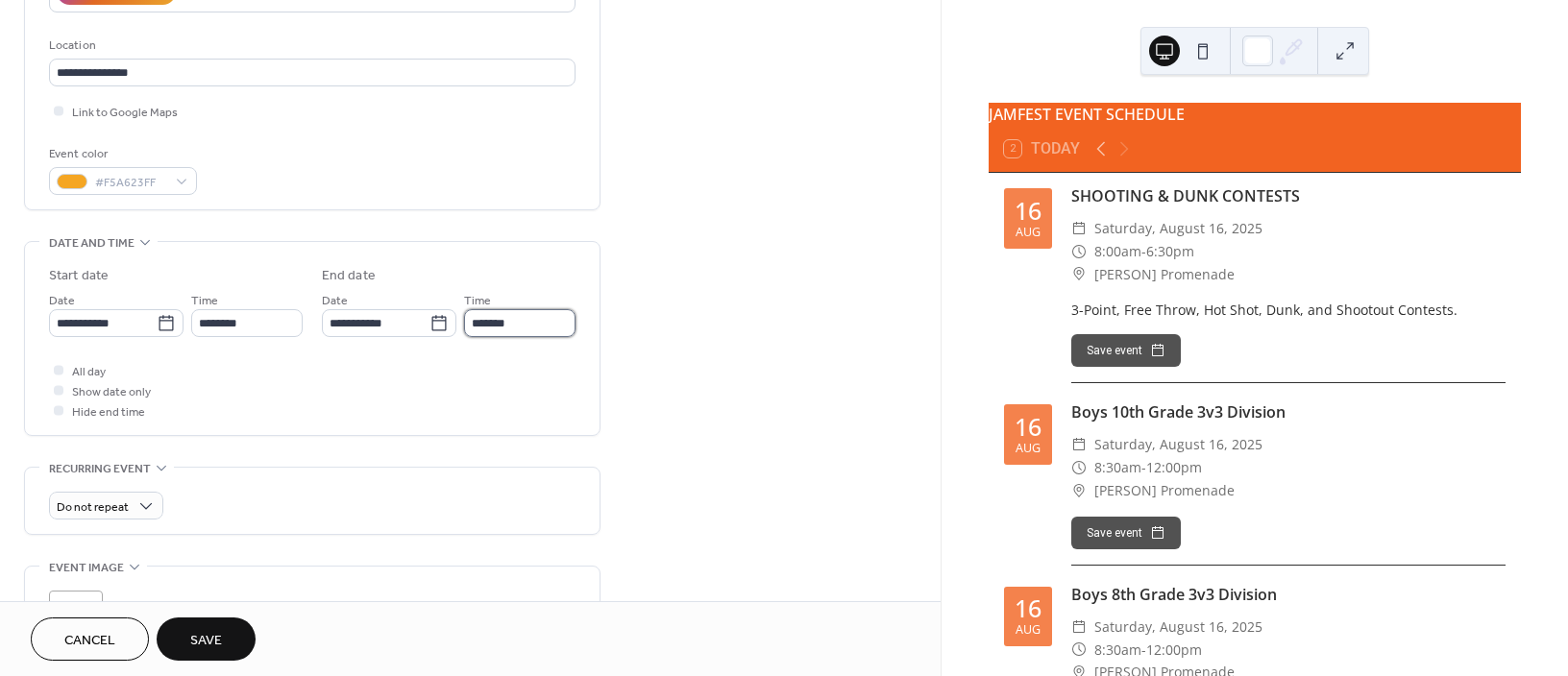 click on "*******" at bounding box center (520, 323) 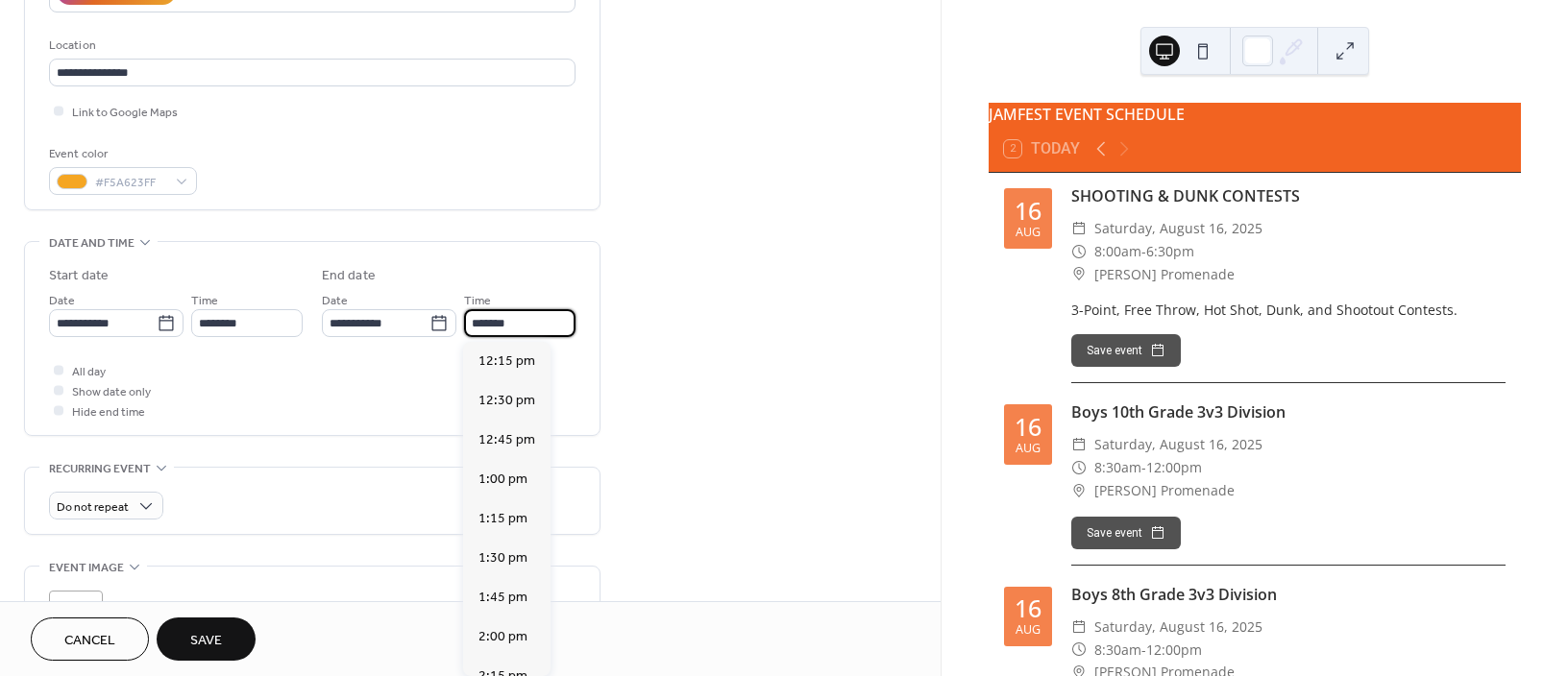 scroll, scrollTop: 419, scrollLeft: 0, axis: vertical 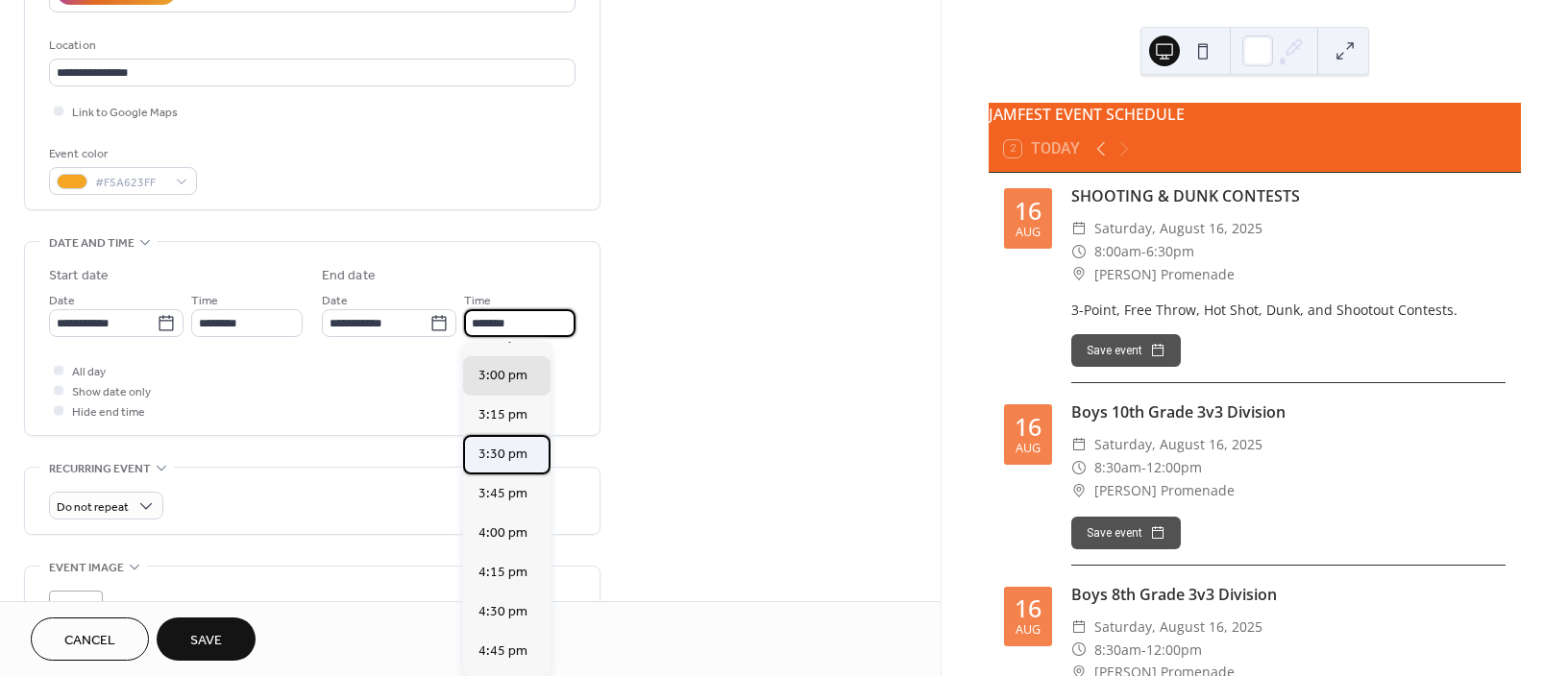 click on "3:30 pm" at bounding box center (502, 454) 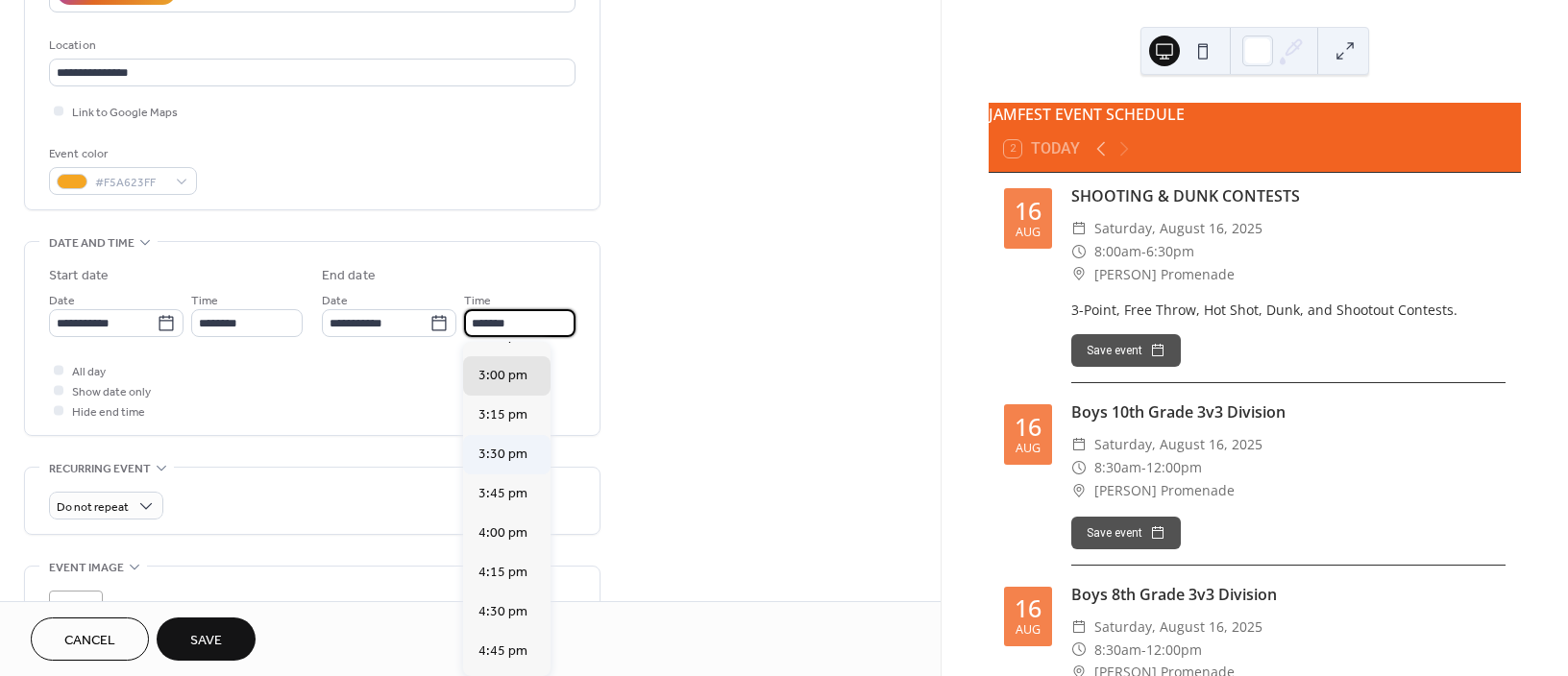 type on "*******" 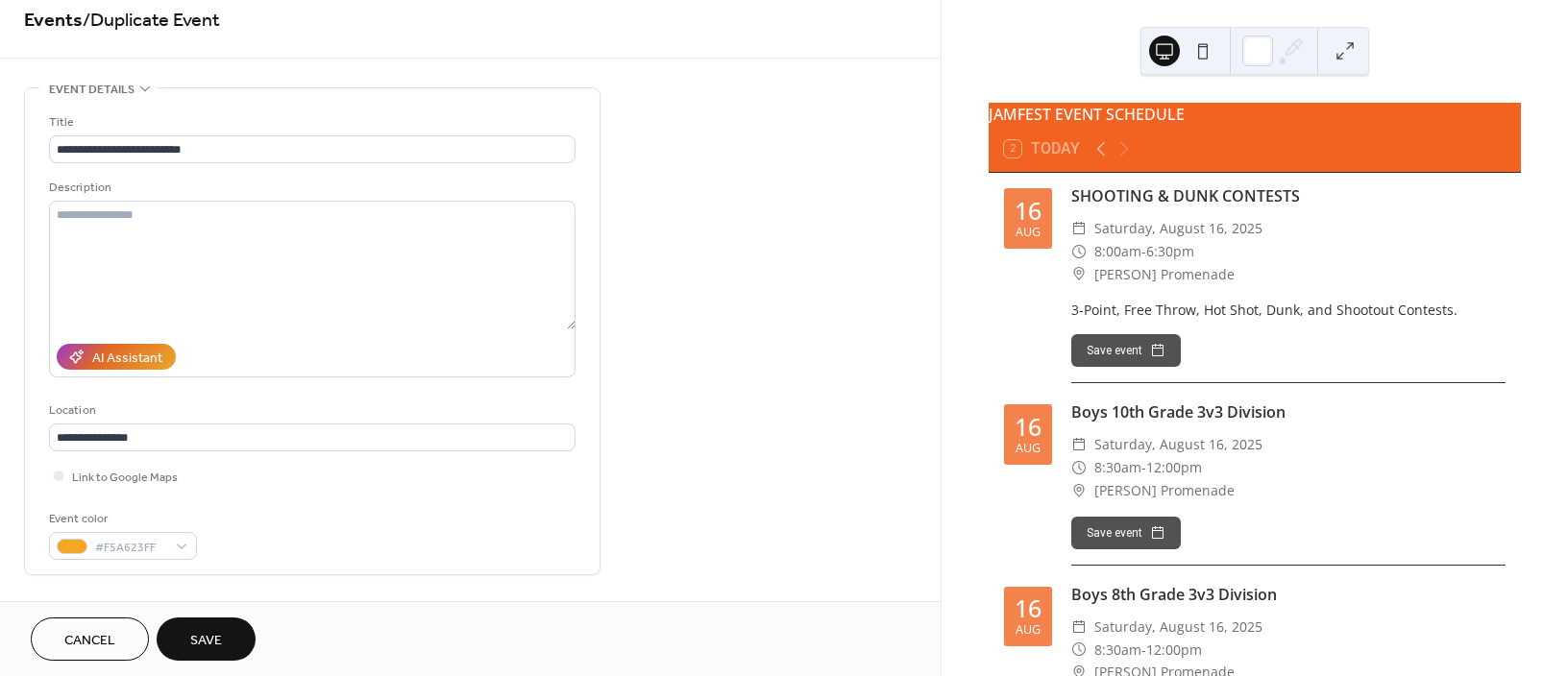 scroll, scrollTop: 0, scrollLeft: 0, axis: both 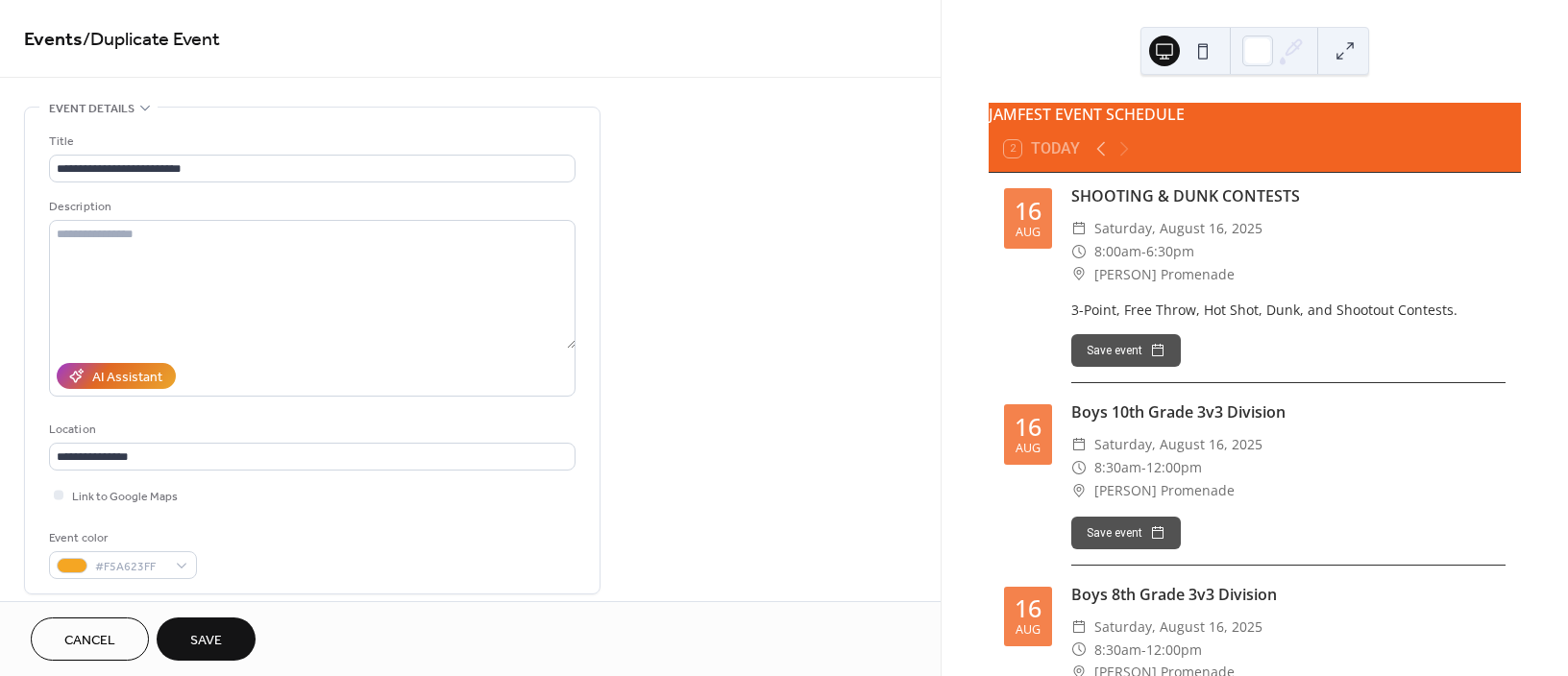 click on "Save" at bounding box center [206, 640] 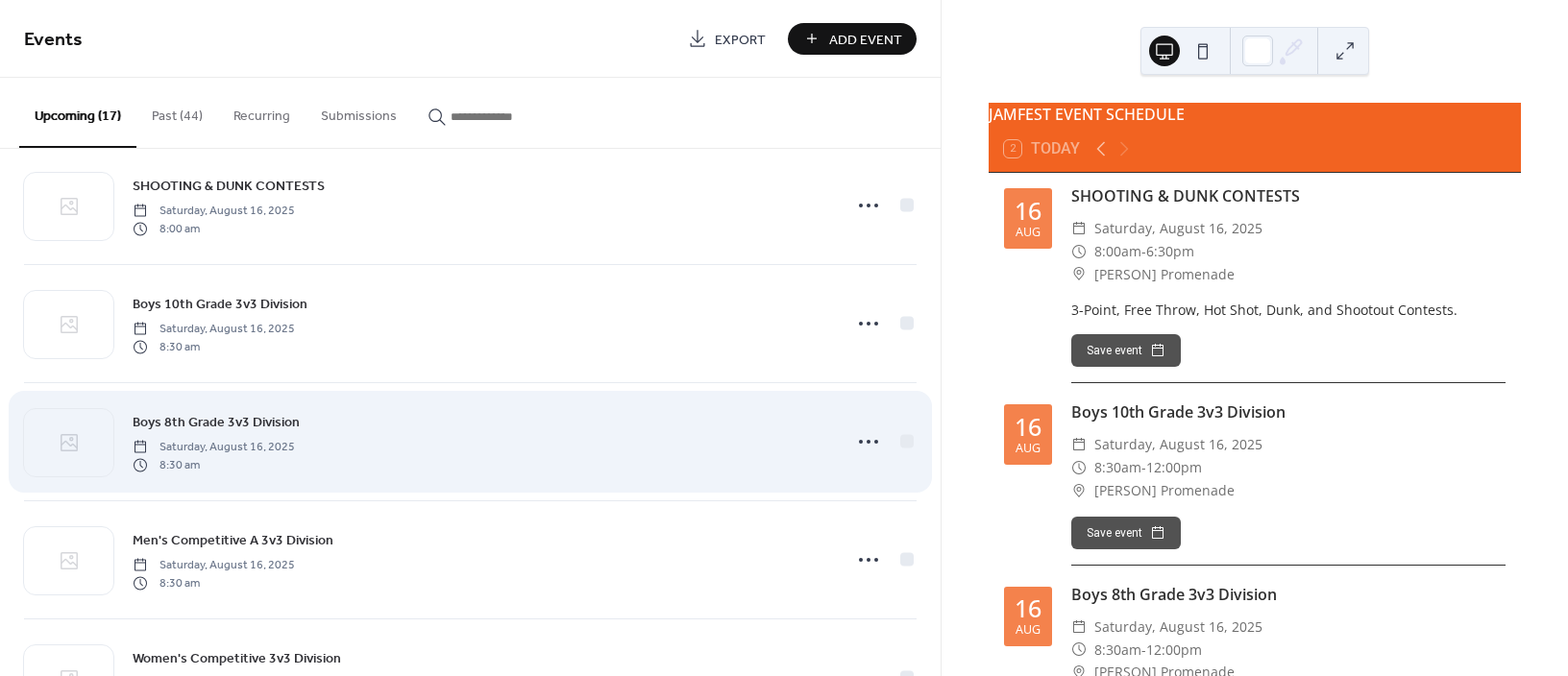 scroll, scrollTop: 6, scrollLeft: 0, axis: vertical 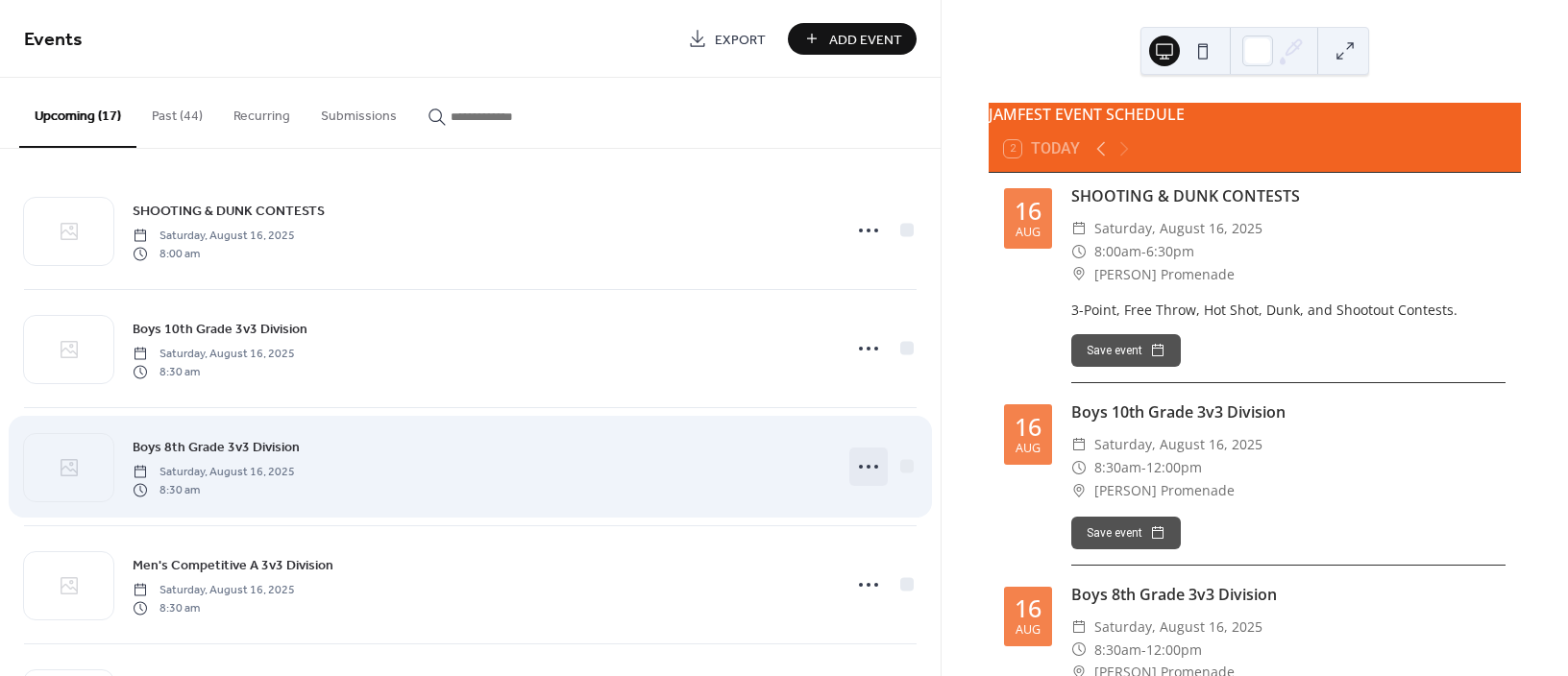 click 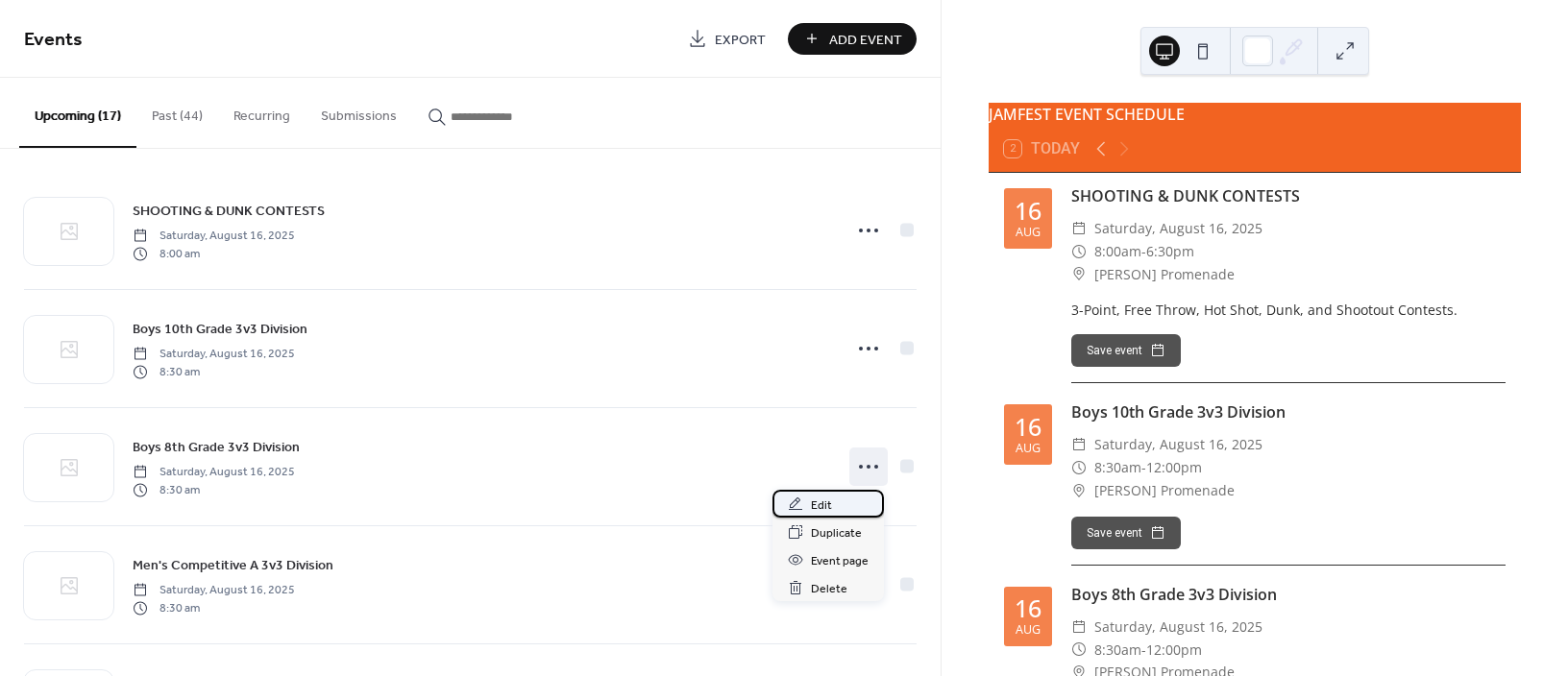 click on "Edit" at bounding box center [821, 505] 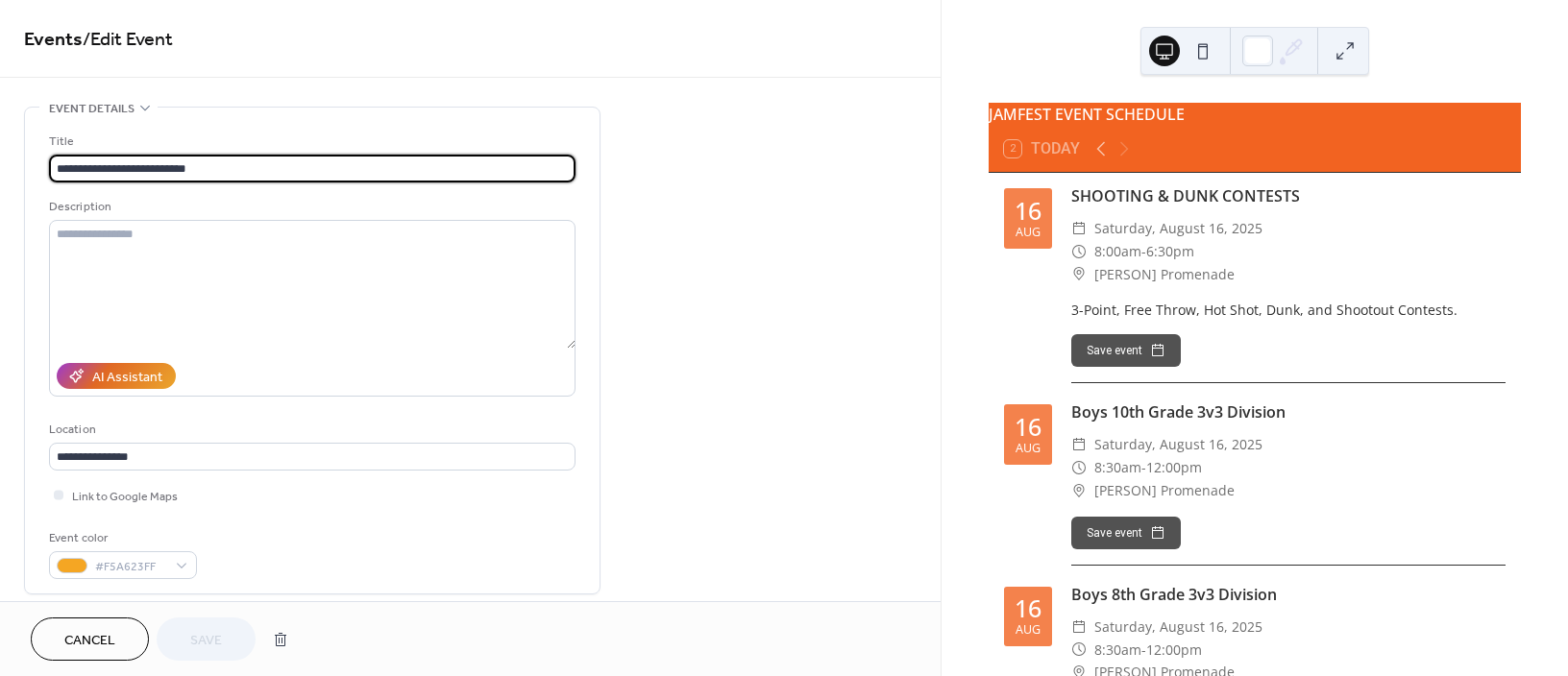 click on "**********" at bounding box center [312, 168] 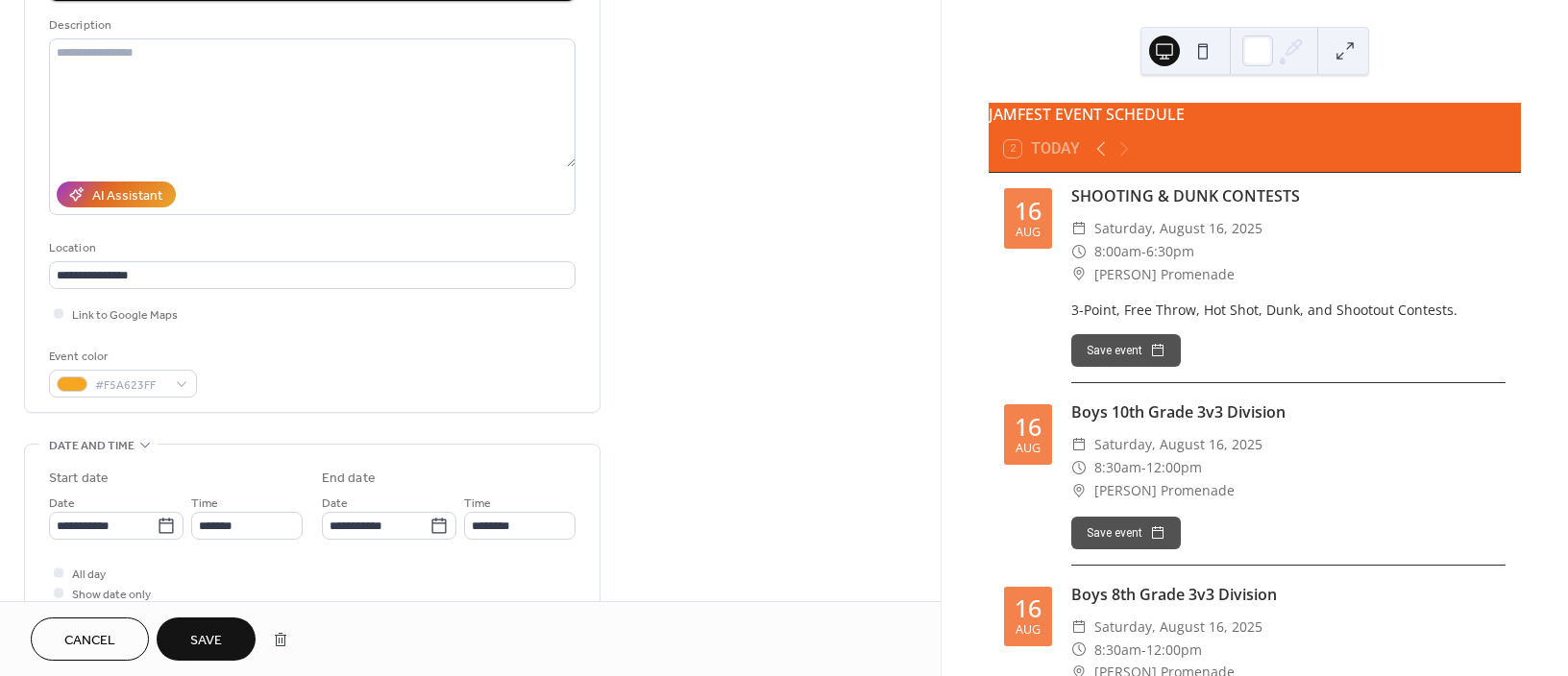 scroll, scrollTop: 384, scrollLeft: 0, axis: vertical 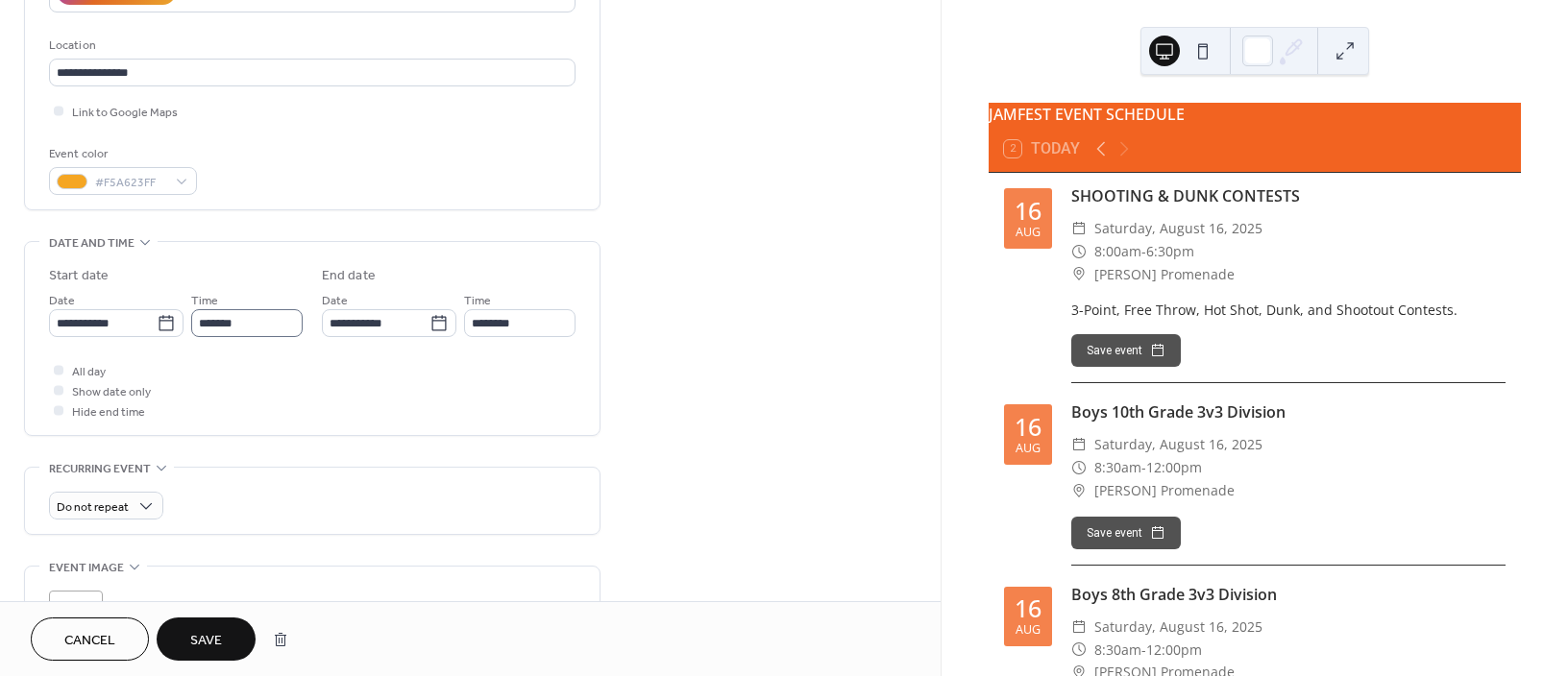 type on "**********" 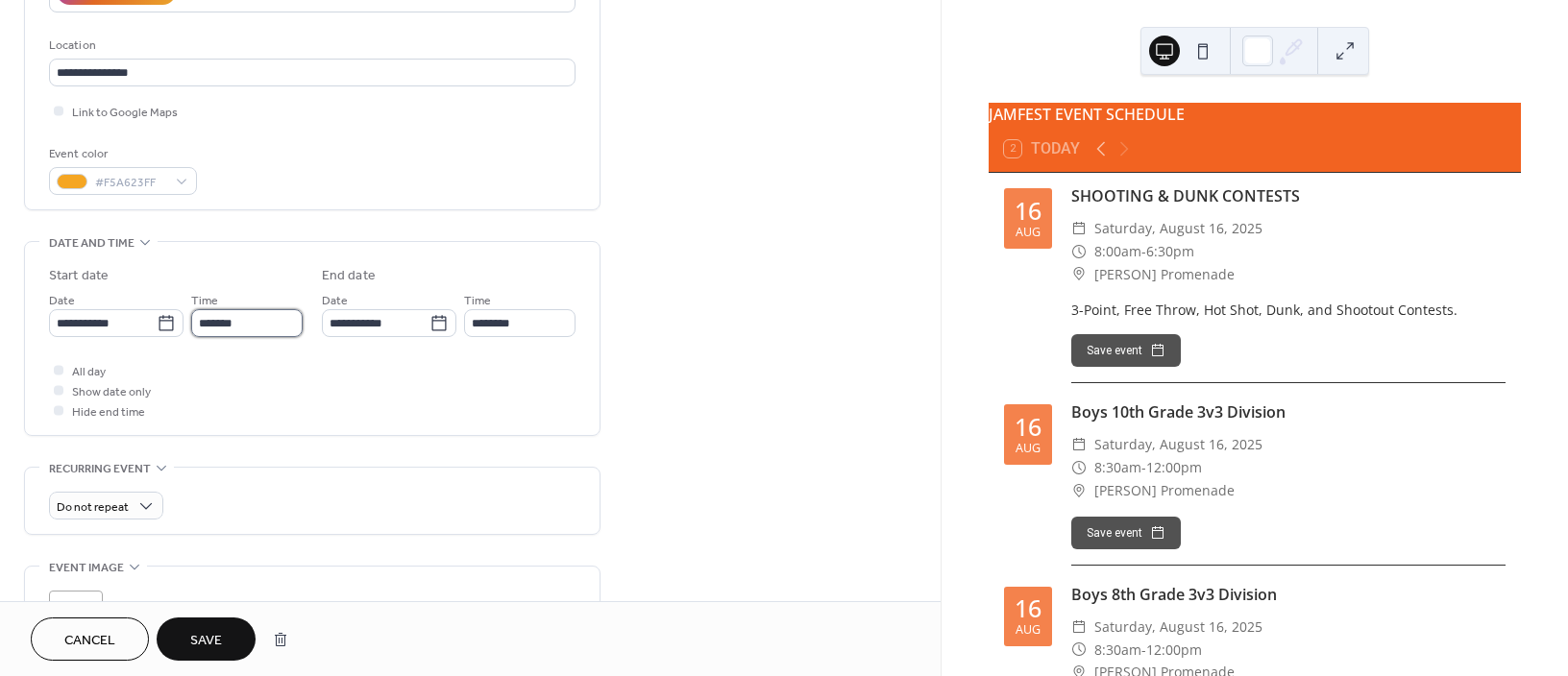 click on "*******" at bounding box center (247, 323) 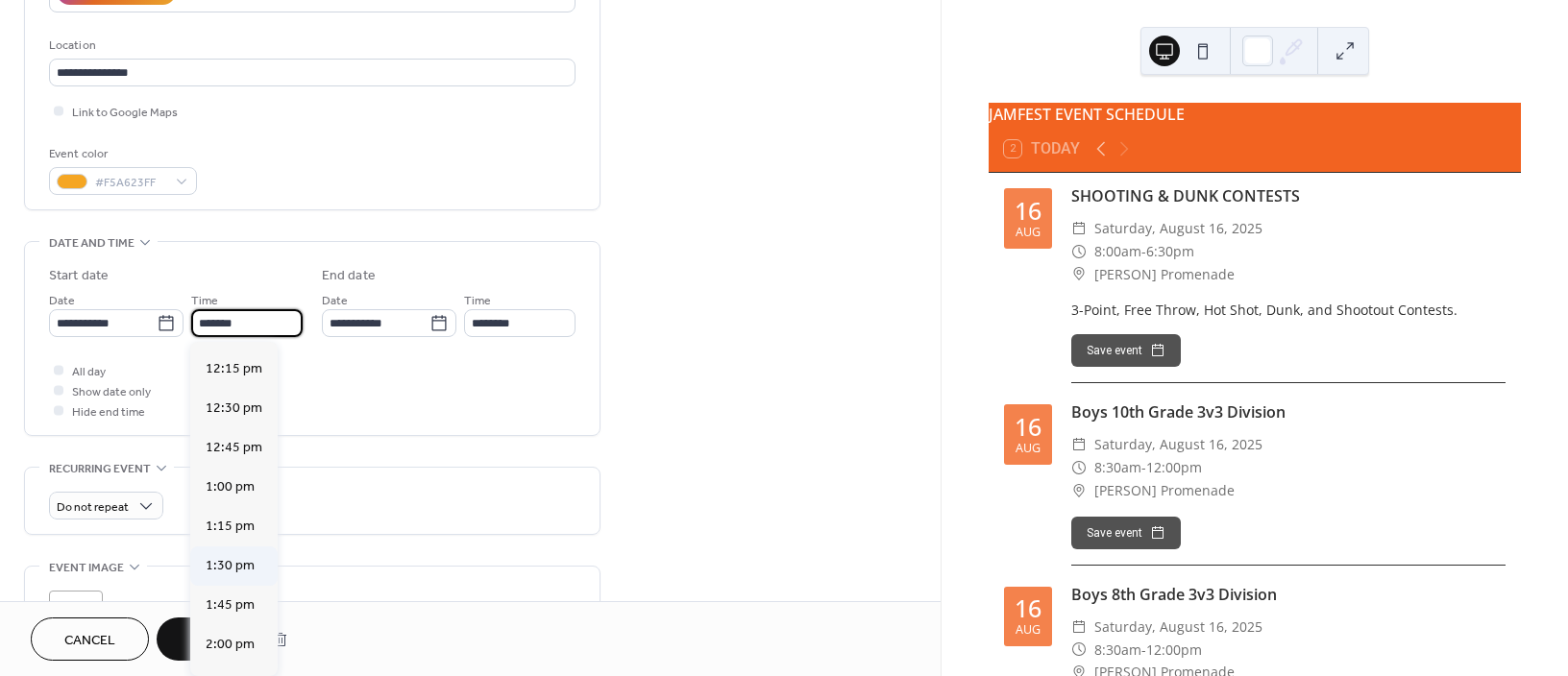 scroll, scrollTop: 1936, scrollLeft: 0, axis: vertical 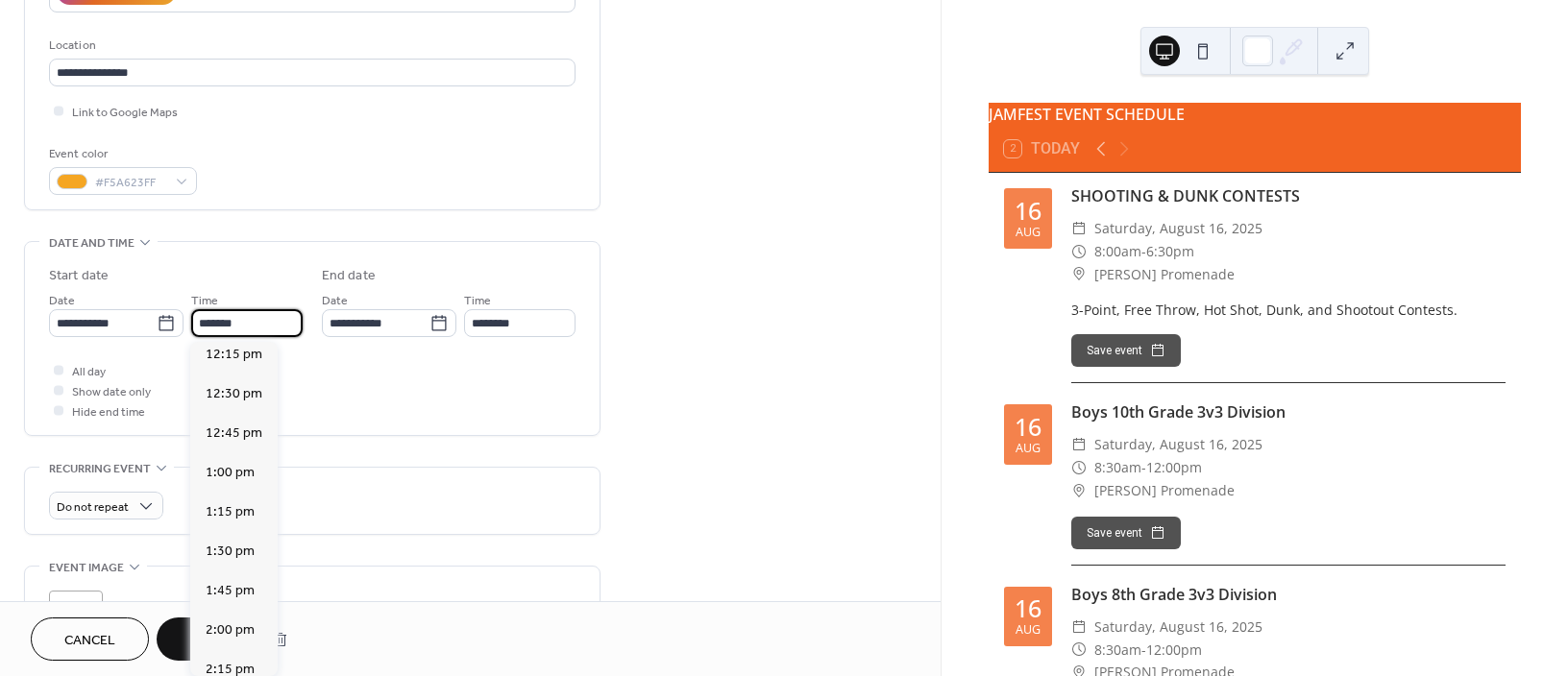 click on "2:30 pm" at bounding box center [230, 709] 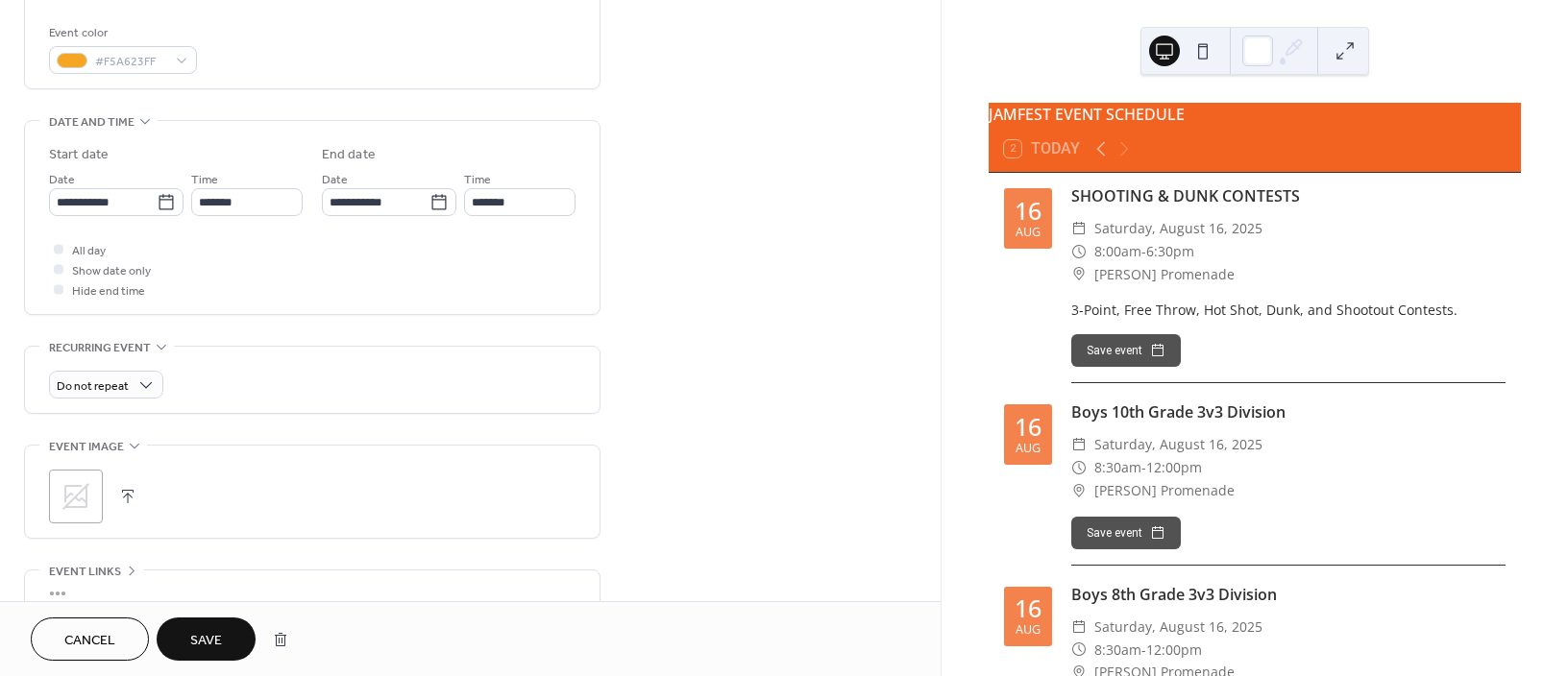 scroll, scrollTop: 512, scrollLeft: 0, axis: vertical 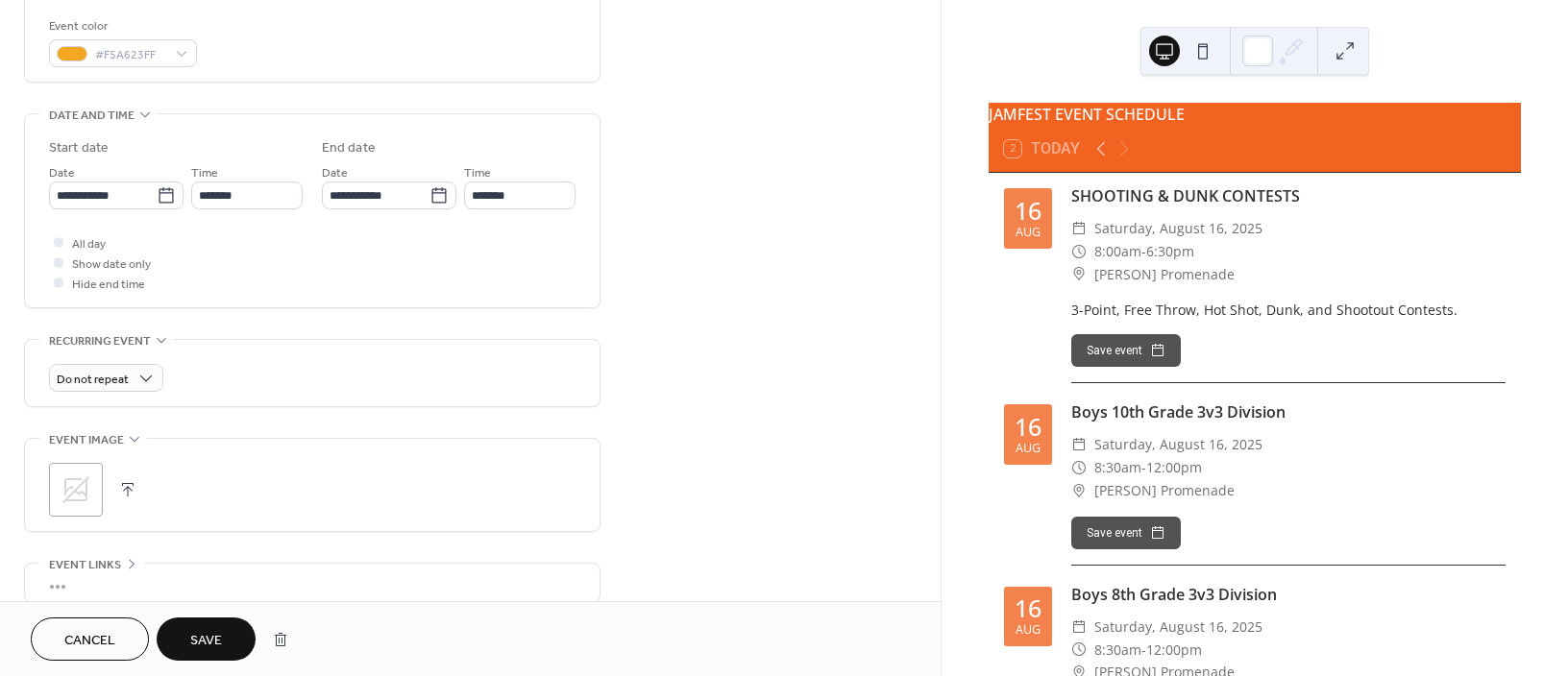 click on "Save" at bounding box center (206, 640) 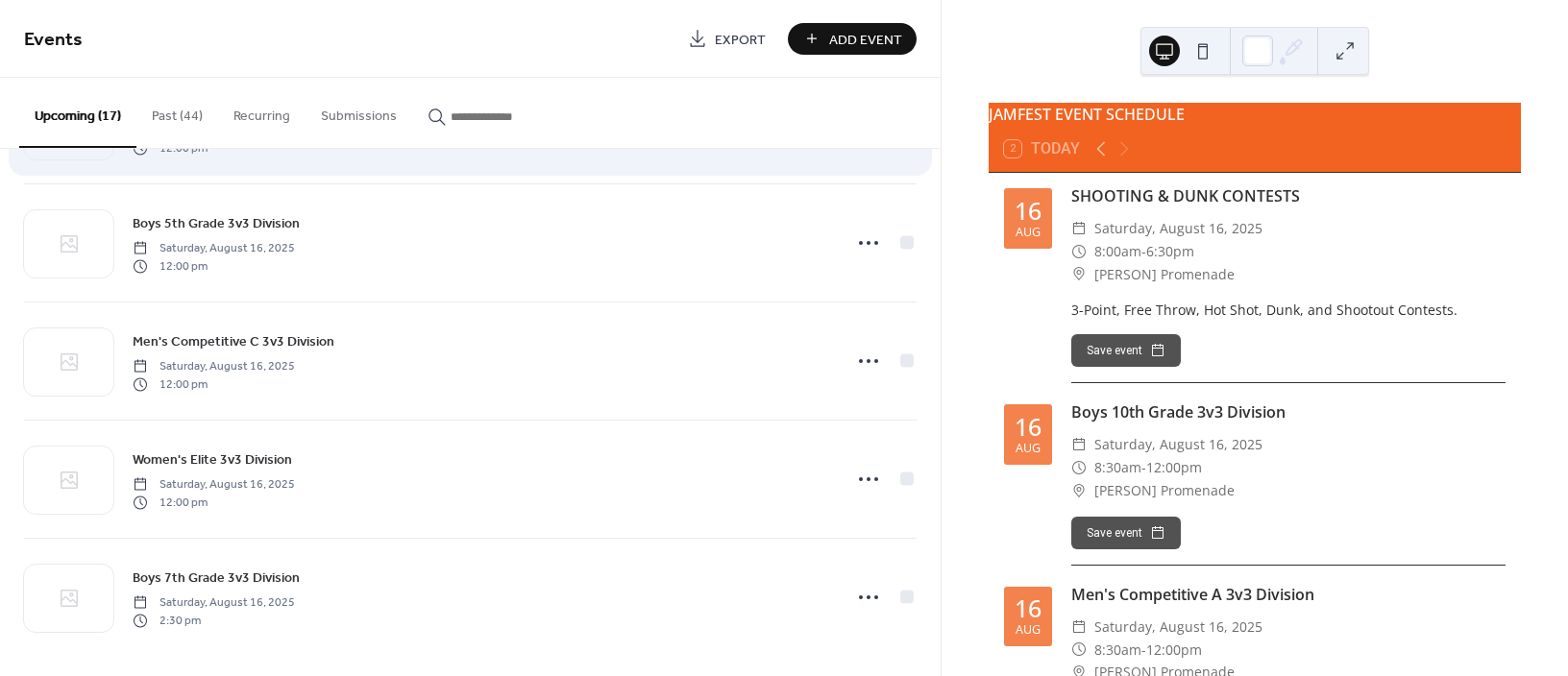 scroll, scrollTop: 1542, scrollLeft: 0, axis: vertical 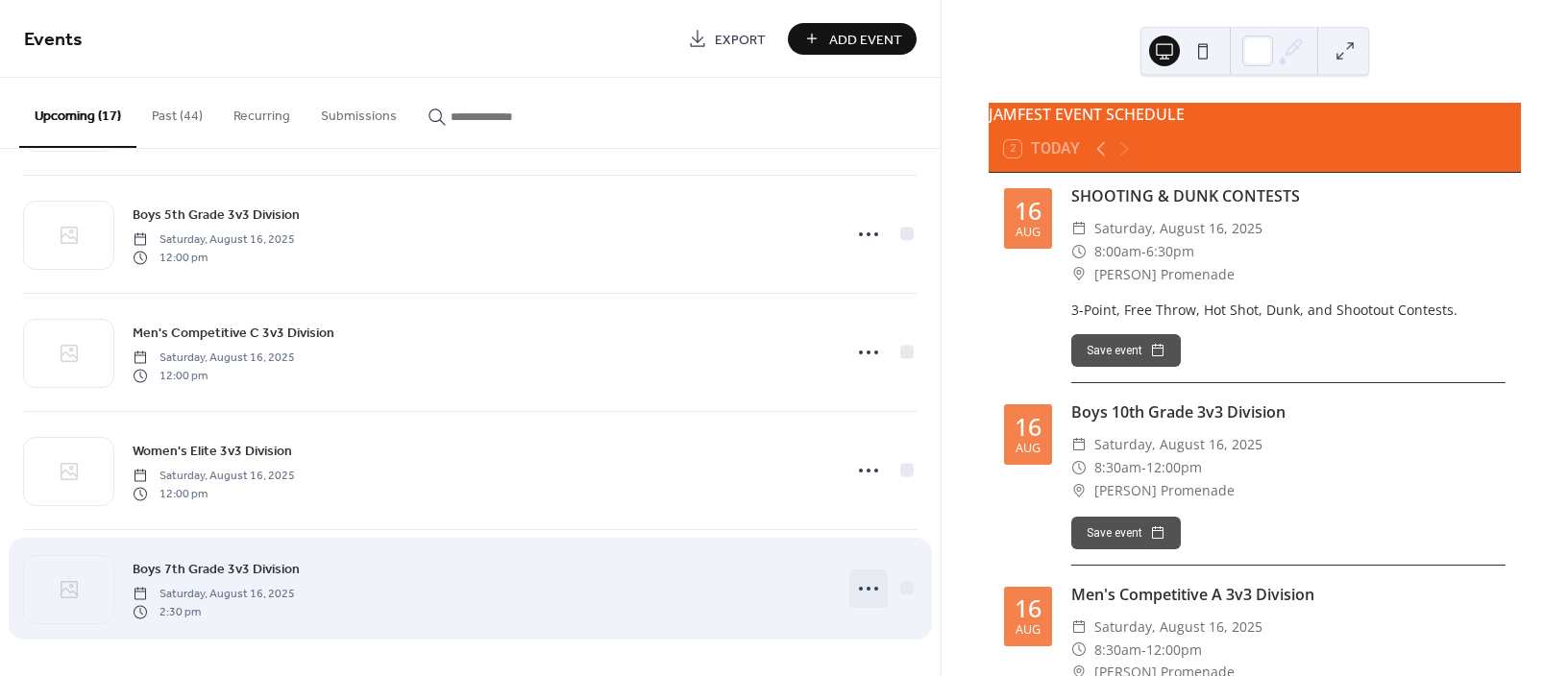 click 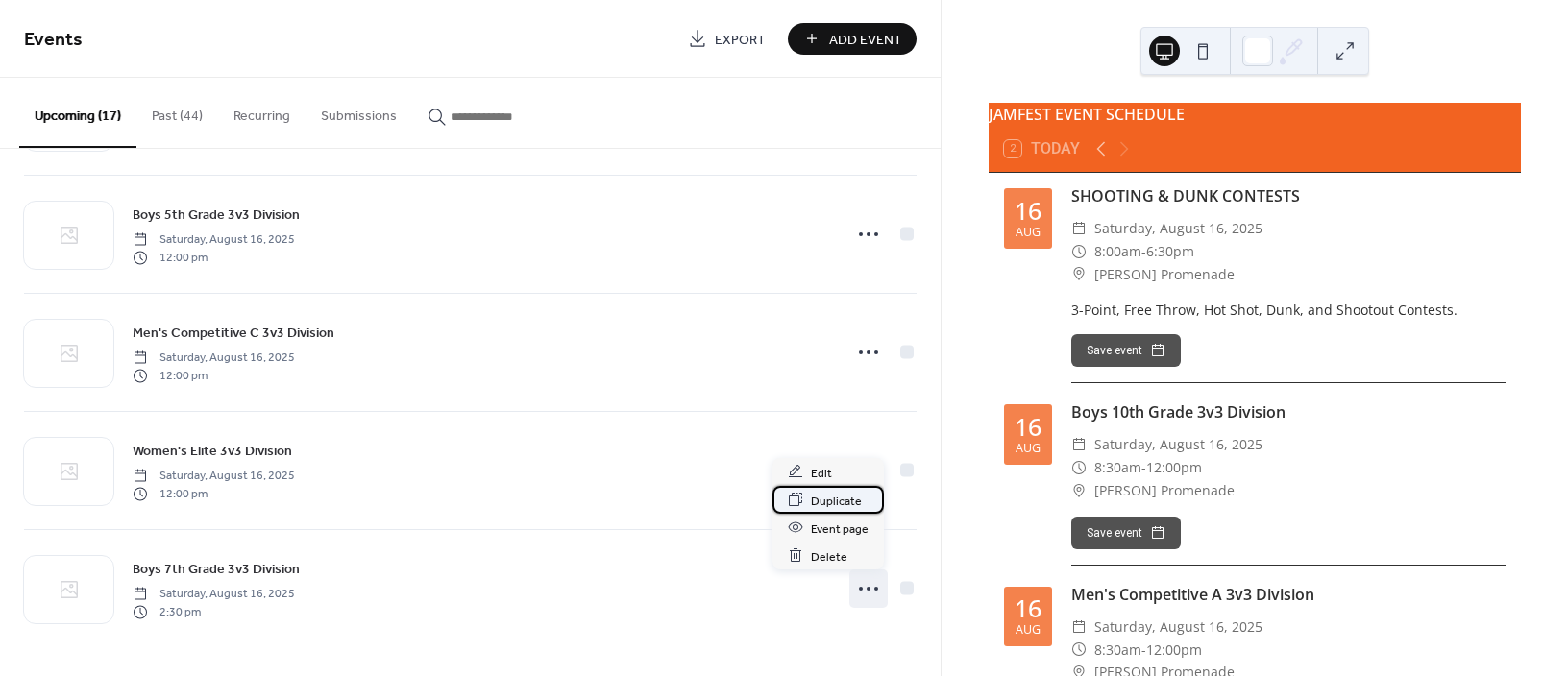click on "Duplicate" at bounding box center (836, 500) 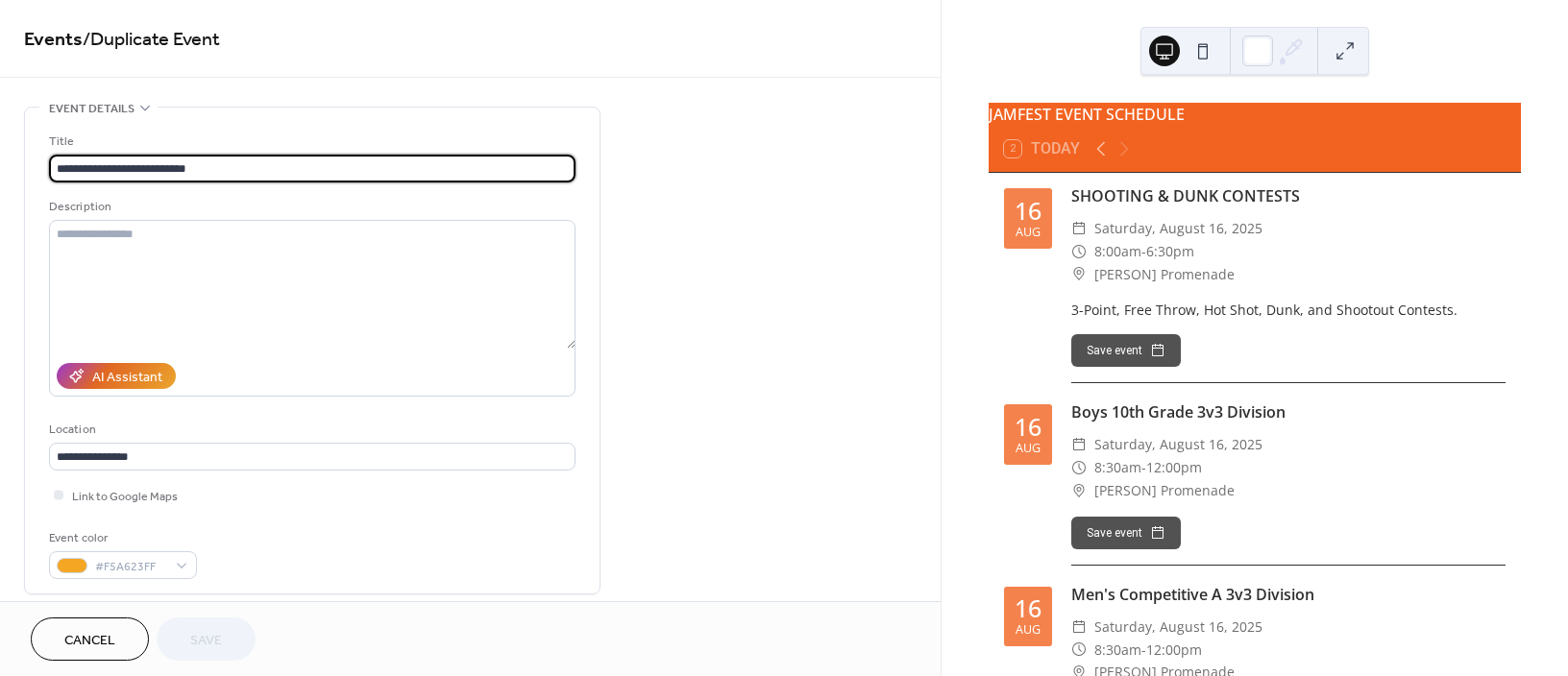 click on "**********" at bounding box center (312, 168) 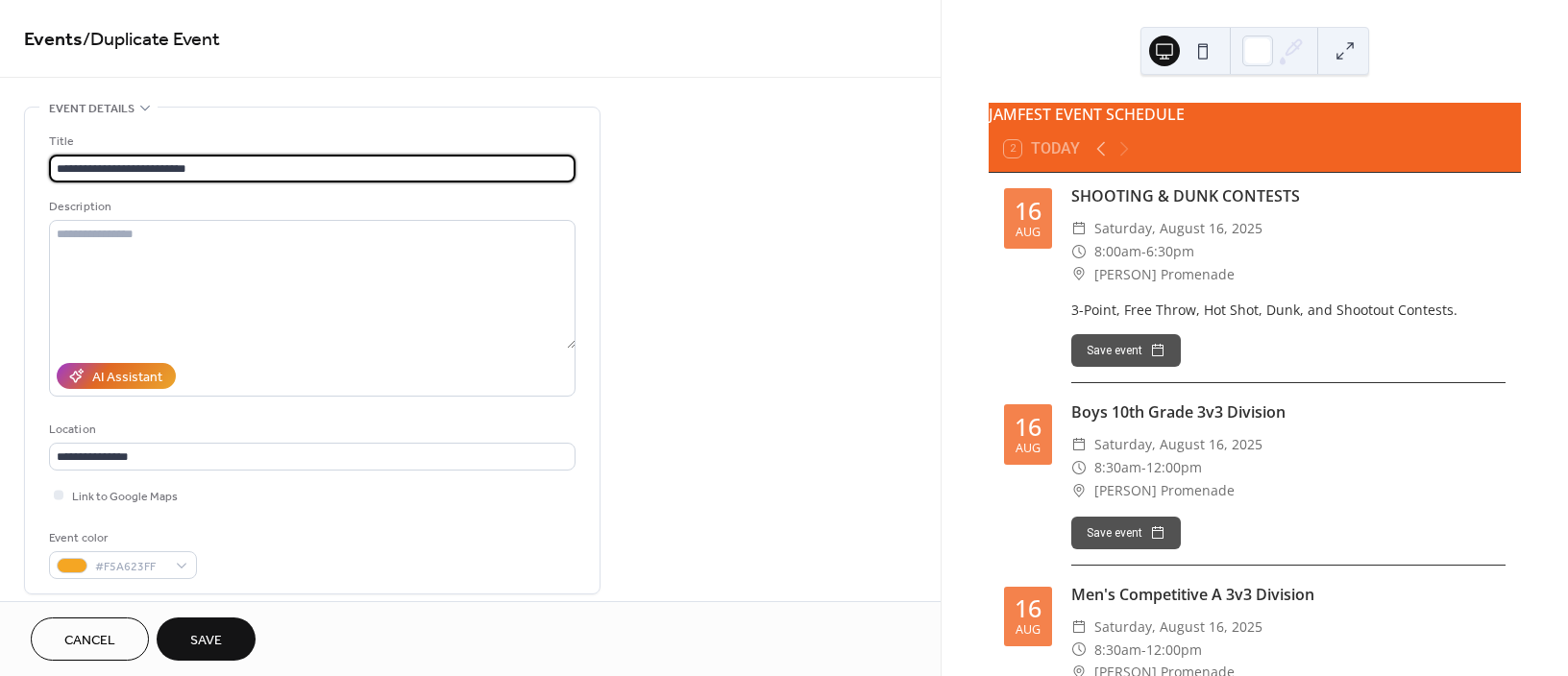 type on "**********" 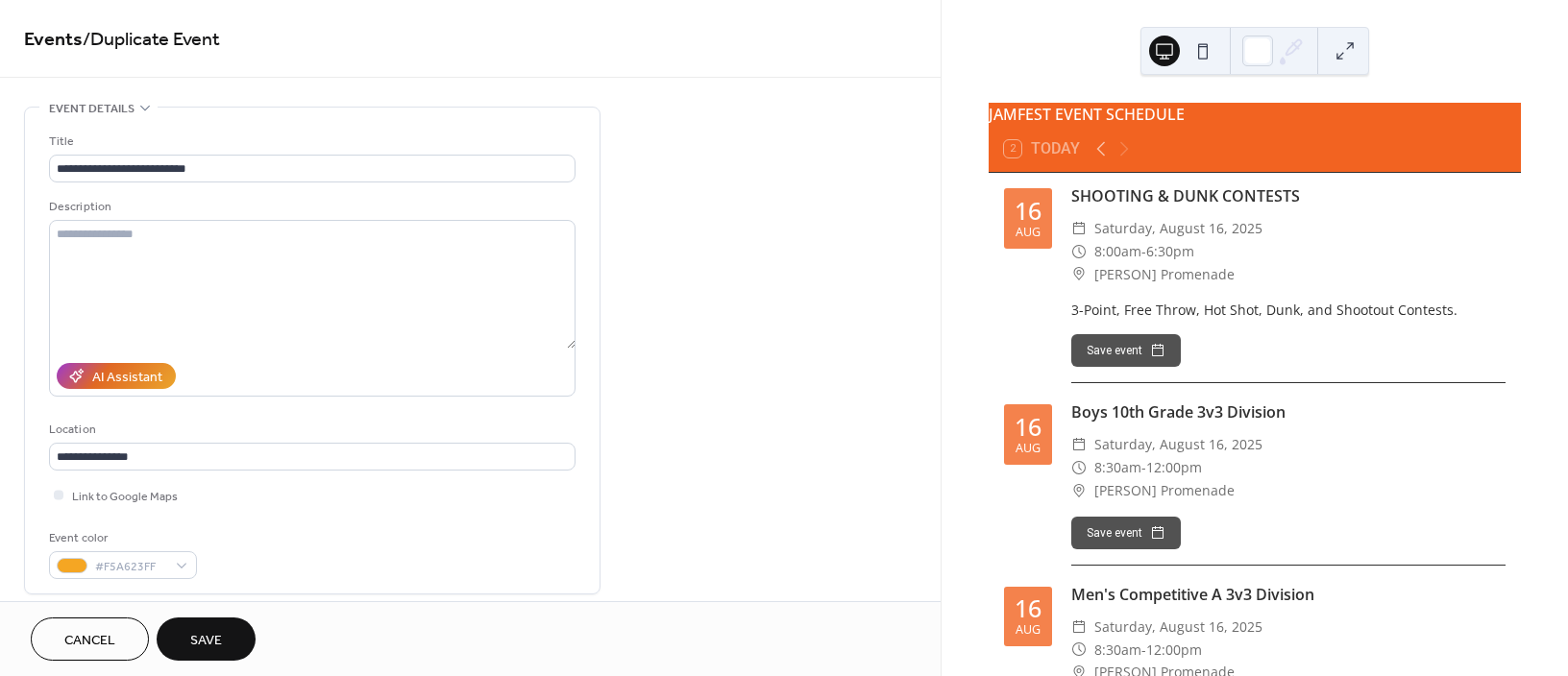 click on "Save" at bounding box center (206, 640) 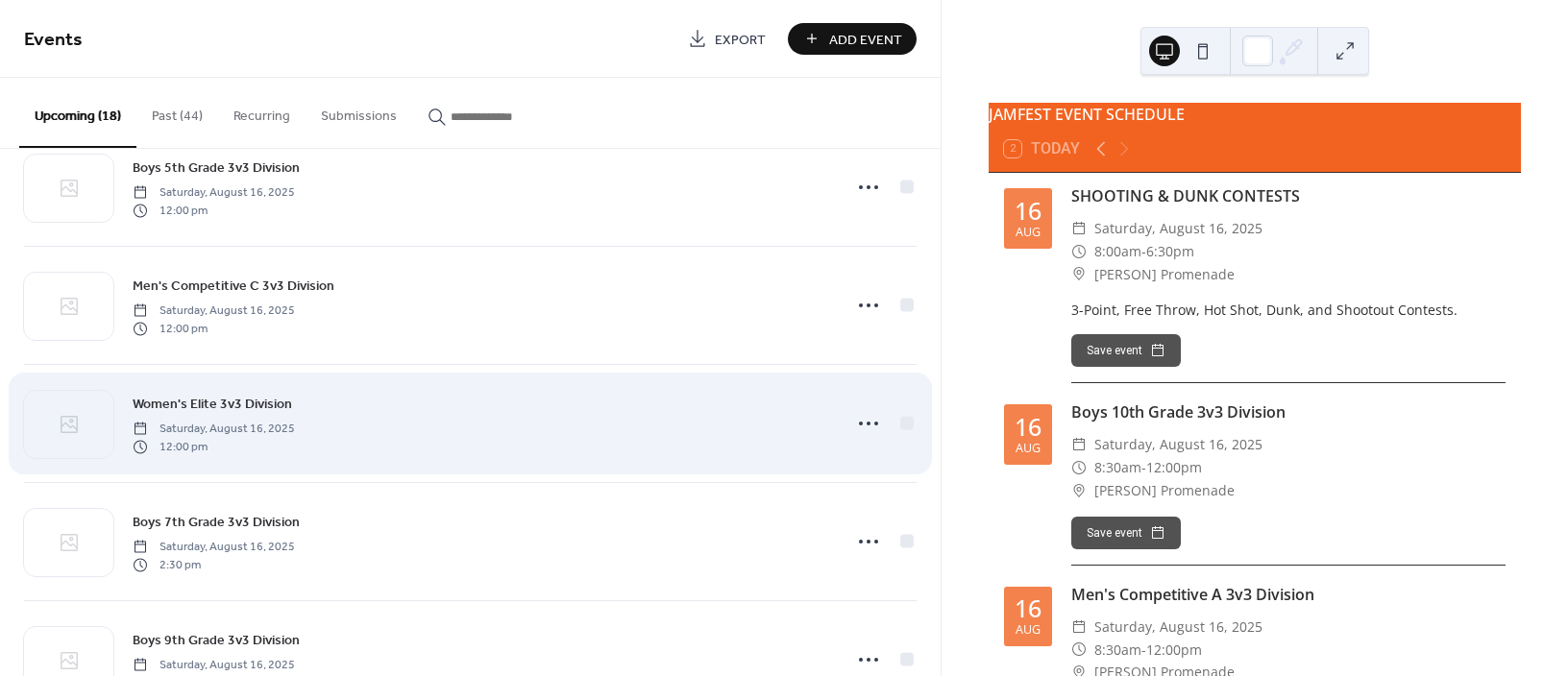 scroll, scrollTop: 1660, scrollLeft: 0, axis: vertical 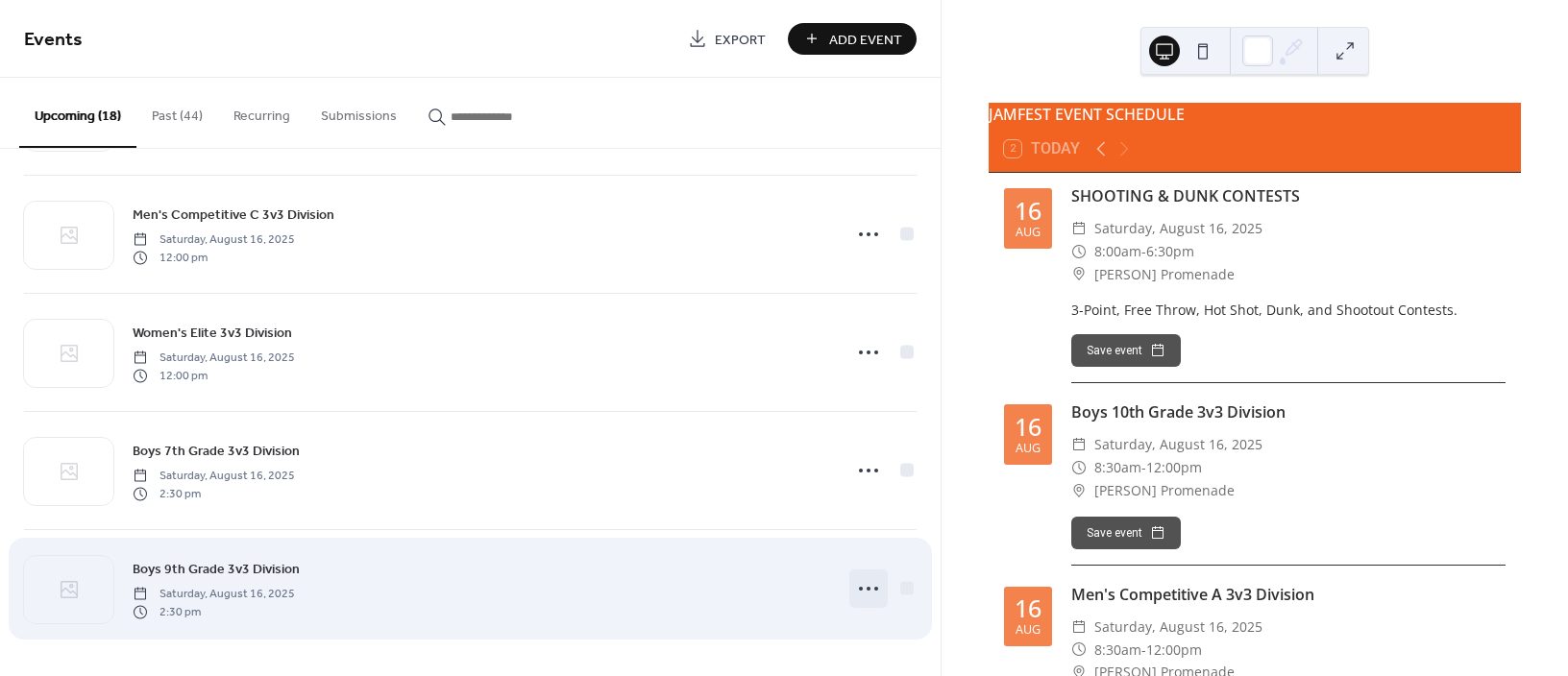 click 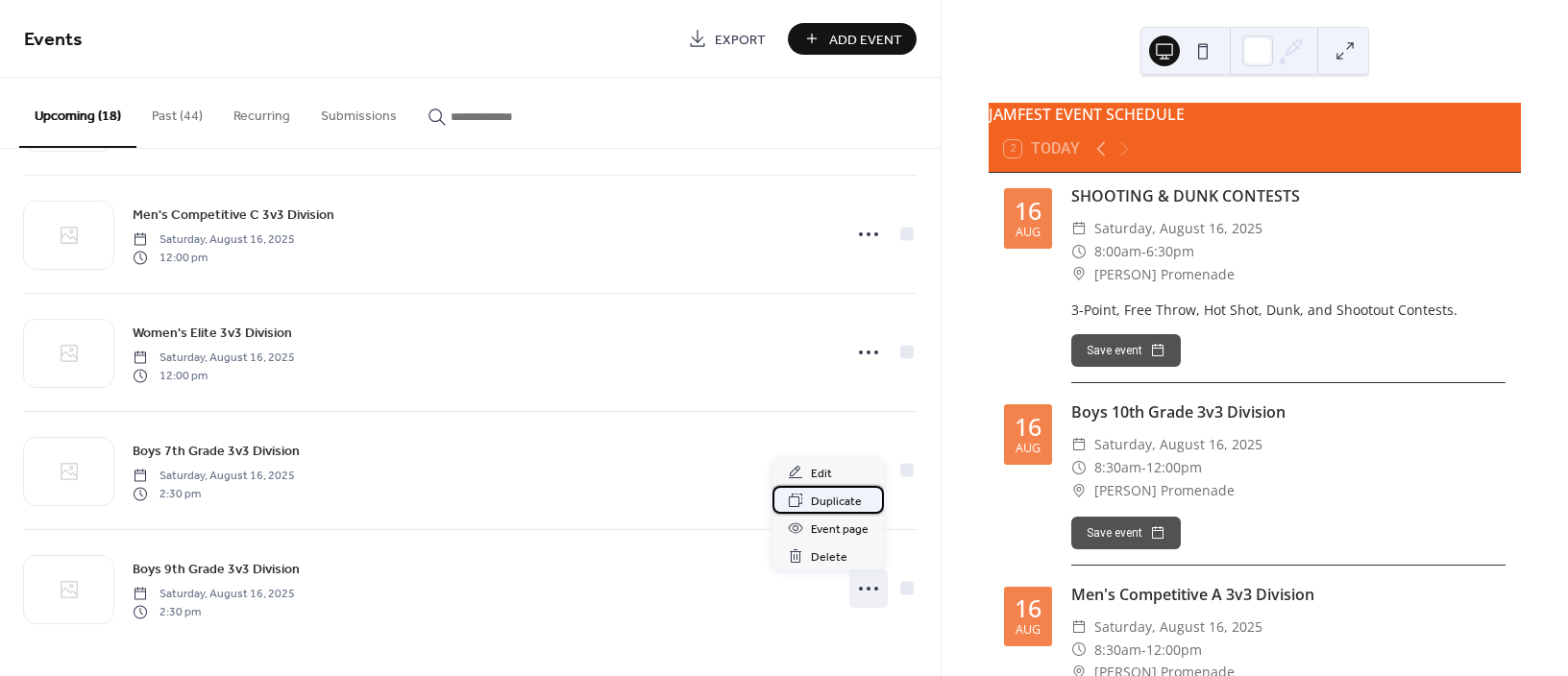 click on "Duplicate" at bounding box center (836, 501) 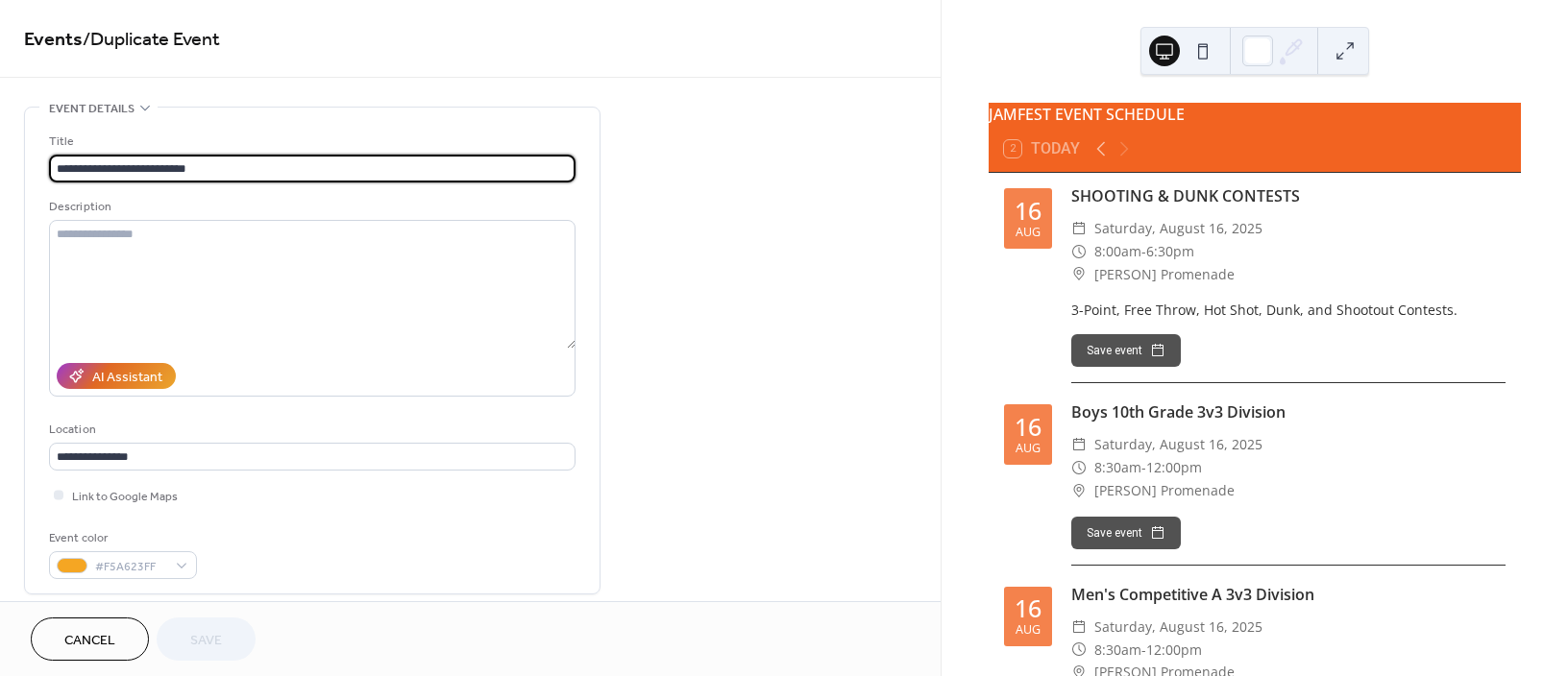 click on "**********" at bounding box center [312, 168] 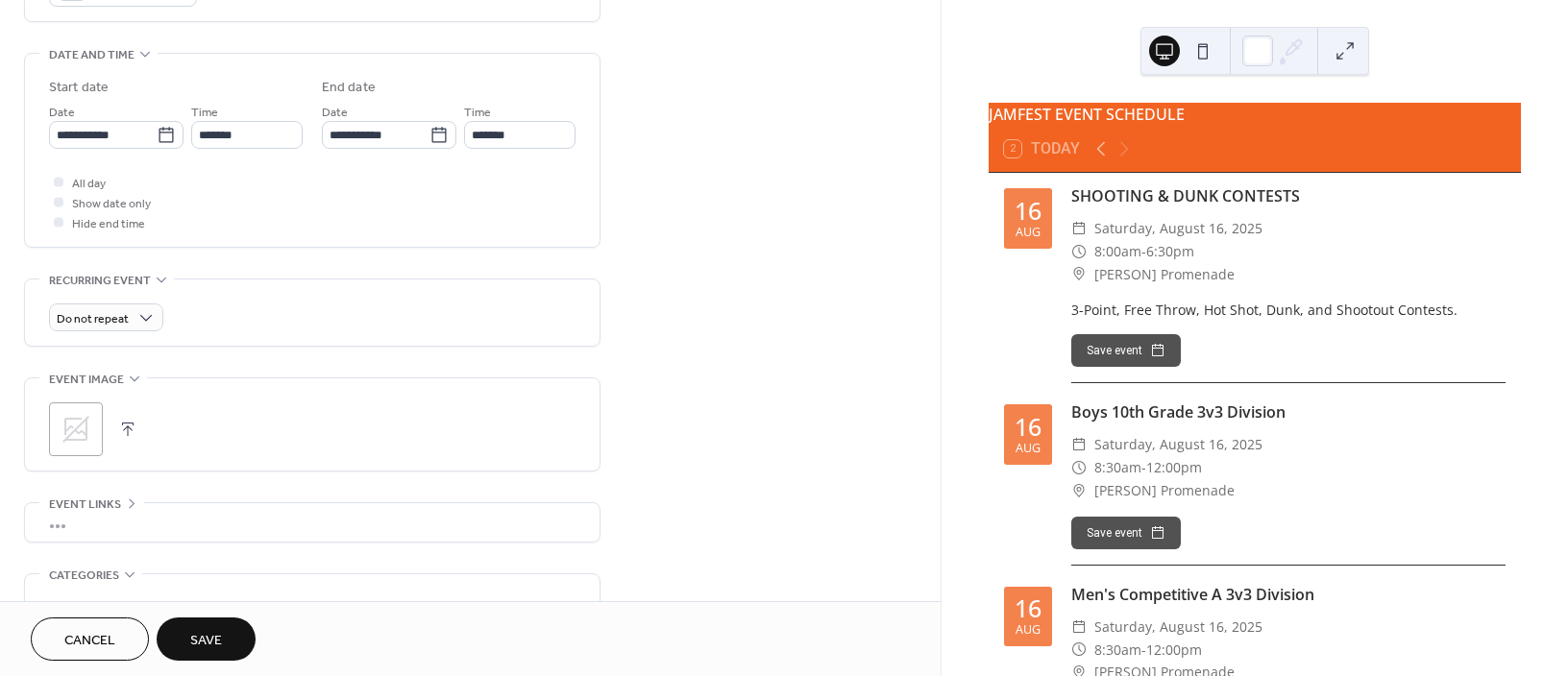 scroll, scrollTop: 640, scrollLeft: 0, axis: vertical 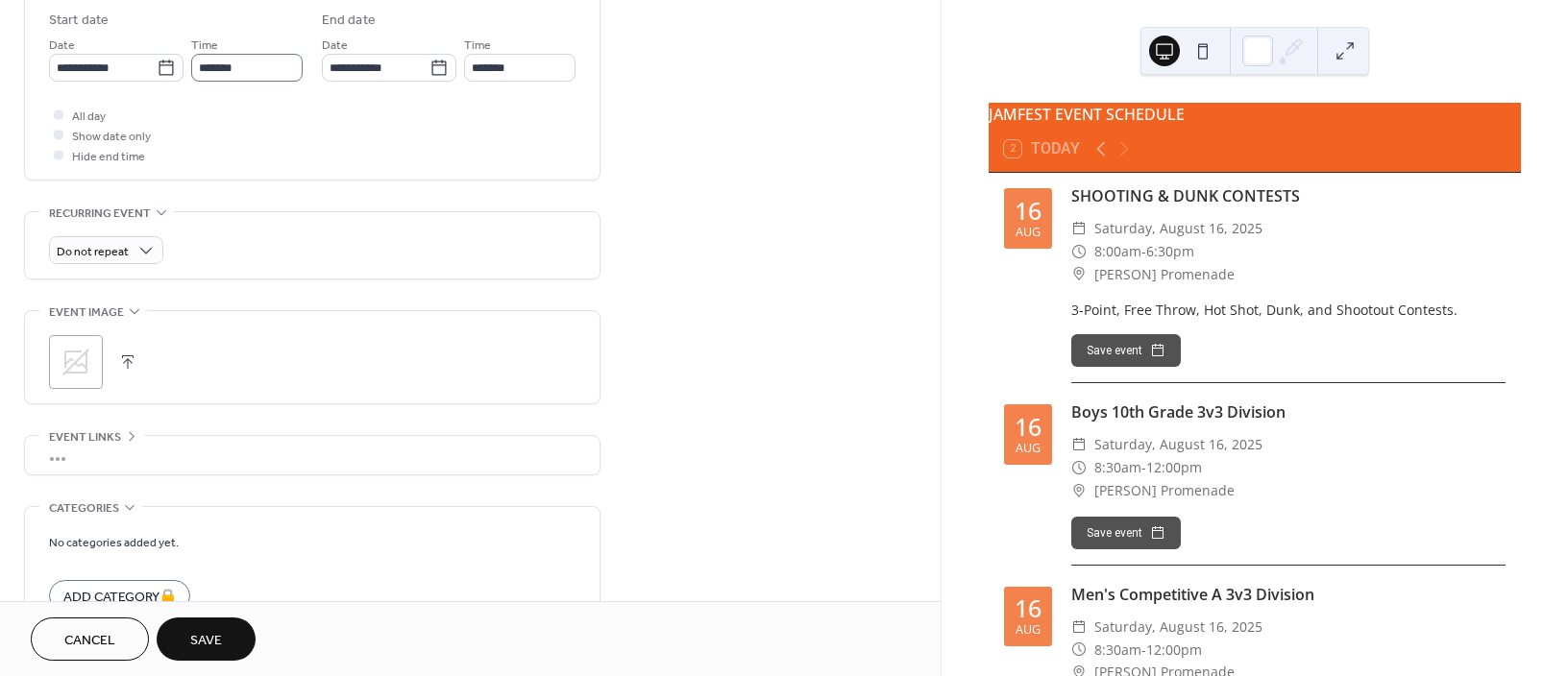 type on "**********" 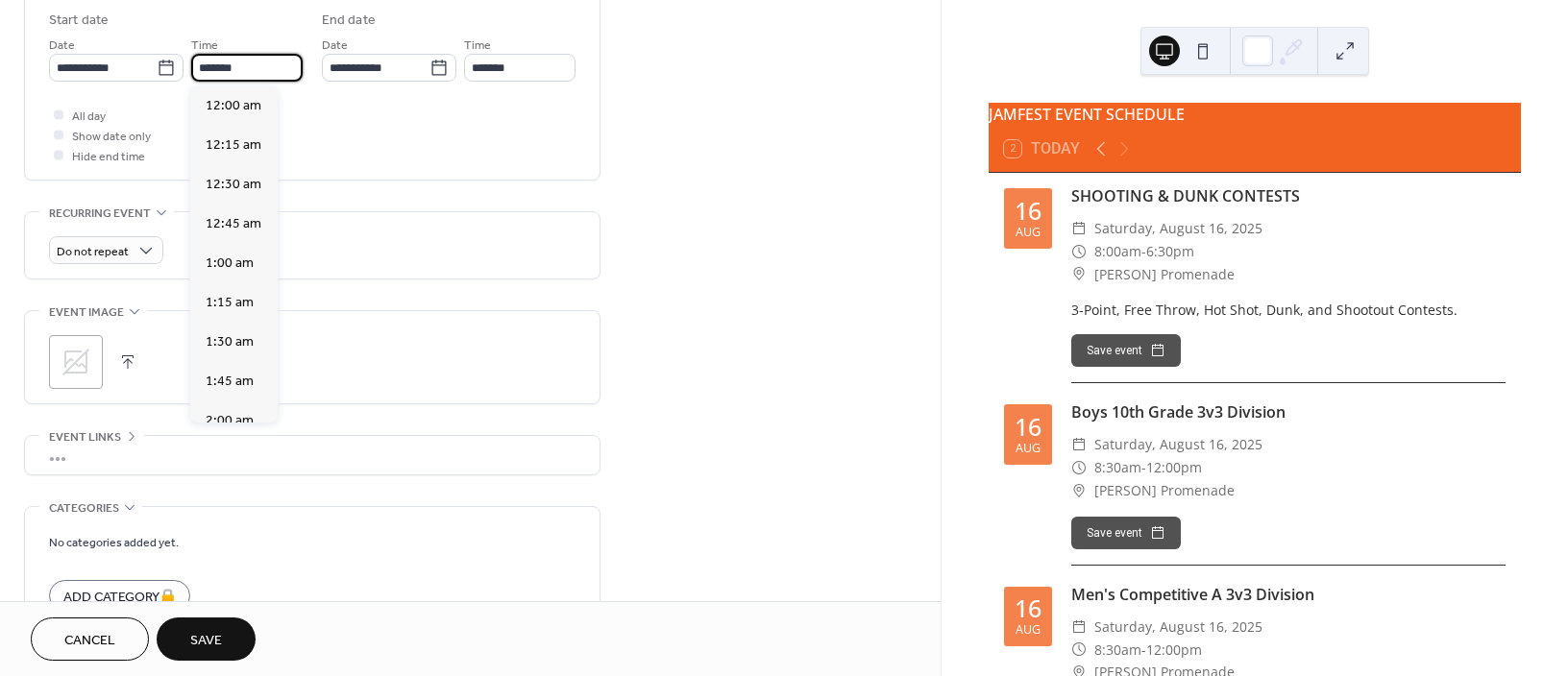 click on "*******" at bounding box center (247, 67) 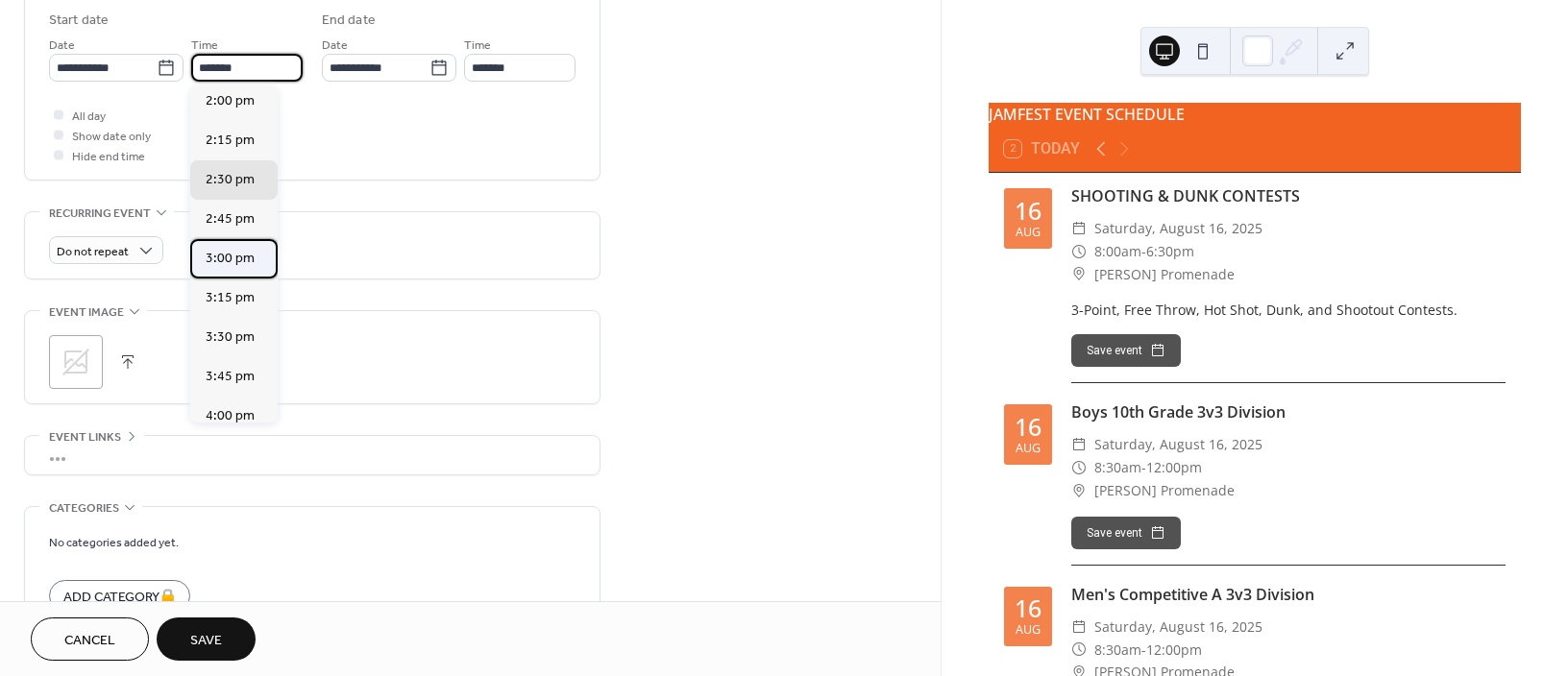 click on "3:00 pm" at bounding box center [230, 257] 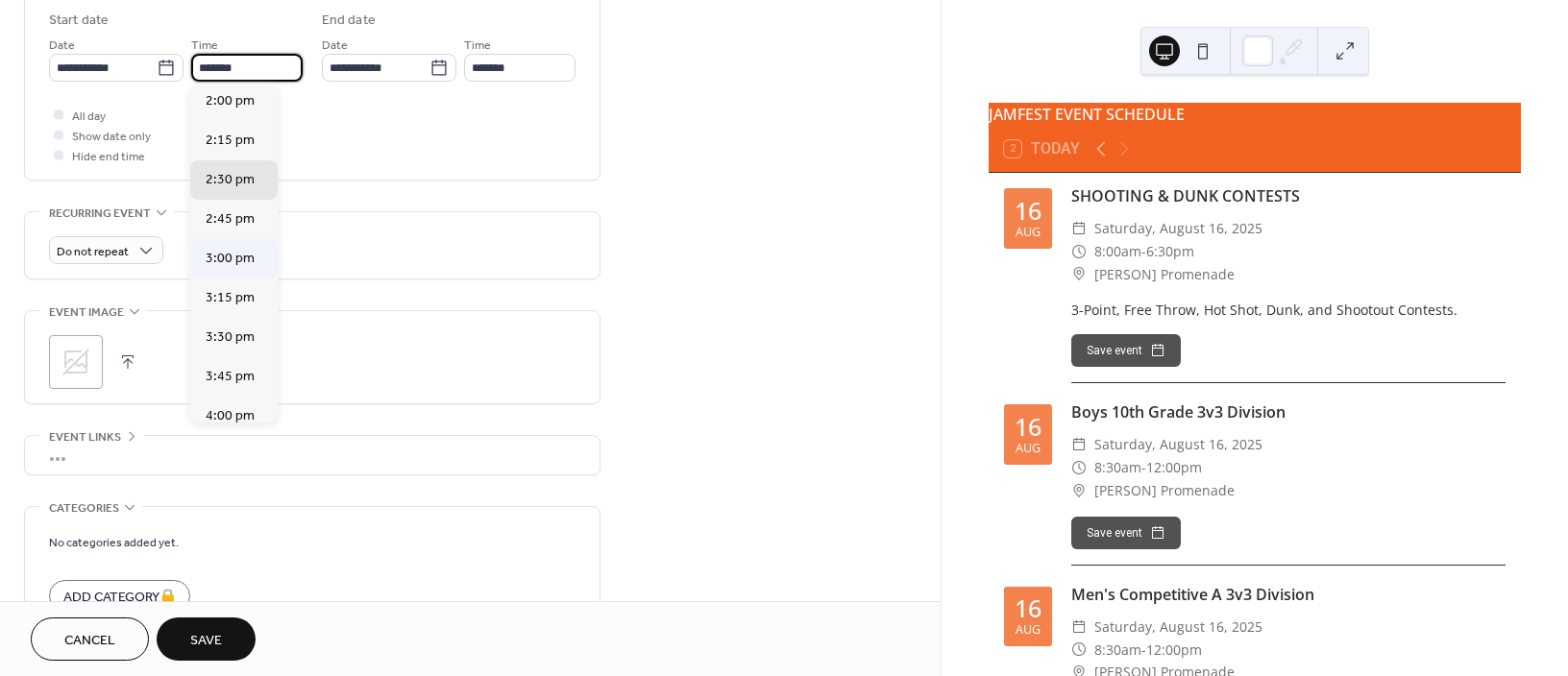 type on "*******" 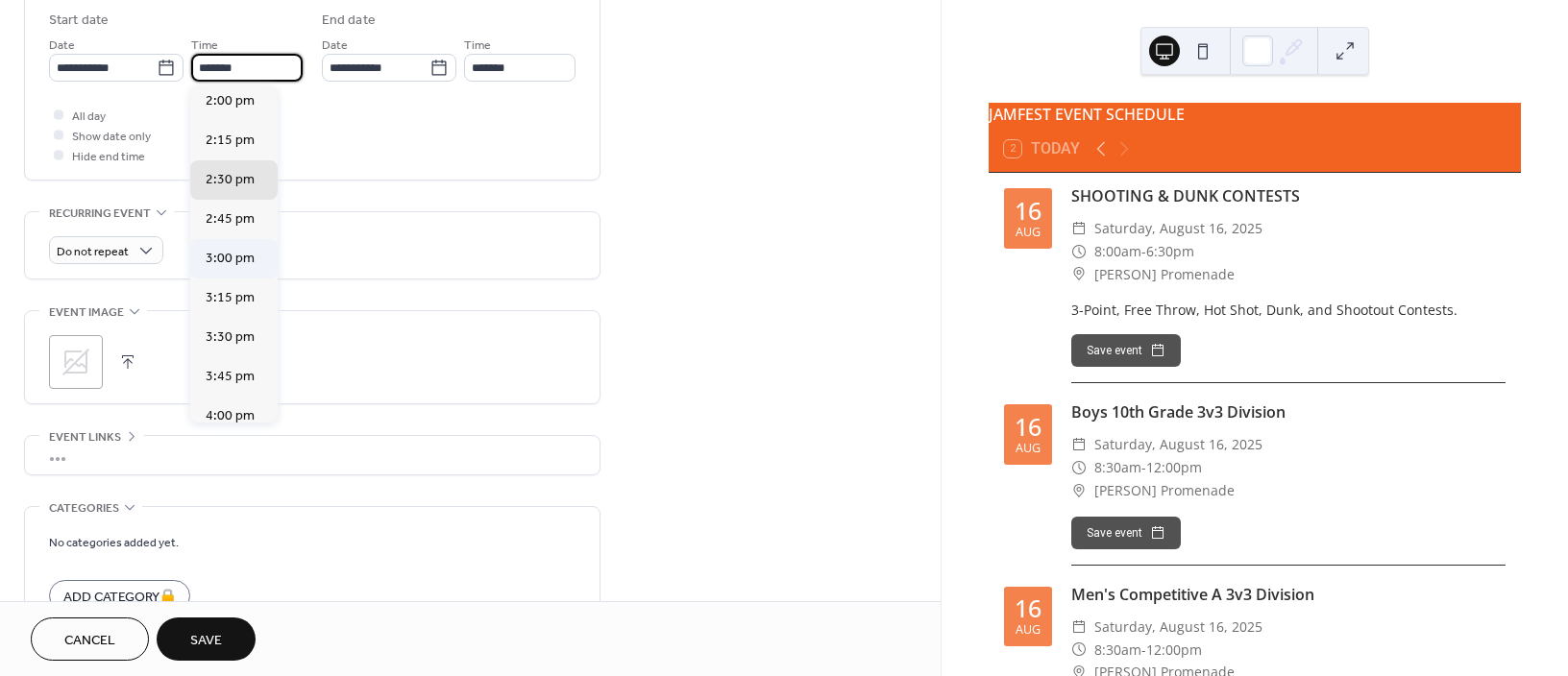 type on "*******" 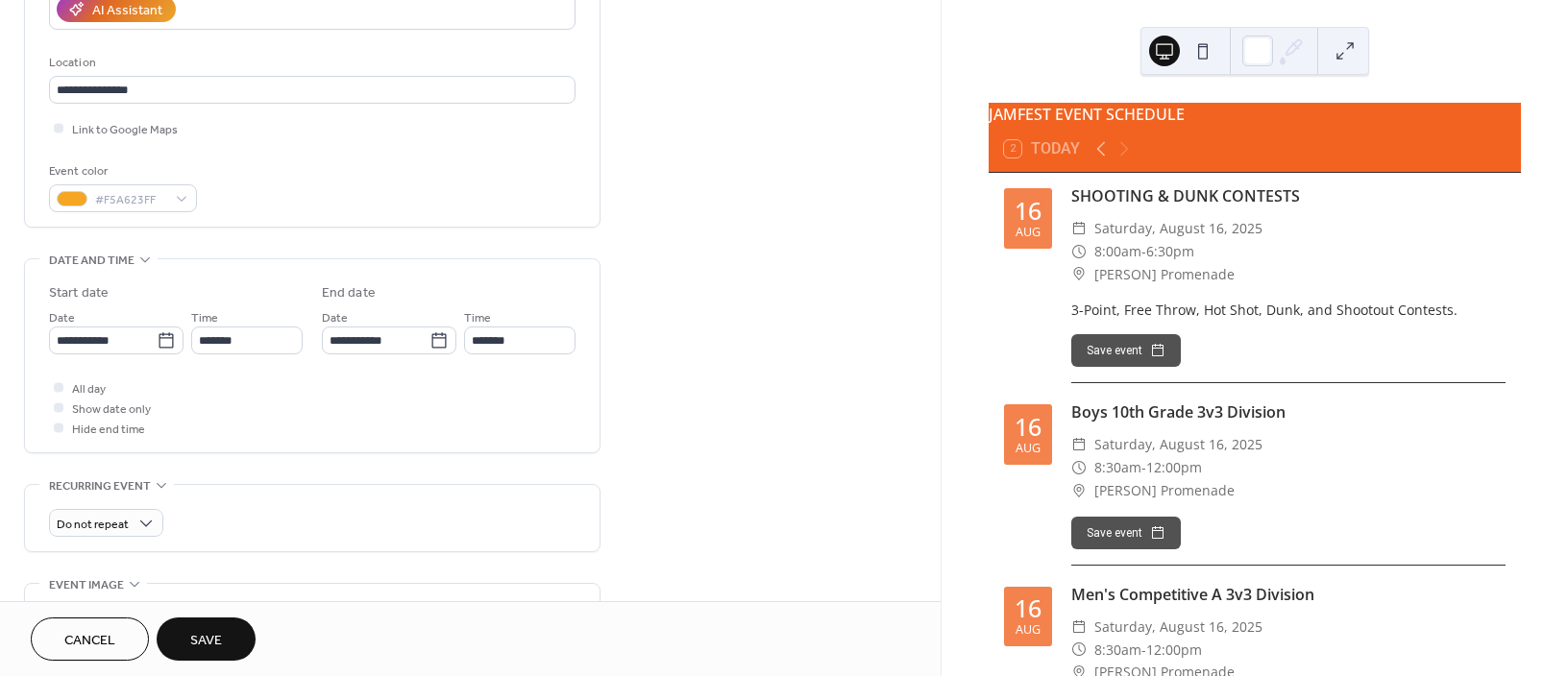 scroll, scrollTop: 762, scrollLeft: 0, axis: vertical 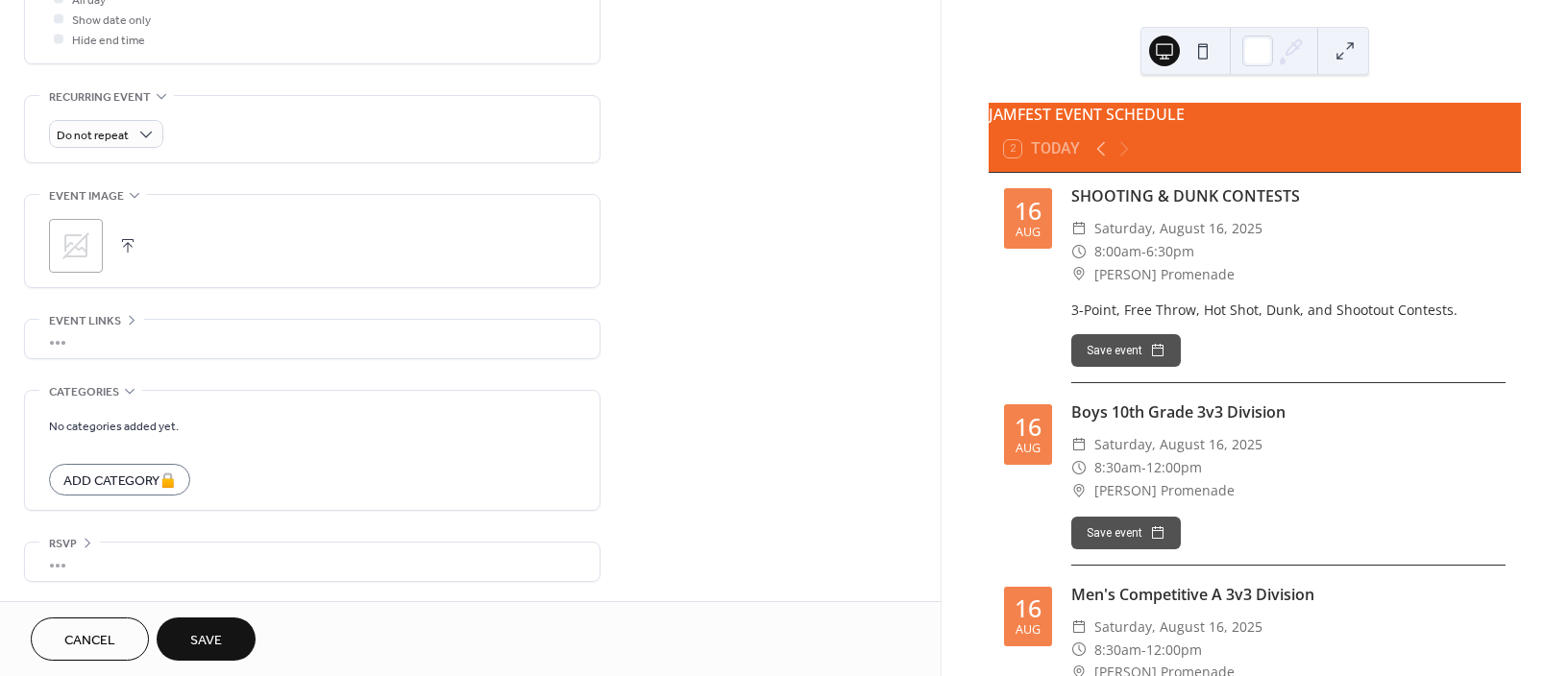 click on "Save" at bounding box center [206, 640] 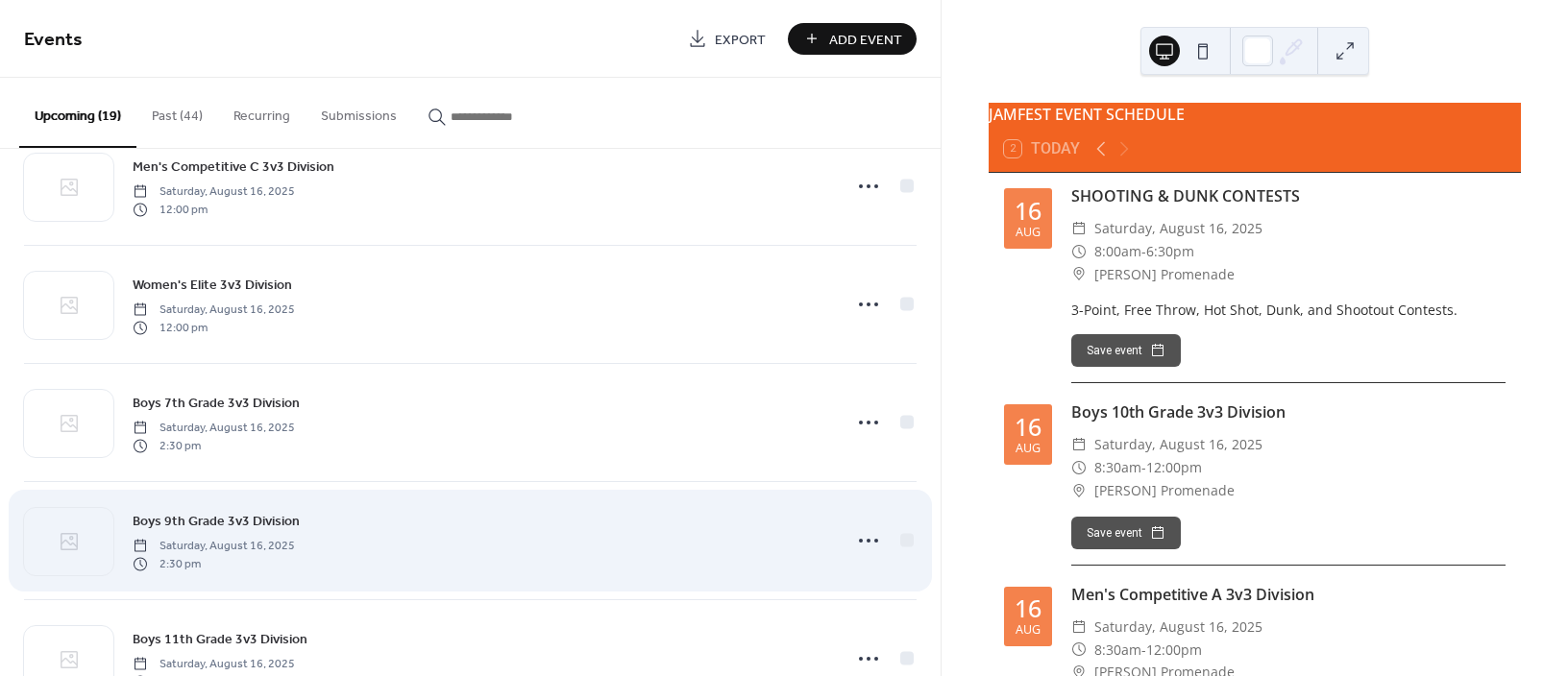 scroll, scrollTop: 1779, scrollLeft: 0, axis: vertical 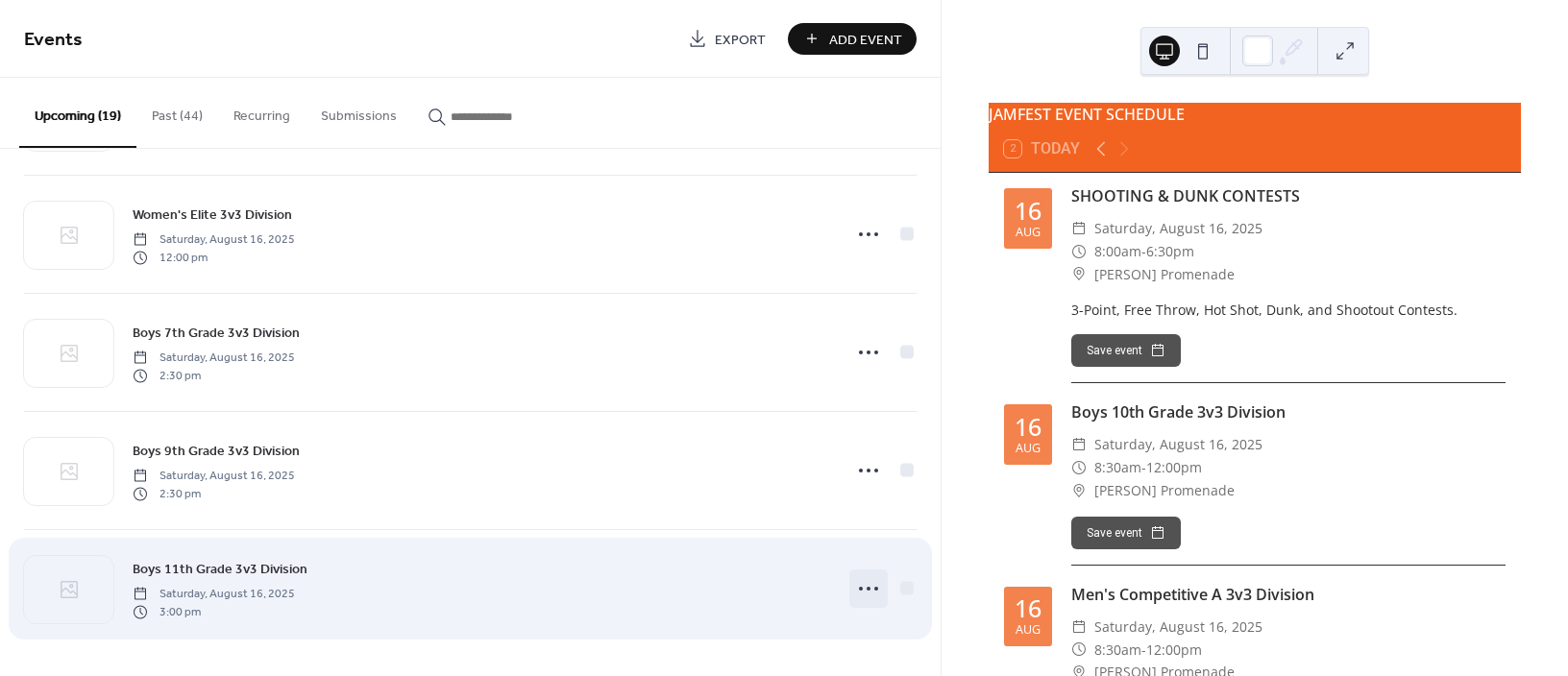 click 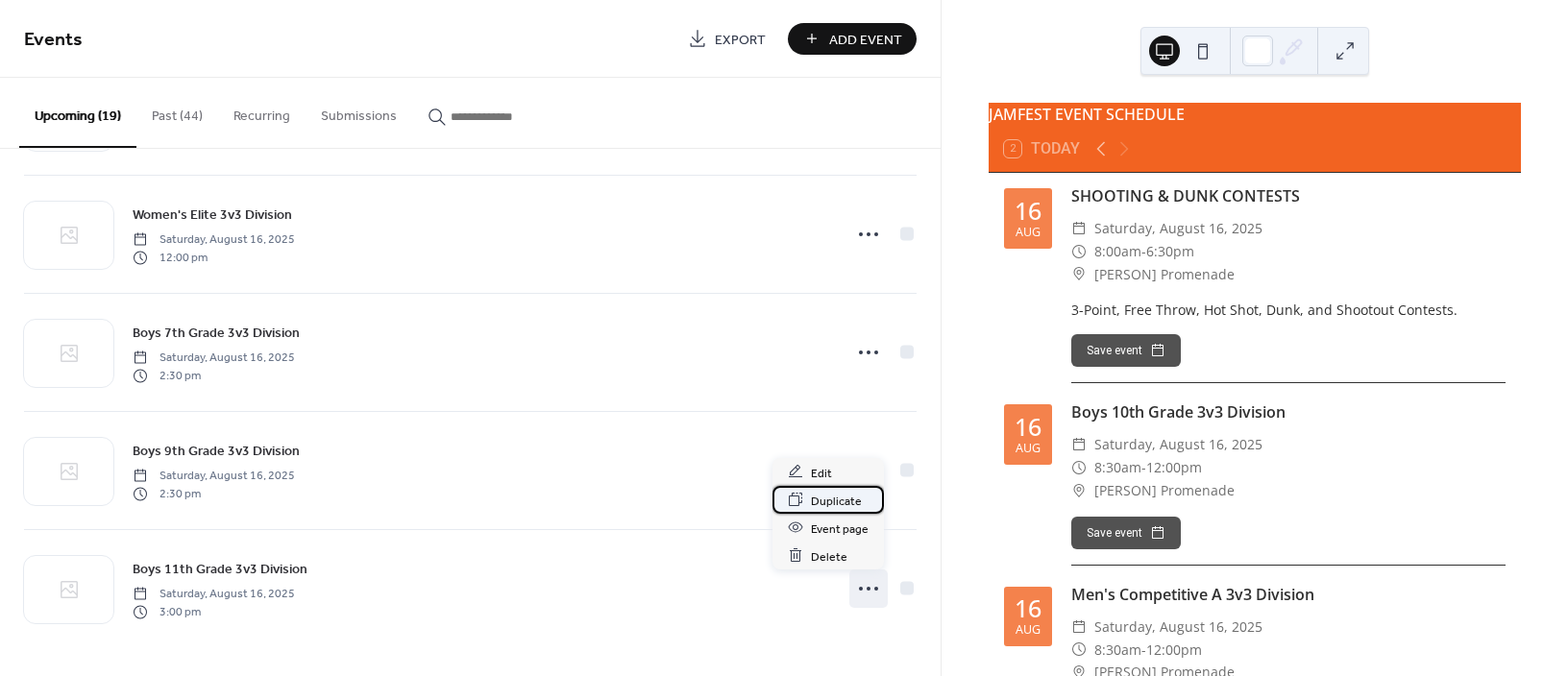 click on "Duplicate" at bounding box center (836, 500) 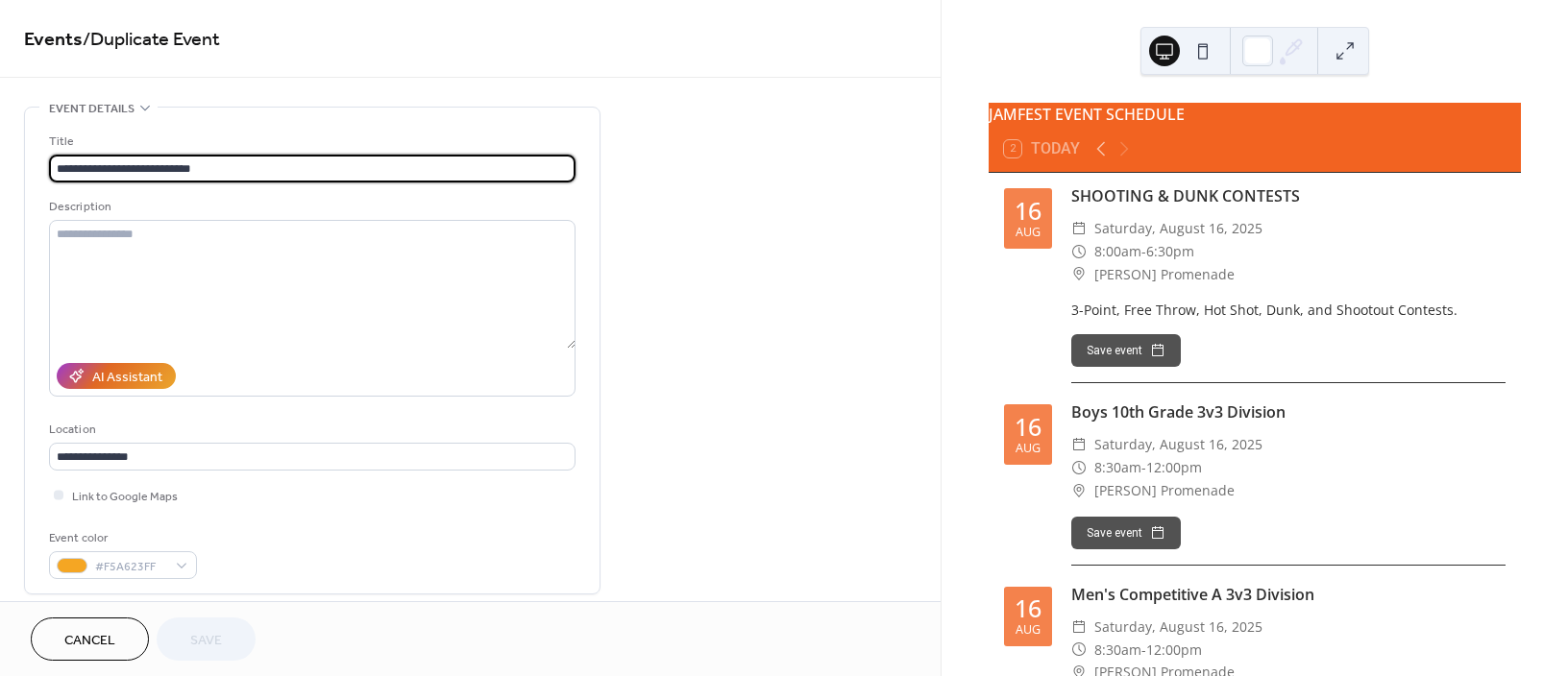 click on "**********" at bounding box center [312, 168] 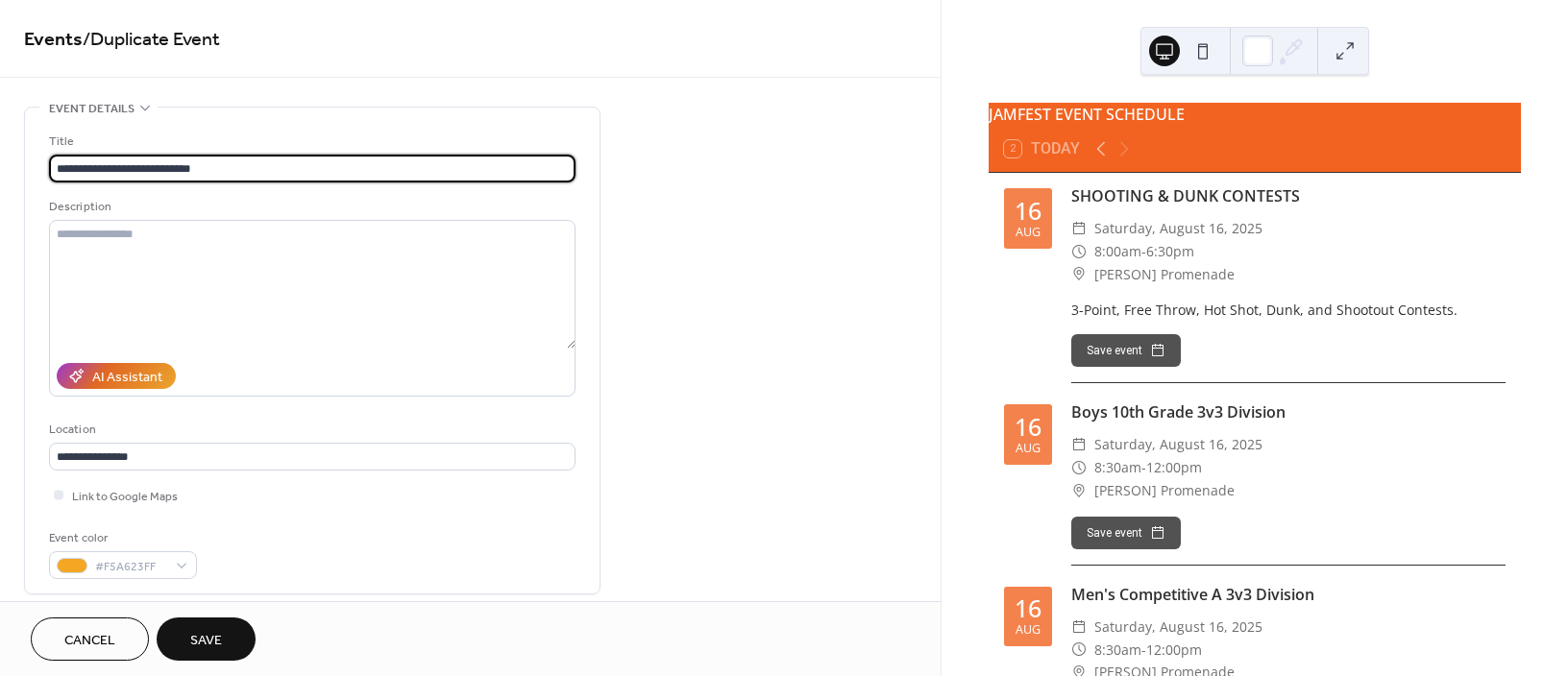 type on "**********" 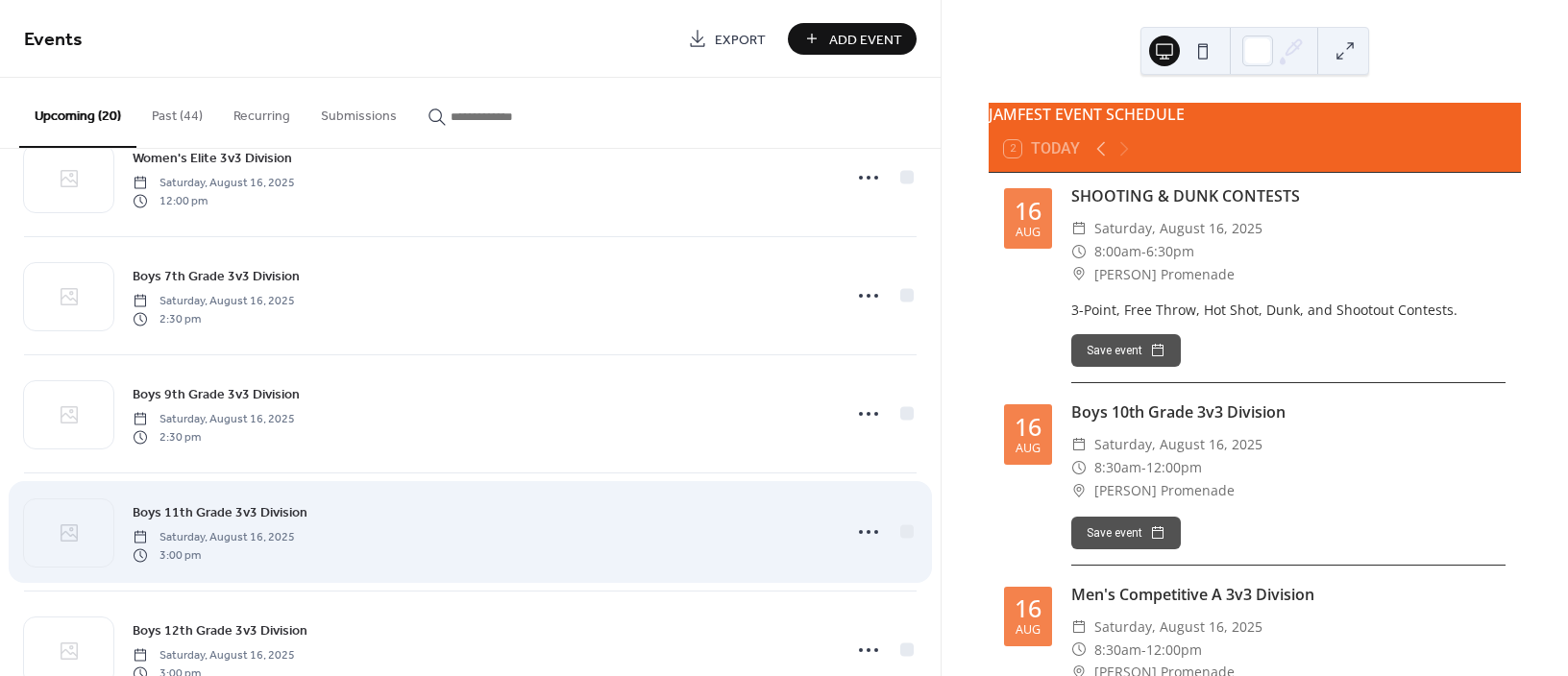 scroll, scrollTop: 1897, scrollLeft: 0, axis: vertical 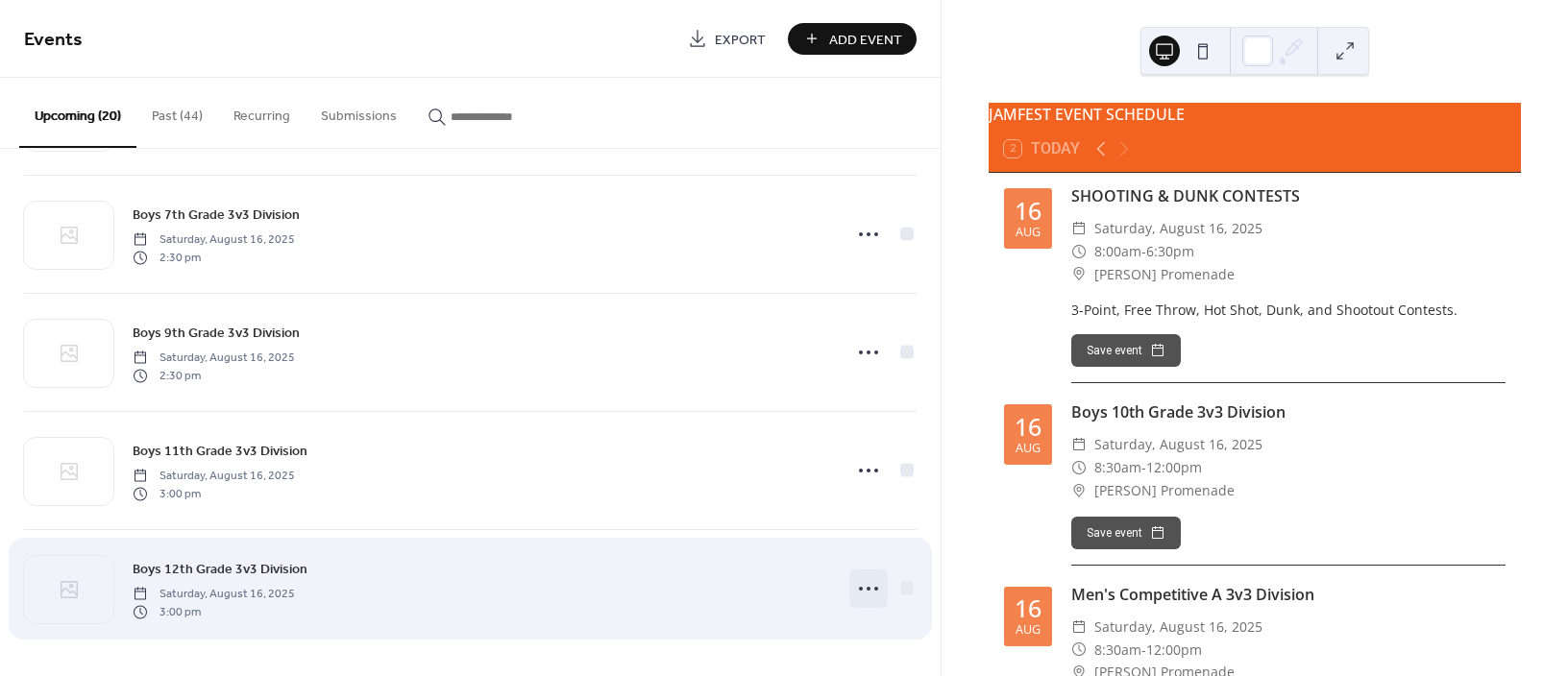 click 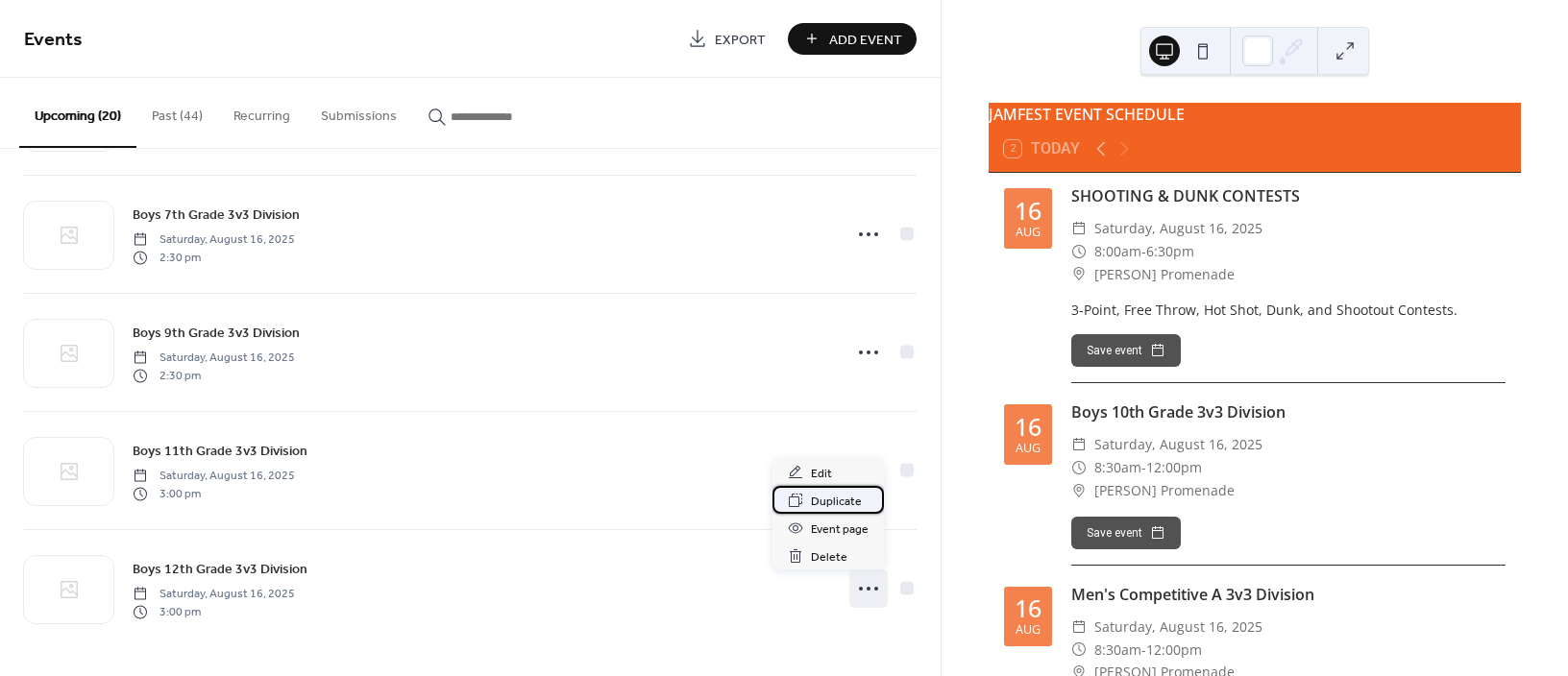 click on "Duplicate" at bounding box center [836, 501] 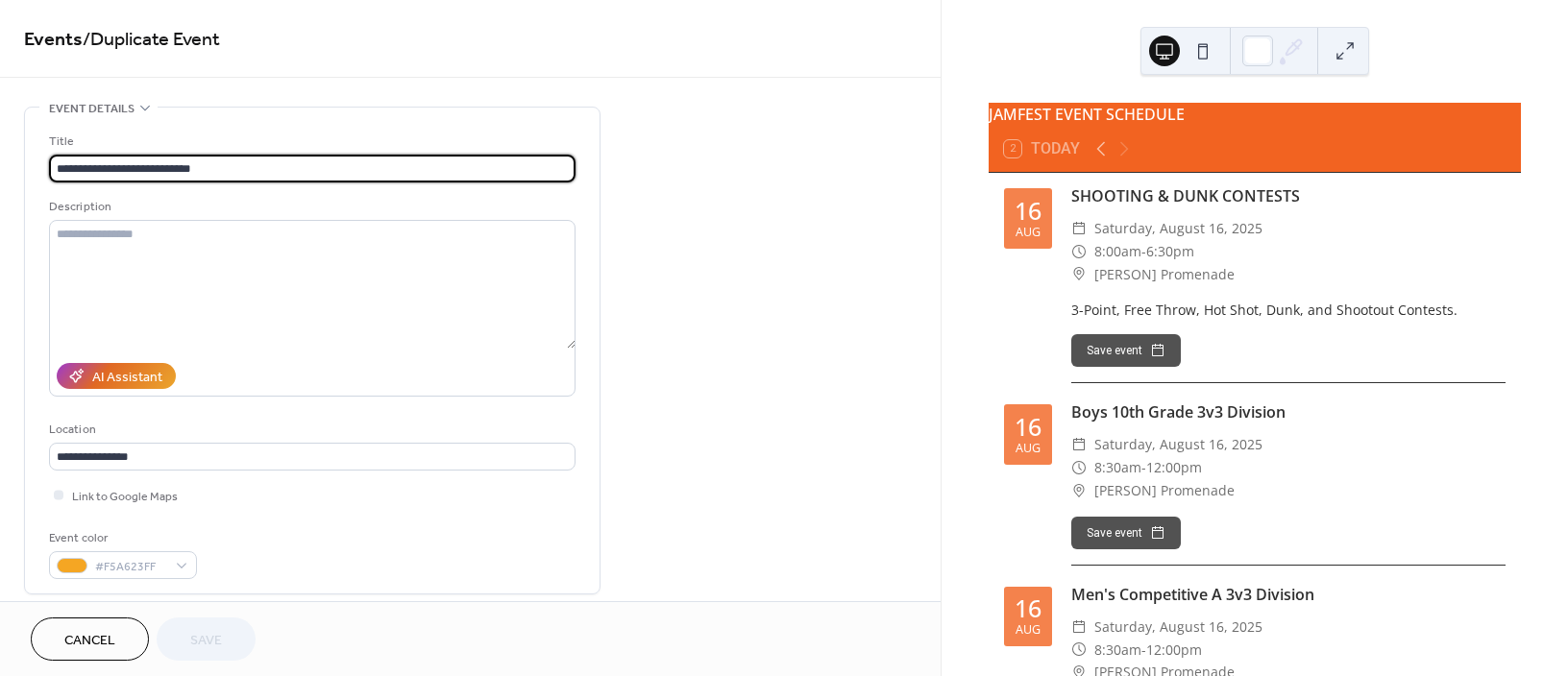 drag, startPoint x: 139, startPoint y: 167, endPoint x: 56, endPoint y: 133, distance: 89.69392 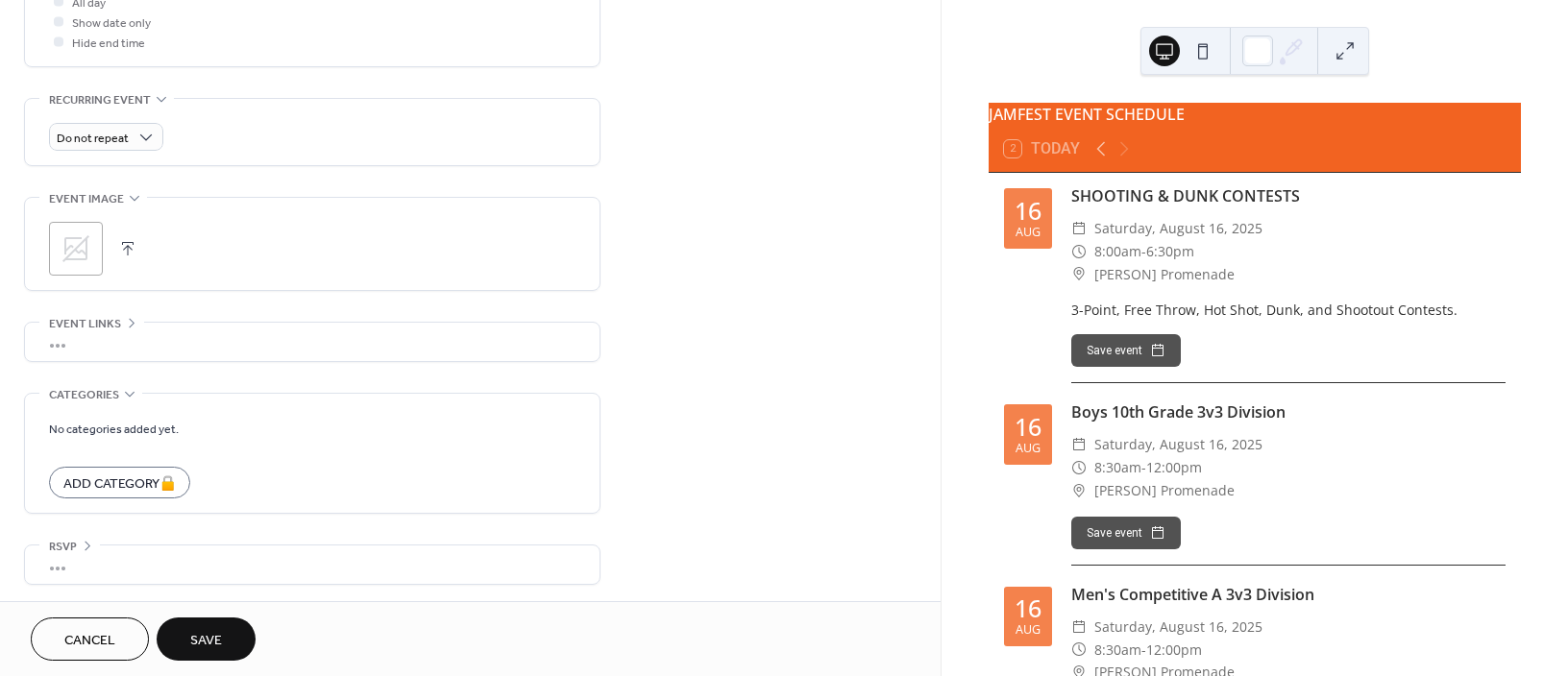 scroll, scrollTop: 762, scrollLeft: 0, axis: vertical 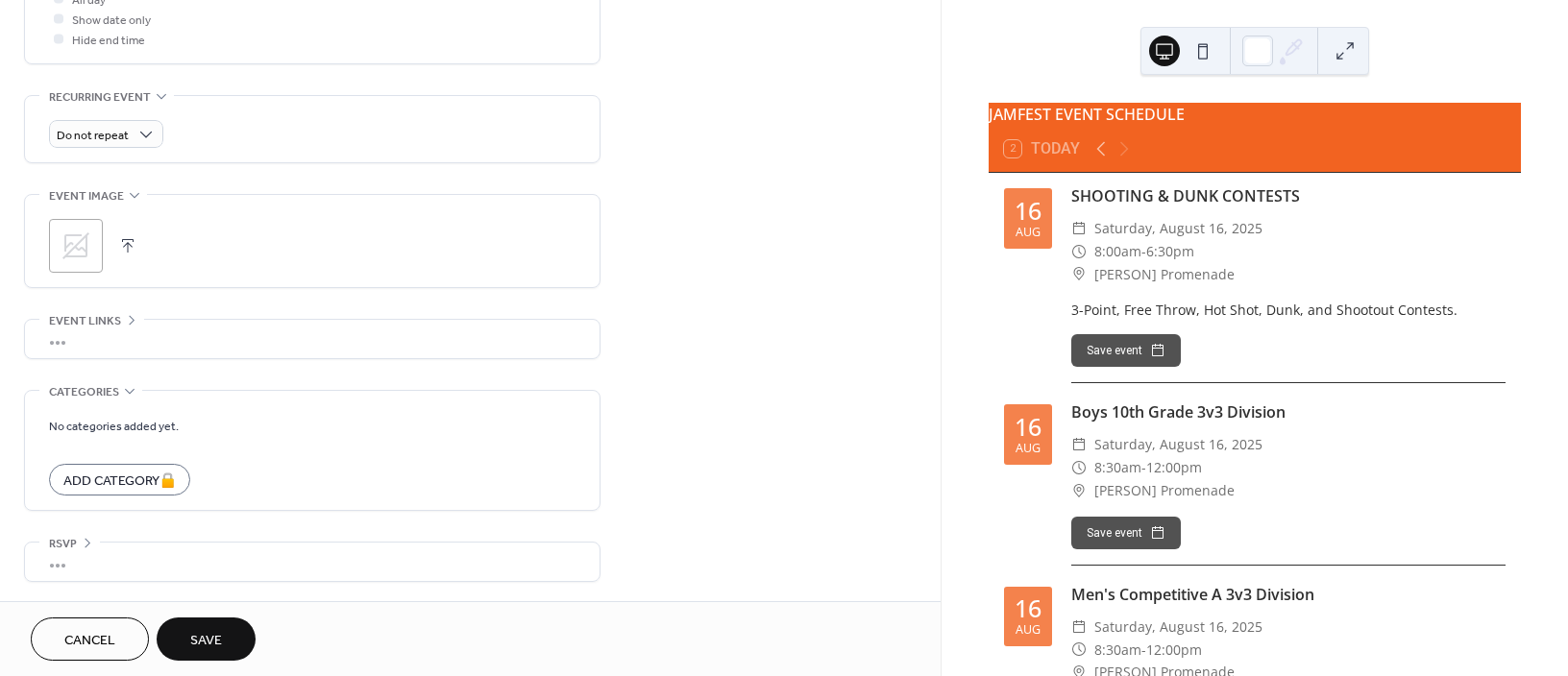 type on "**********" 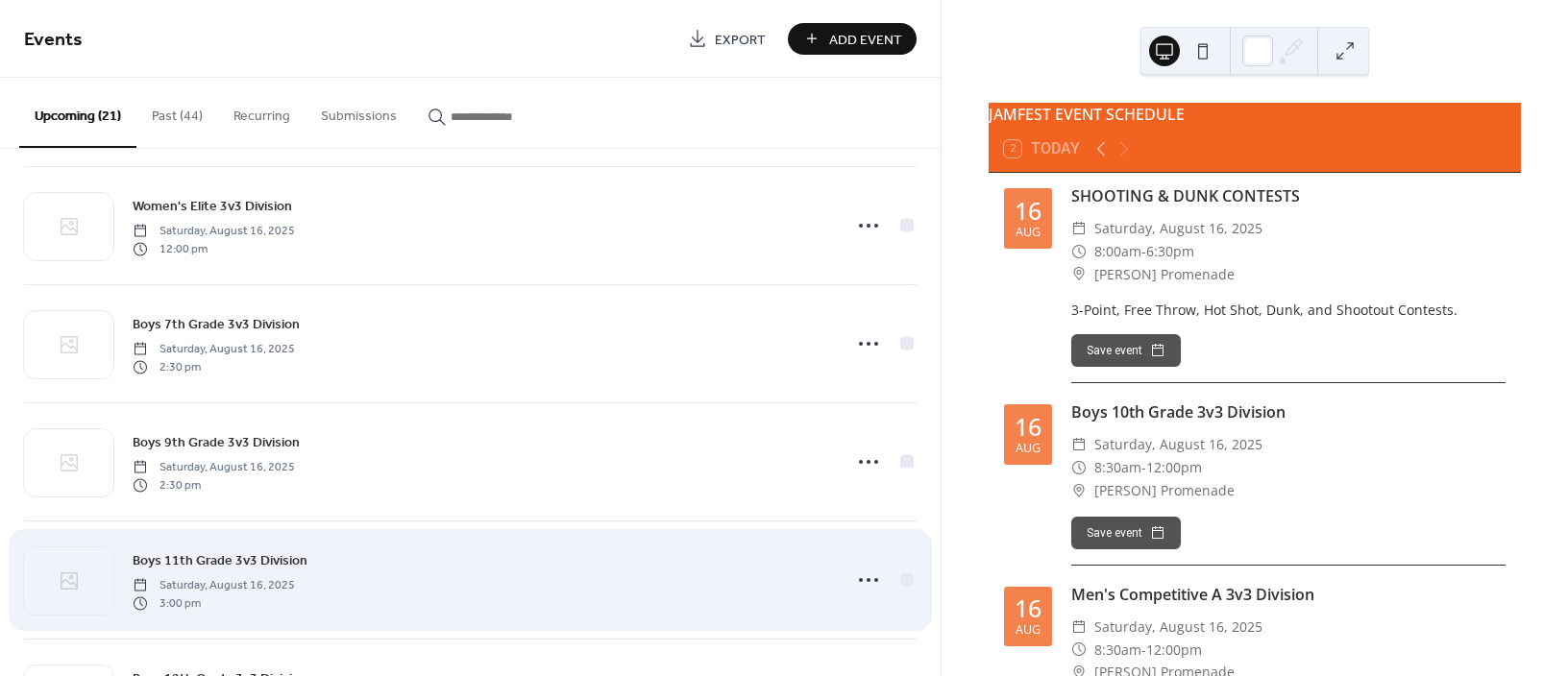 scroll, scrollTop: 2016, scrollLeft: 0, axis: vertical 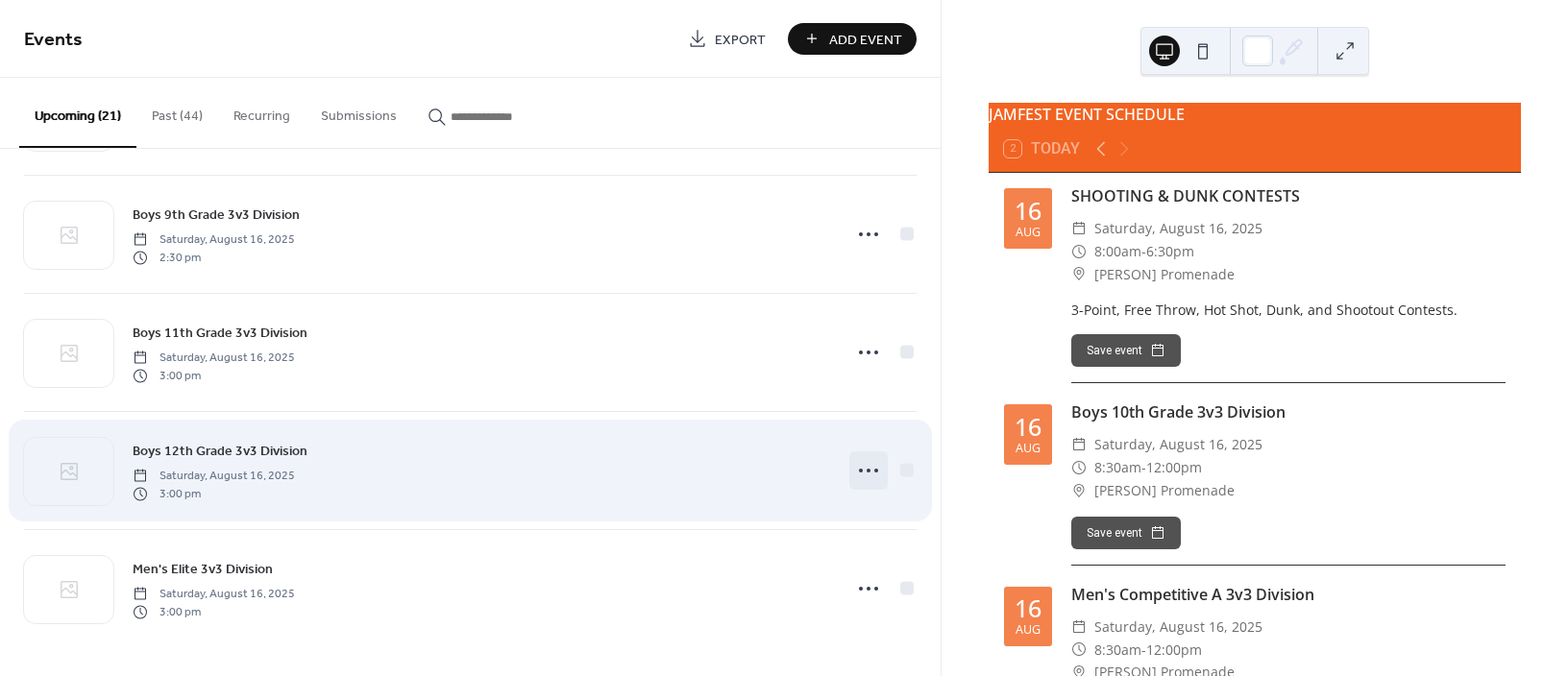 click 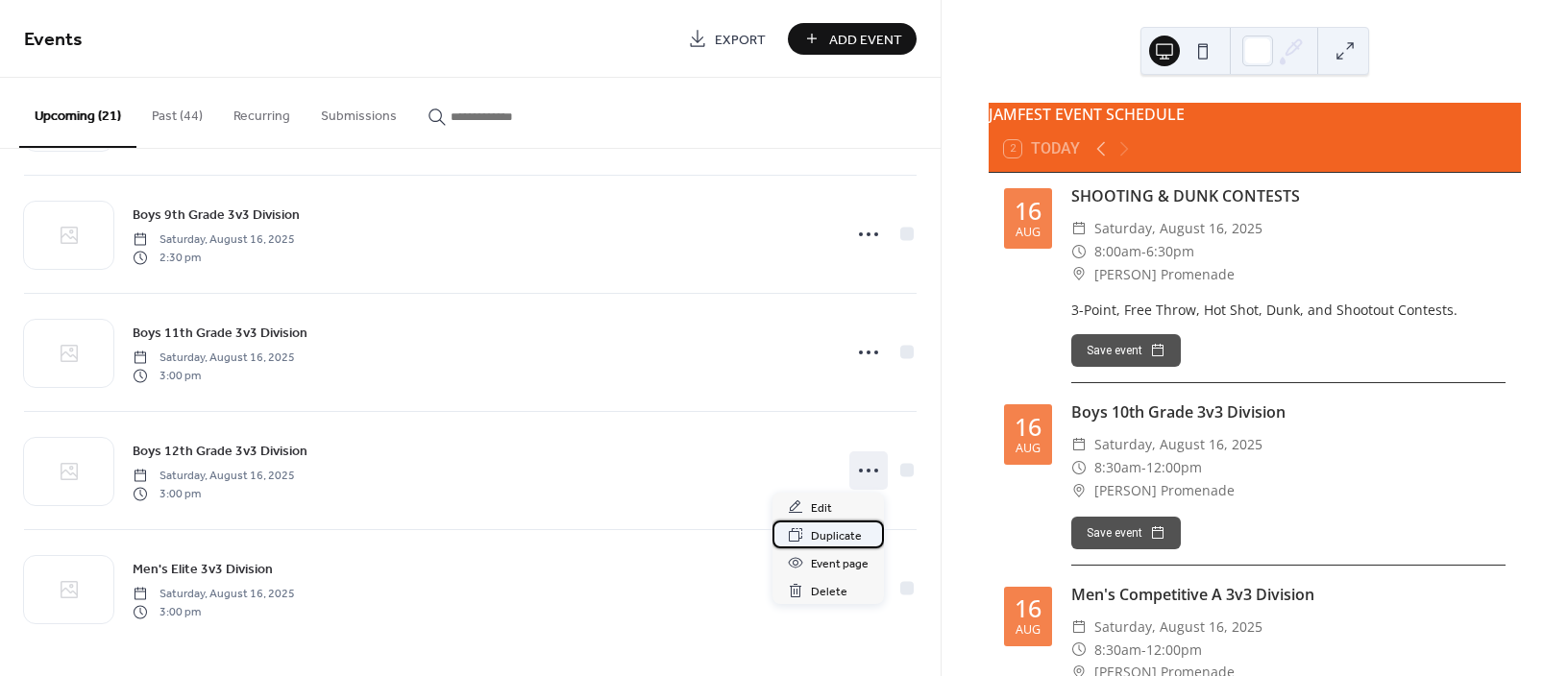 click on "Duplicate" at bounding box center [836, 536] 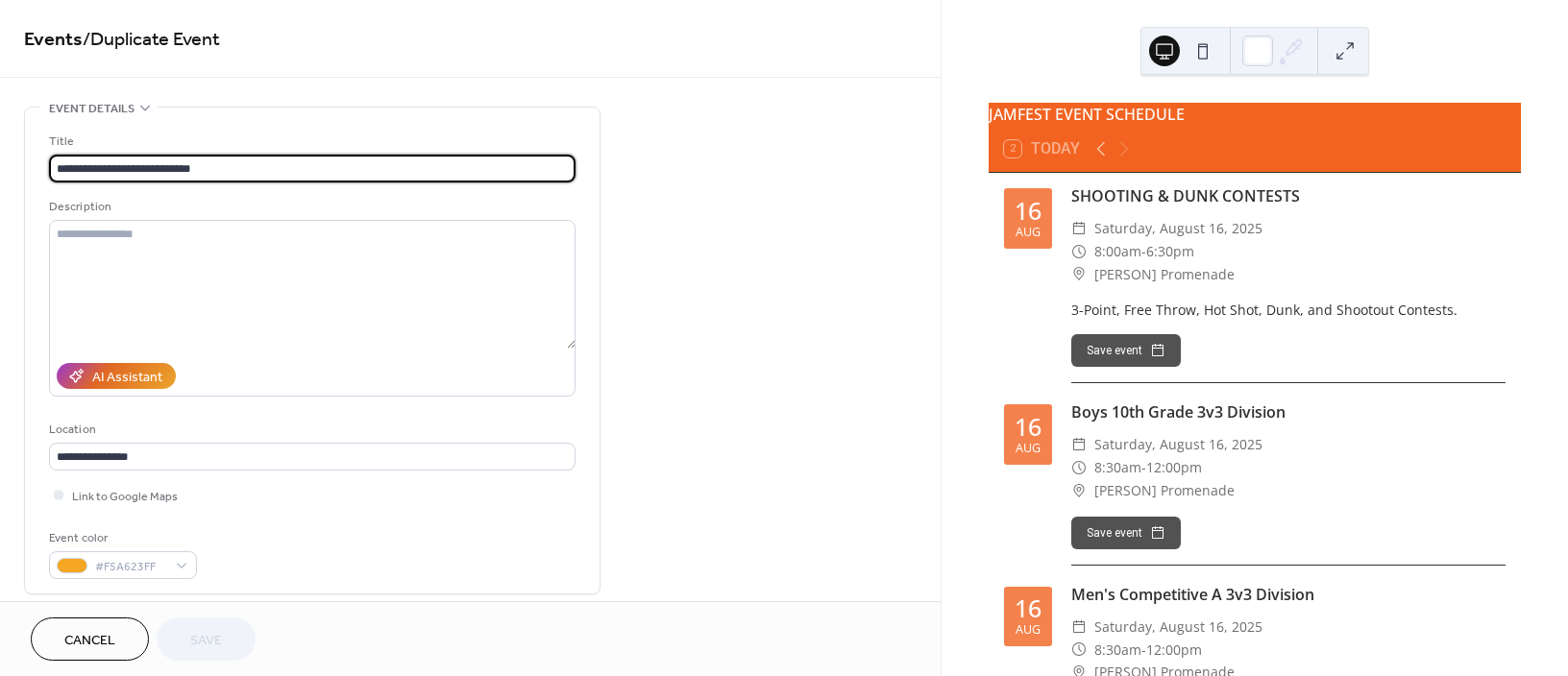 drag, startPoint x: 105, startPoint y: 165, endPoint x: 25, endPoint y: 166, distance: 80.00625 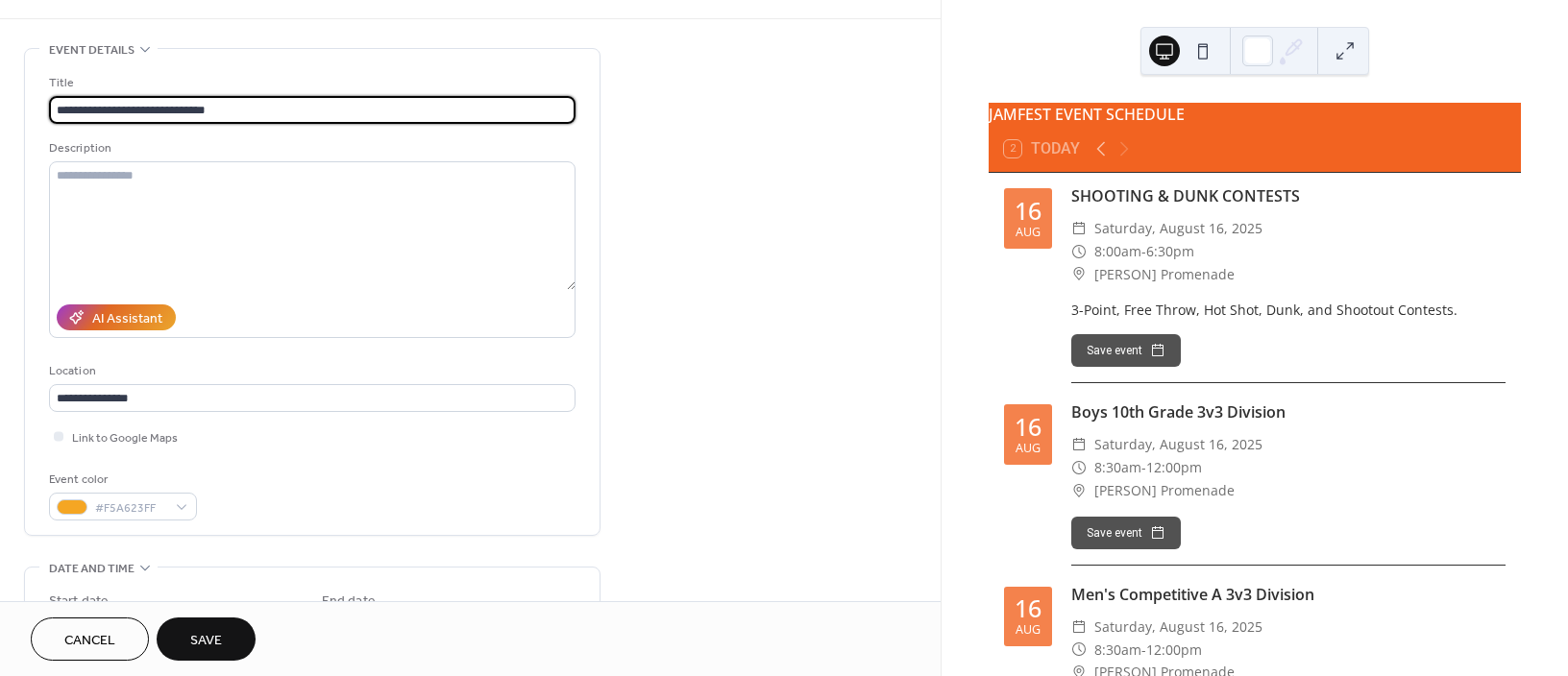 scroll, scrollTop: 384, scrollLeft: 0, axis: vertical 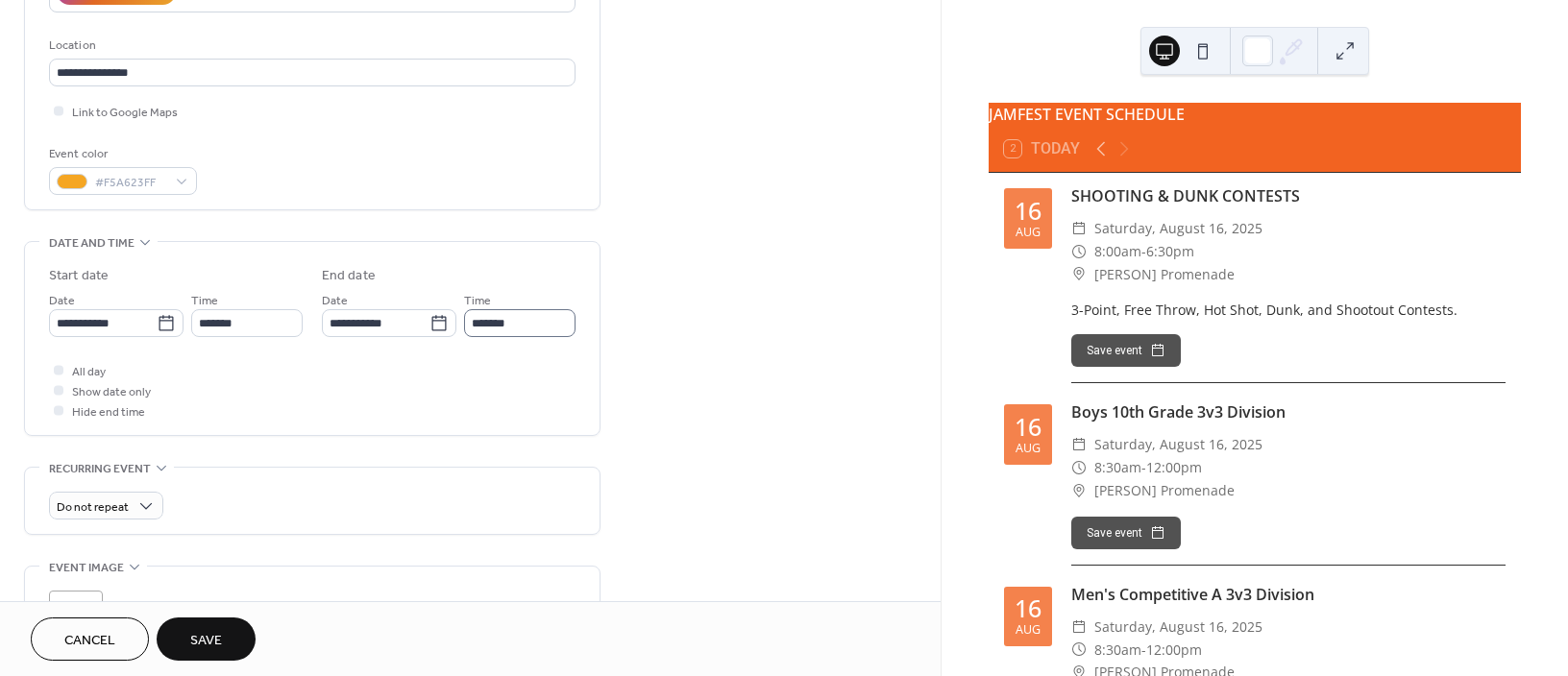 type on "**********" 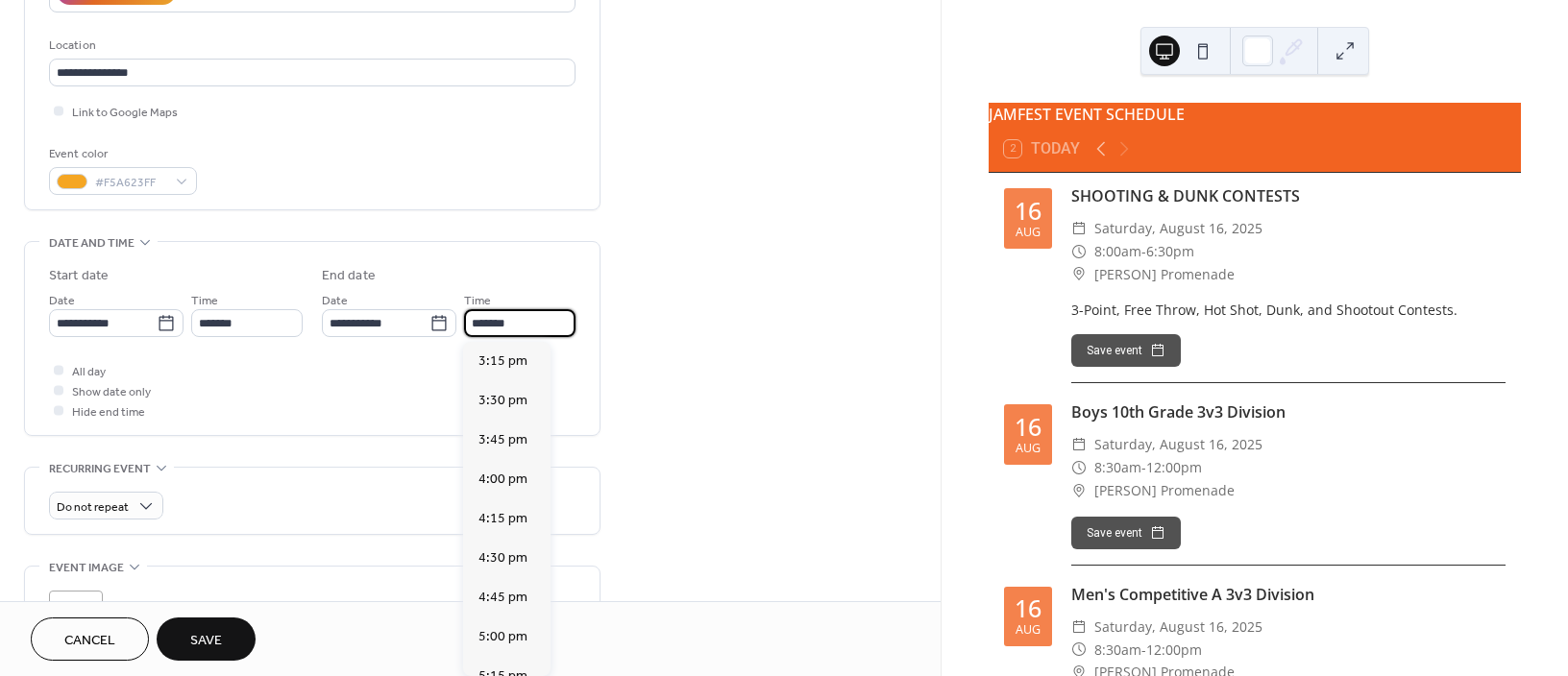 click on "*******" at bounding box center [520, 323] 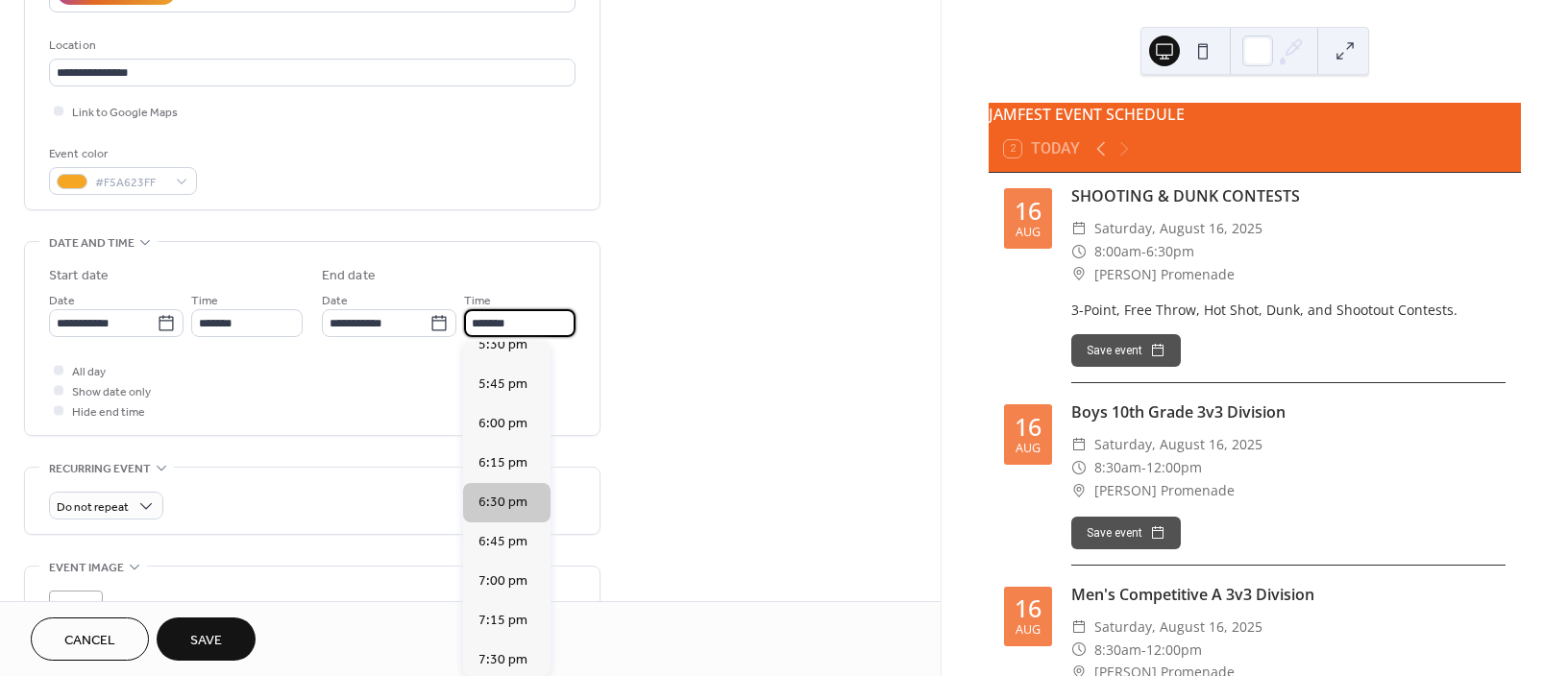 scroll, scrollTop: 367, scrollLeft: 0, axis: vertical 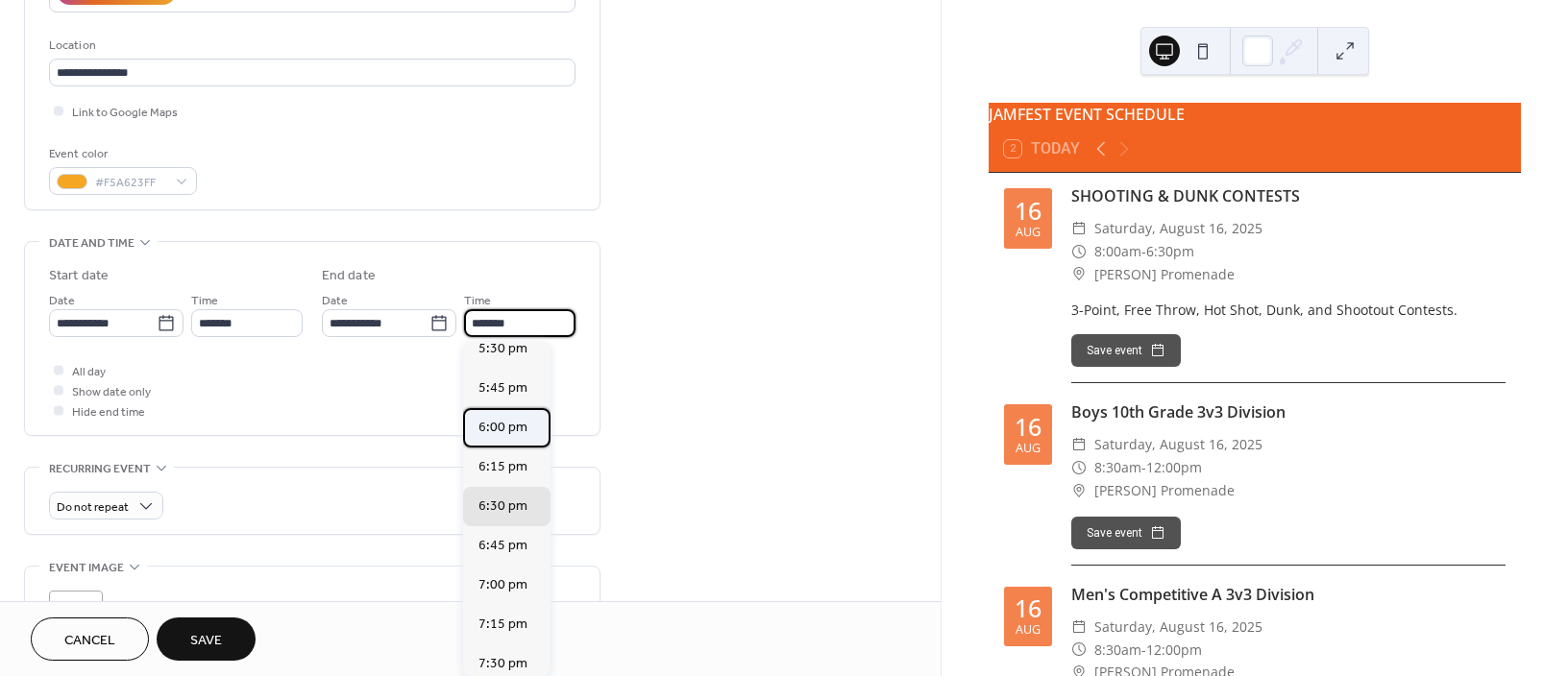click on "6:00 pm" at bounding box center (502, 427) 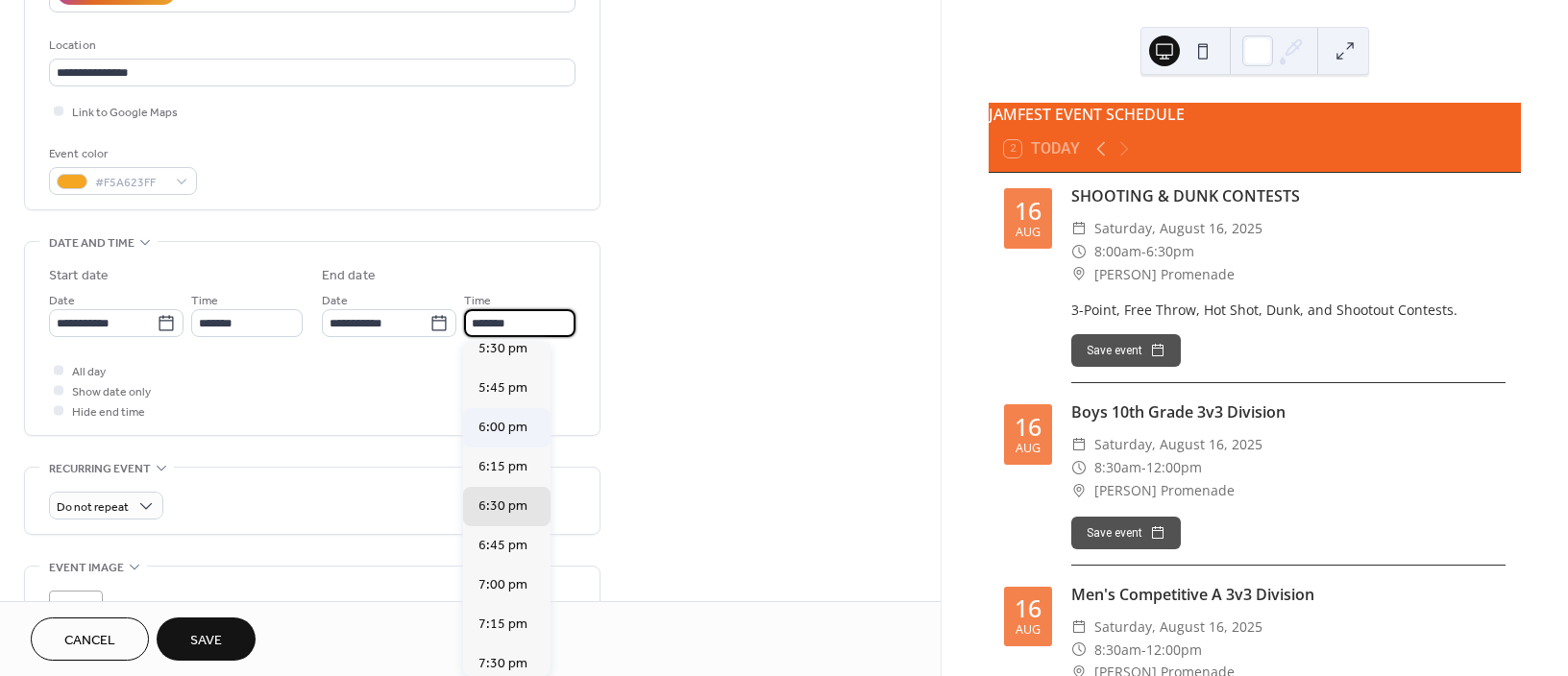 type on "*******" 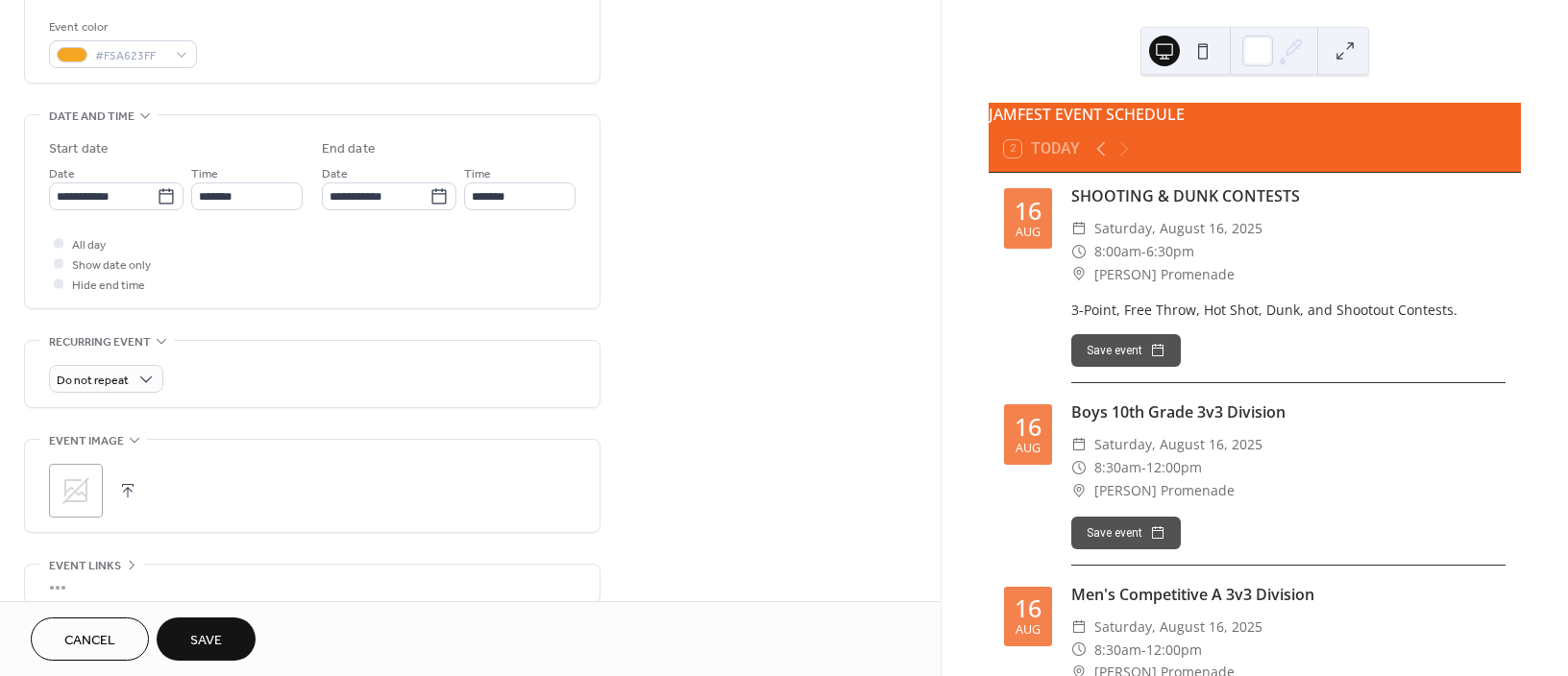 scroll, scrollTop: 512, scrollLeft: 0, axis: vertical 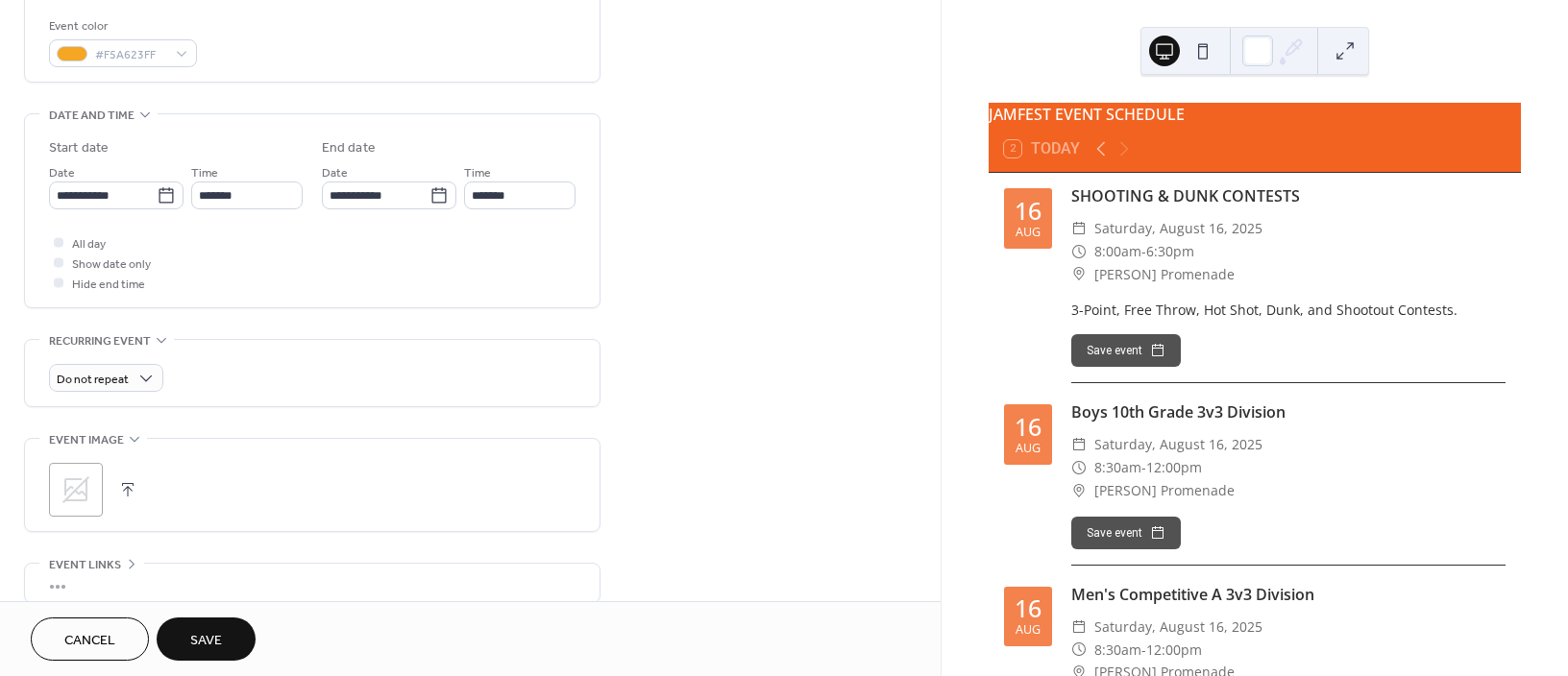 click on "Save" at bounding box center (206, 640) 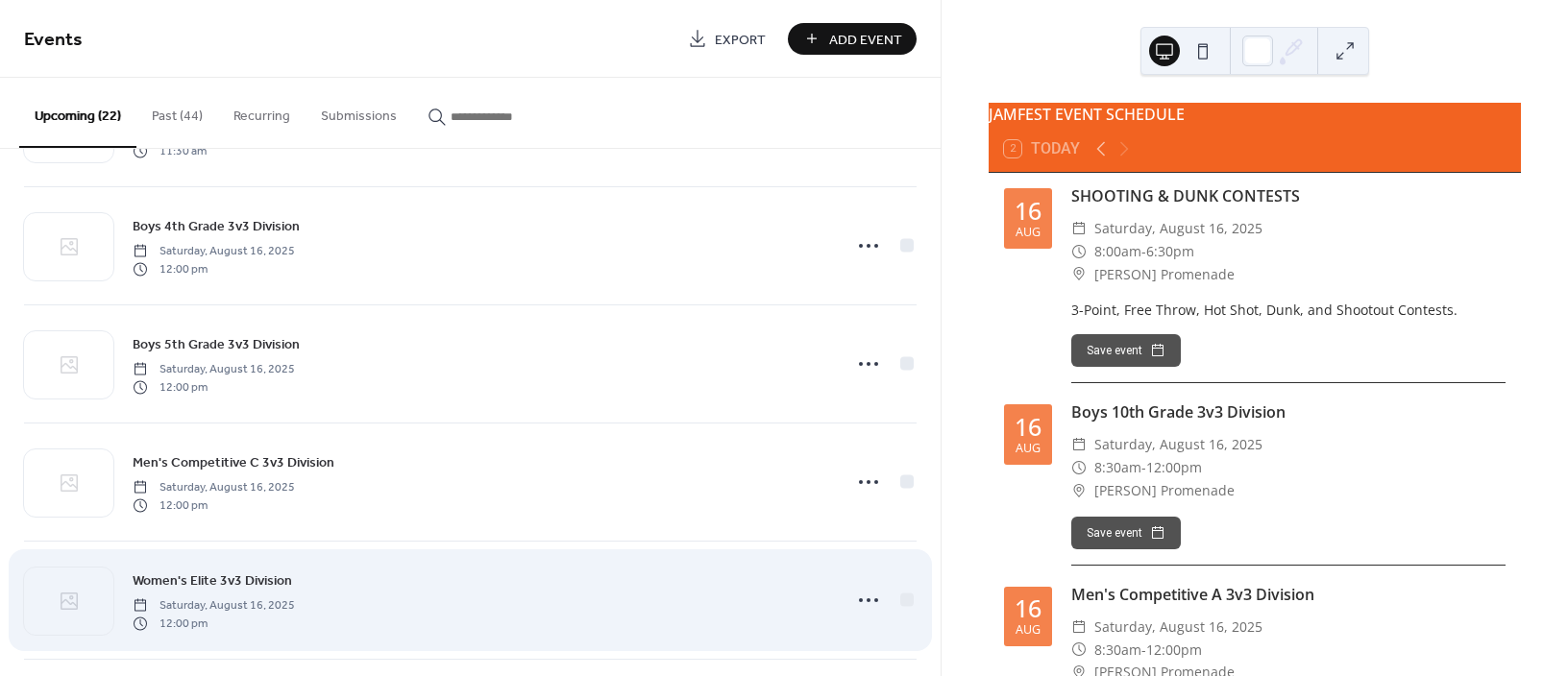 scroll, scrollTop: 2134, scrollLeft: 0, axis: vertical 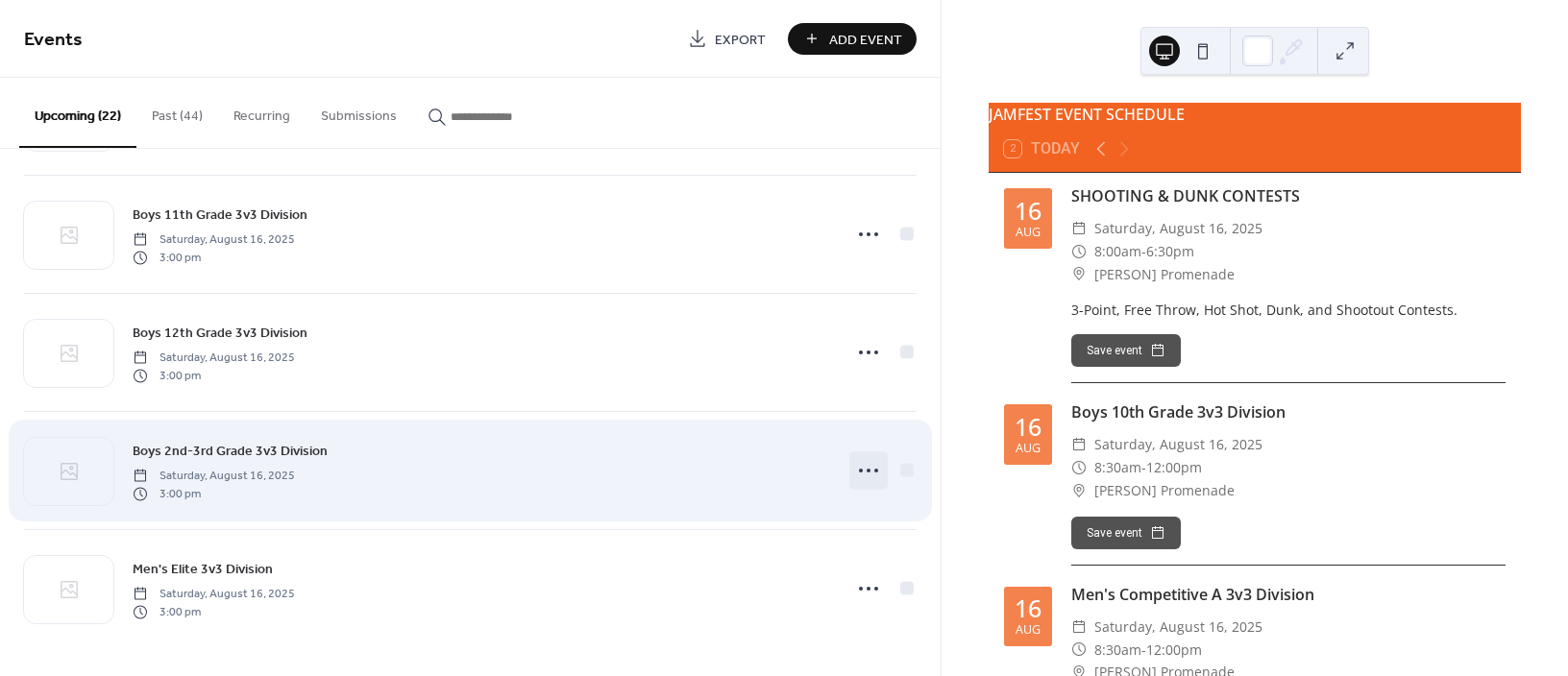 click 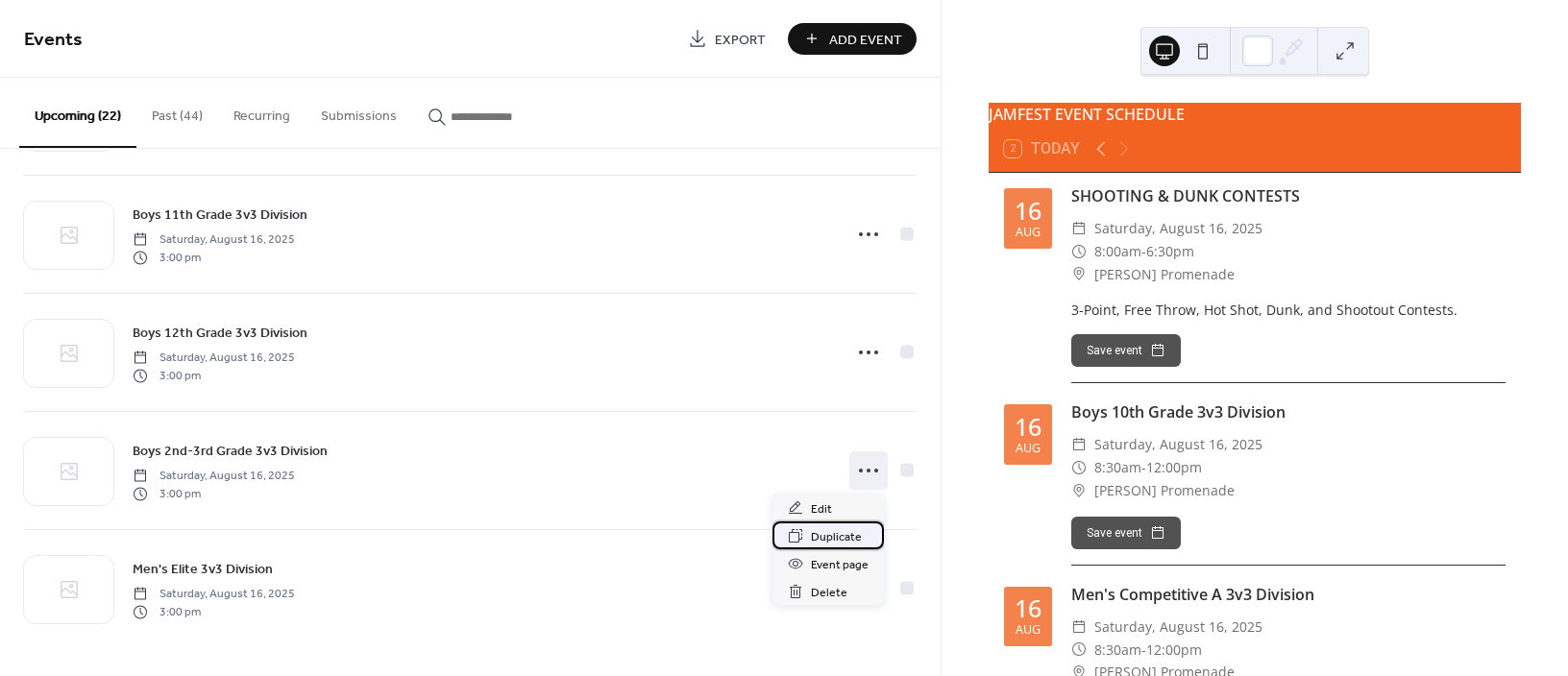 click on "Duplicate" at bounding box center [836, 537] 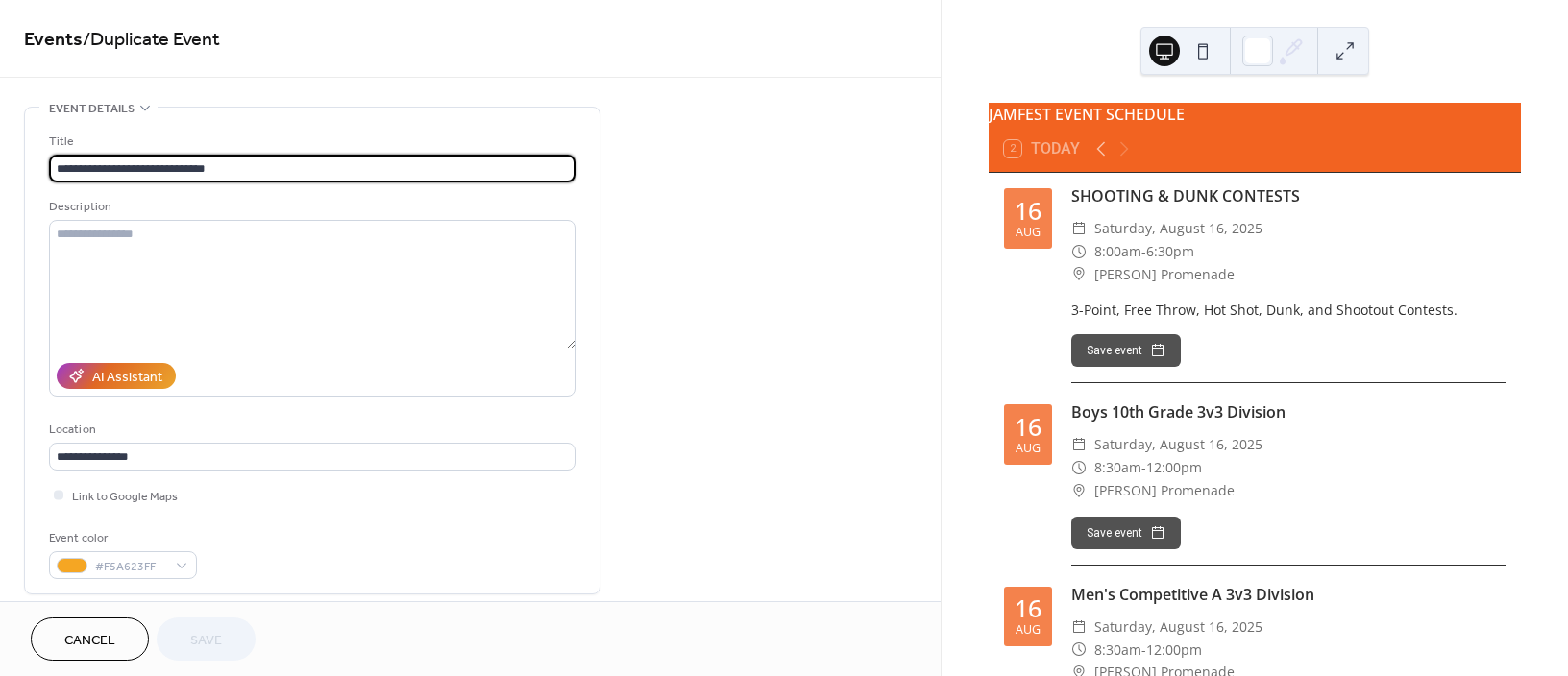 click on "**********" at bounding box center [312, 168] 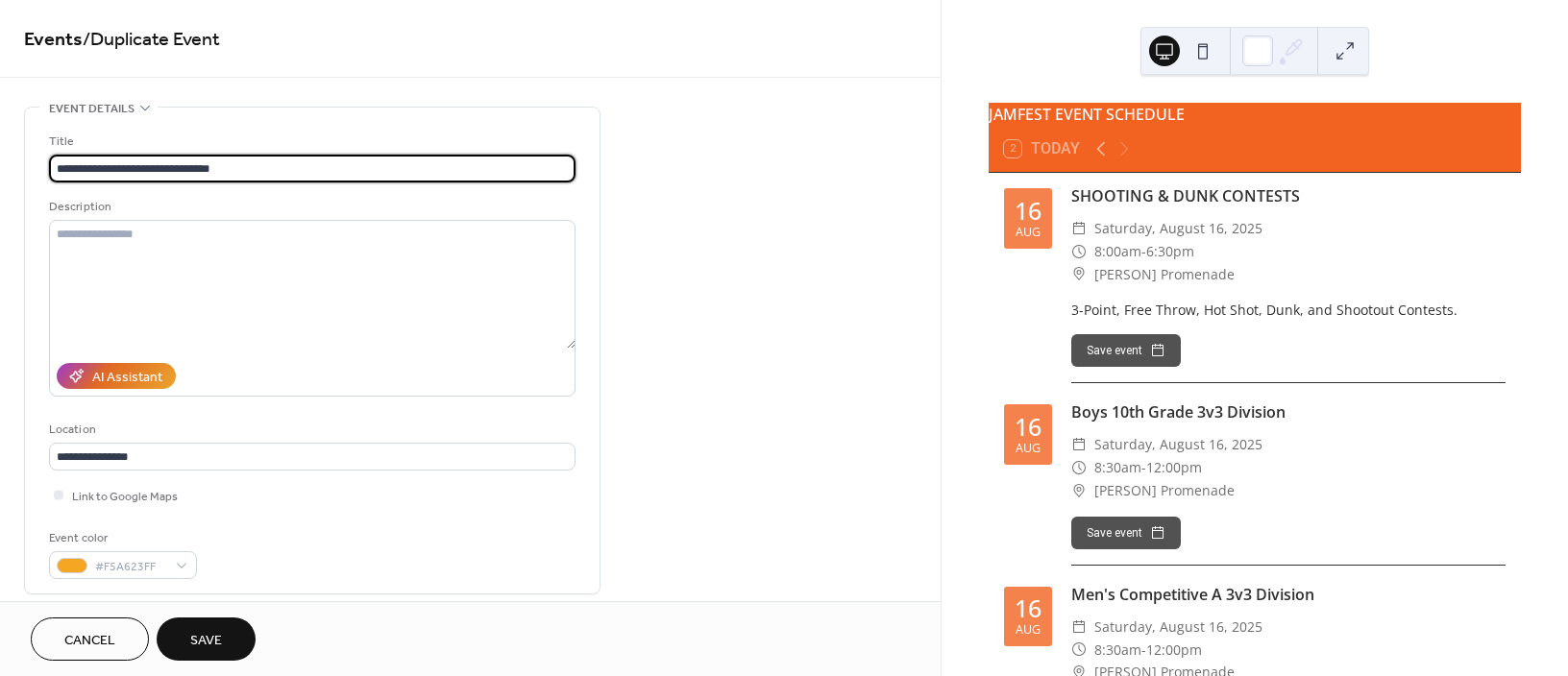 type on "**********" 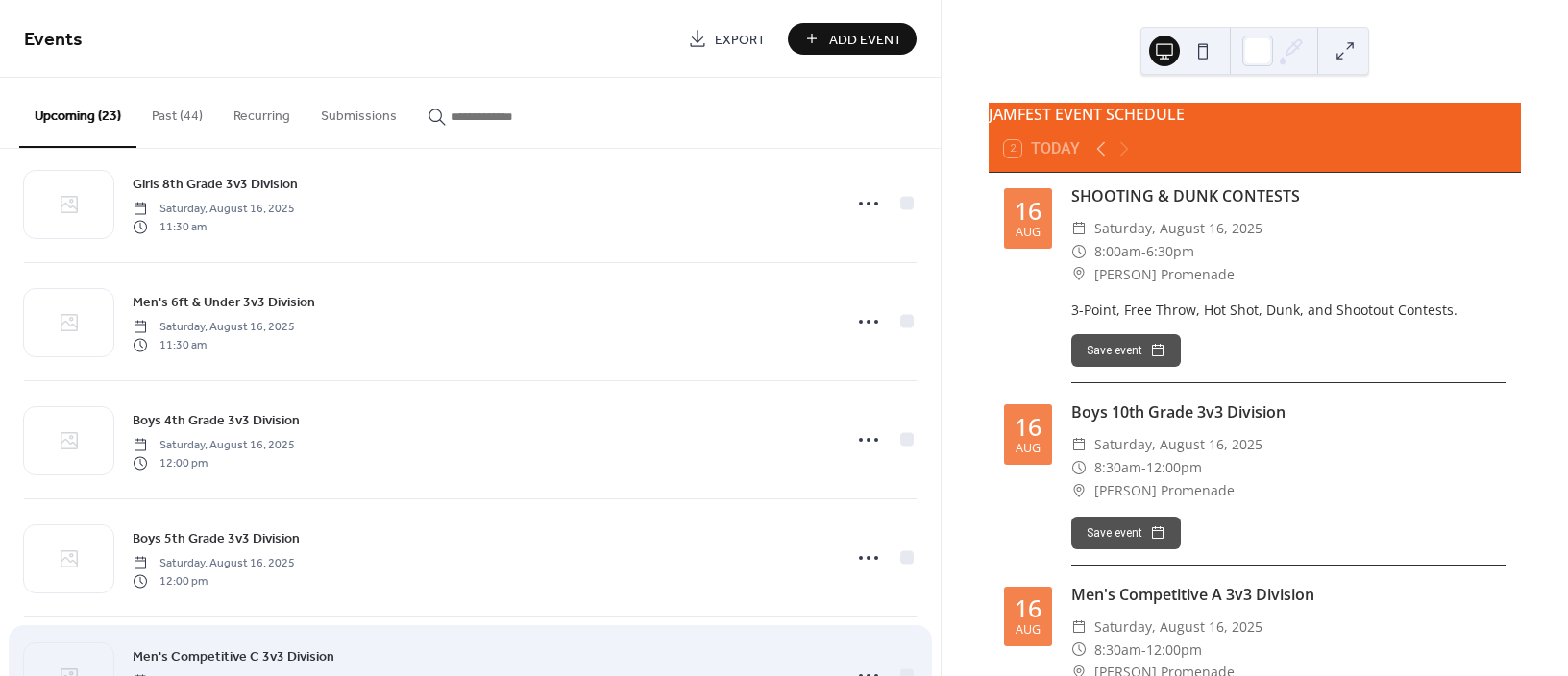 scroll, scrollTop: 1152, scrollLeft: 0, axis: vertical 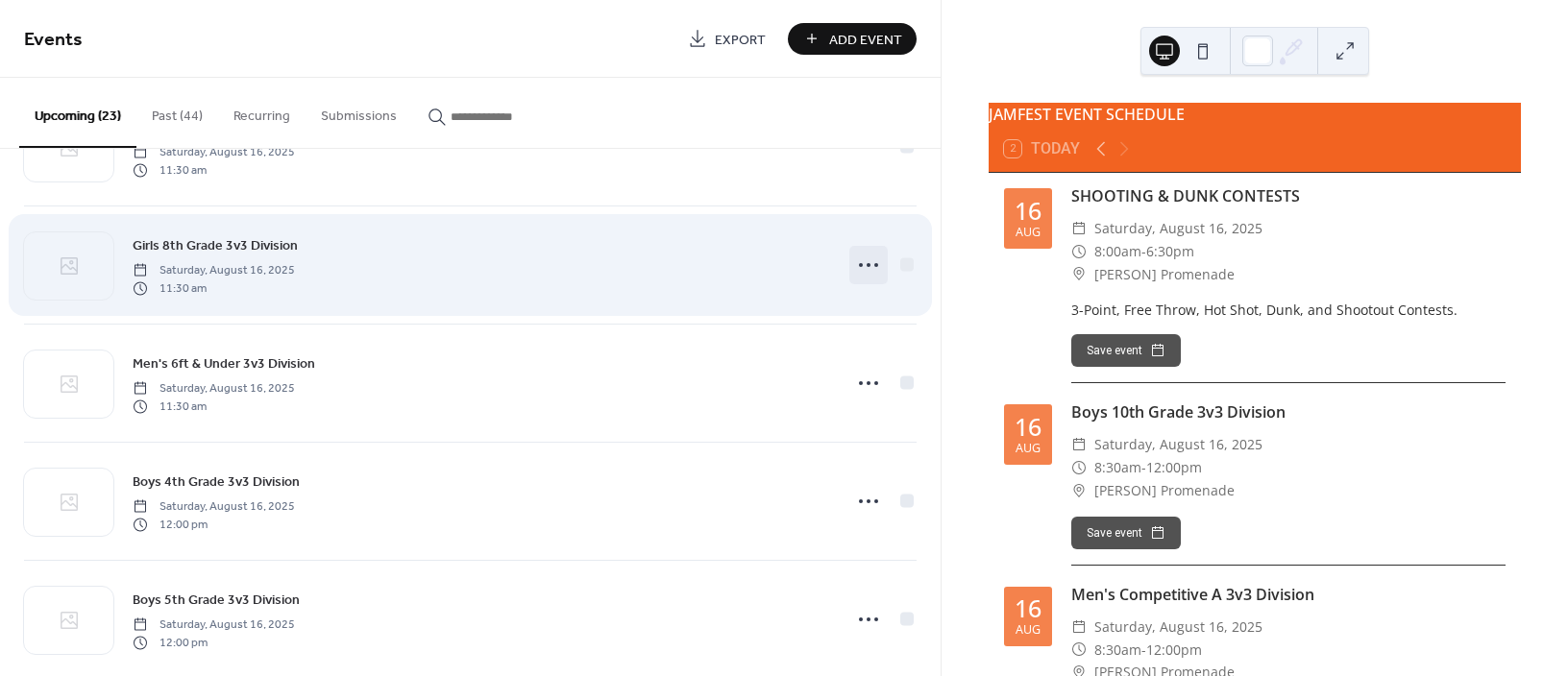 click 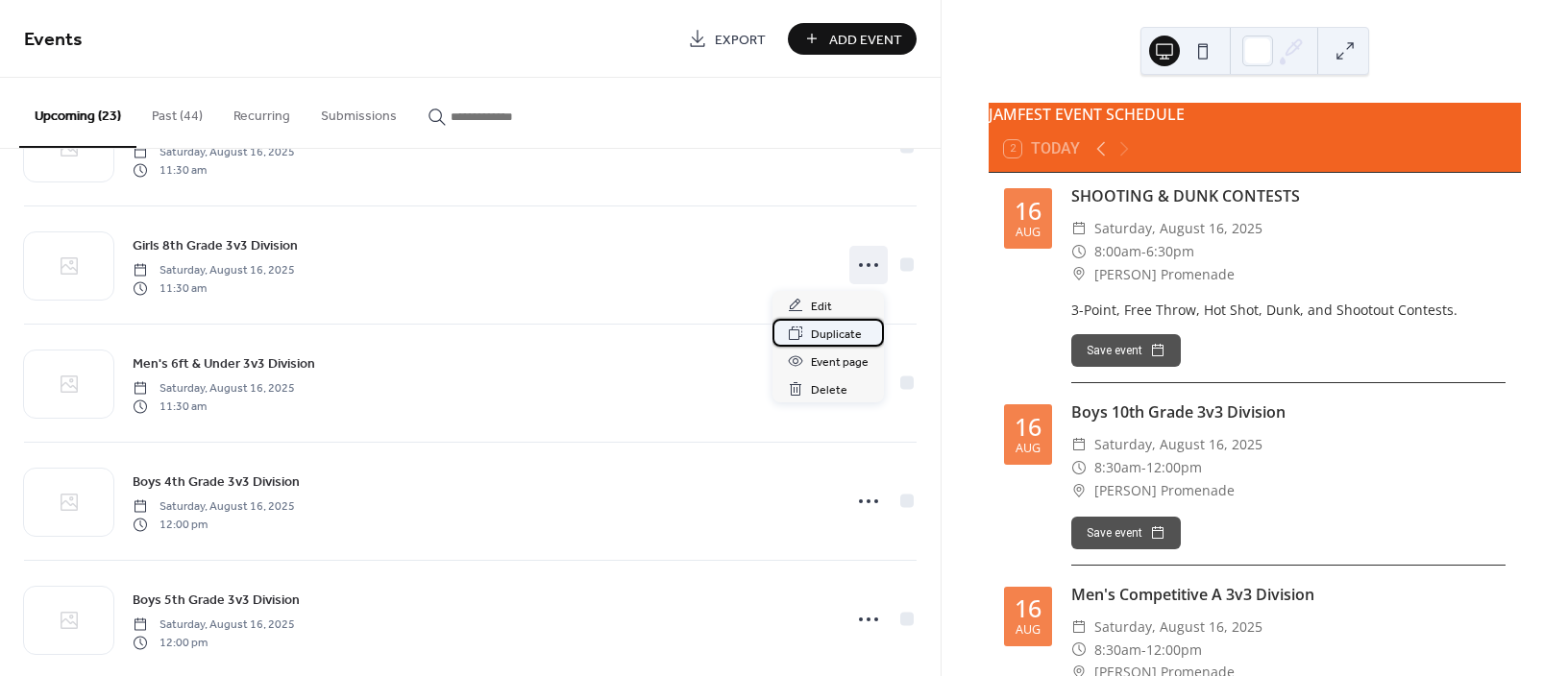 click on "Duplicate" at bounding box center (836, 334) 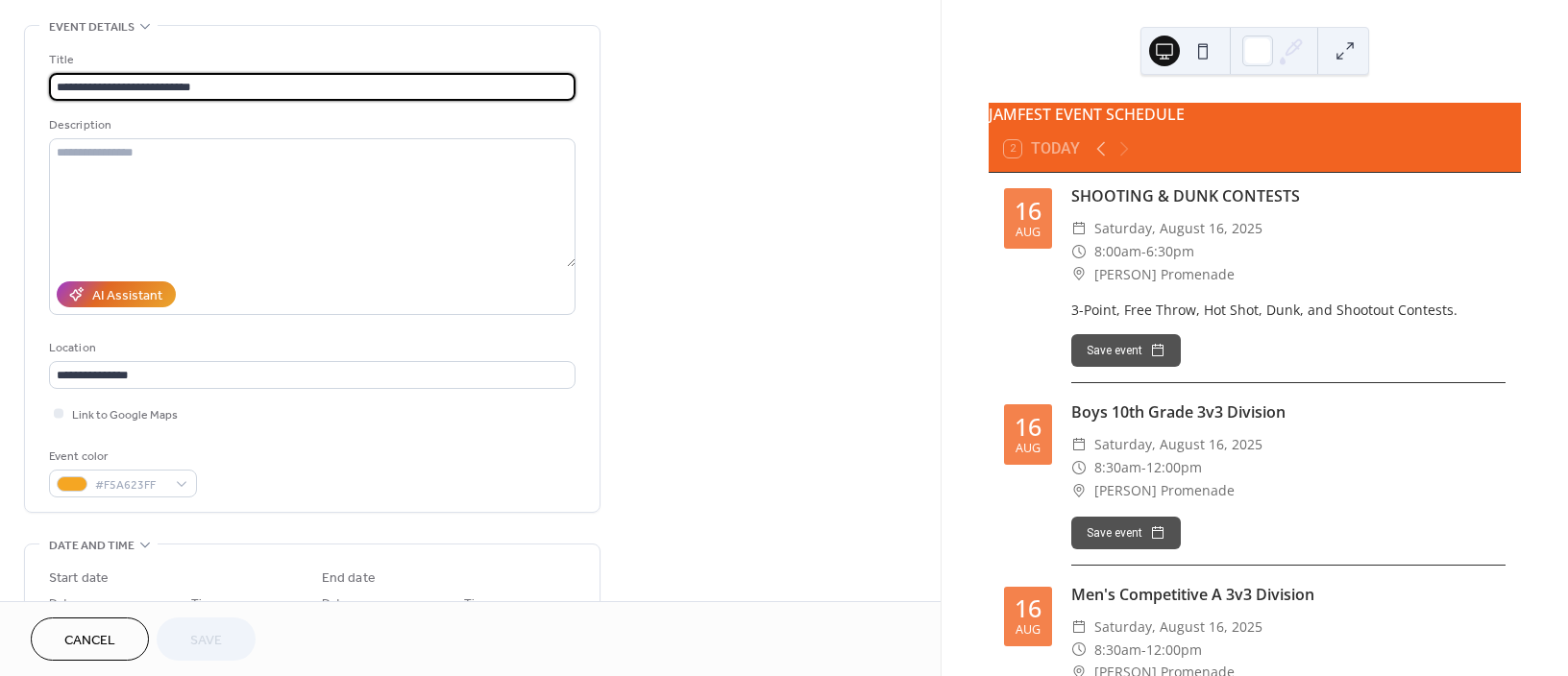 scroll, scrollTop: 0, scrollLeft: 0, axis: both 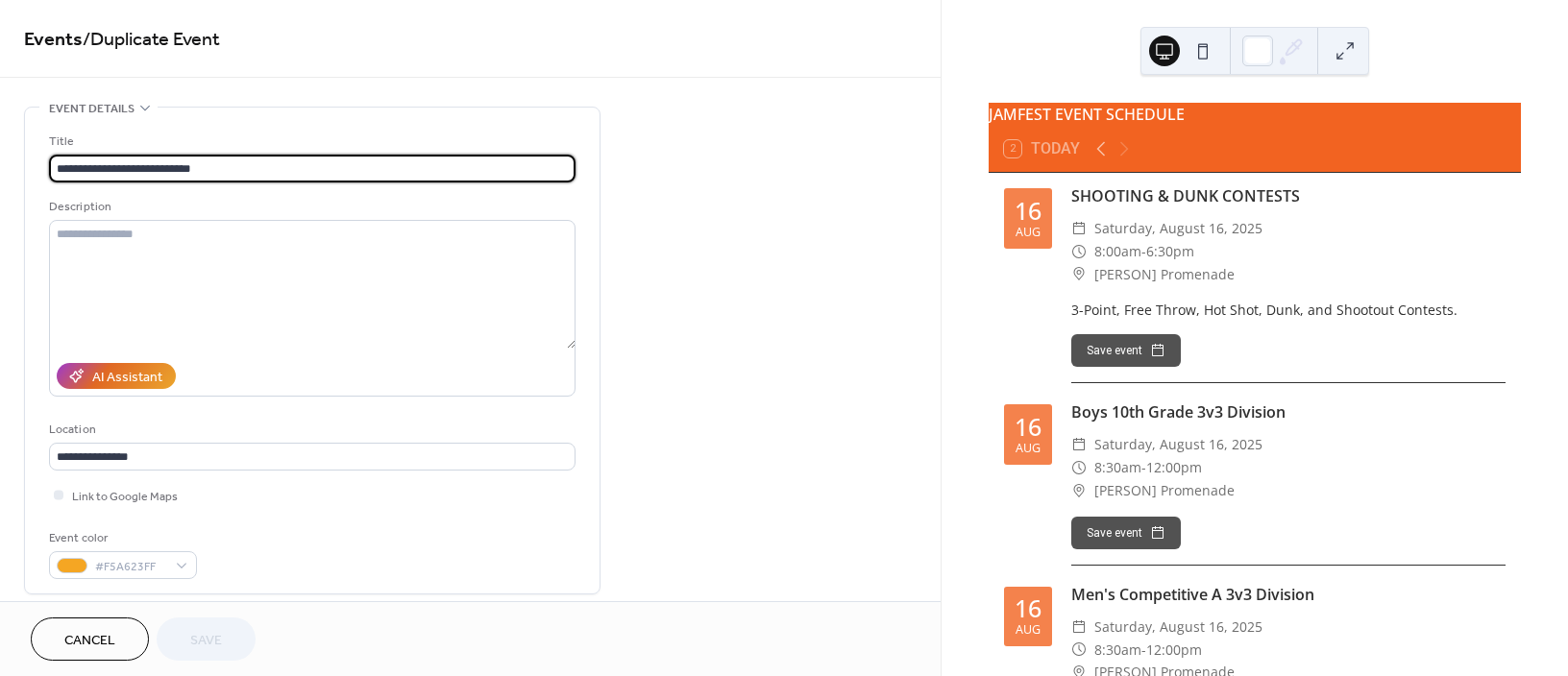 click on "**********" at bounding box center [312, 168] 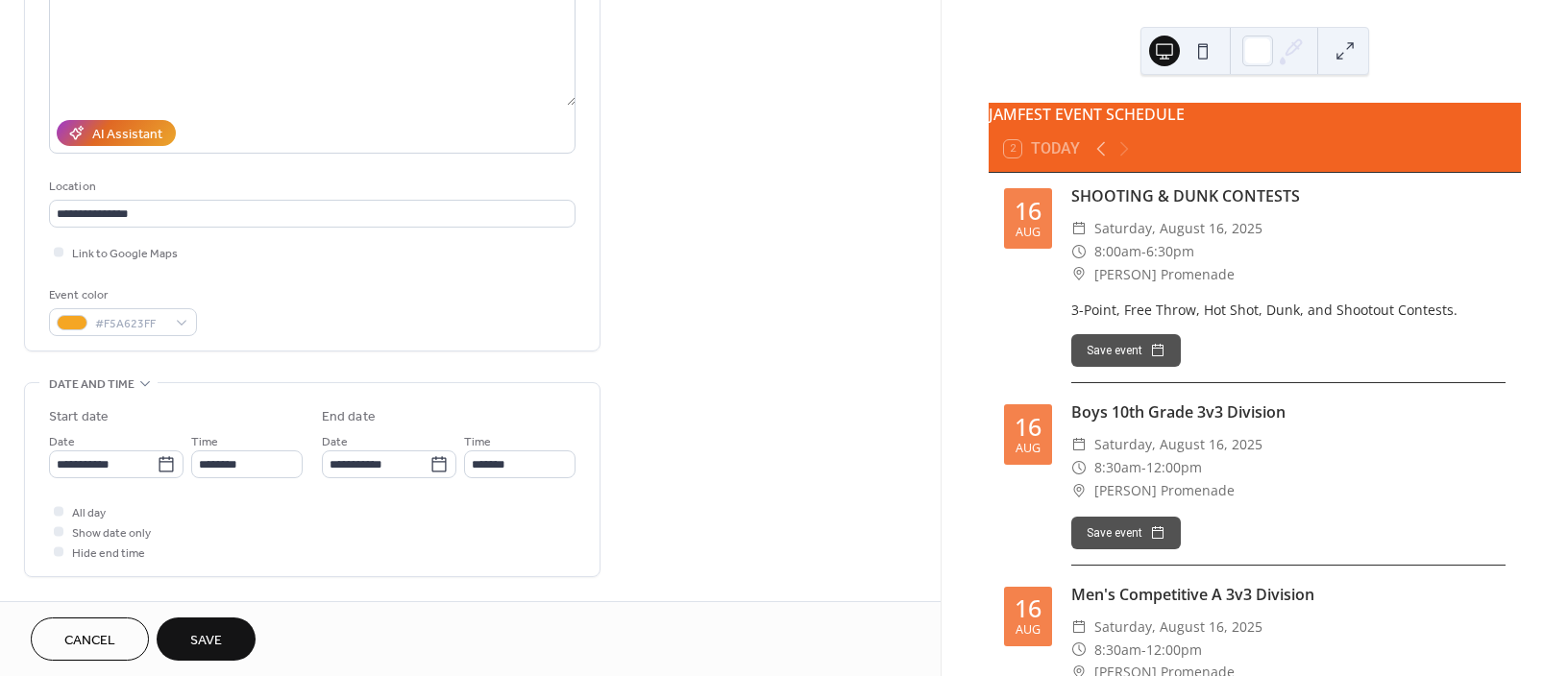 scroll, scrollTop: 255, scrollLeft: 0, axis: vertical 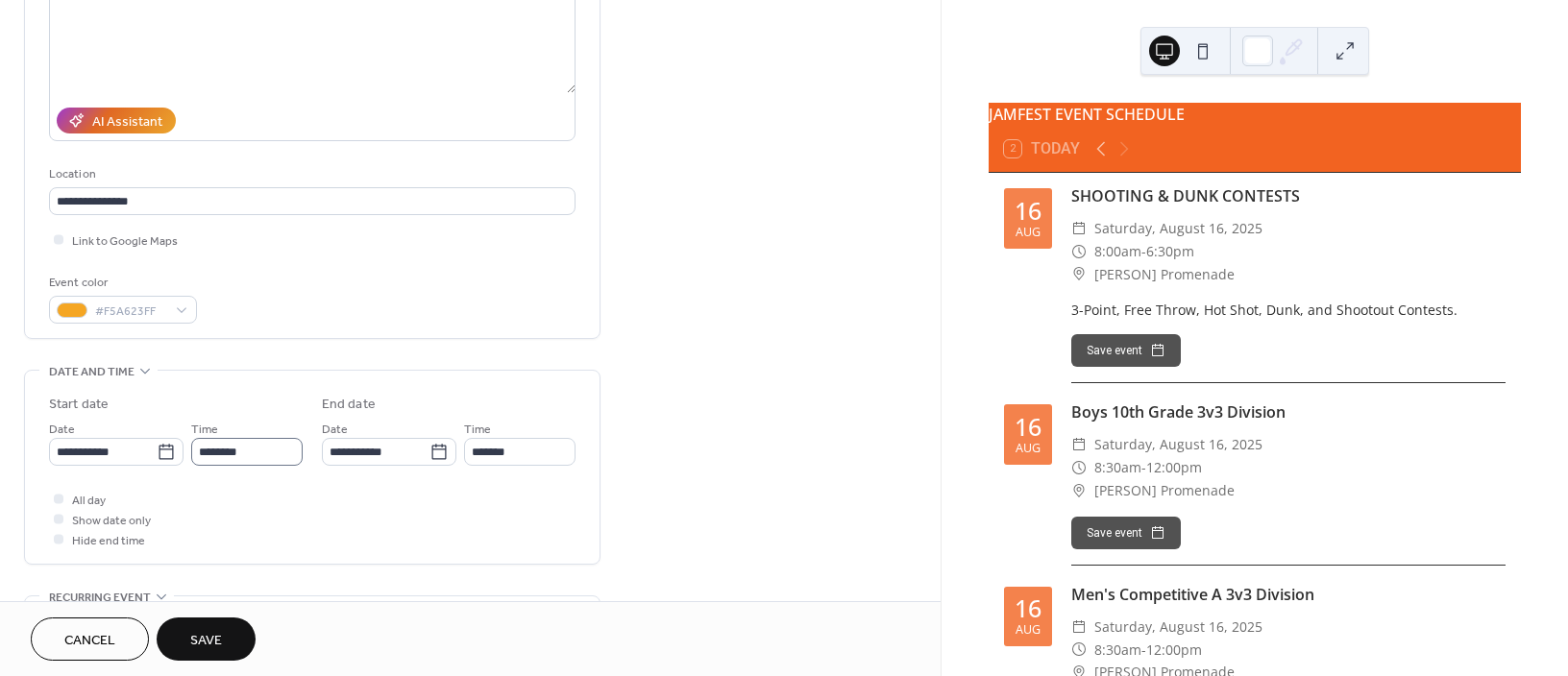type on "**********" 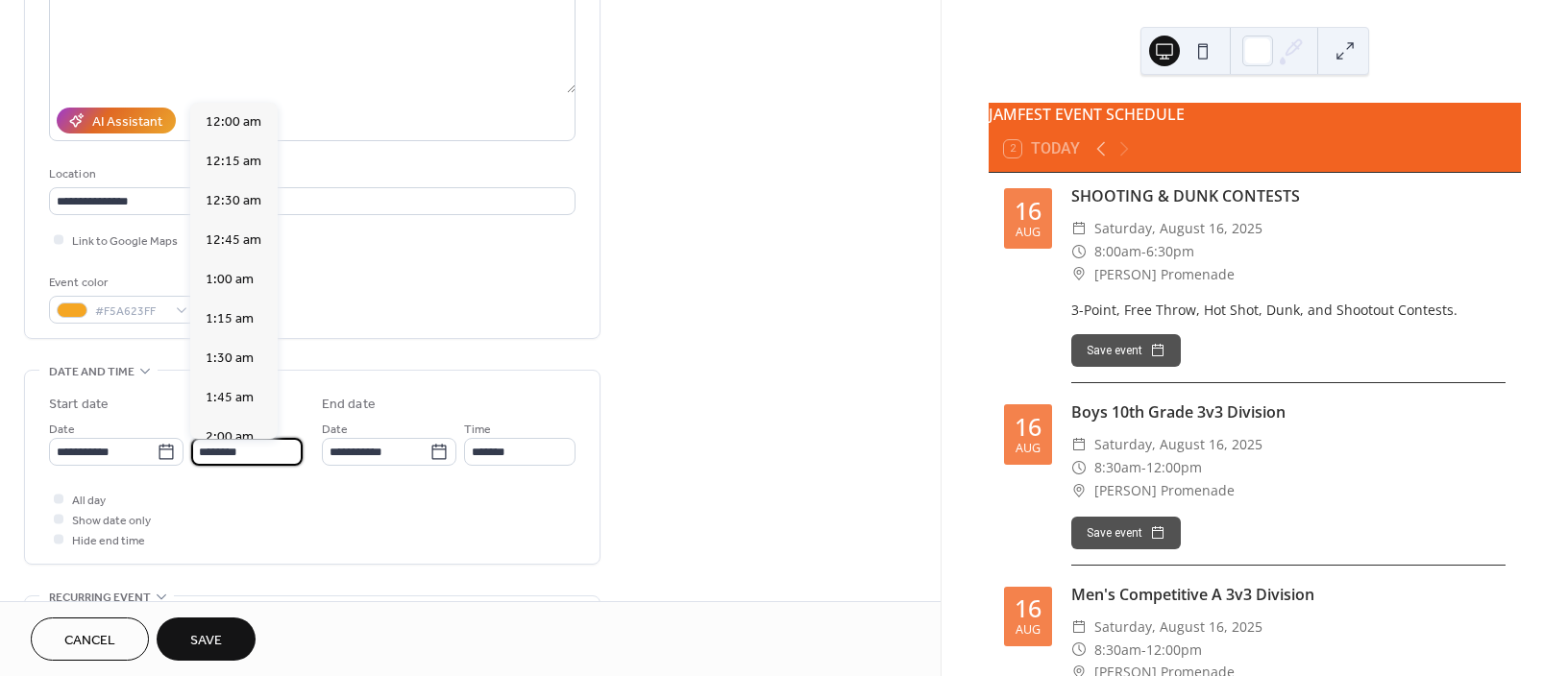 click on "********" at bounding box center [247, 451] 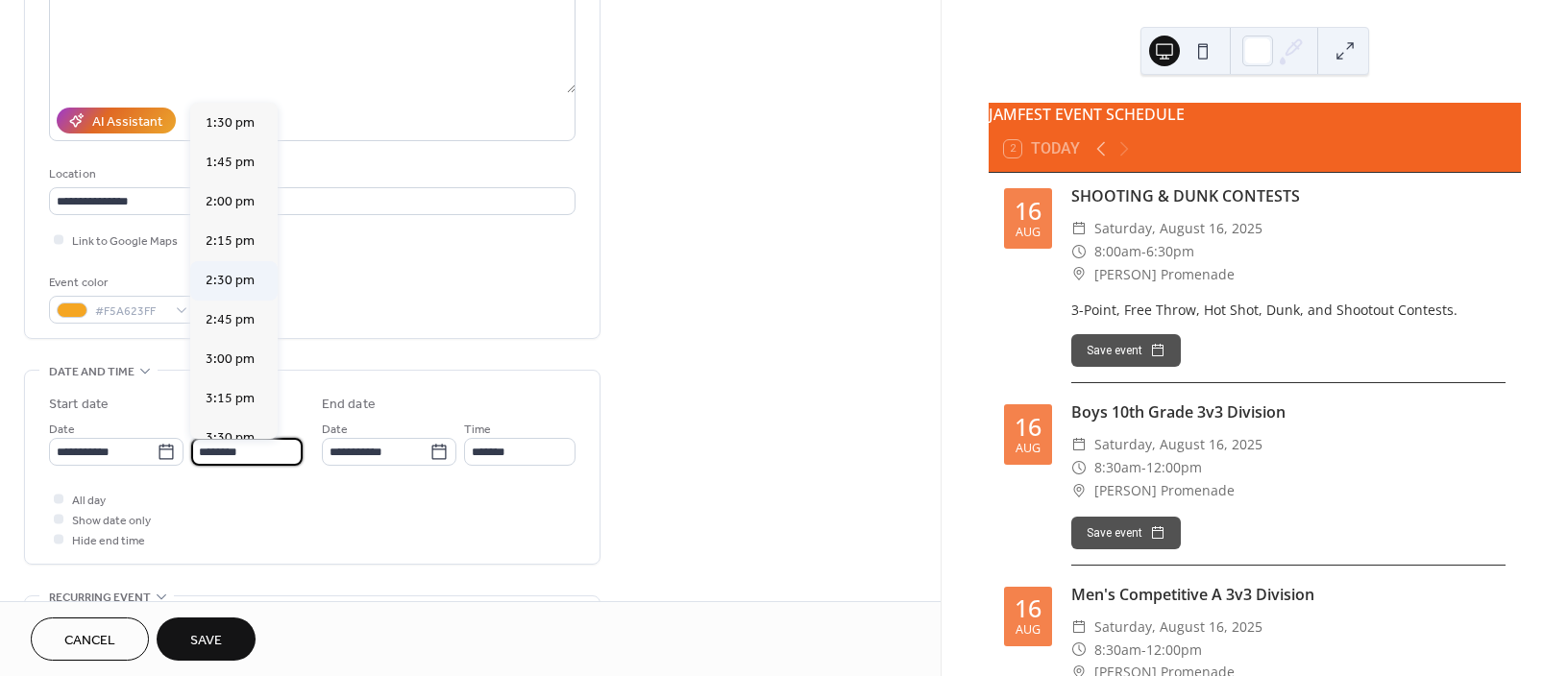 scroll, scrollTop: 2137, scrollLeft: 0, axis: vertical 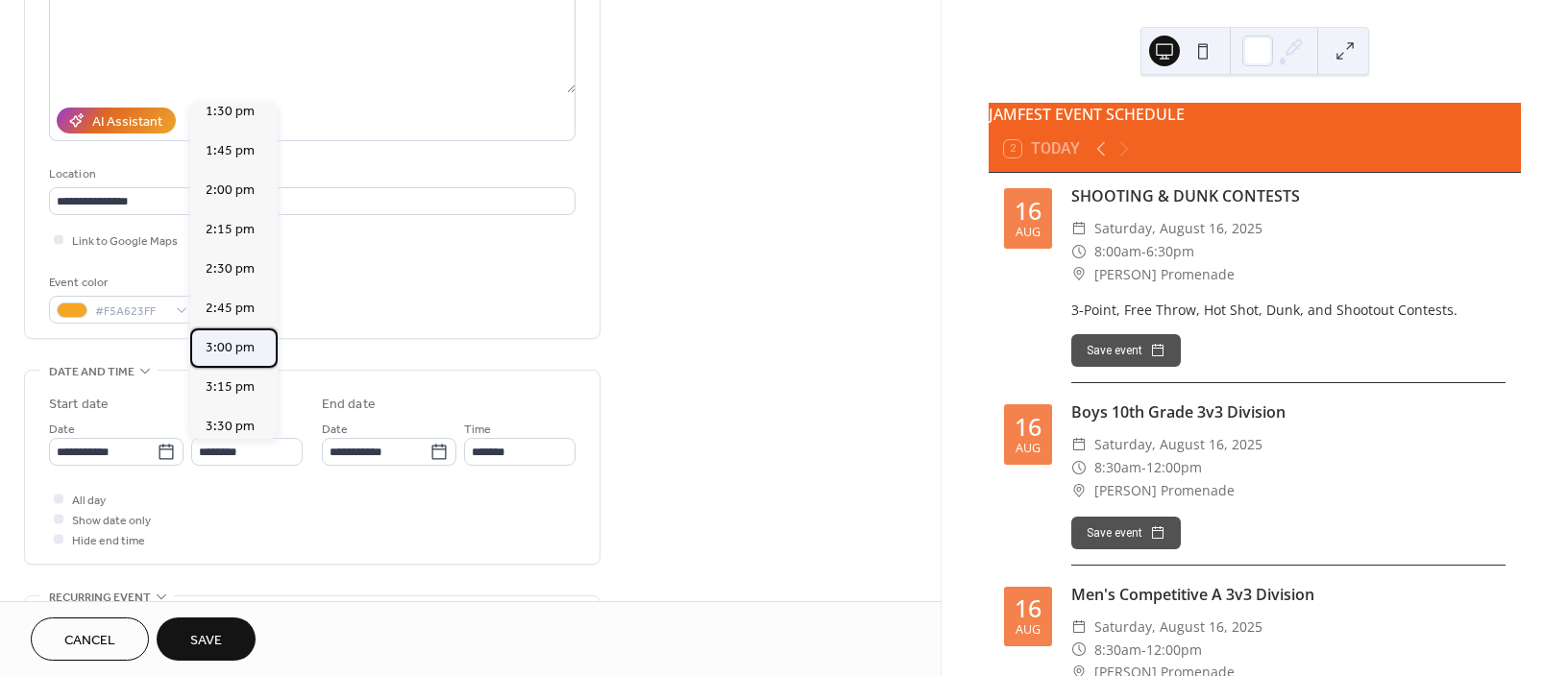 click on "3:00 pm" at bounding box center (230, 347) 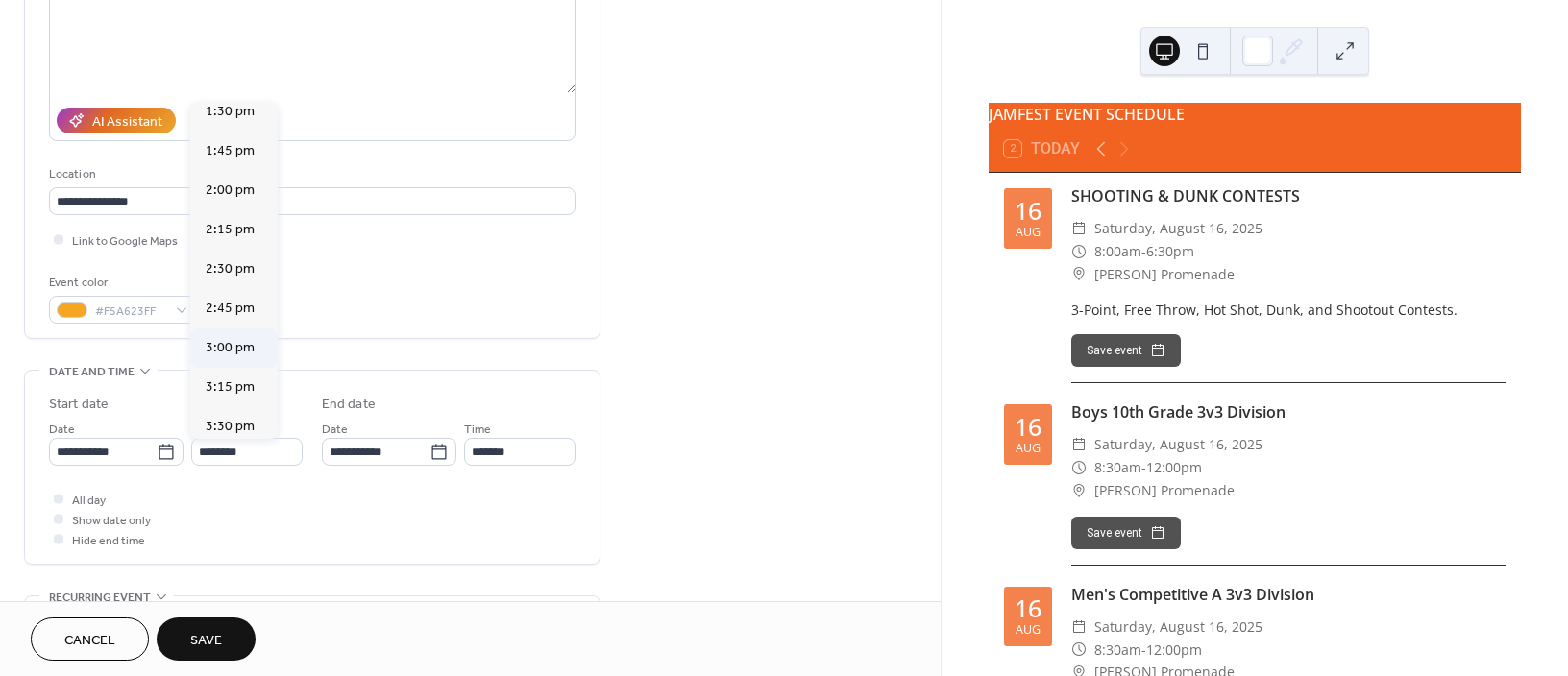 type on "*******" 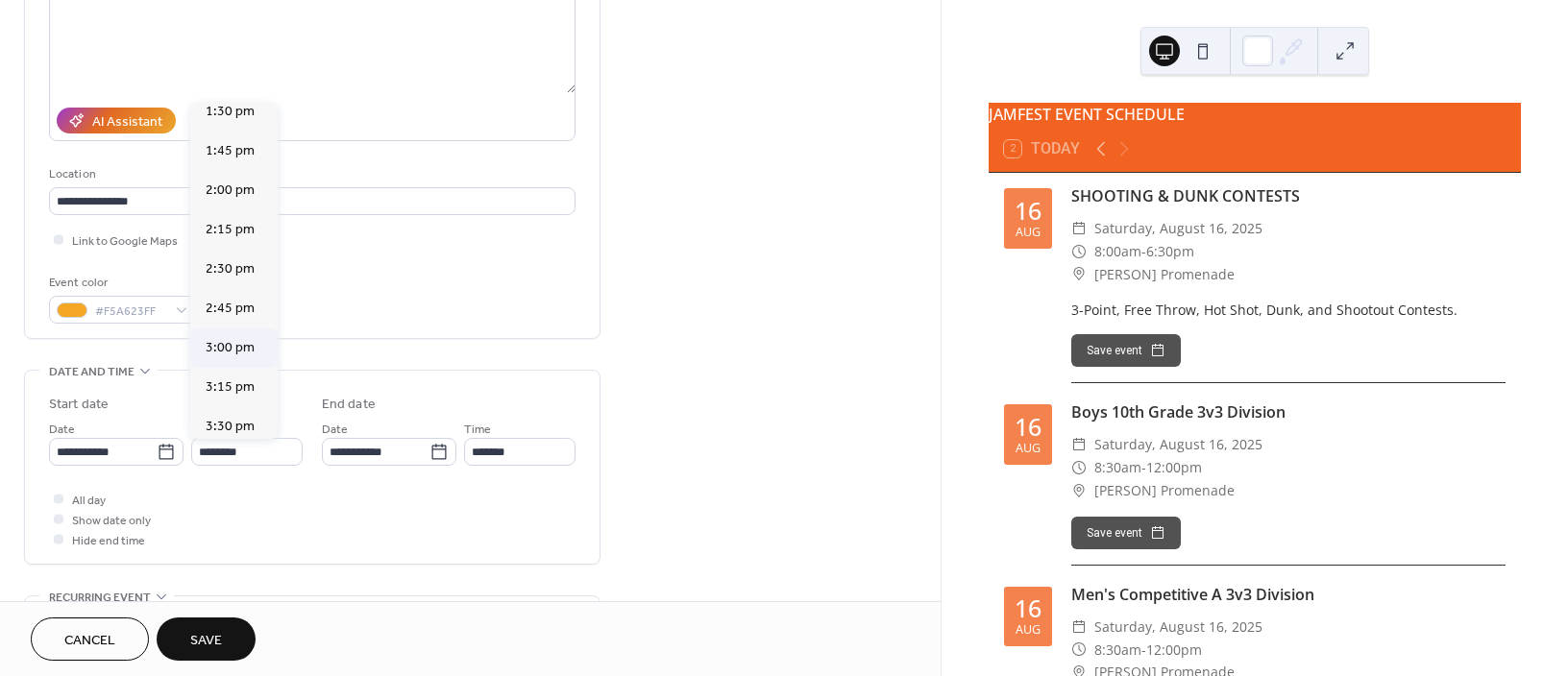 type on "*******" 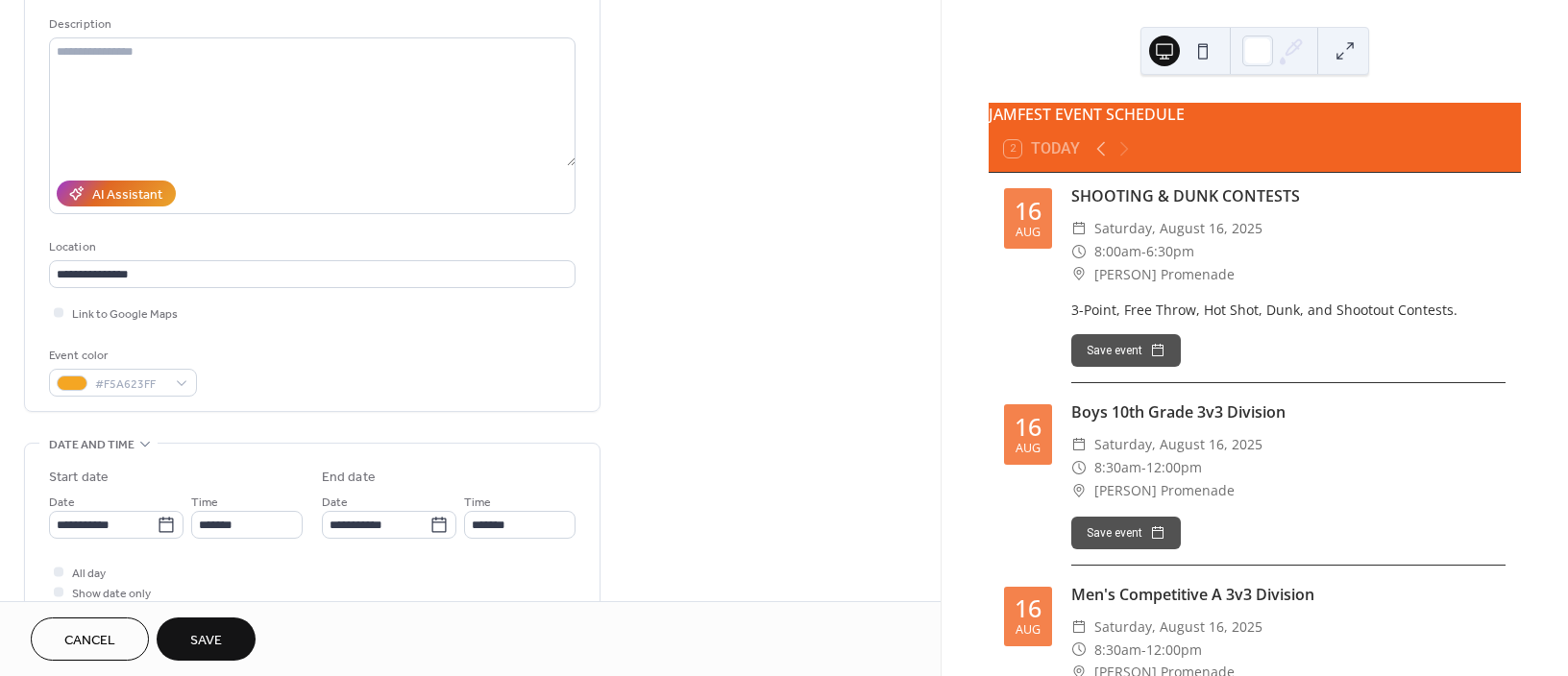scroll, scrollTop: 0, scrollLeft: 0, axis: both 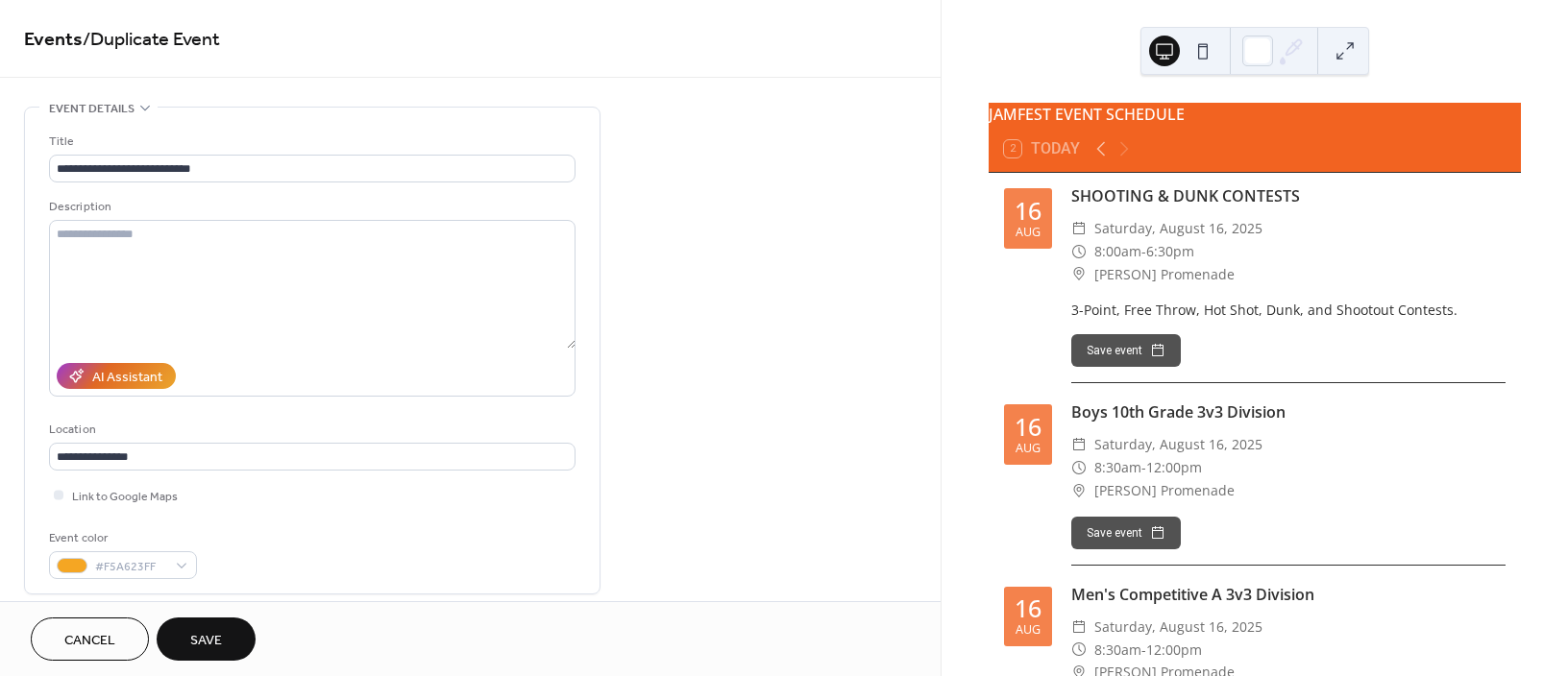 click on "Save" at bounding box center (206, 640) 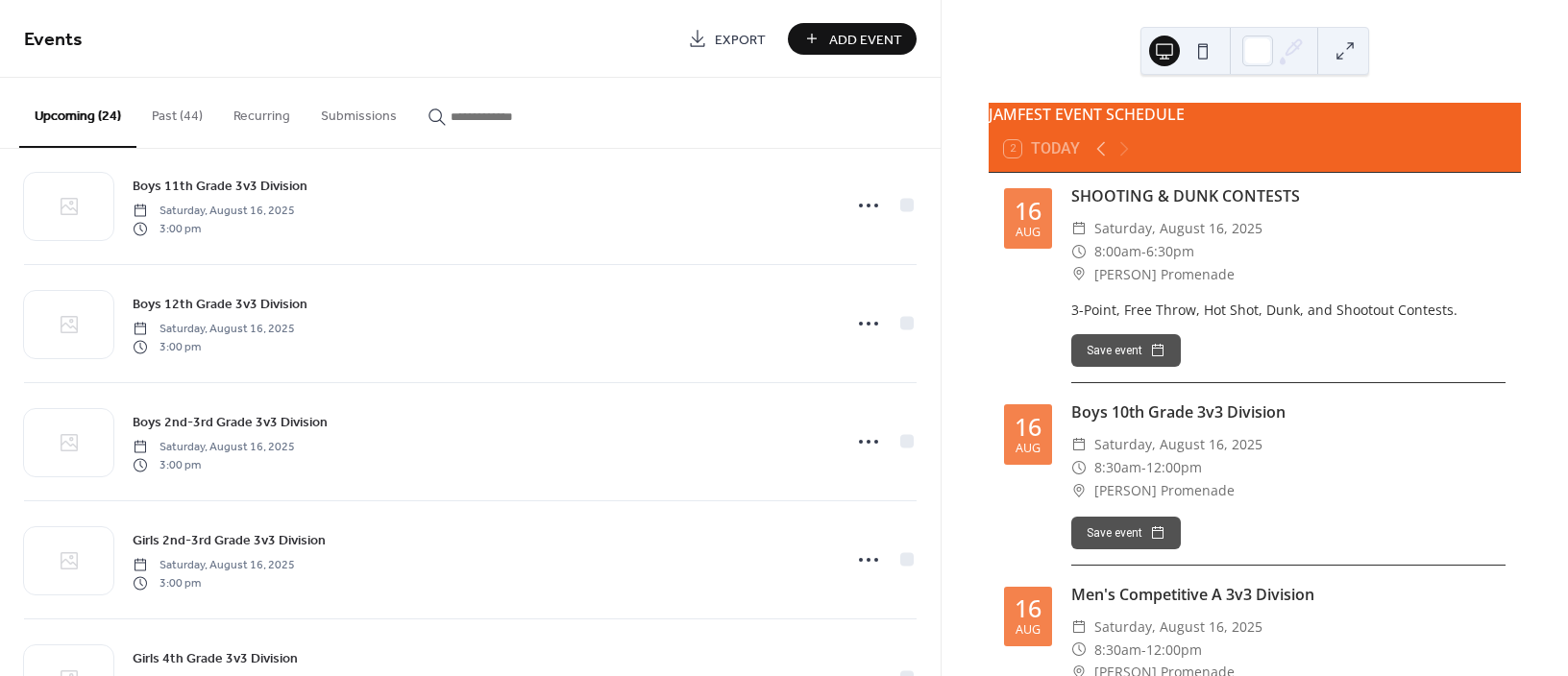 scroll, scrollTop: 2371, scrollLeft: 0, axis: vertical 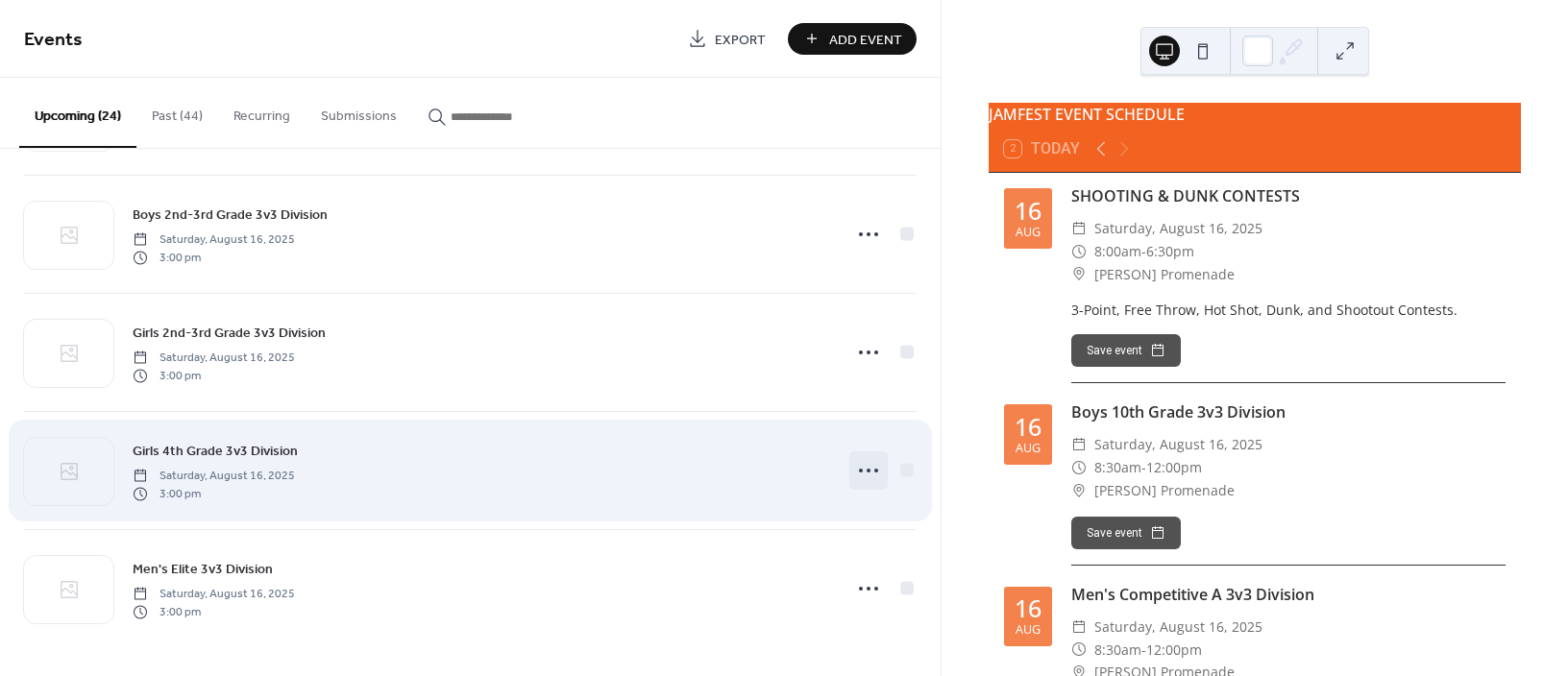 click 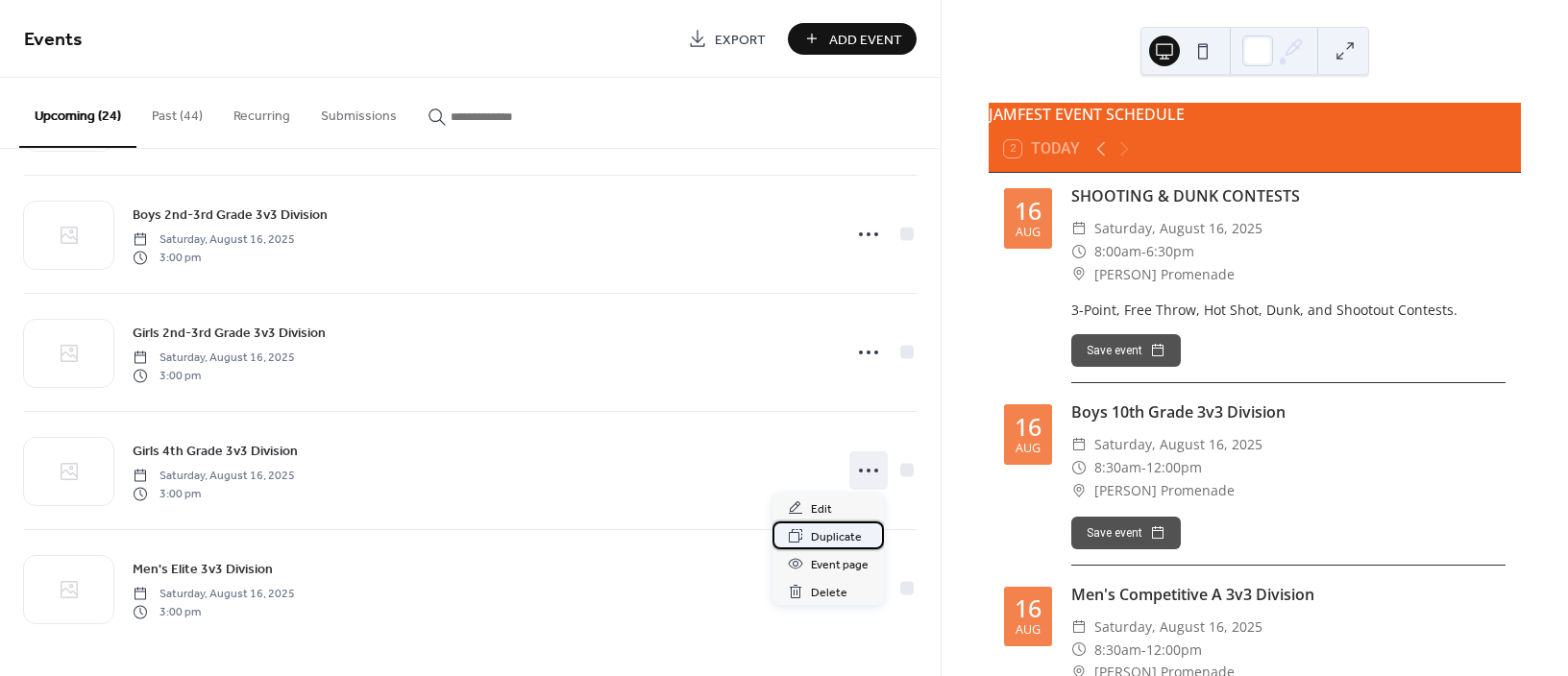 click on "Duplicate" at bounding box center (836, 537) 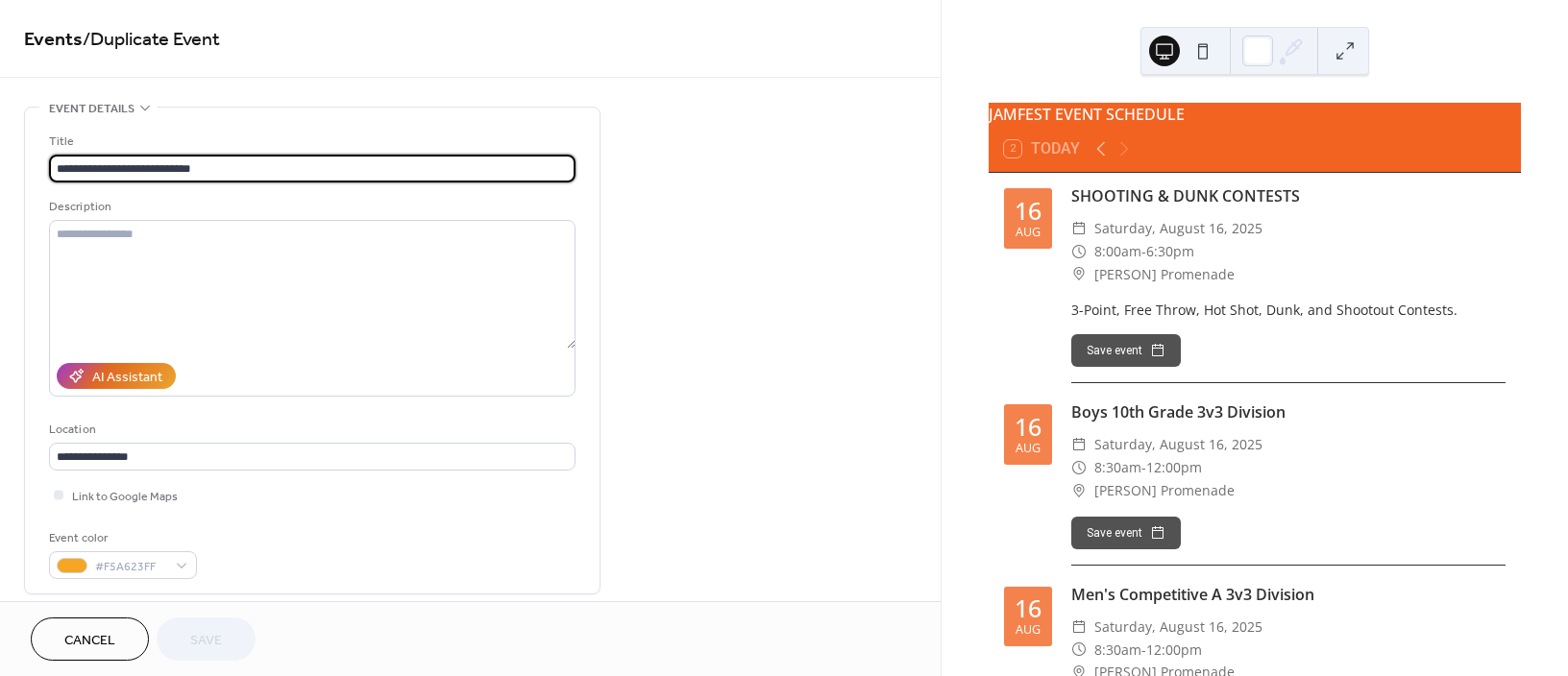 click on "**********" at bounding box center (312, 168) 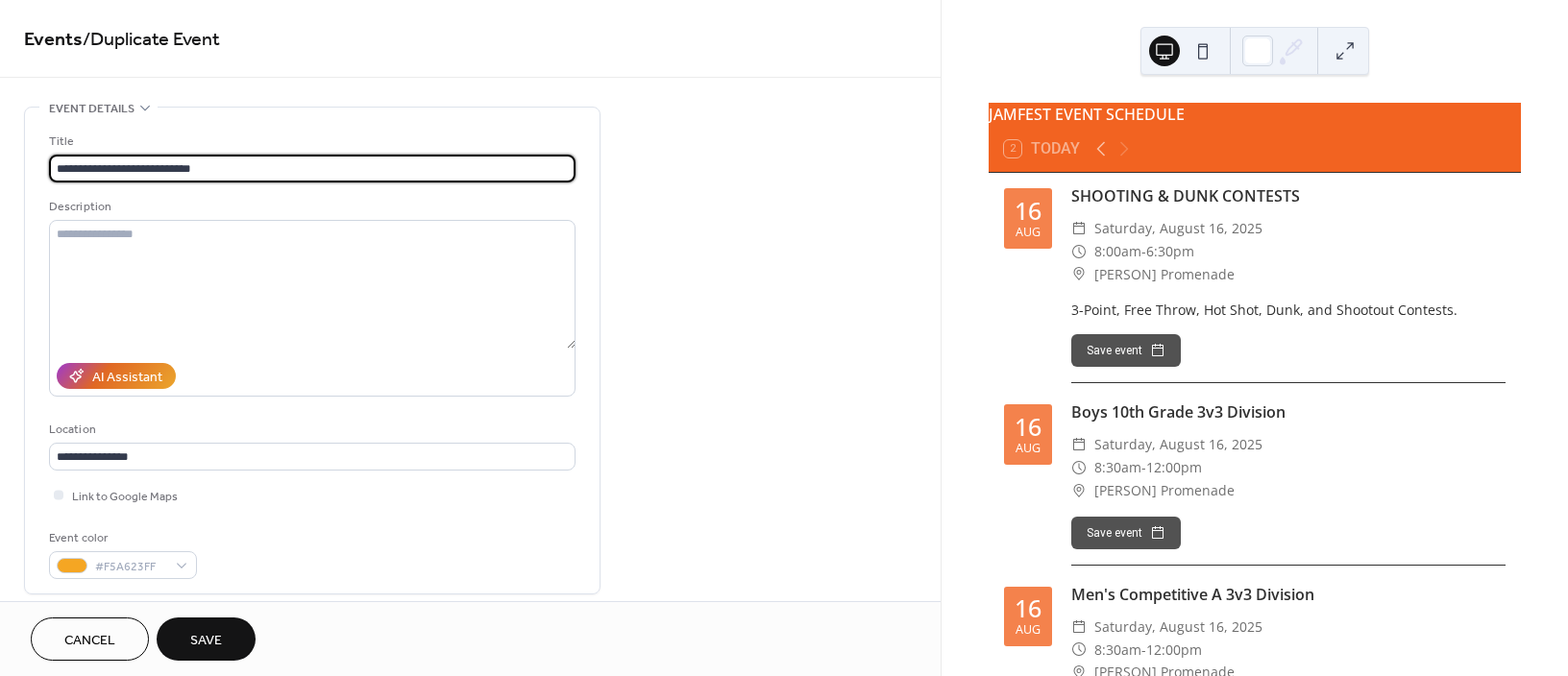 type on "**********" 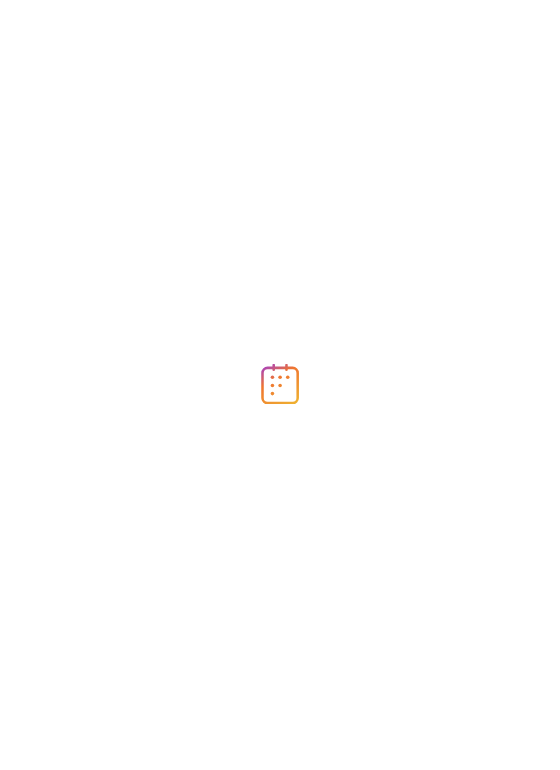 scroll, scrollTop: 0, scrollLeft: 0, axis: both 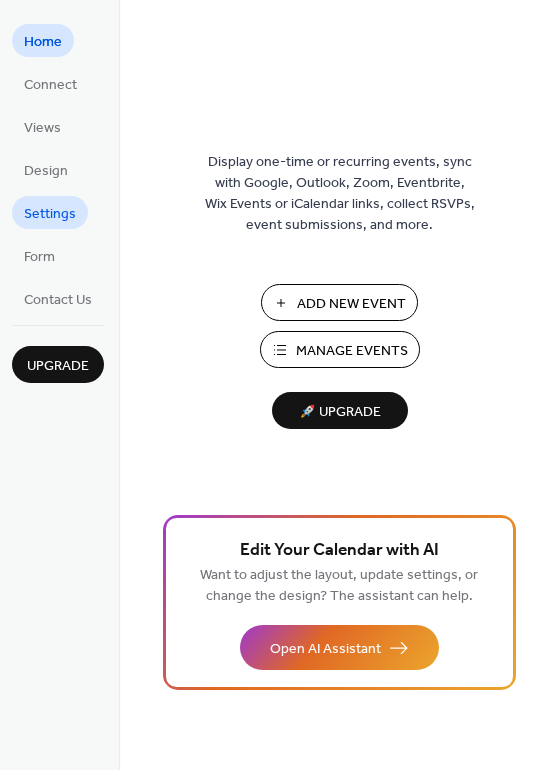 click on "Settings" at bounding box center (50, 214) 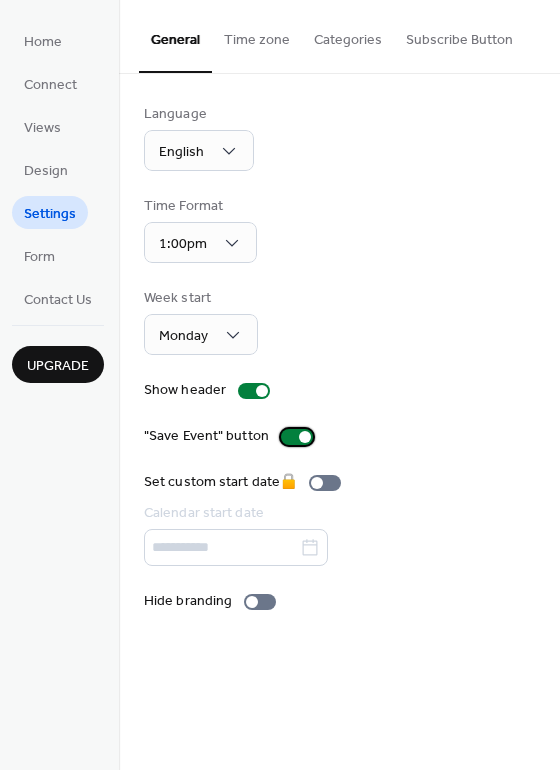 click at bounding box center (297, 437) 